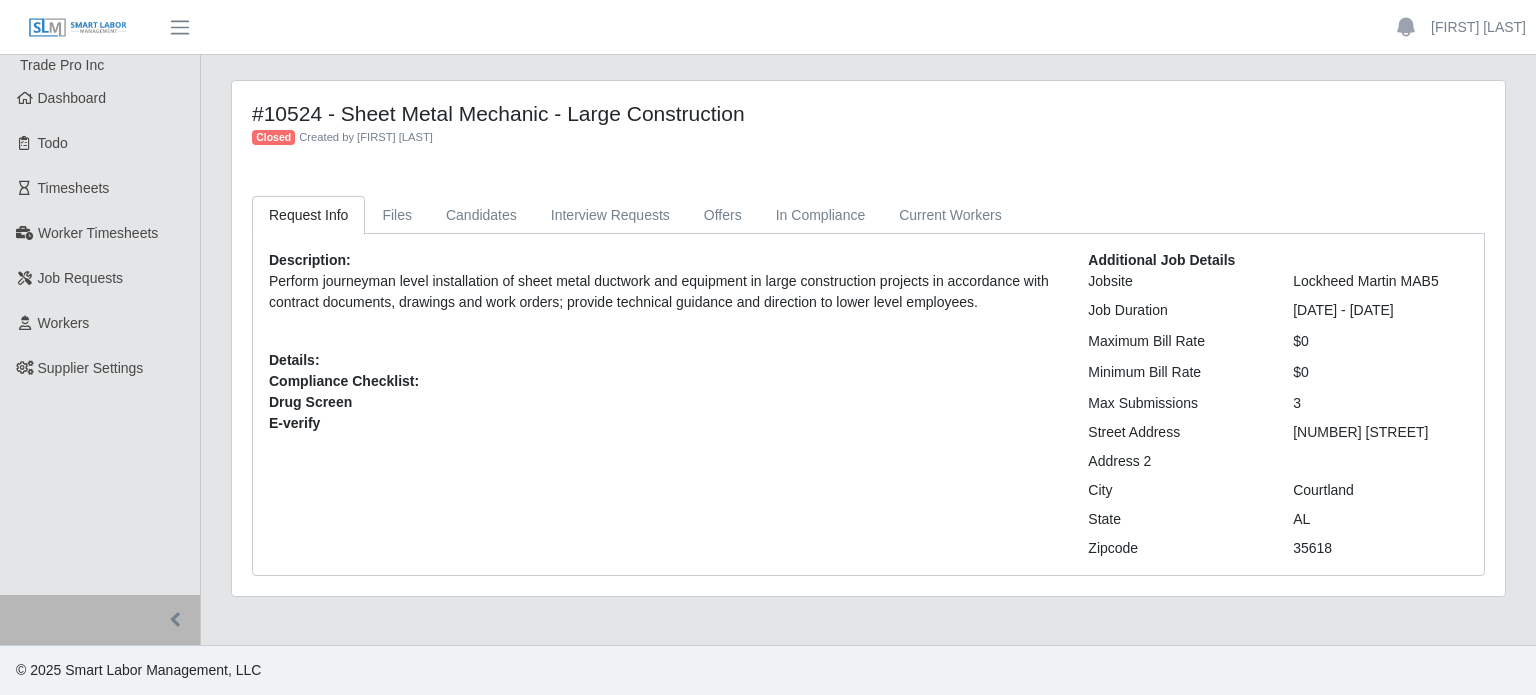 scroll, scrollTop: 0, scrollLeft: 0, axis: both 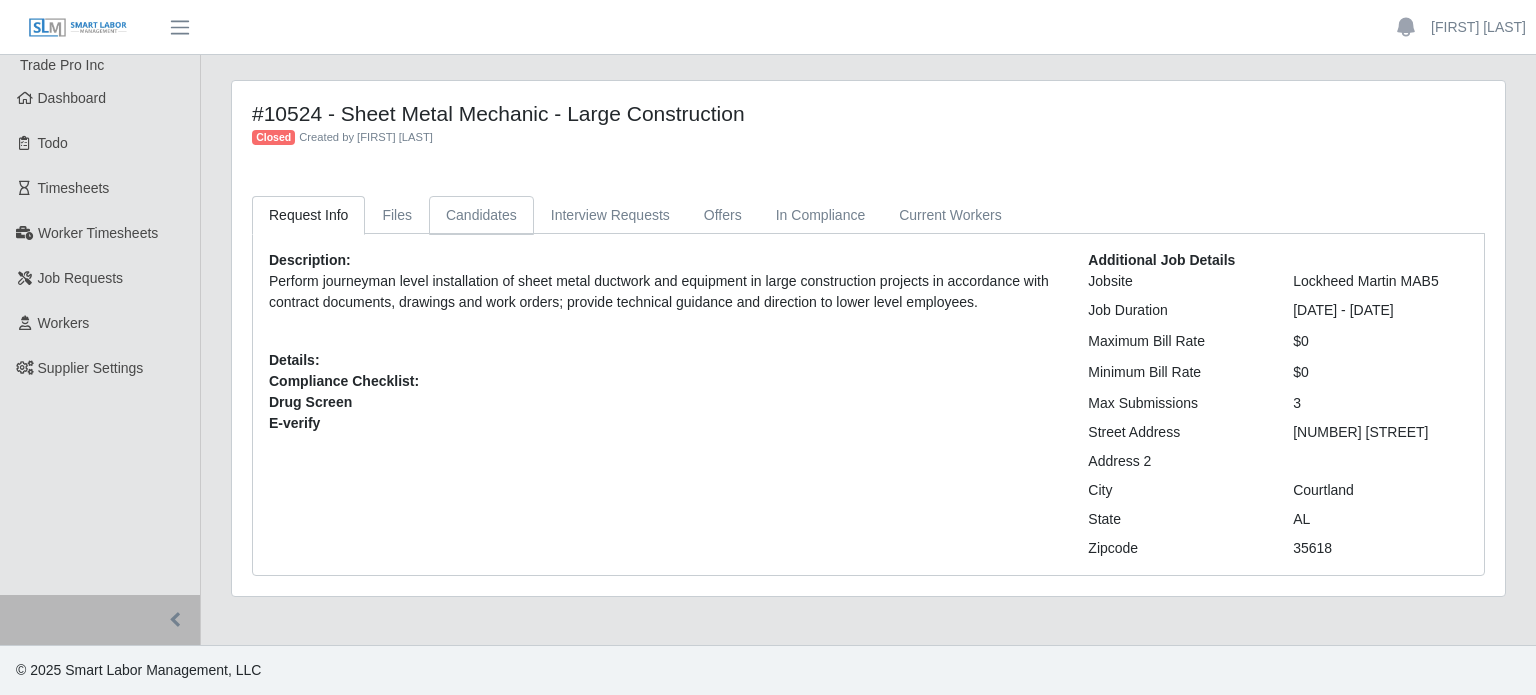 click on "Candidates" at bounding box center [481, 215] 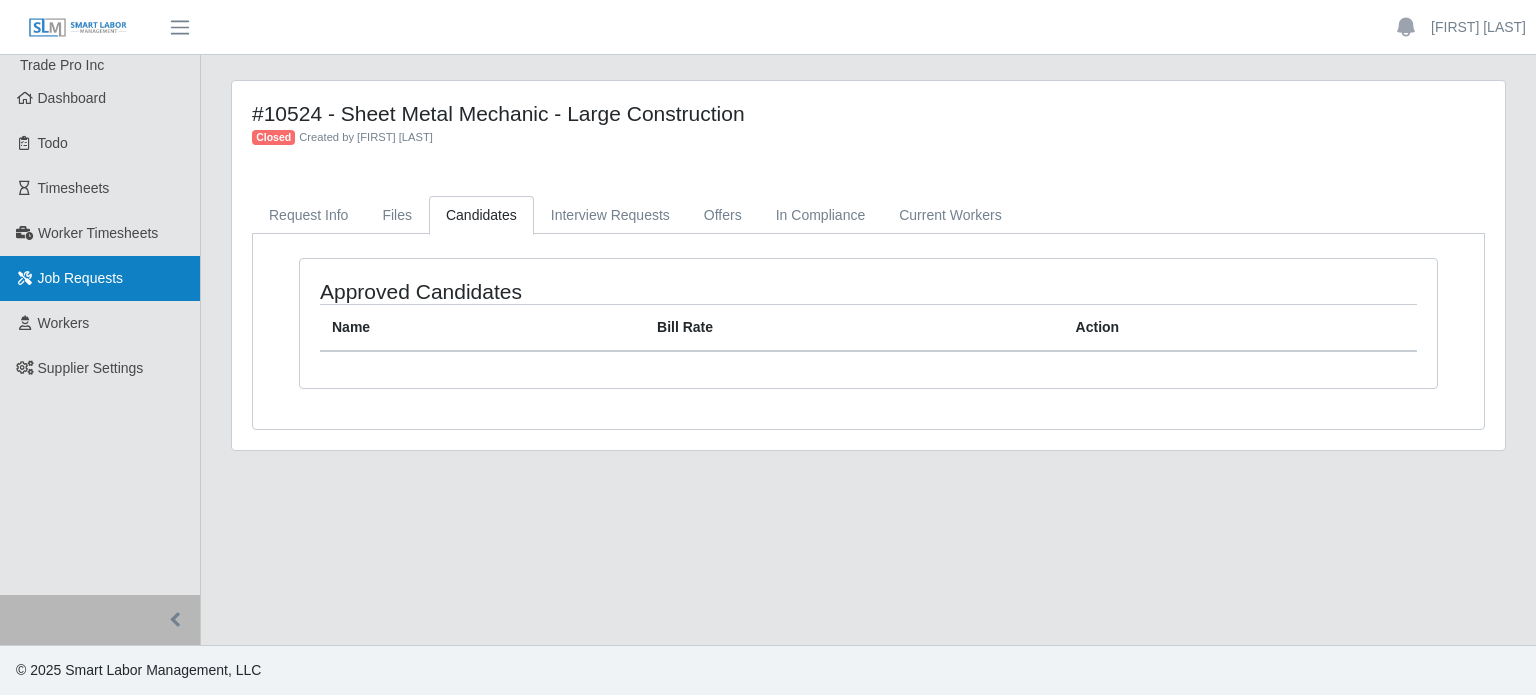 click on "Job Requests" at bounding box center [100, 278] 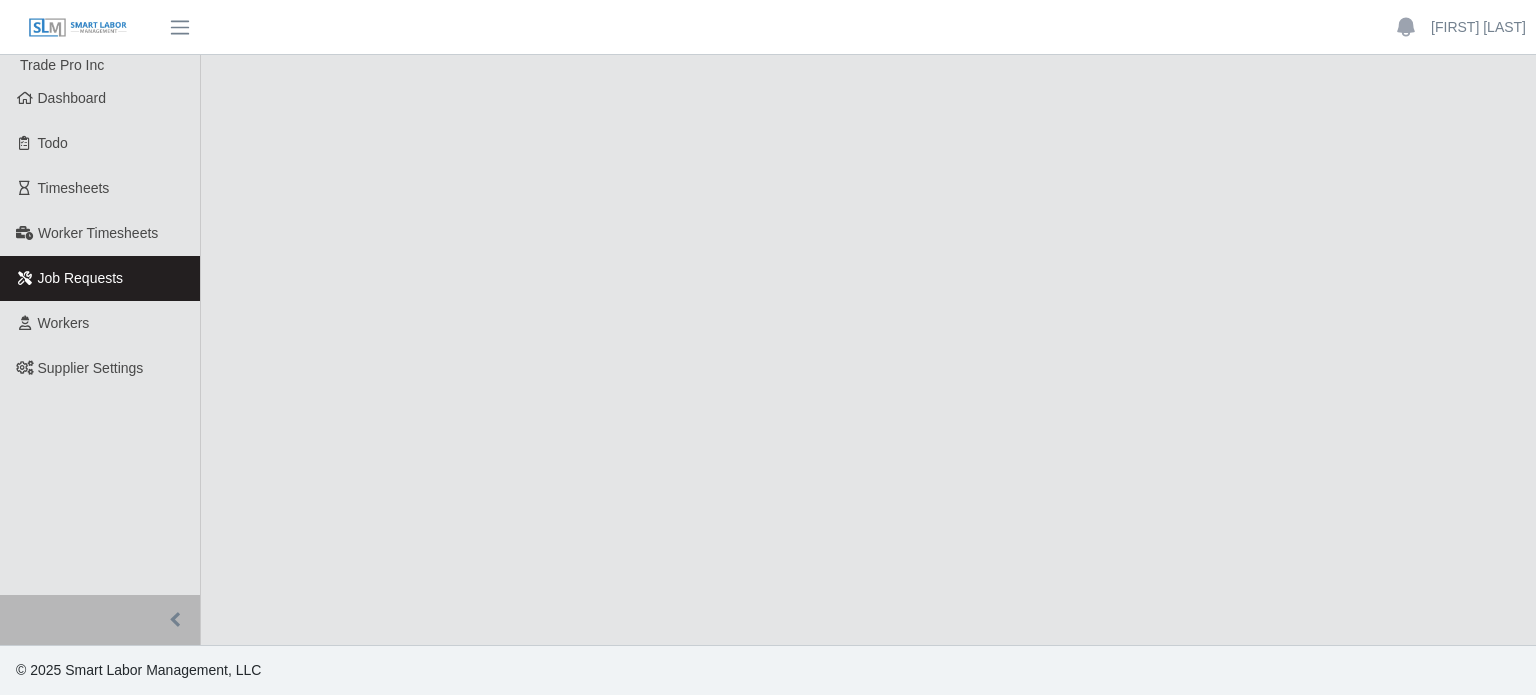scroll, scrollTop: 0, scrollLeft: 0, axis: both 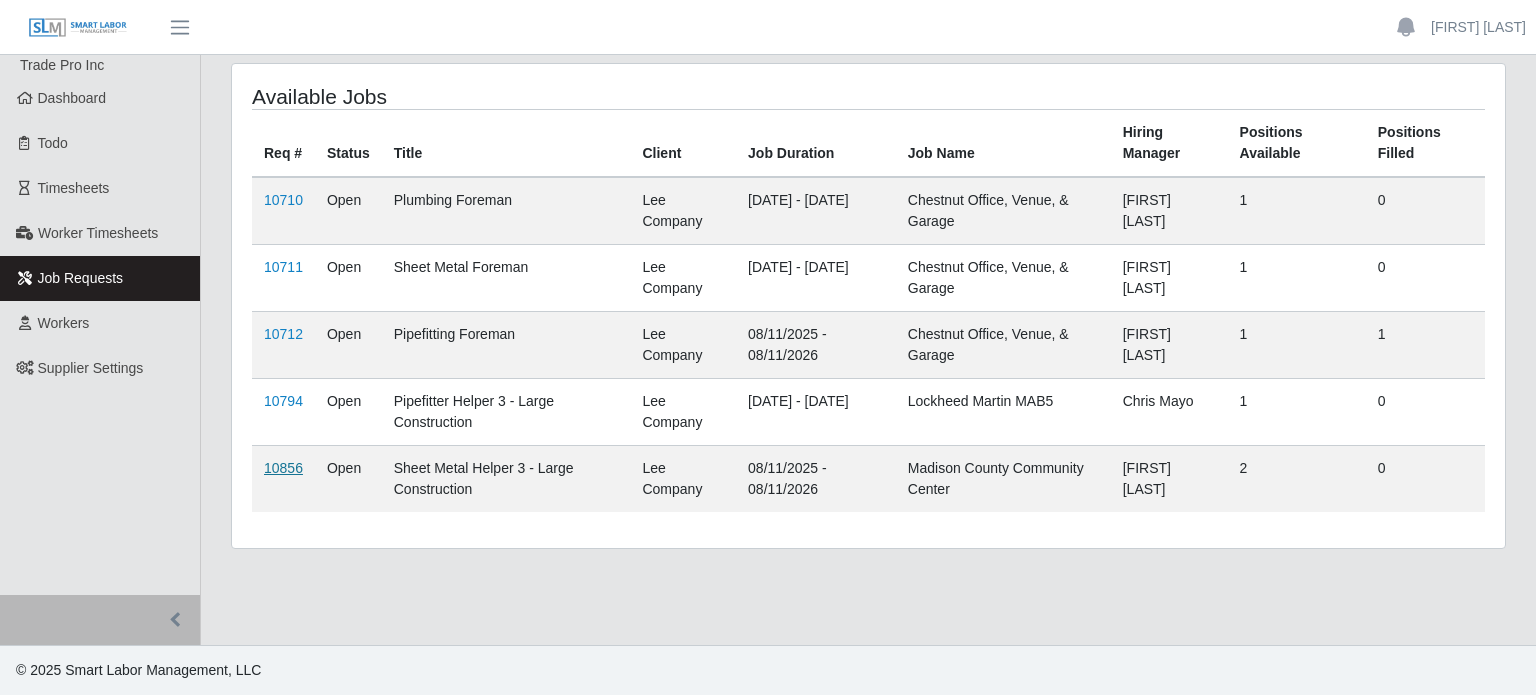 click on "10856" at bounding box center (283, 468) 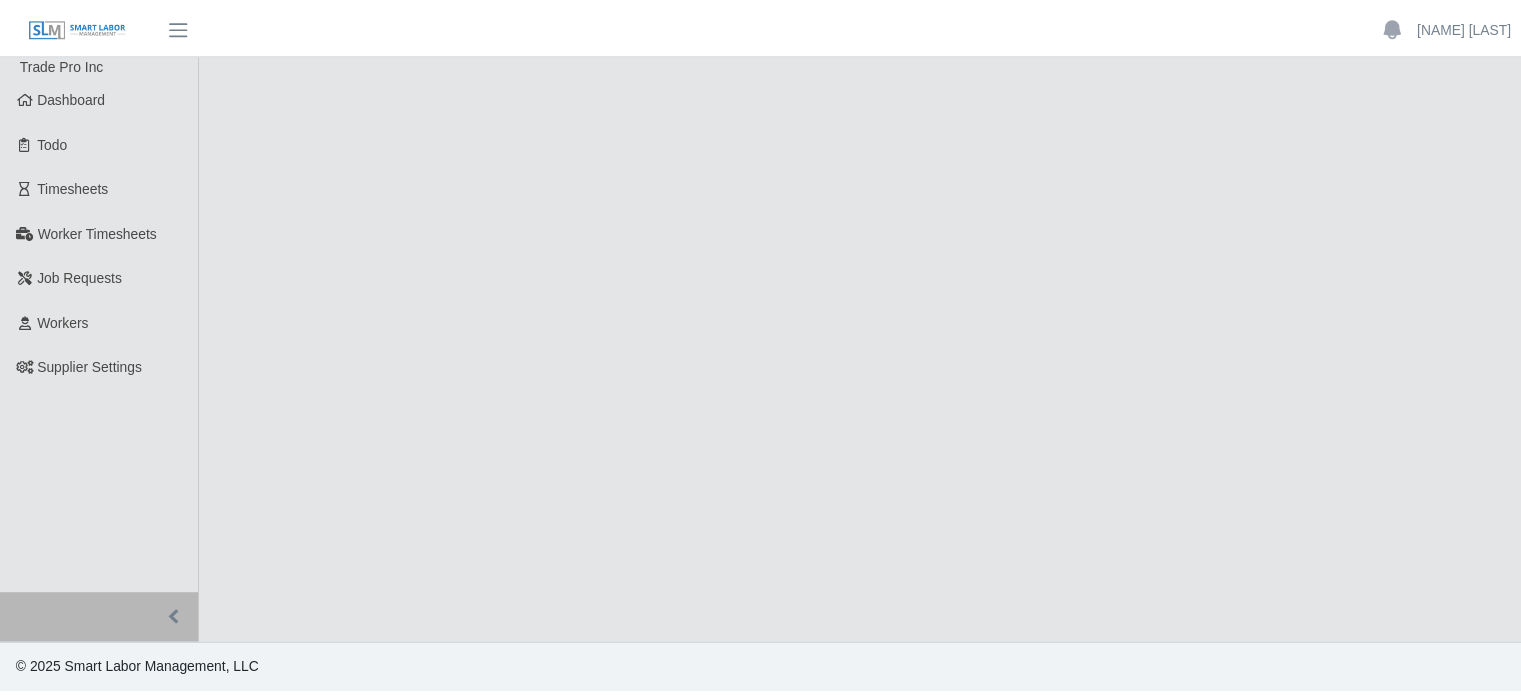 scroll, scrollTop: 0, scrollLeft: 0, axis: both 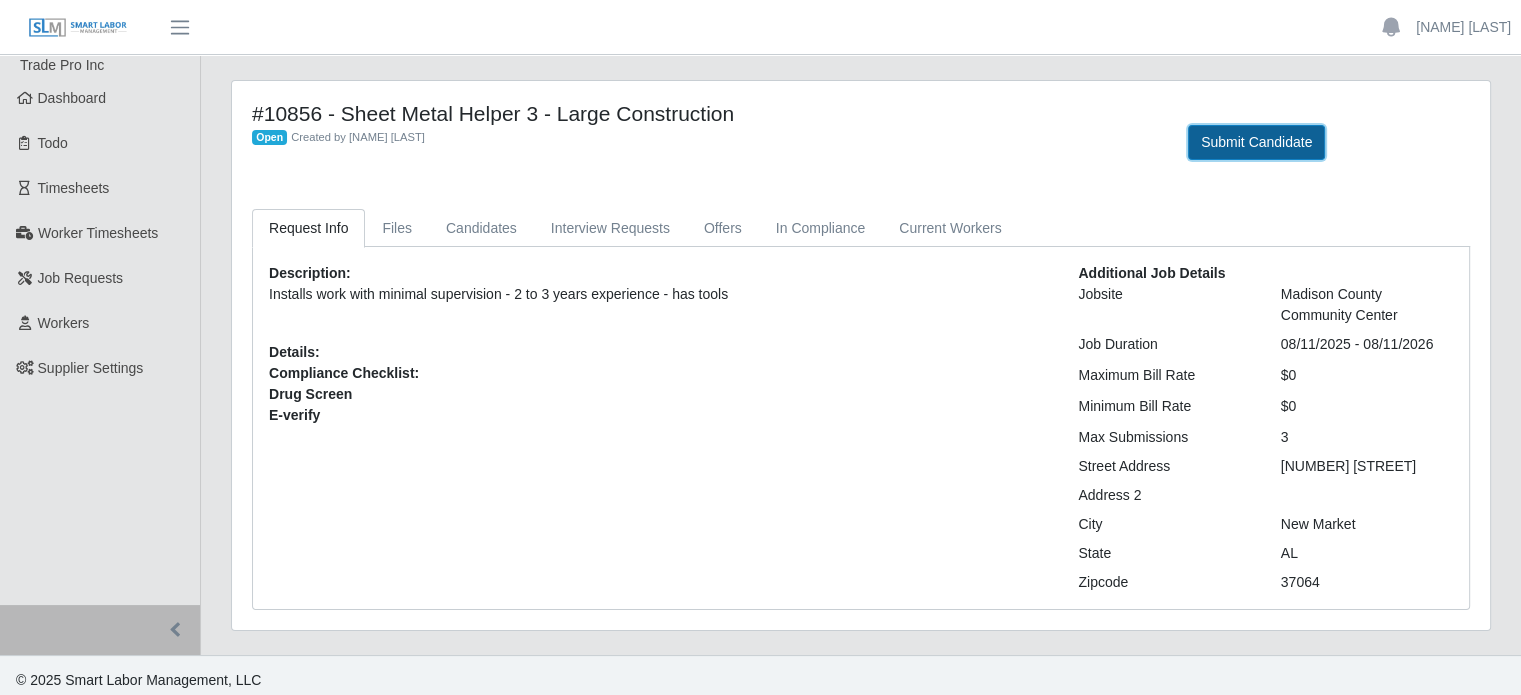 click on "Submit Candidate" at bounding box center [1256, 142] 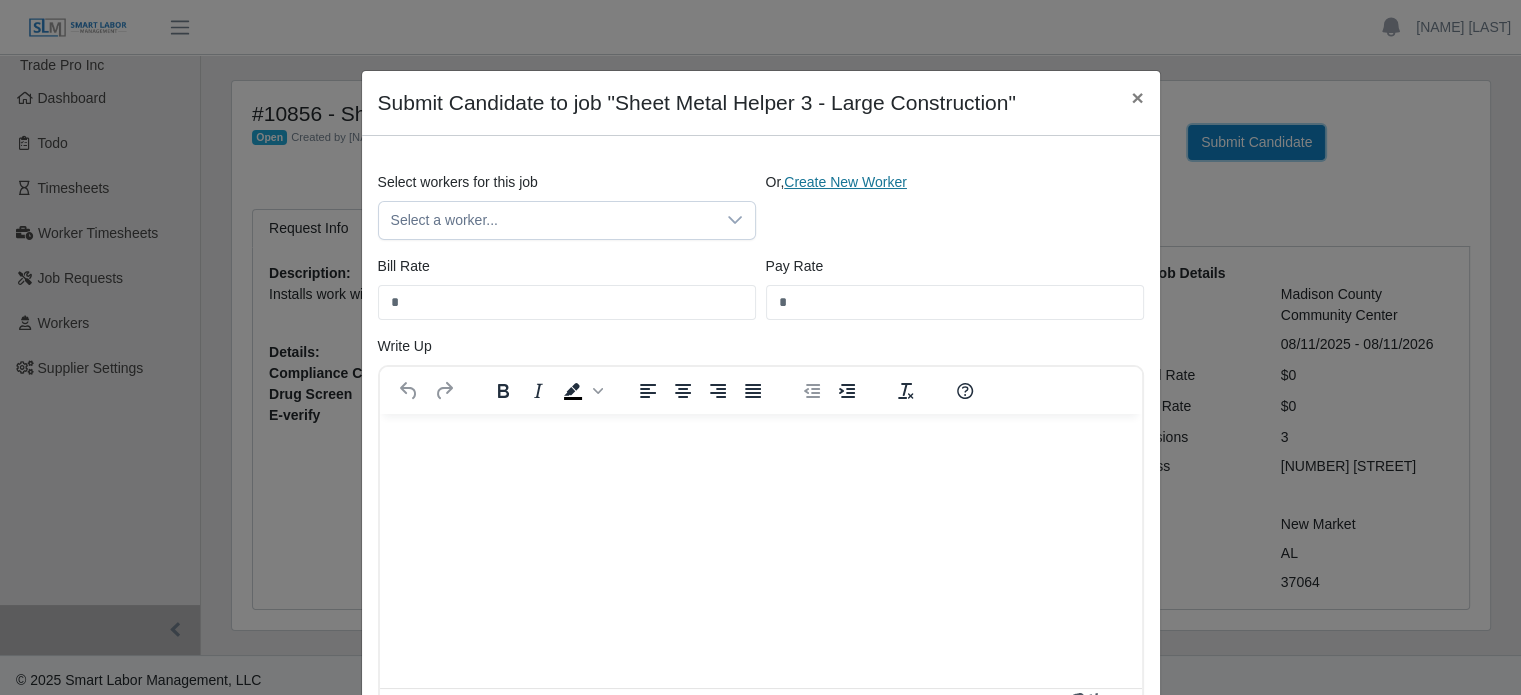 scroll, scrollTop: 0, scrollLeft: 0, axis: both 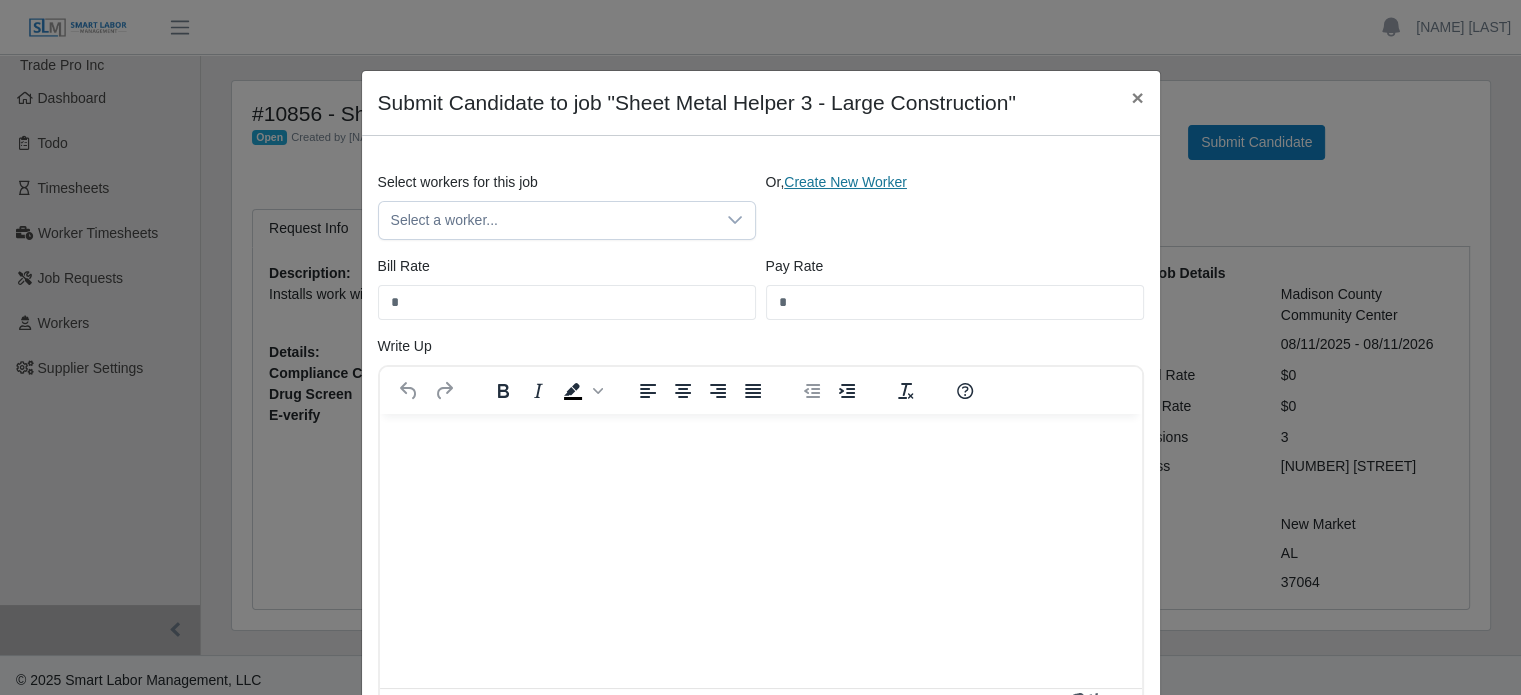 click on "Create New Worker" at bounding box center [845, 182] 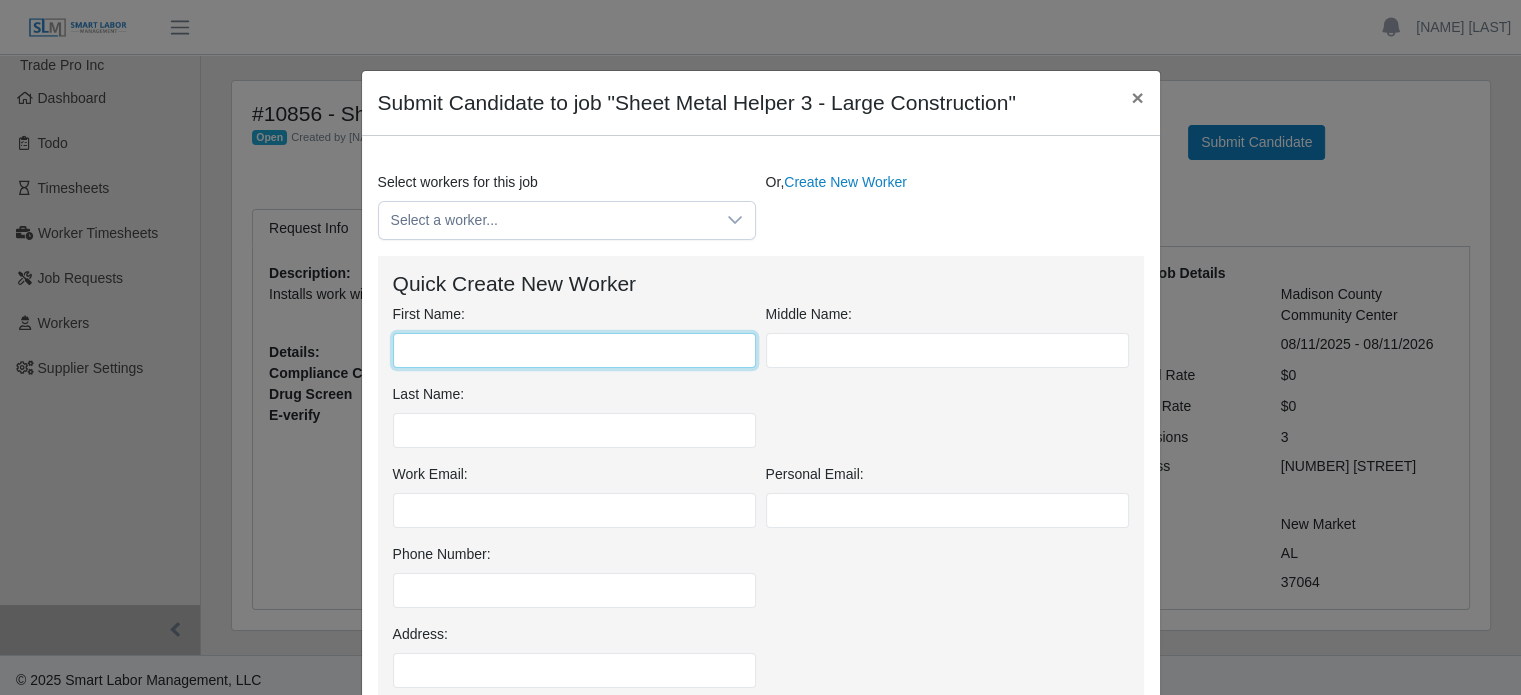 click on "First Name:" at bounding box center [574, 350] 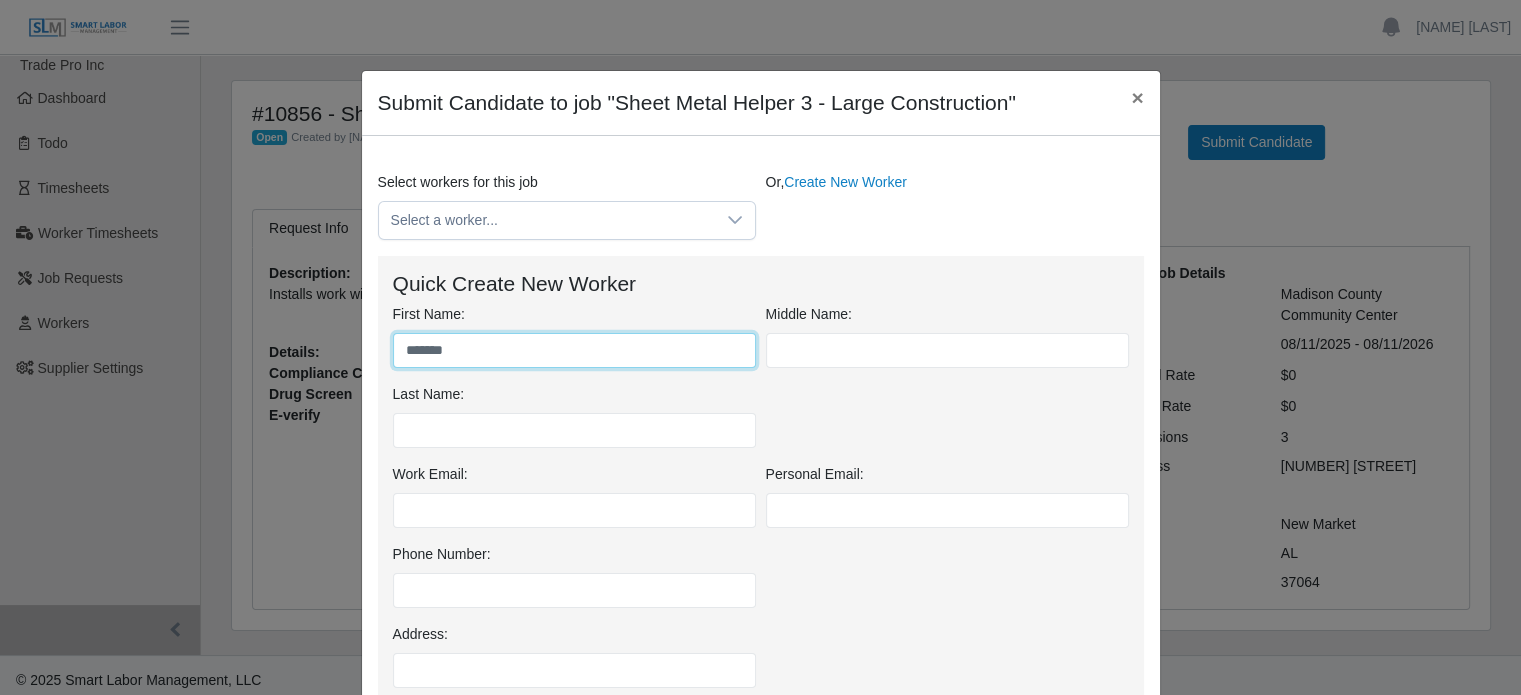 type on "*******" 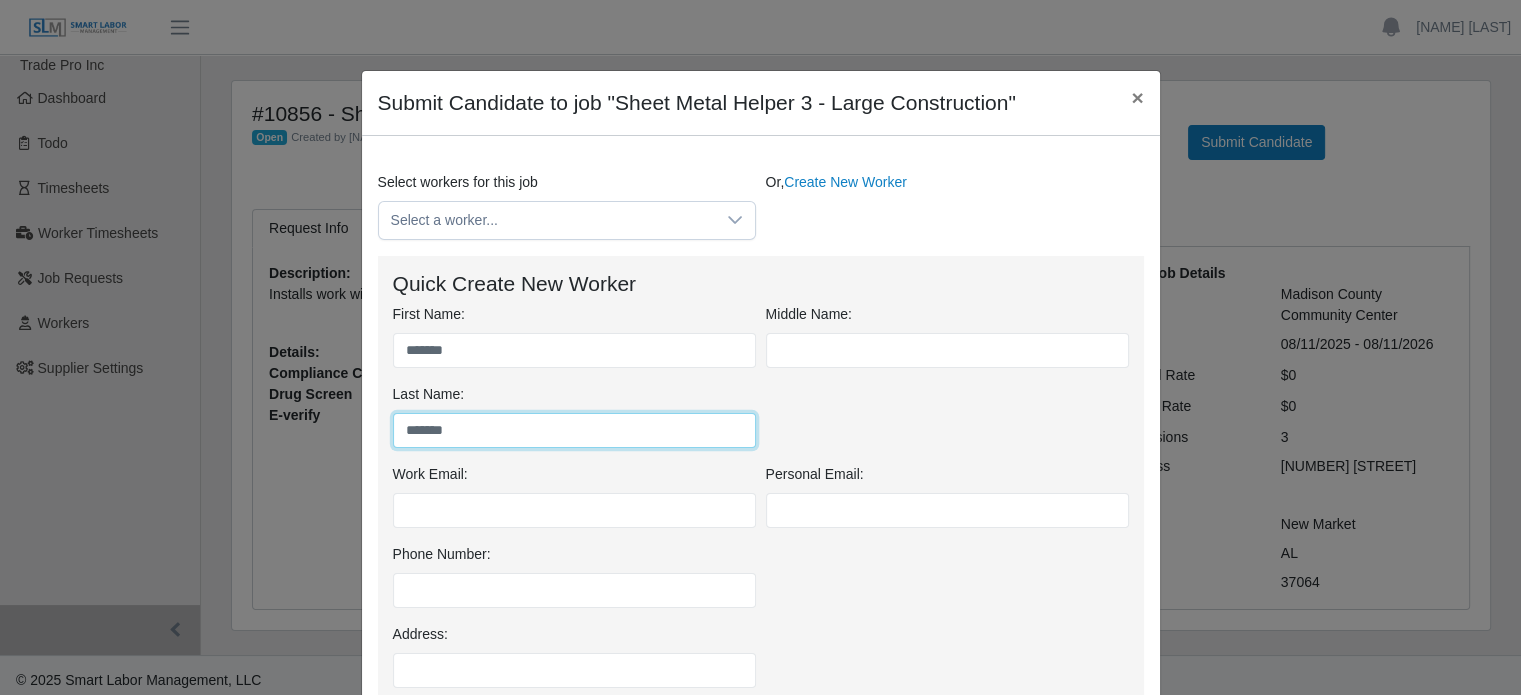 type on "*******" 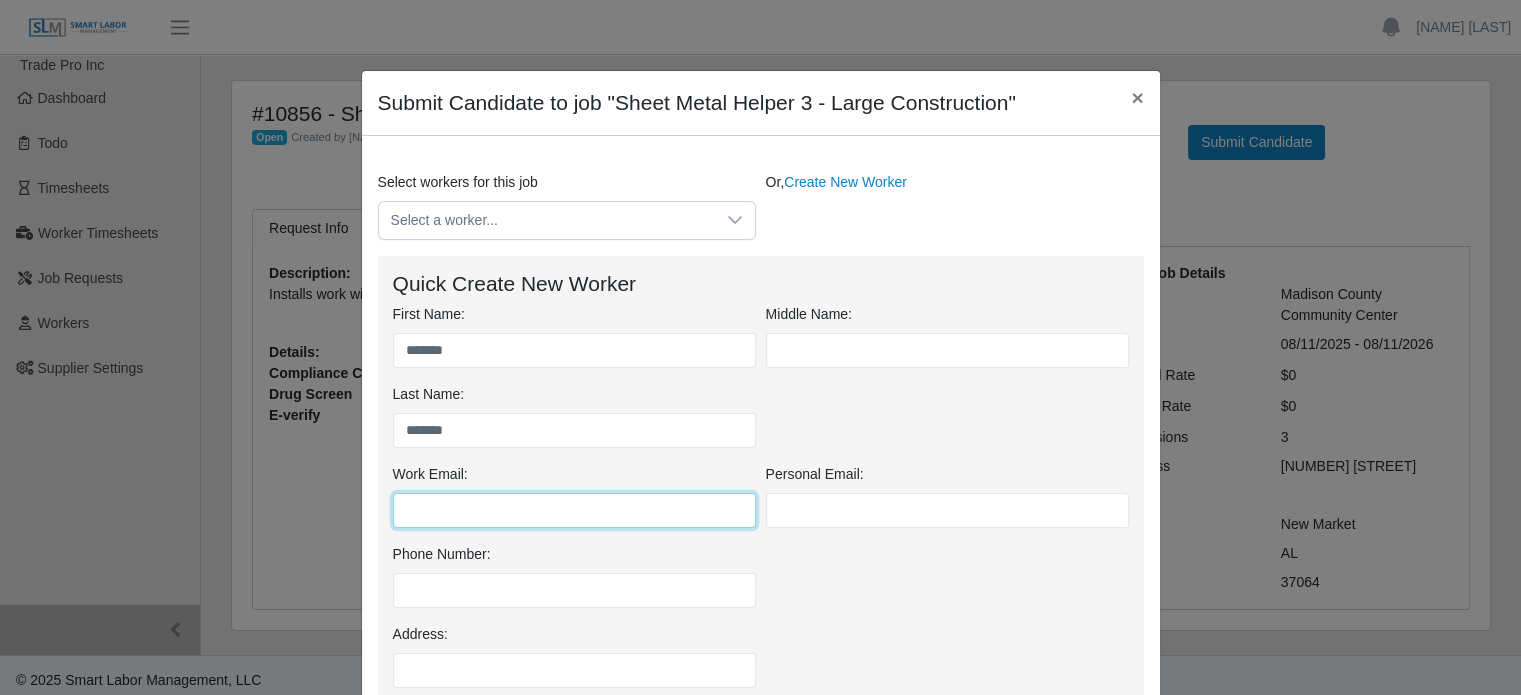 click on "Work Email:" at bounding box center (574, 510) 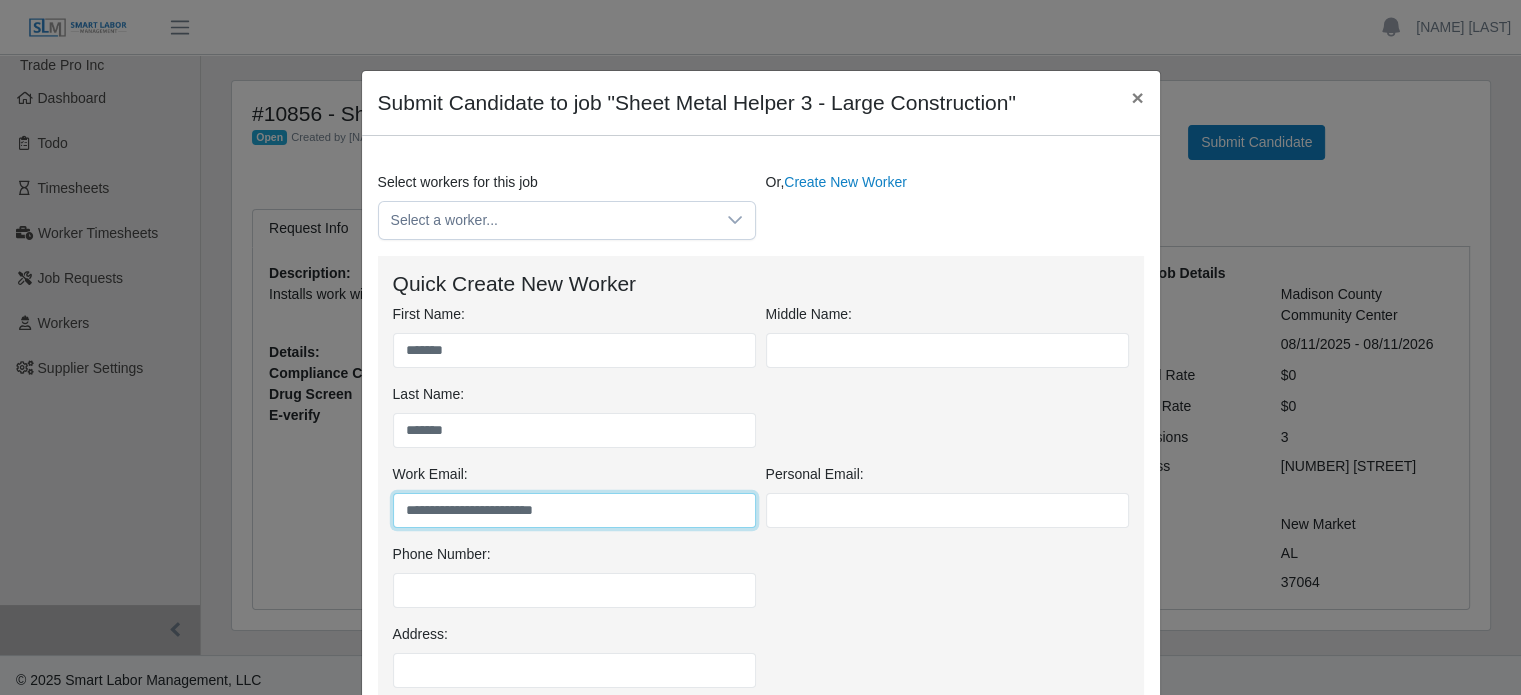 drag, startPoint x: 587, startPoint y: 512, endPoint x: 388, endPoint y: 506, distance: 199.09044 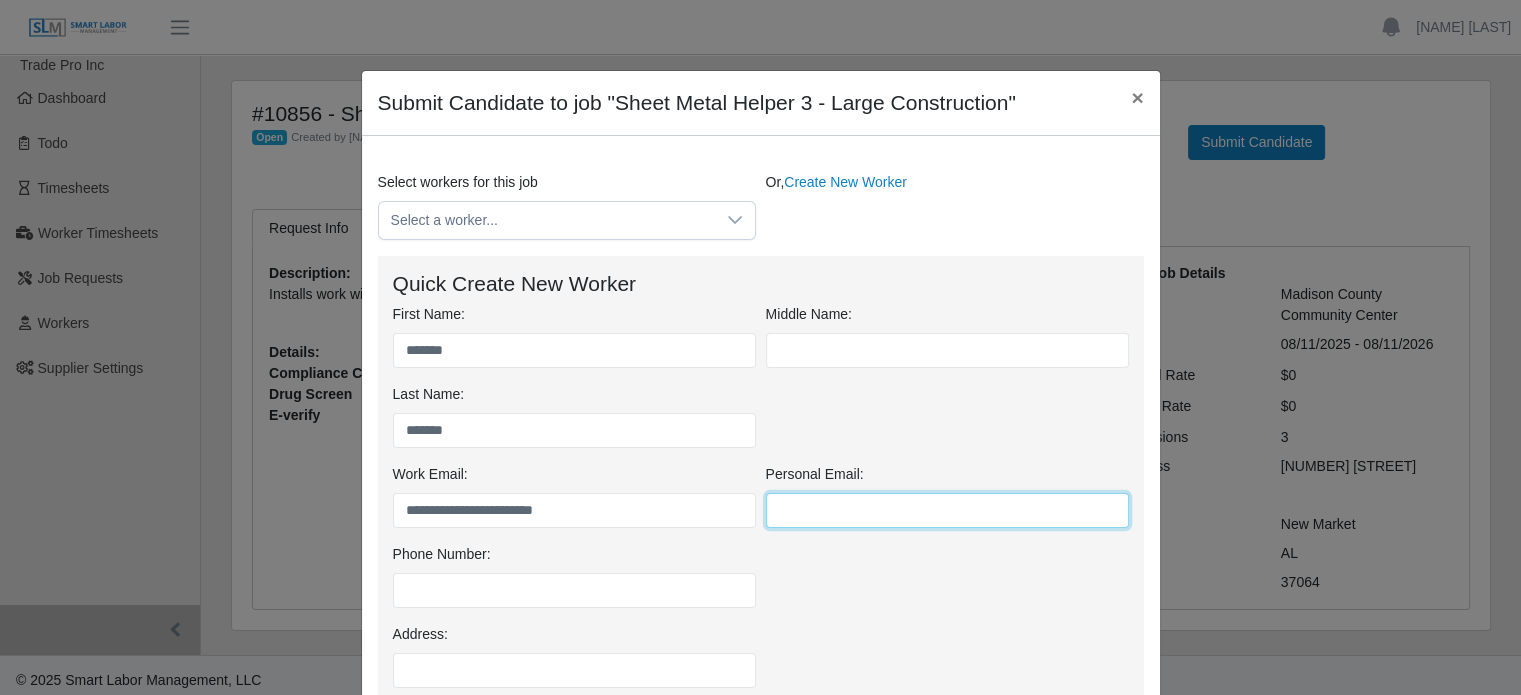 click on "Personal Email:" at bounding box center [947, 510] 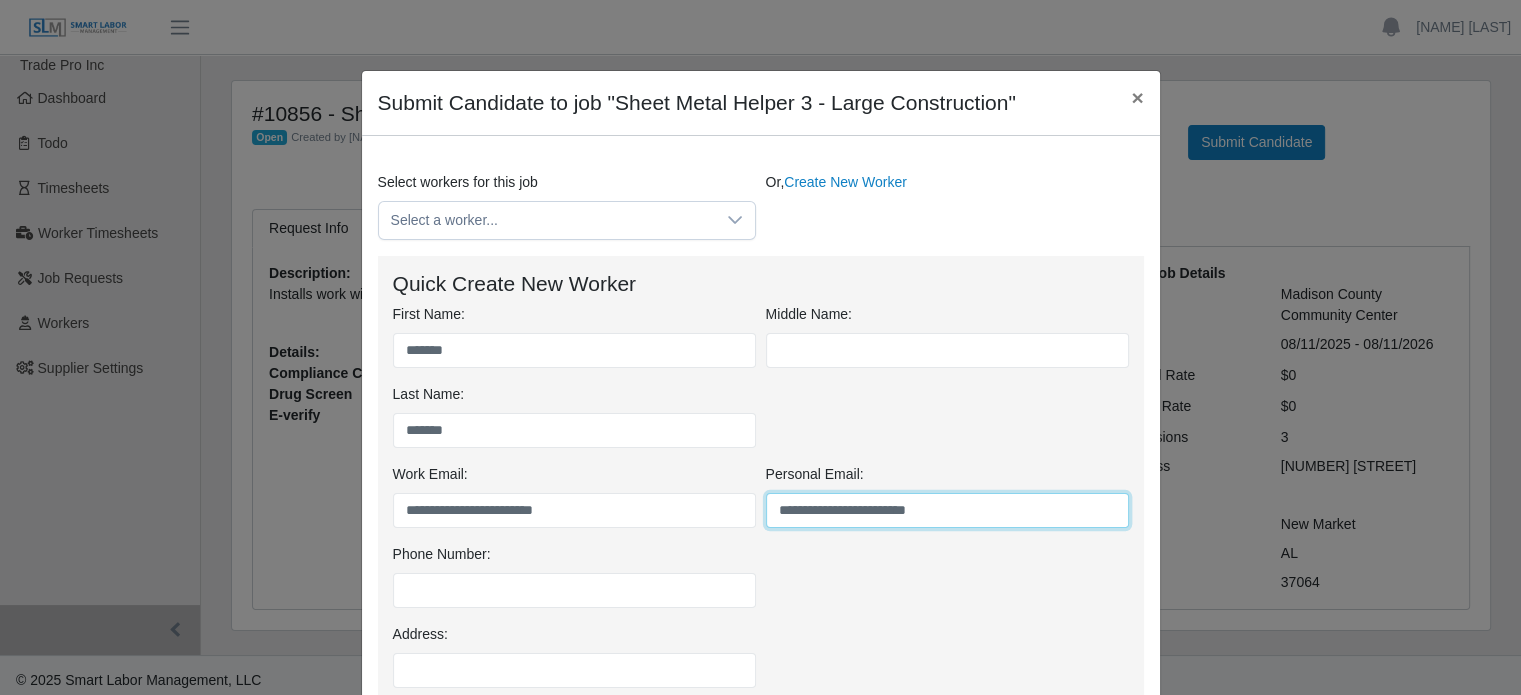 type on "**********" 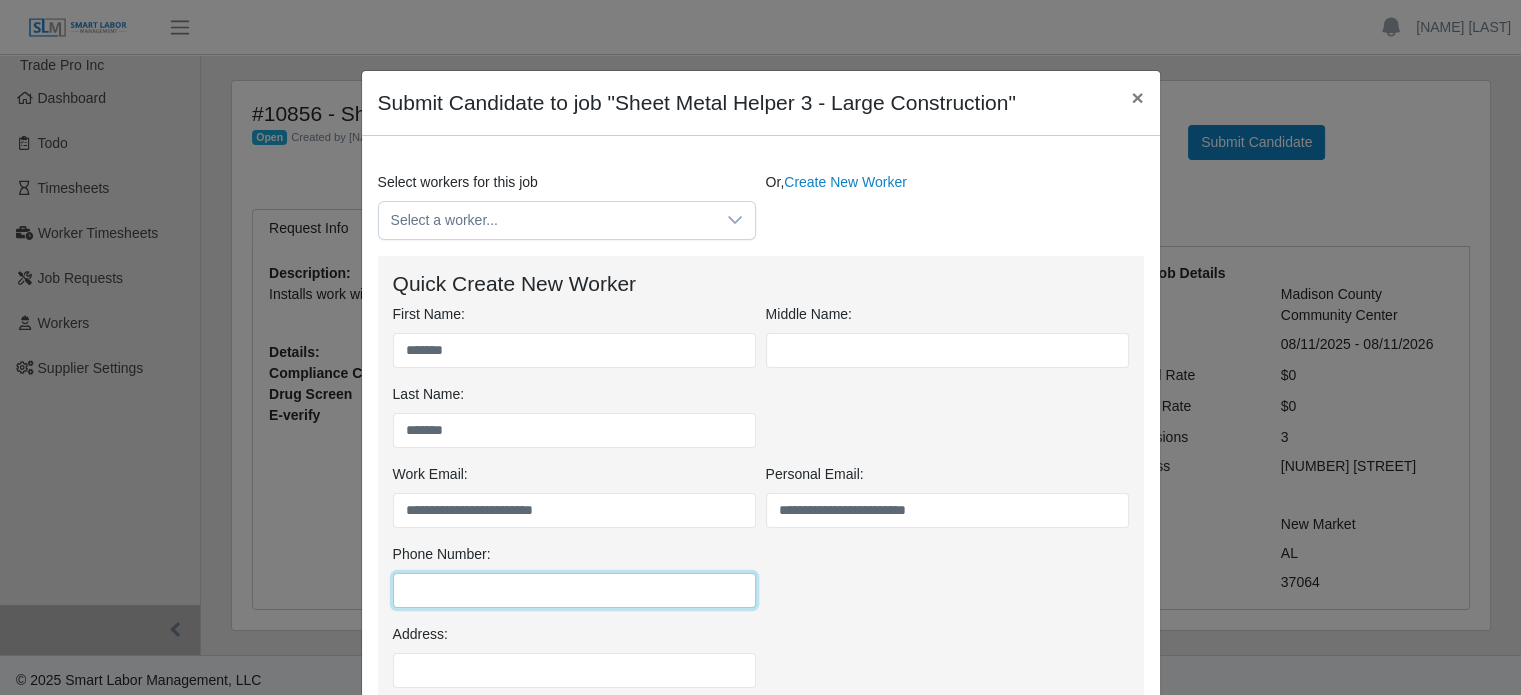 click on "Phone Number:" at bounding box center [574, 590] 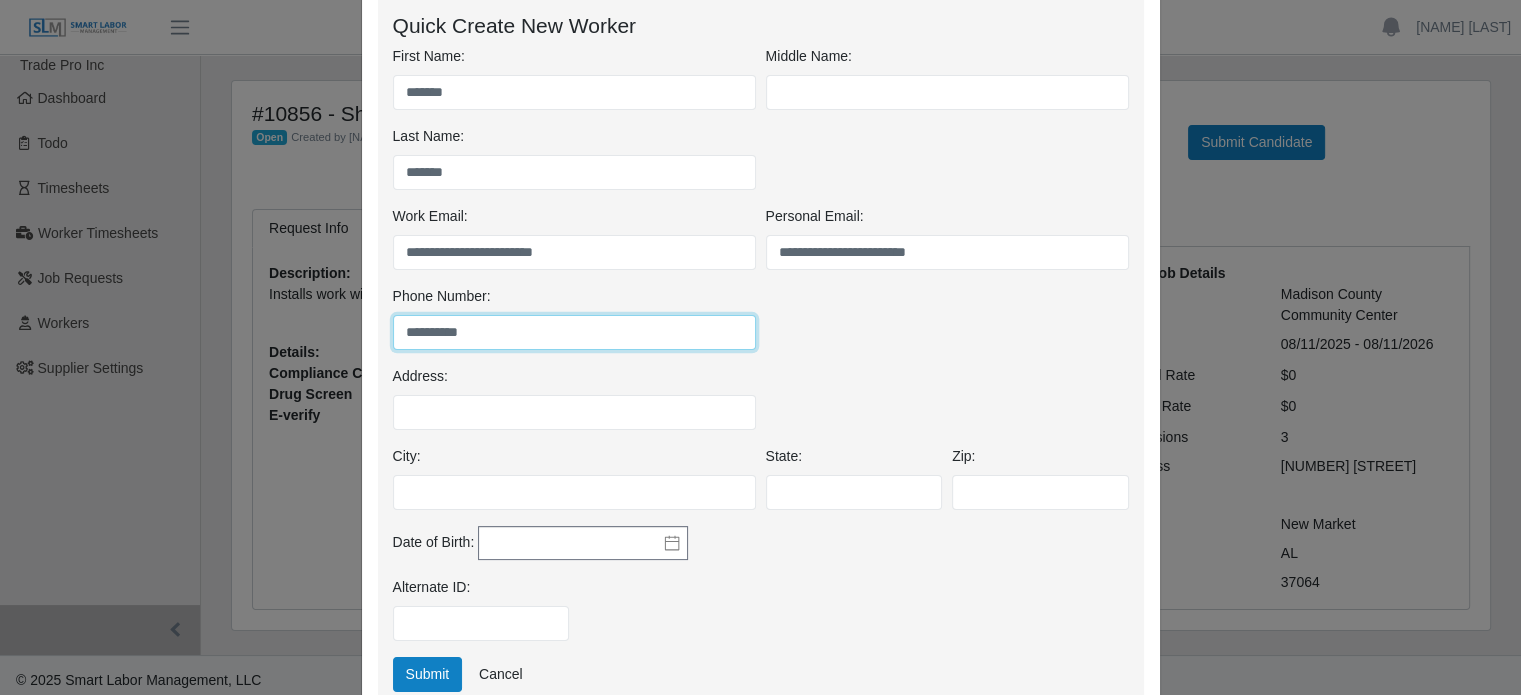 scroll, scrollTop: 300, scrollLeft: 0, axis: vertical 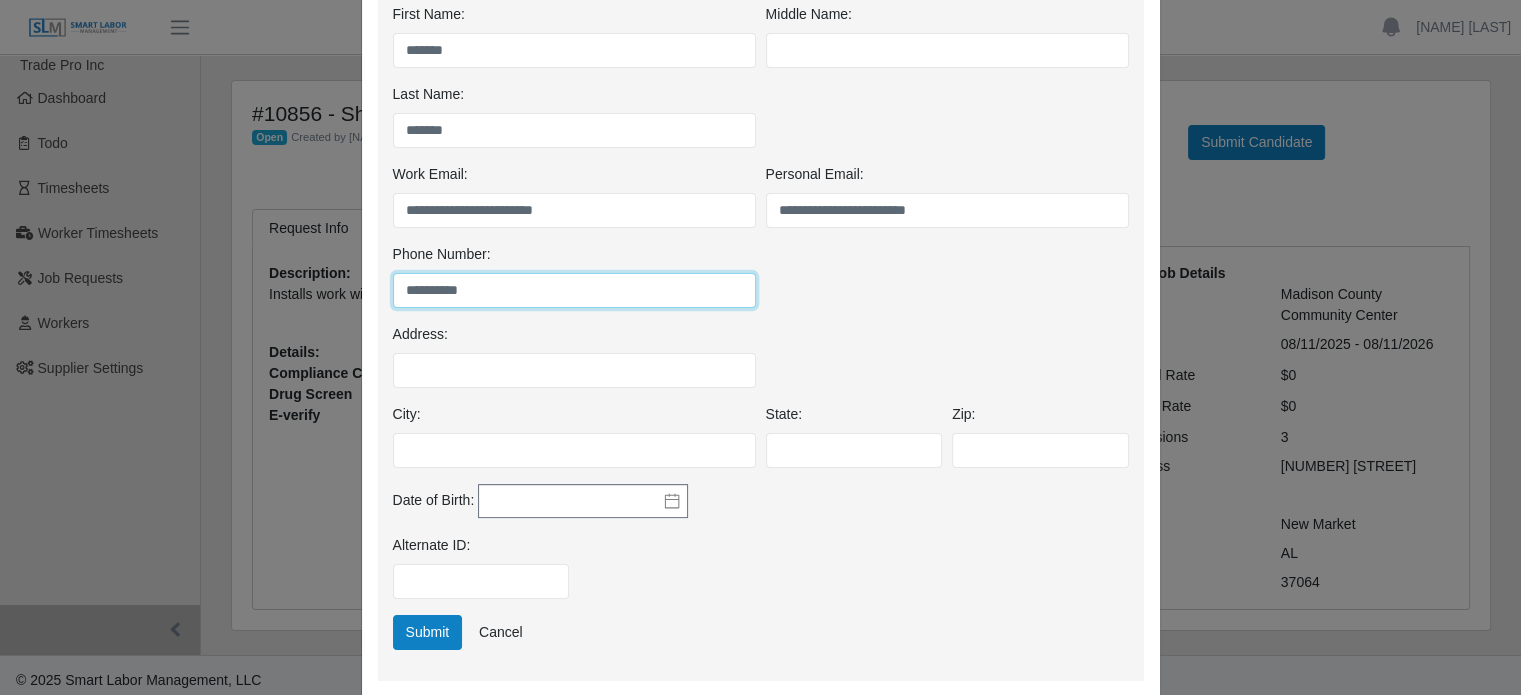 type on "**********" 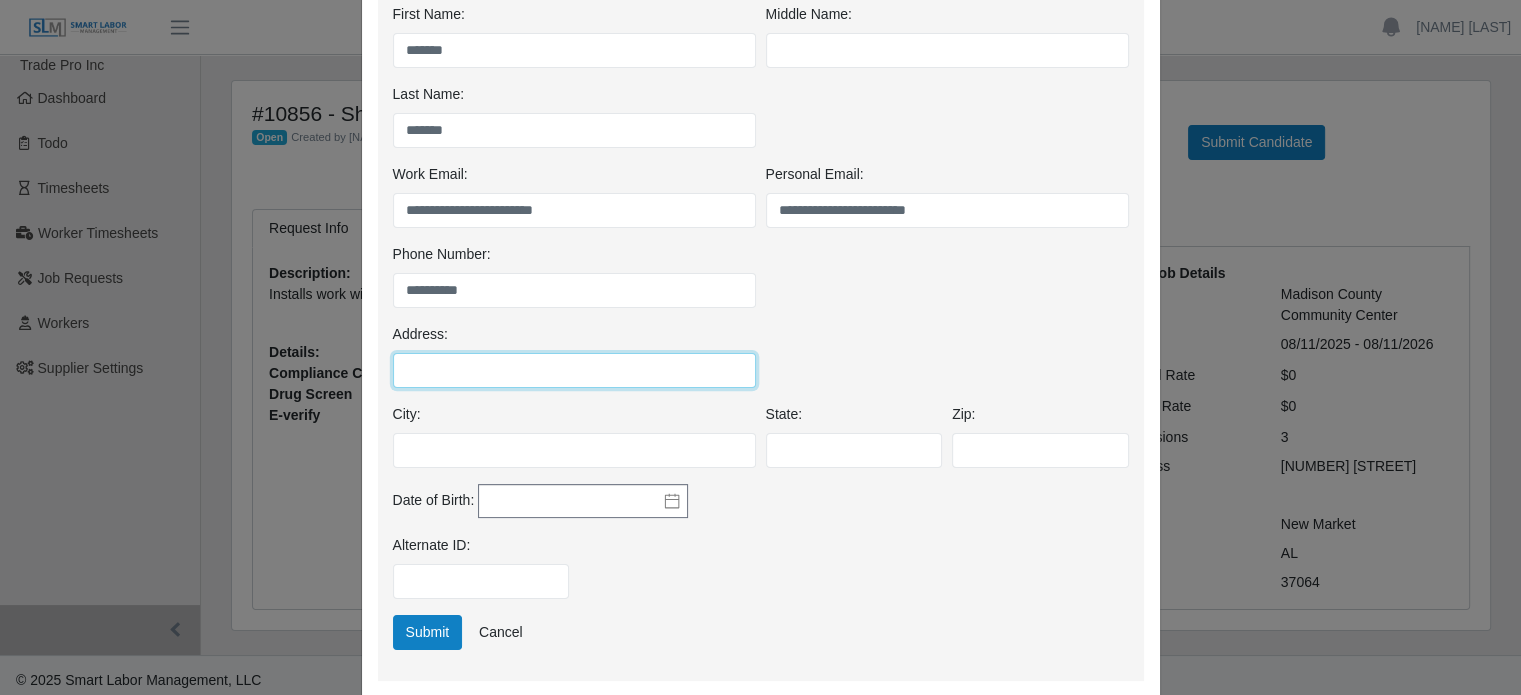 click on "Address:" at bounding box center [574, 370] 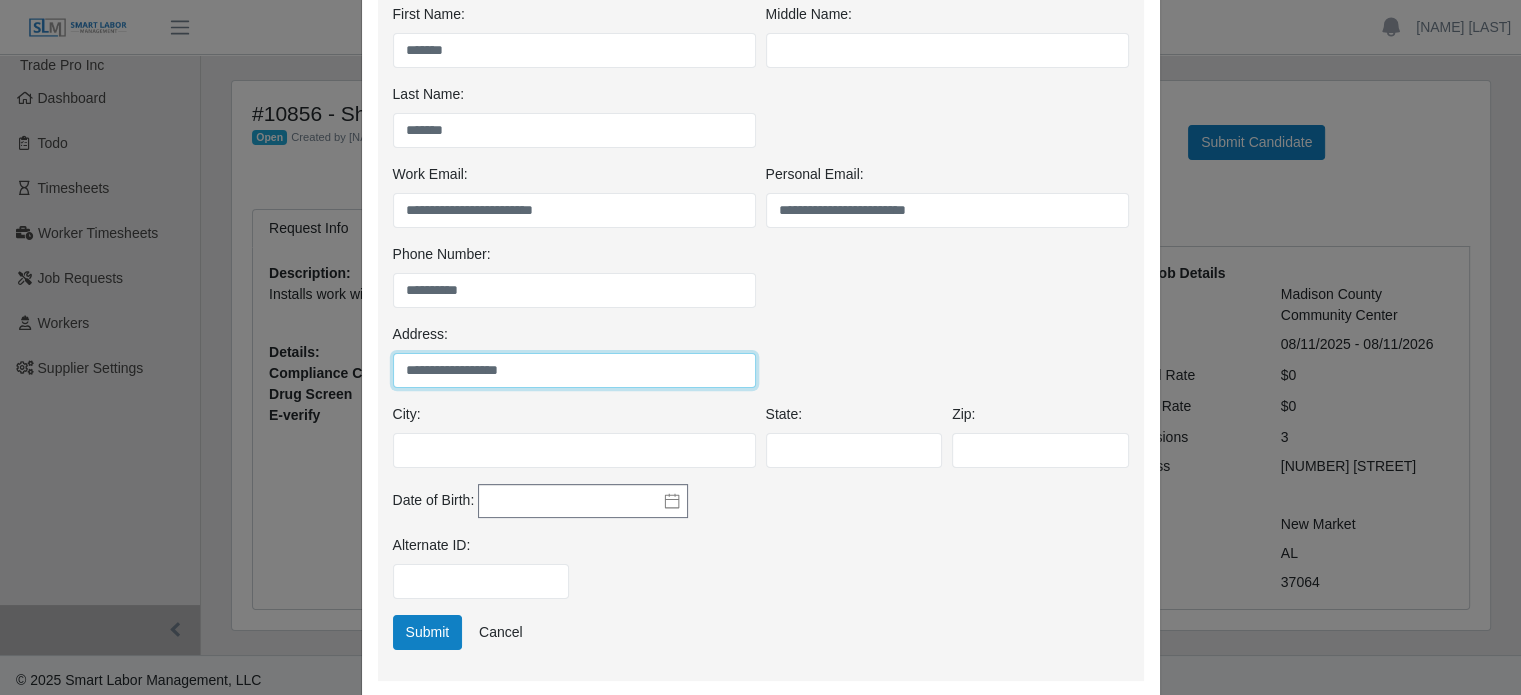 type on "**********" 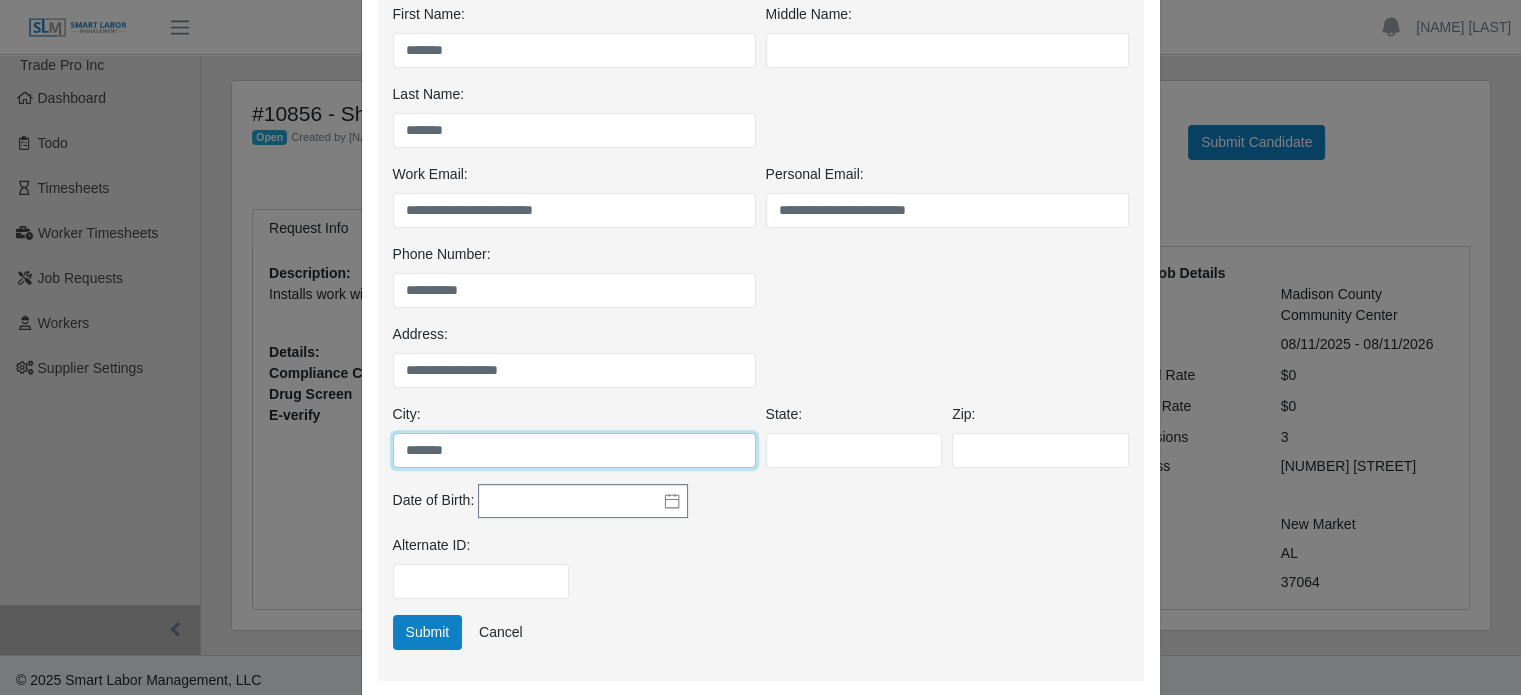 type on "*******" 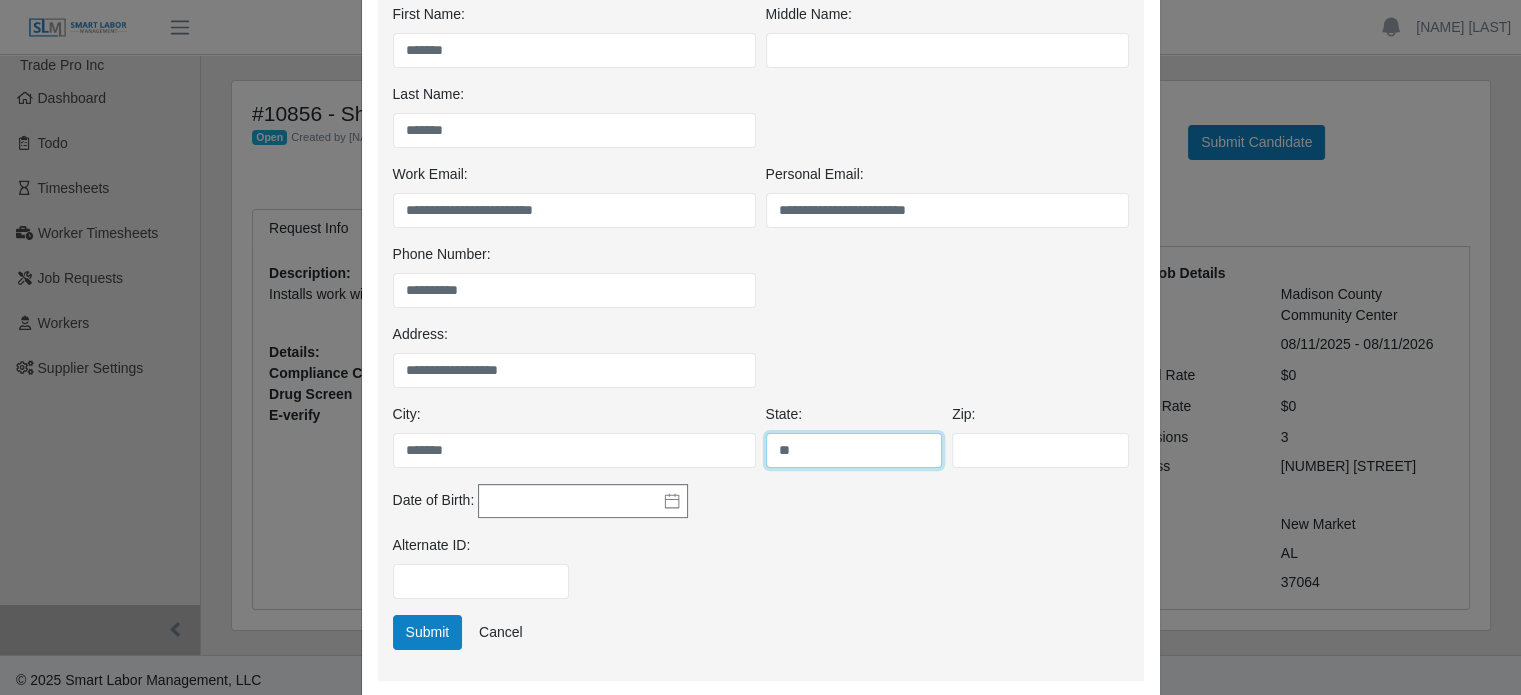 type on "**" 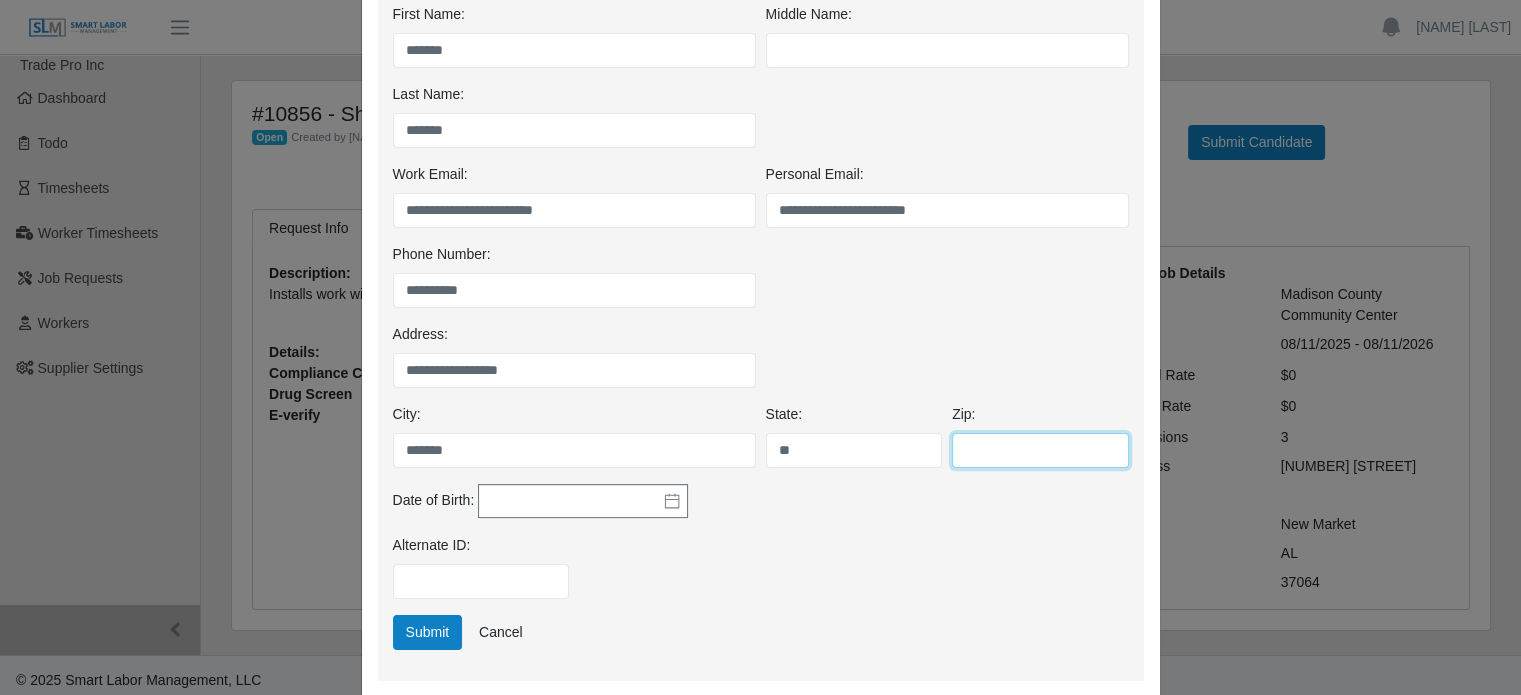 paste on "*****" 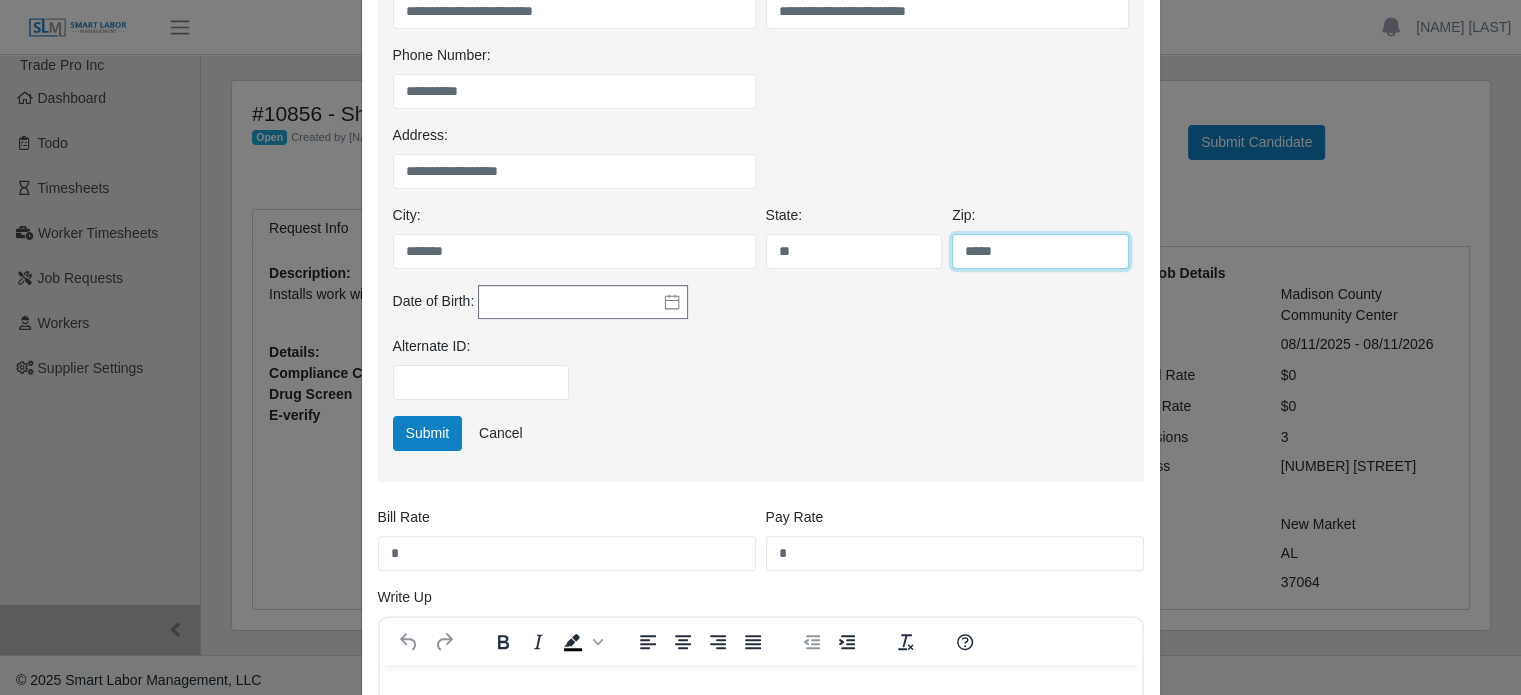scroll, scrollTop: 500, scrollLeft: 0, axis: vertical 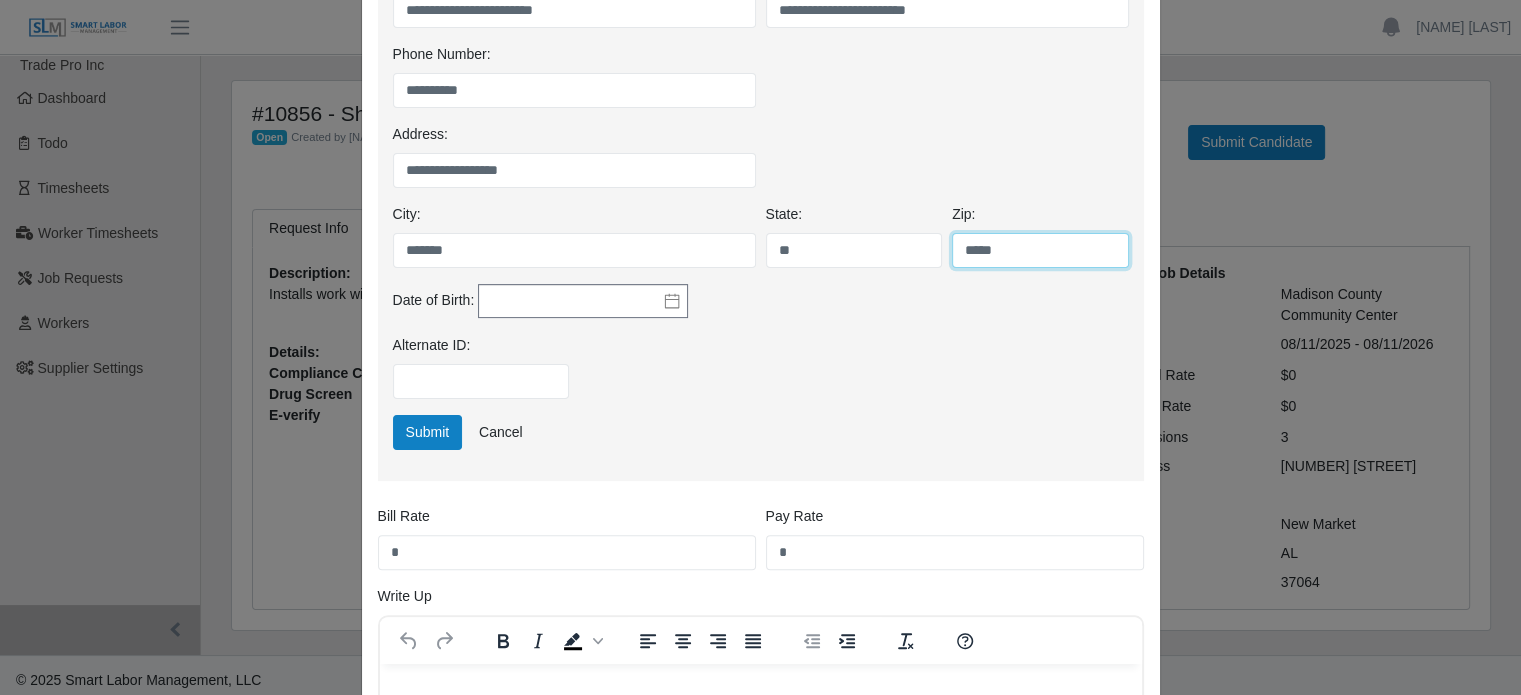 type on "*****" 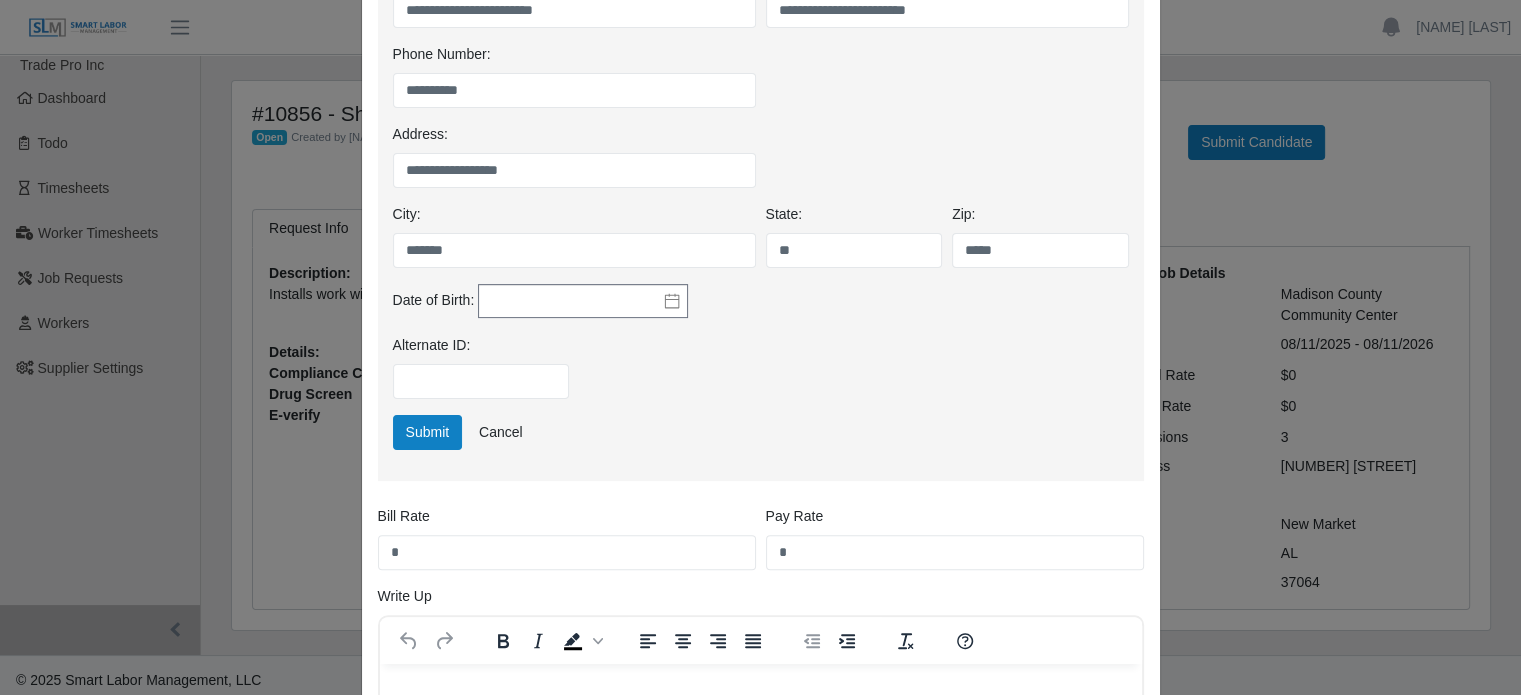 click 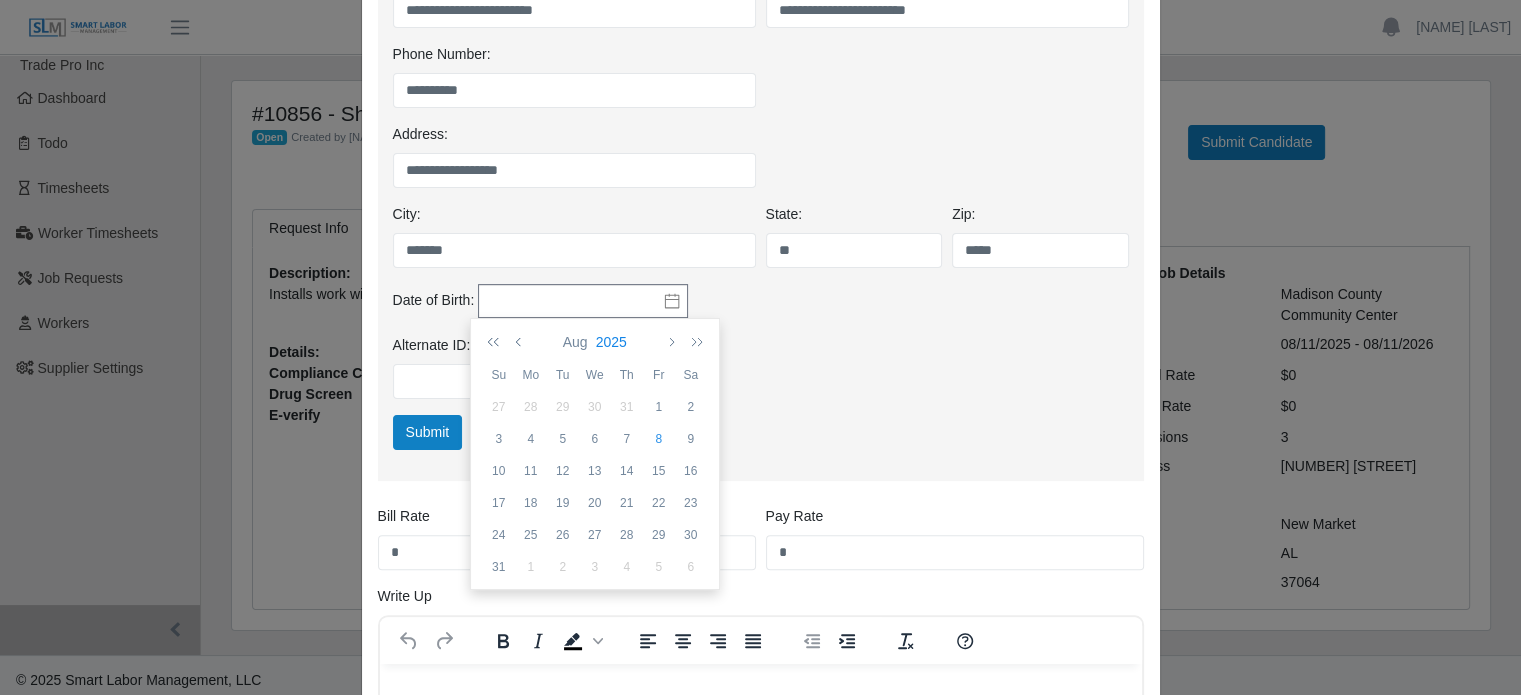click on "2025" 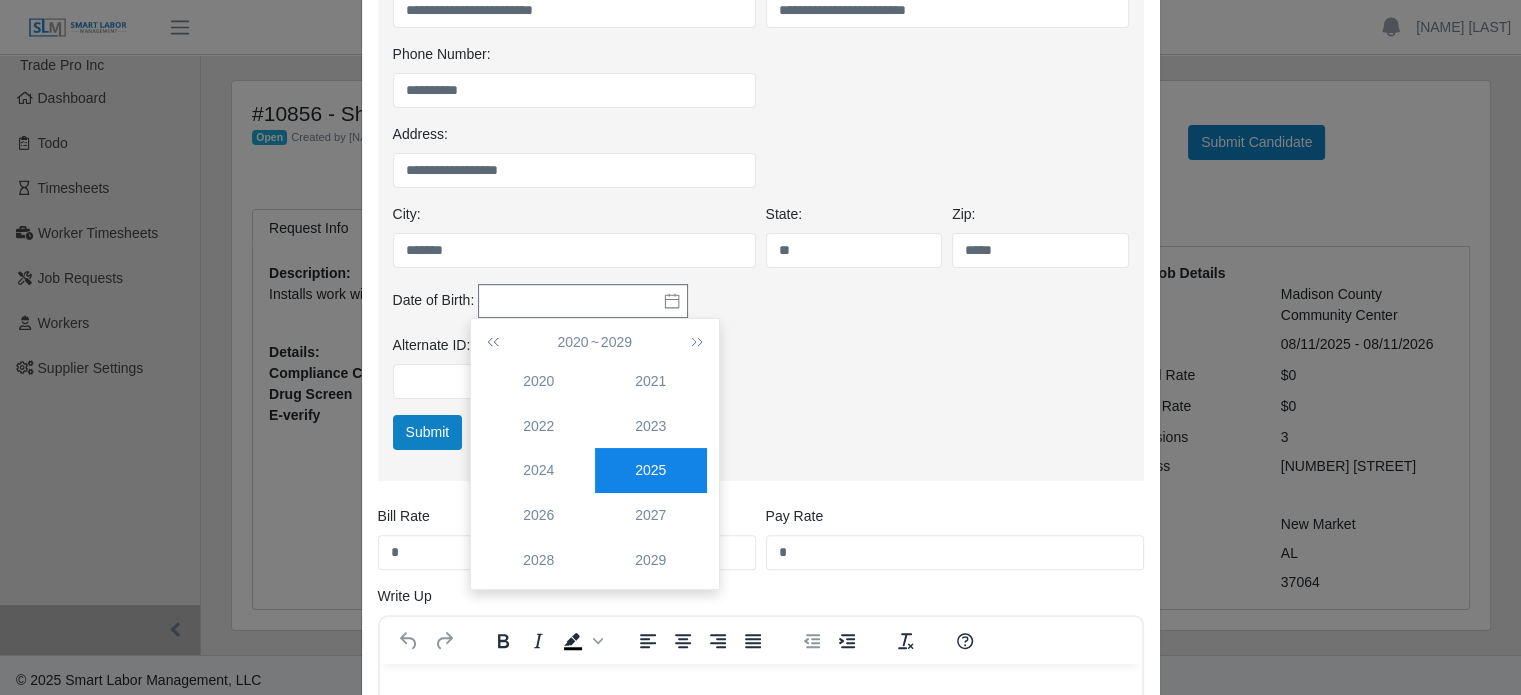 click on "2020 2029 2020 2021 2022 2023 2024 2025 2026 2027 2028 2029" 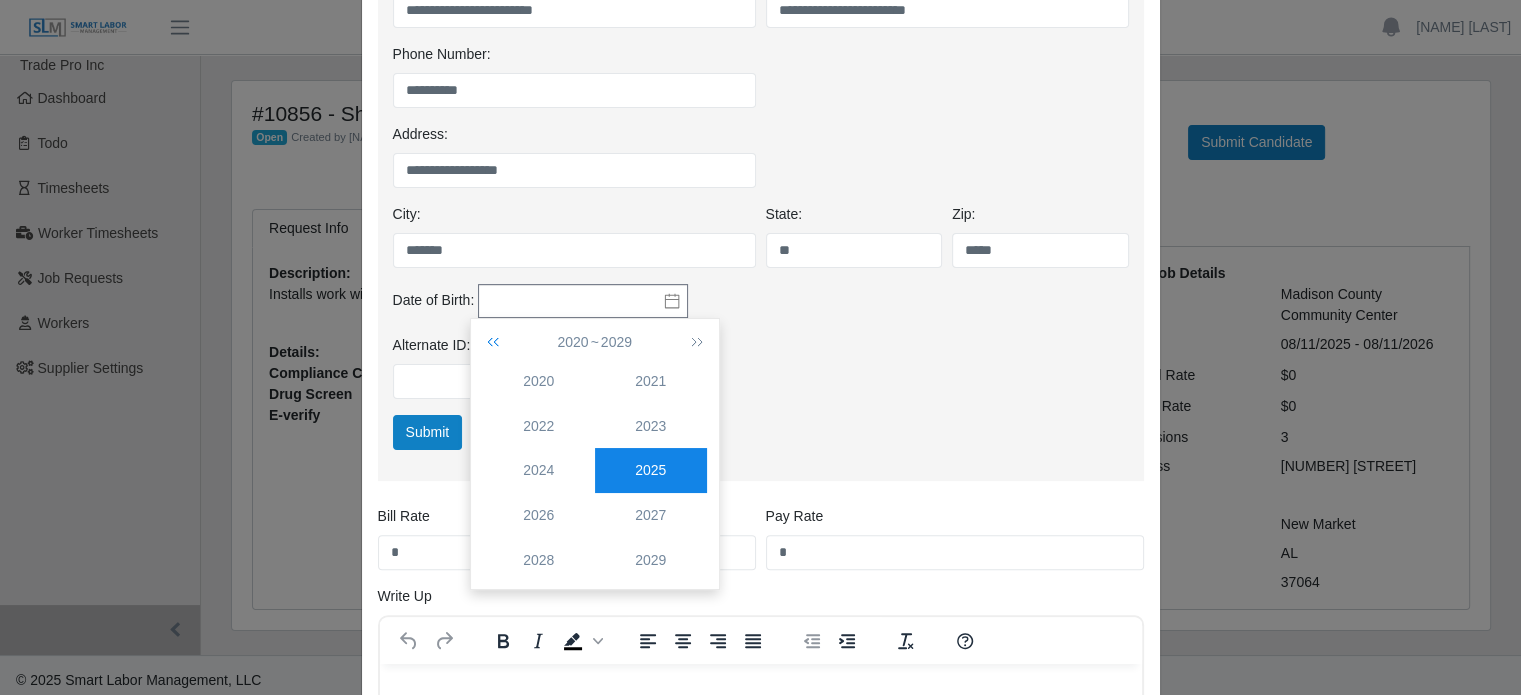 click at bounding box center [497, 342] 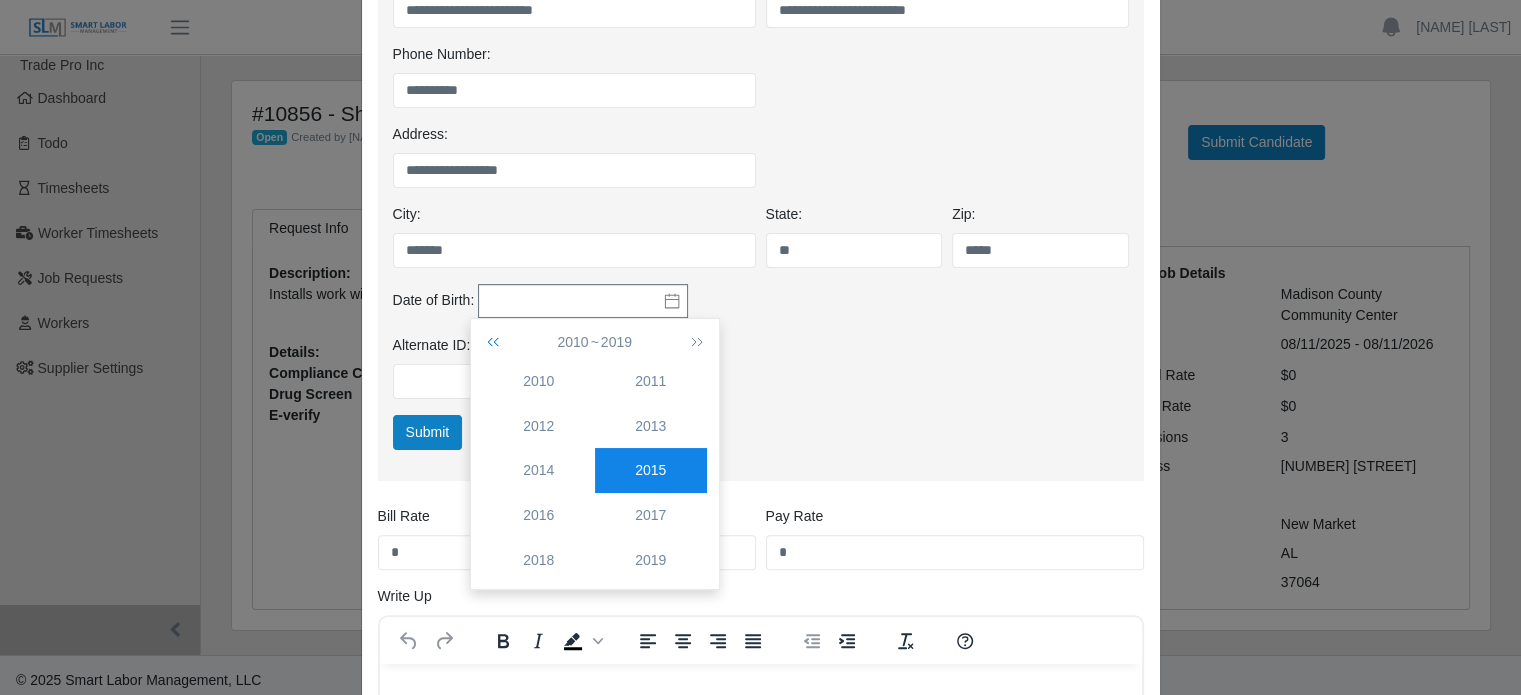 click at bounding box center [497, 342] 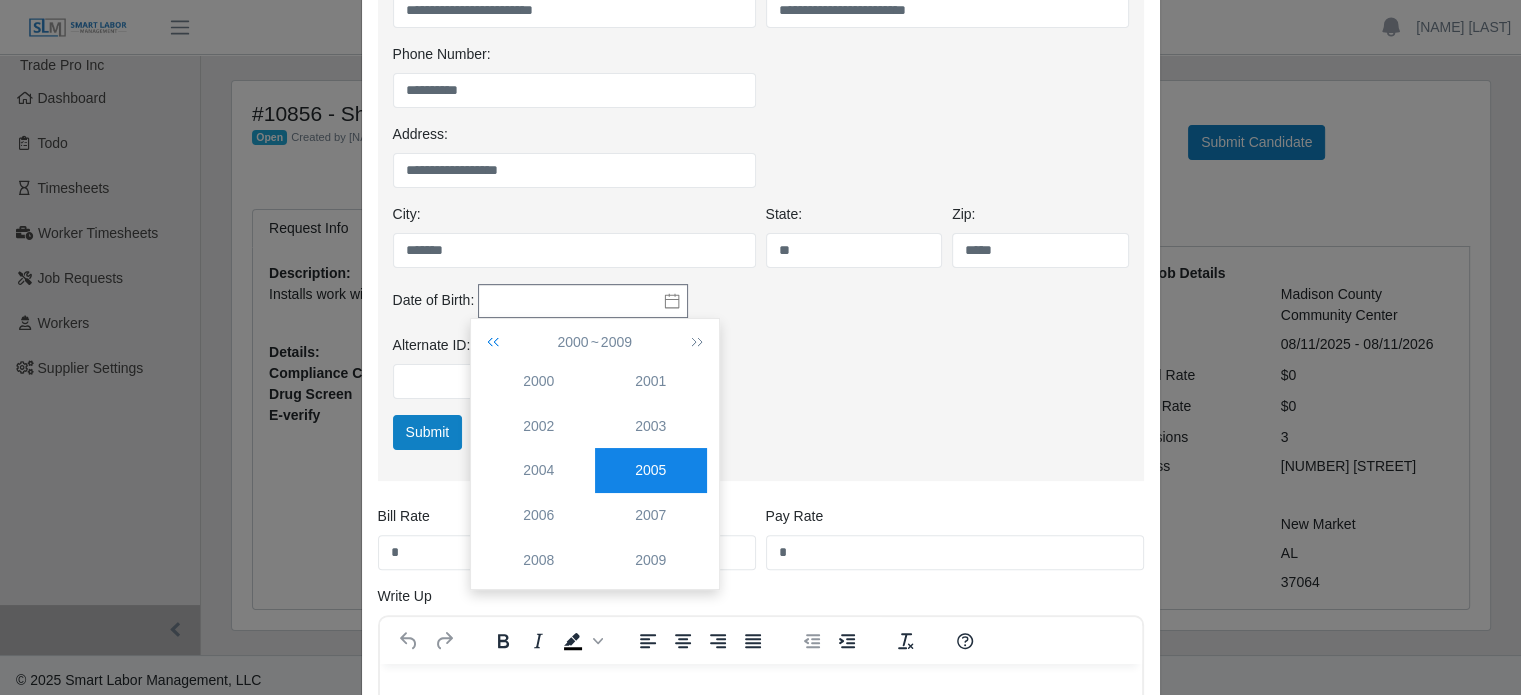 click at bounding box center [497, 342] 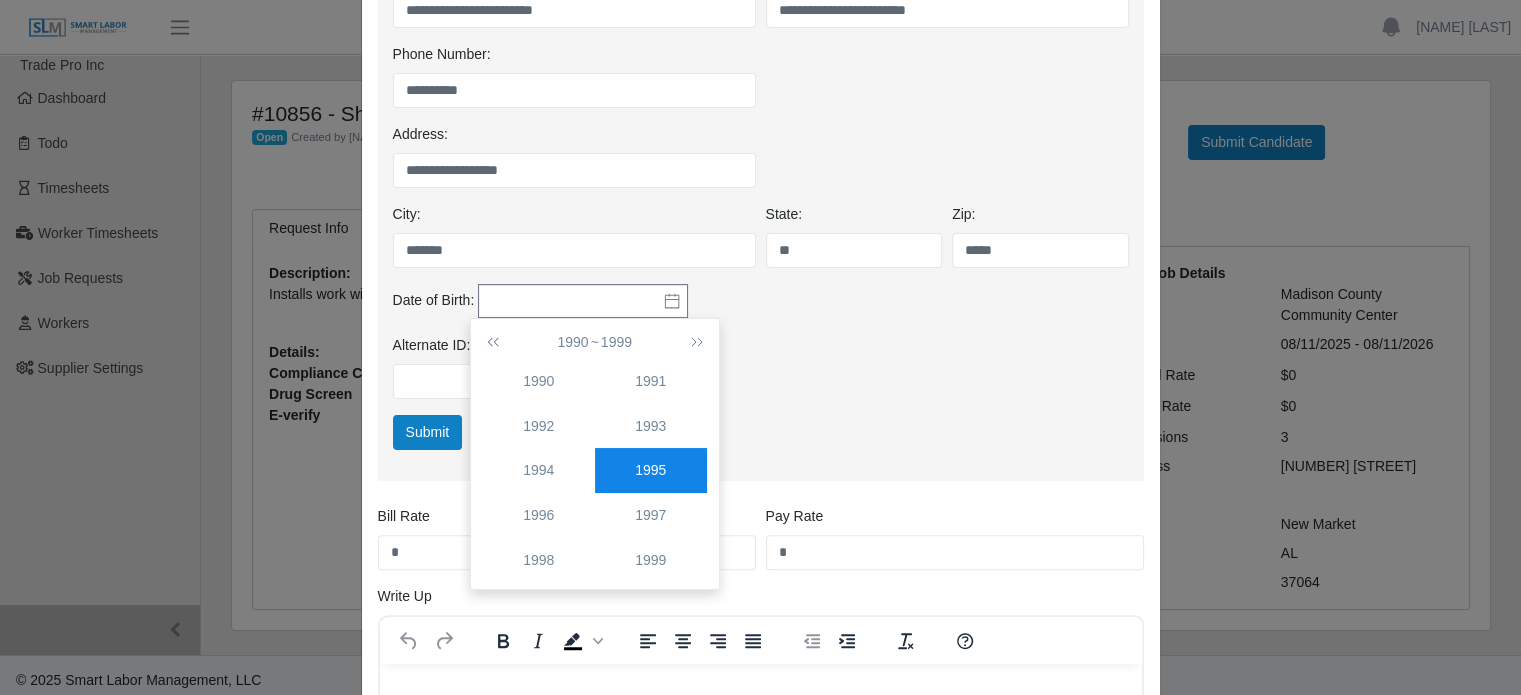 click on "1995" at bounding box center (651, 470) 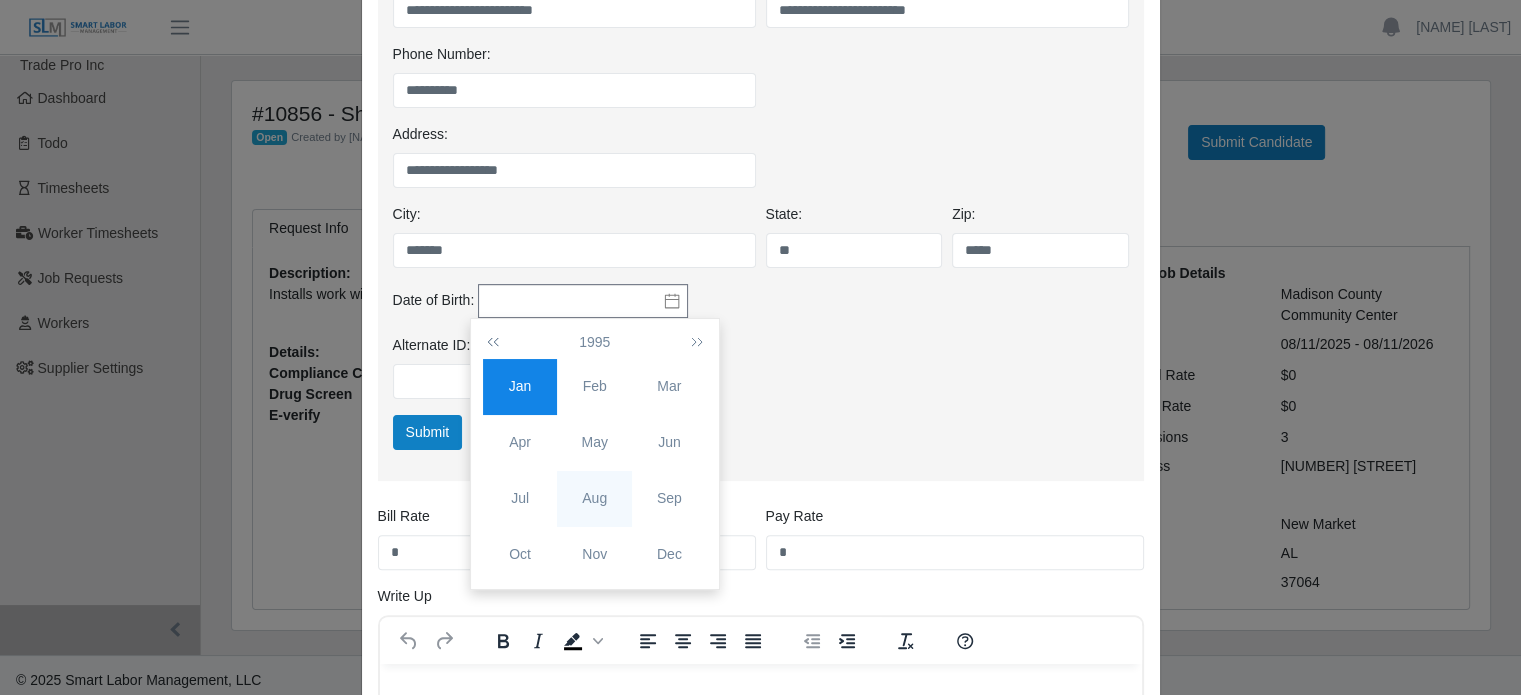 click on "Aug" at bounding box center (594, 498) 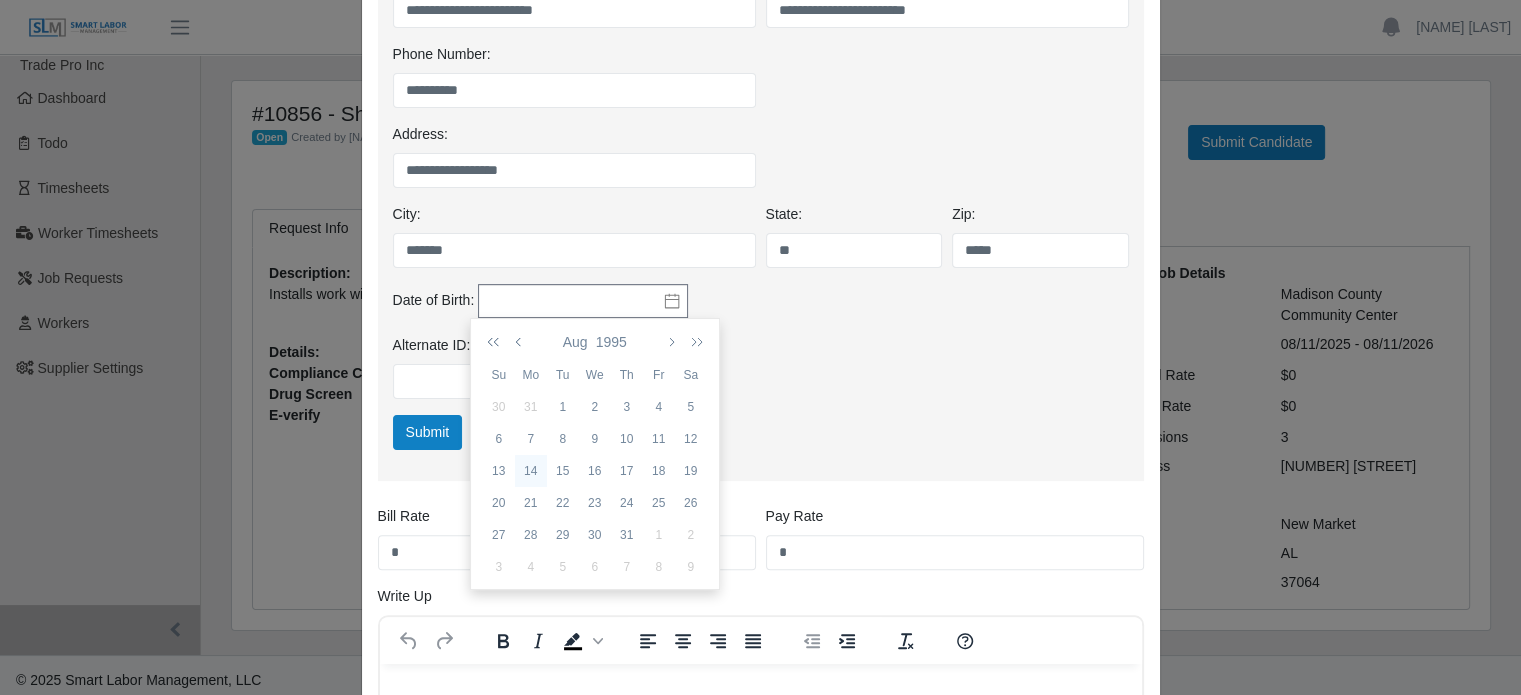 click on "14" at bounding box center [531, 471] 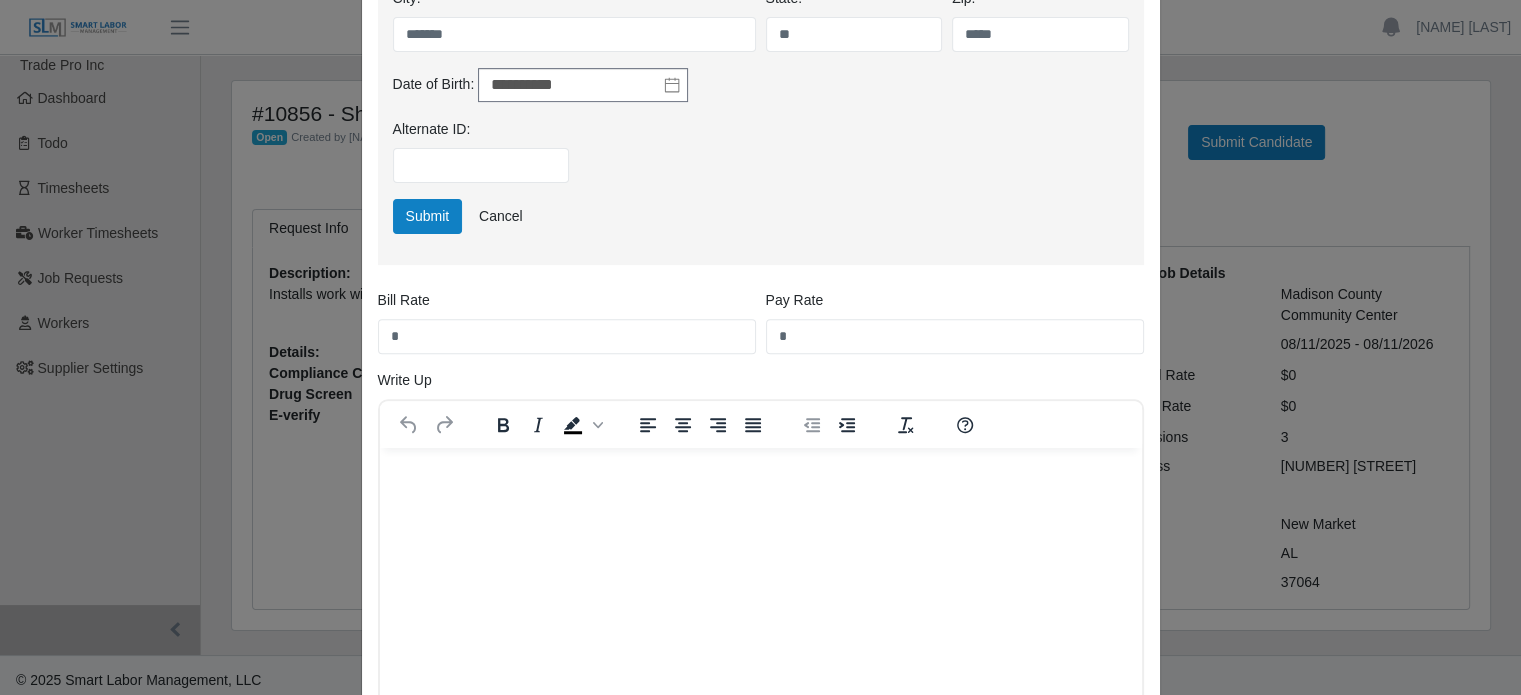 scroll, scrollTop: 800, scrollLeft: 0, axis: vertical 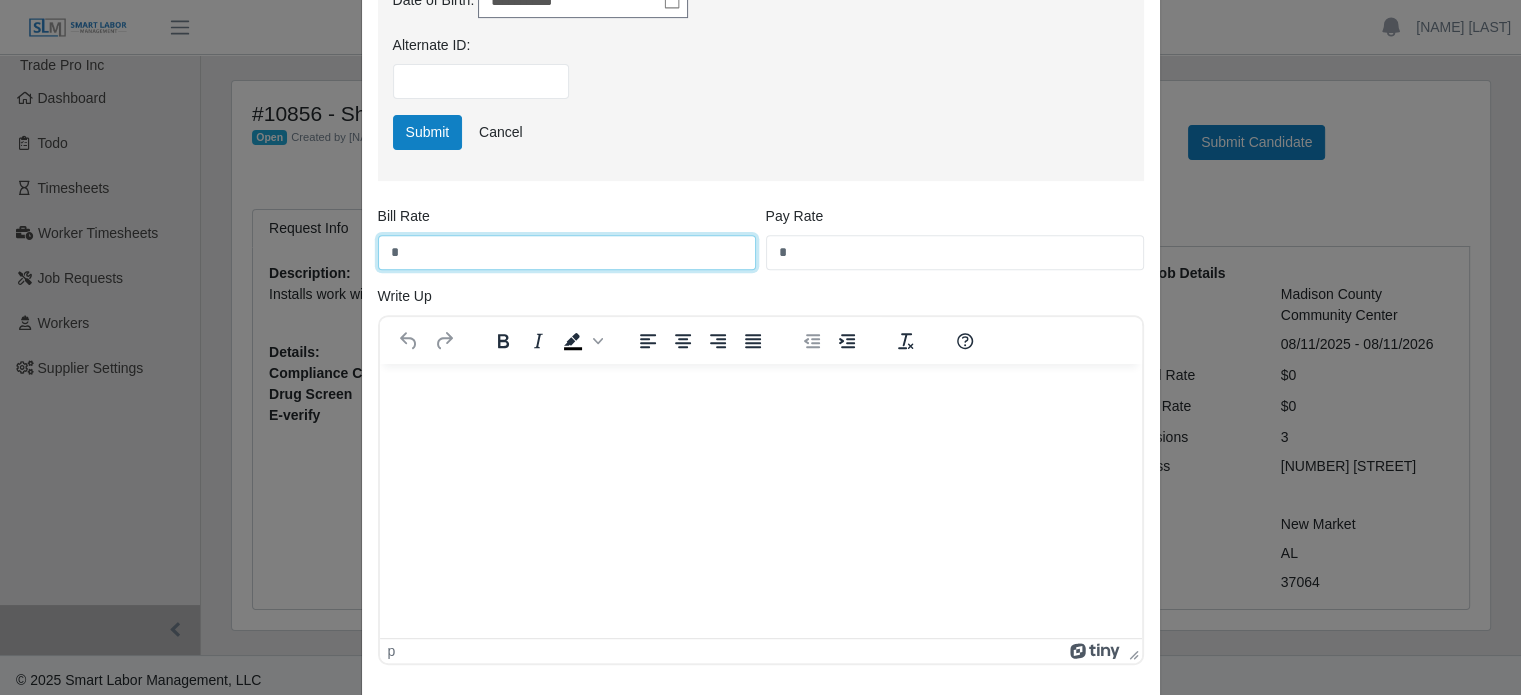 click on "*" at bounding box center (567, 252) 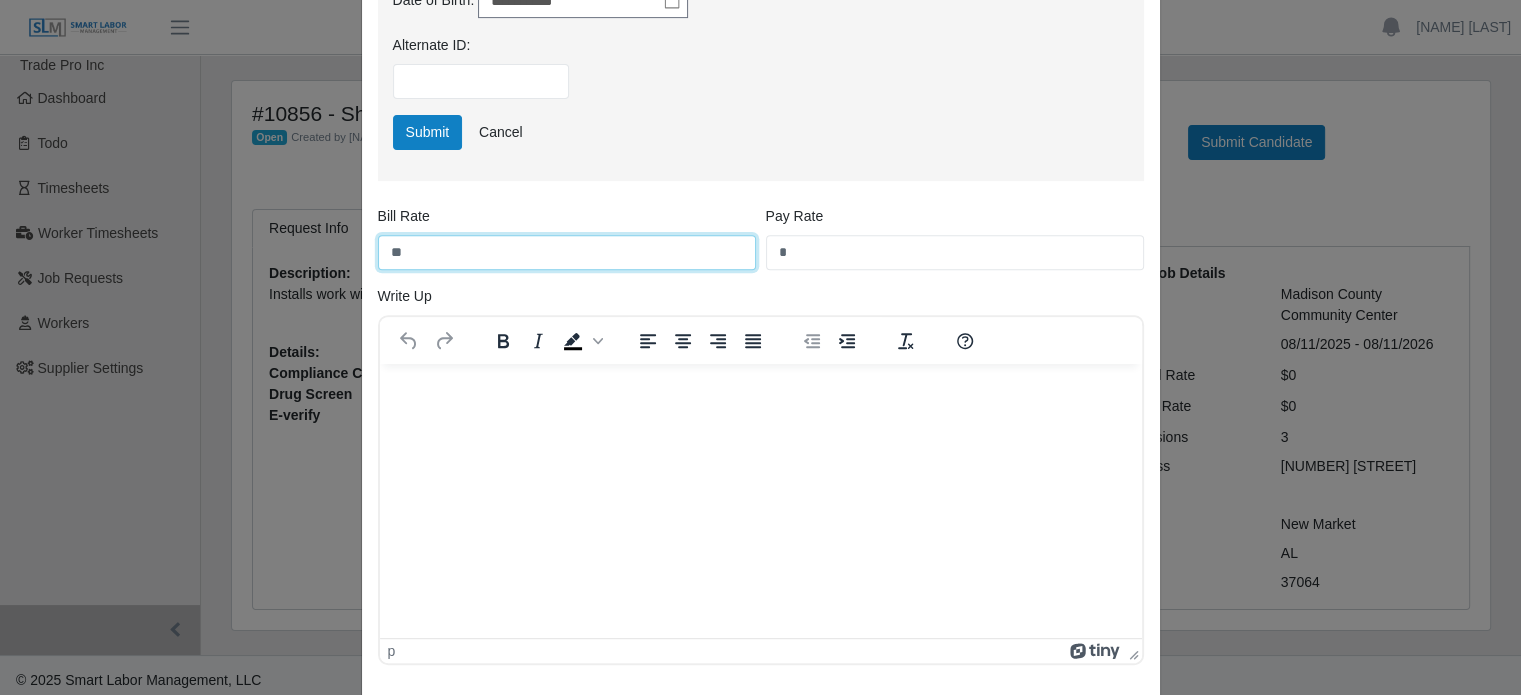 type on "**" 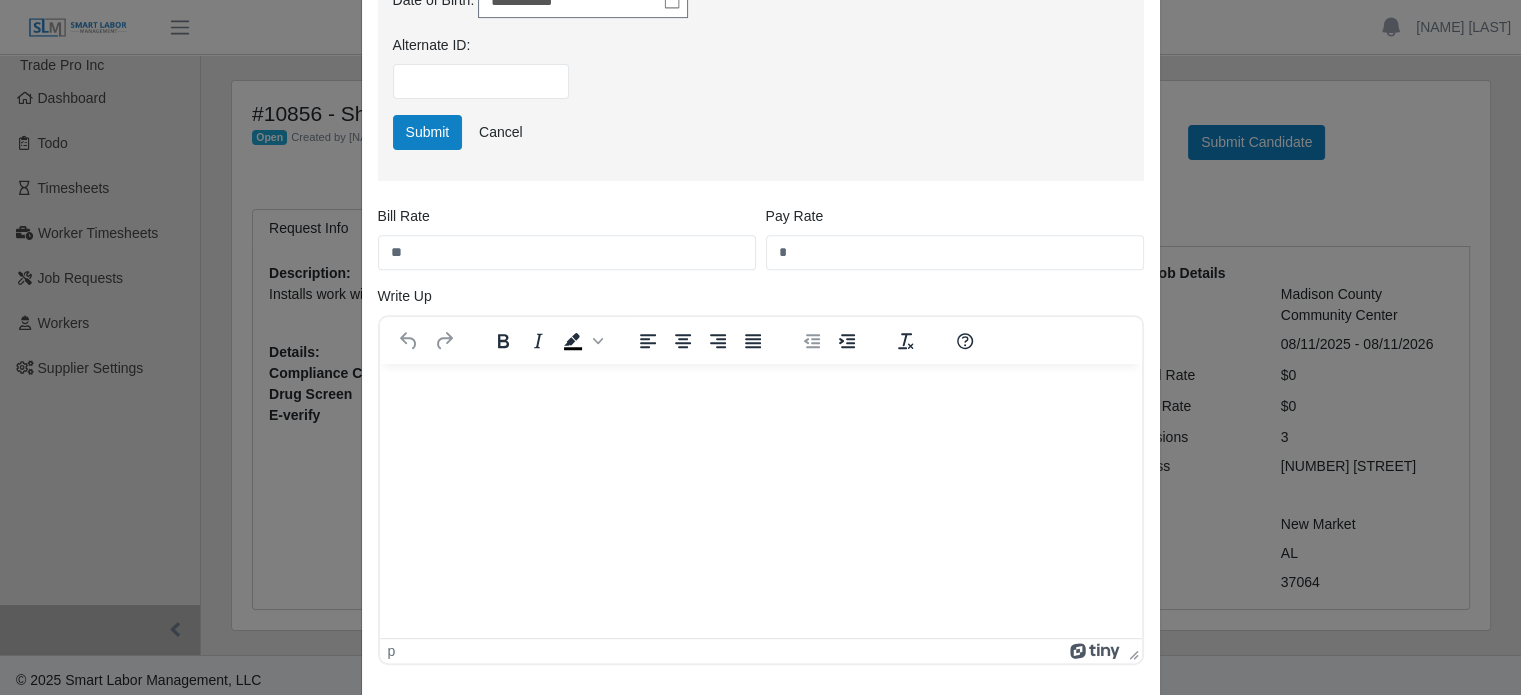 click on "Pay Rate   *" at bounding box center [955, 238] 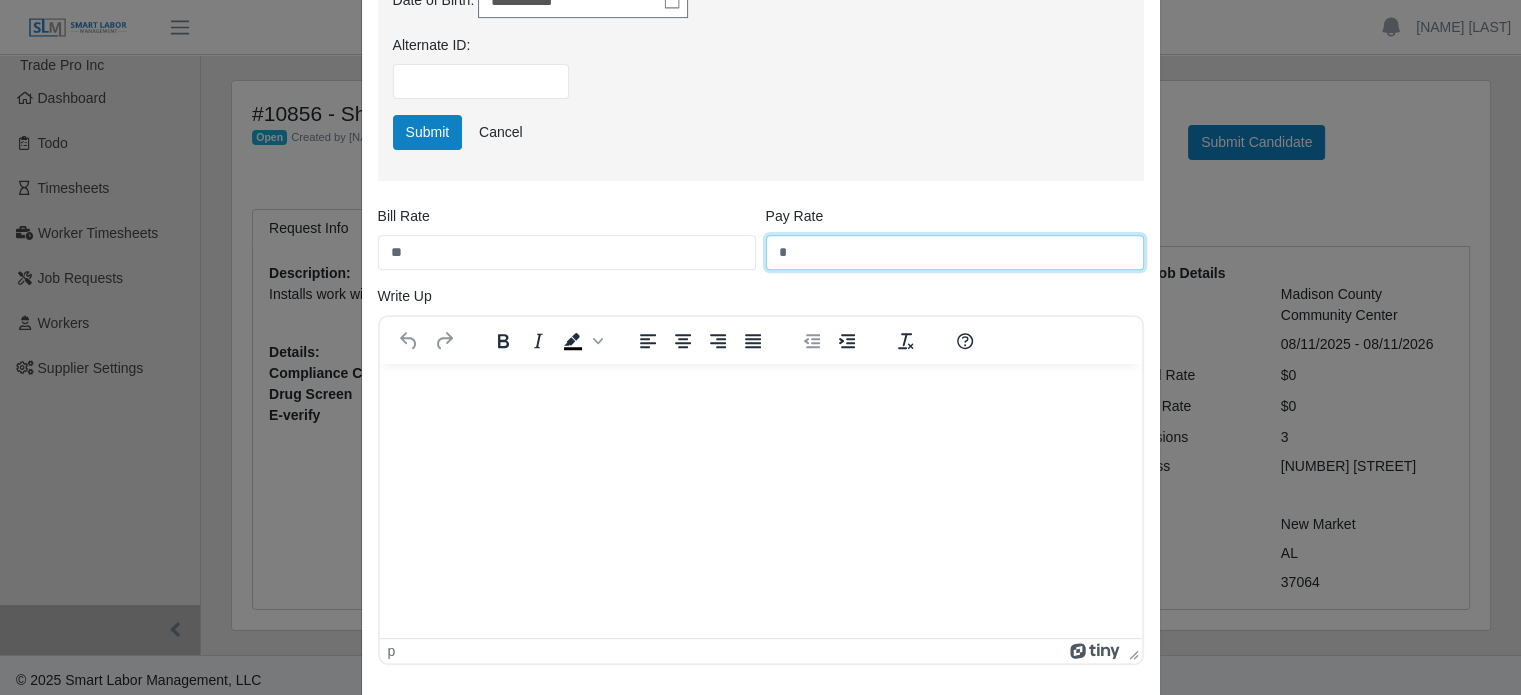 click on "*" at bounding box center (955, 252) 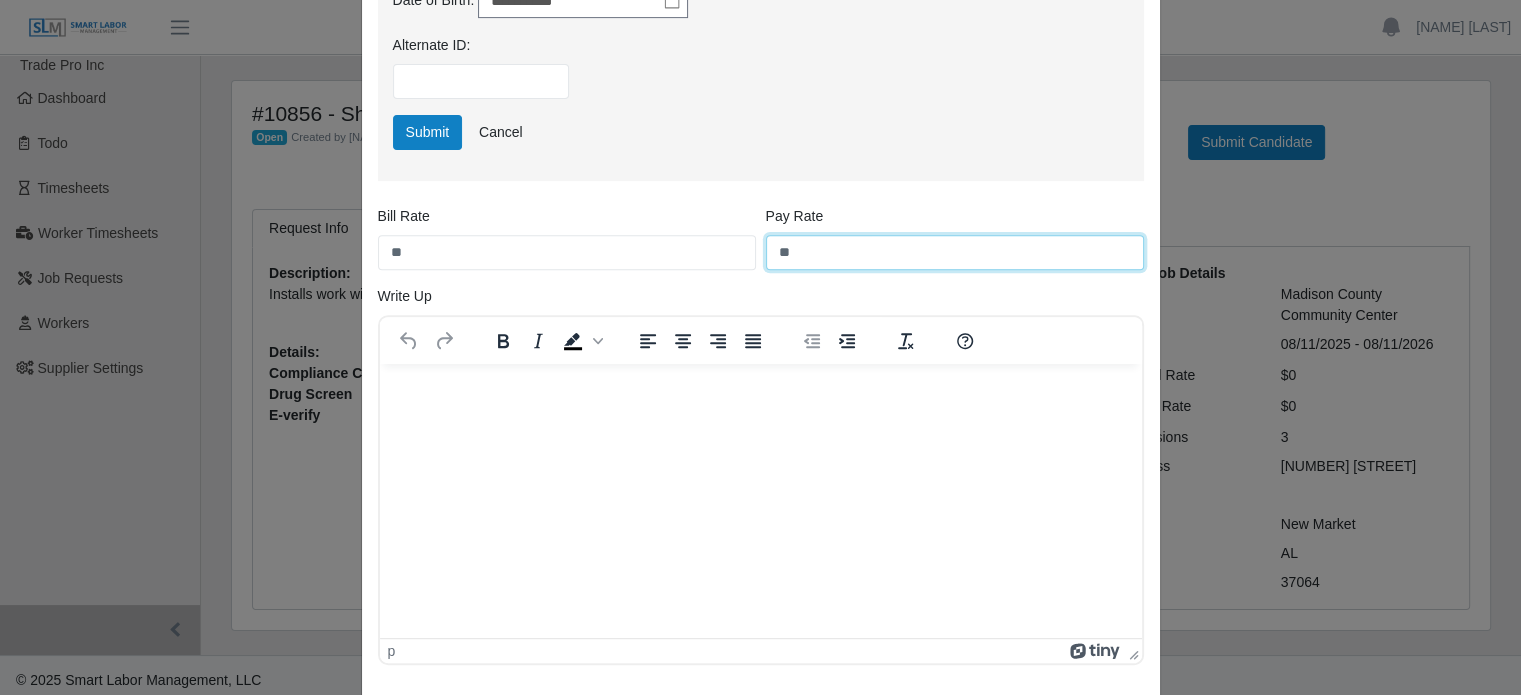 type on "**" 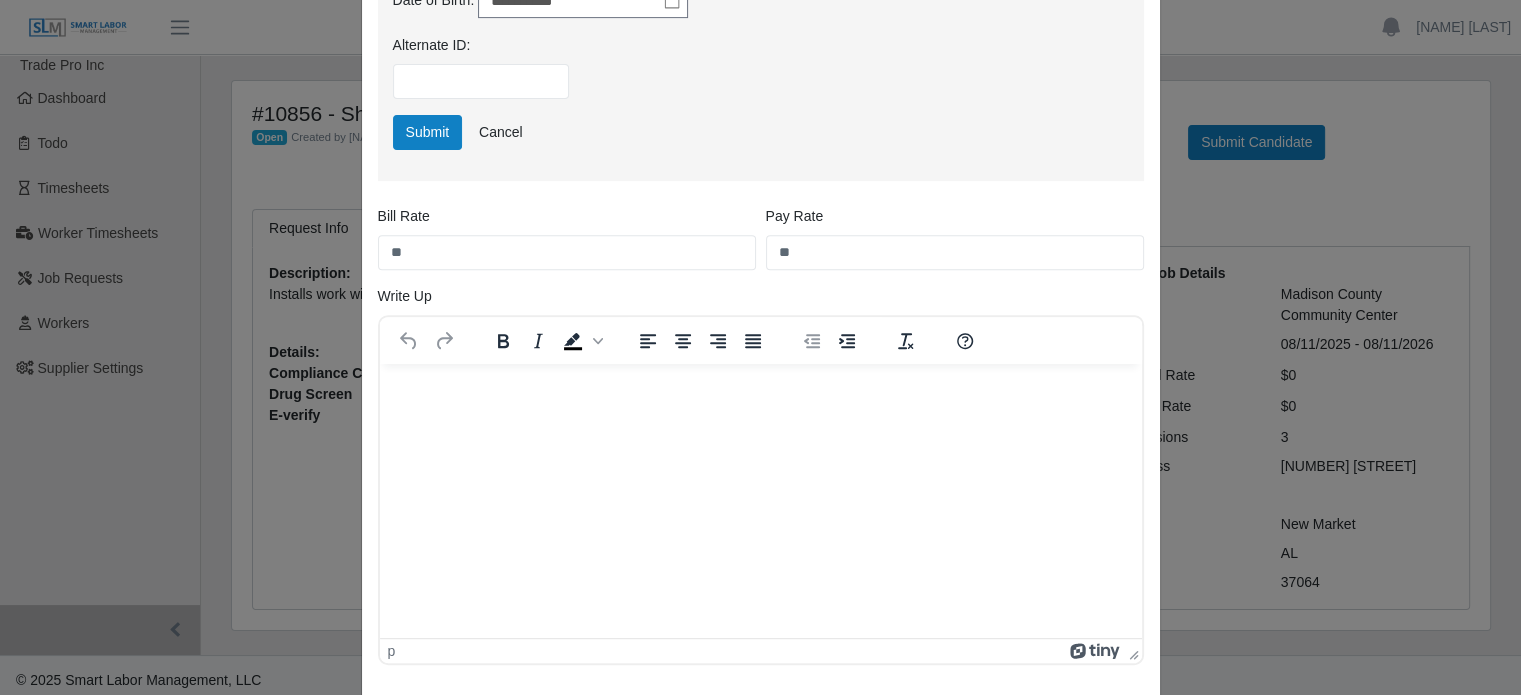 click at bounding box center (760, 391) 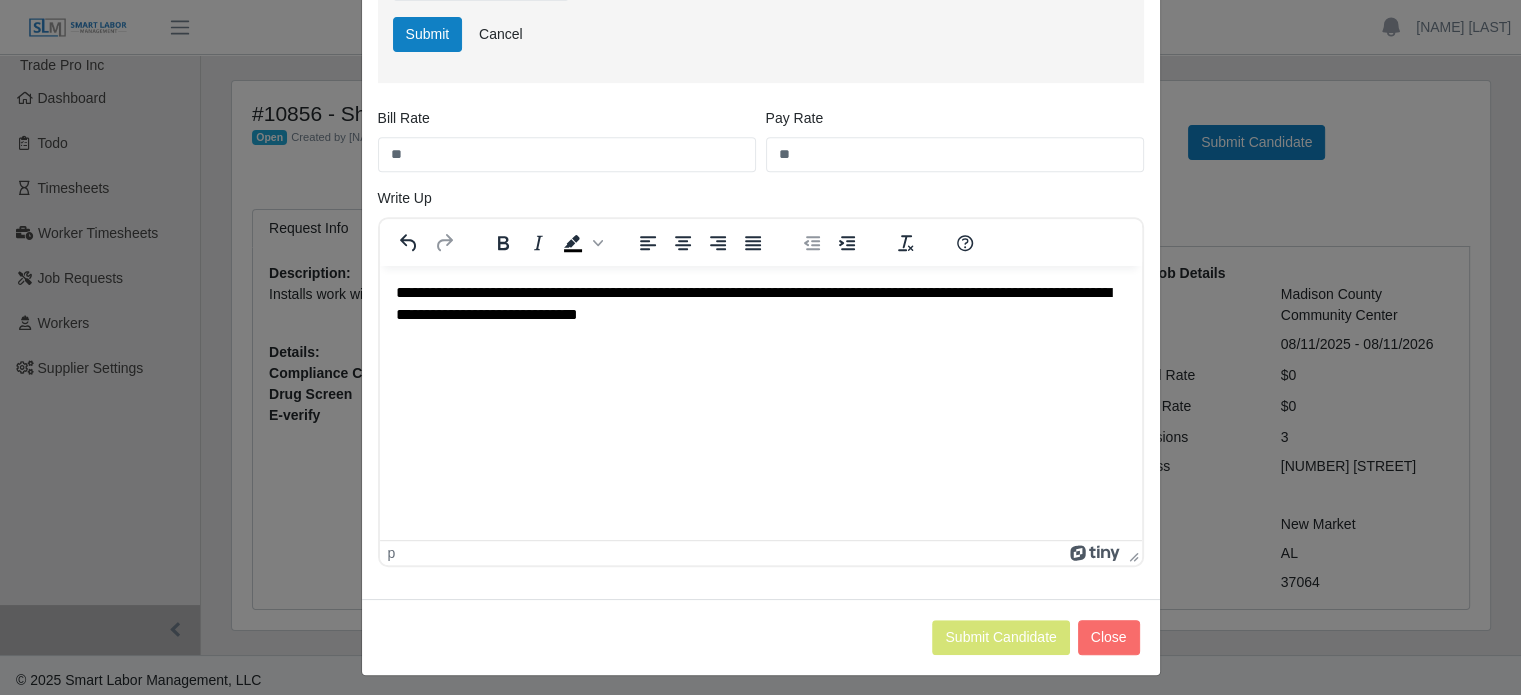 scroll, scrollTop: 906, scrollLeft: 0, axis: vertical 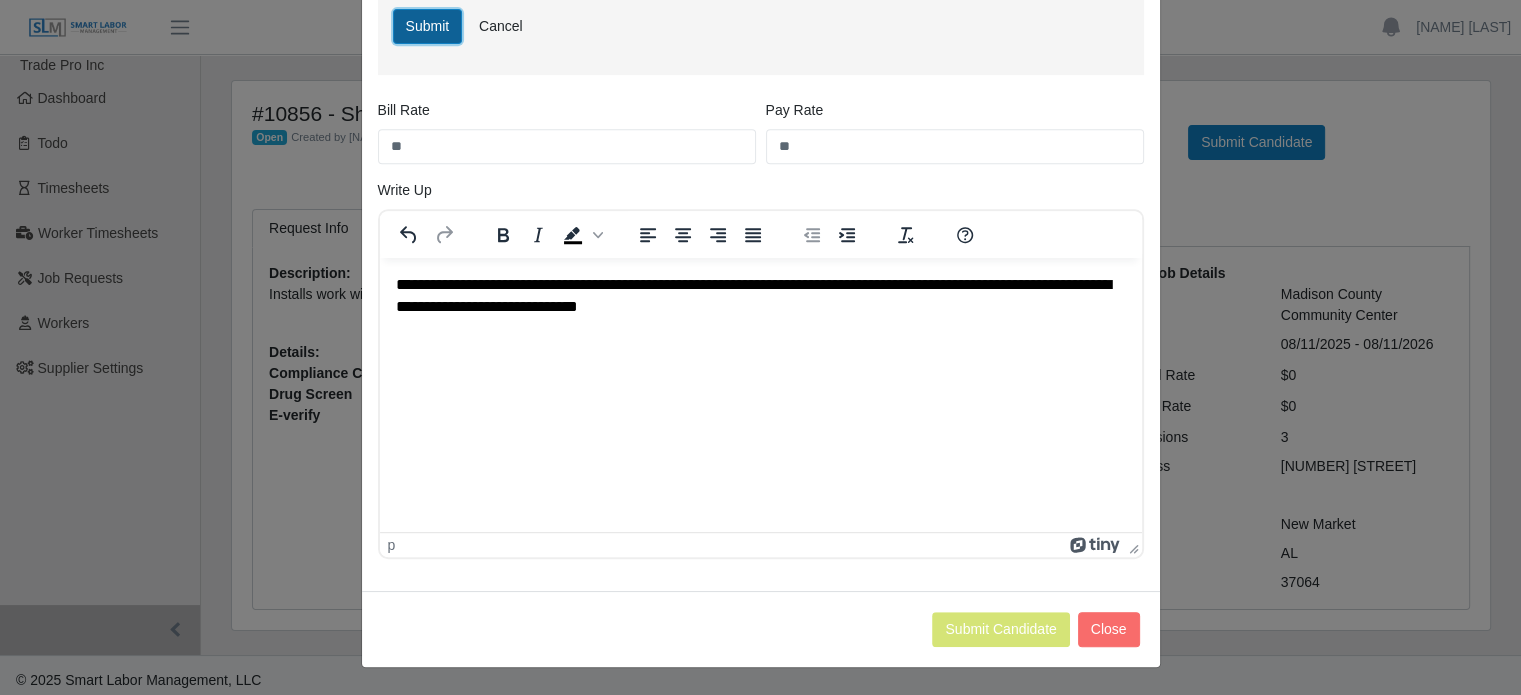 click on "Submit" at bounding box center (428, 26) 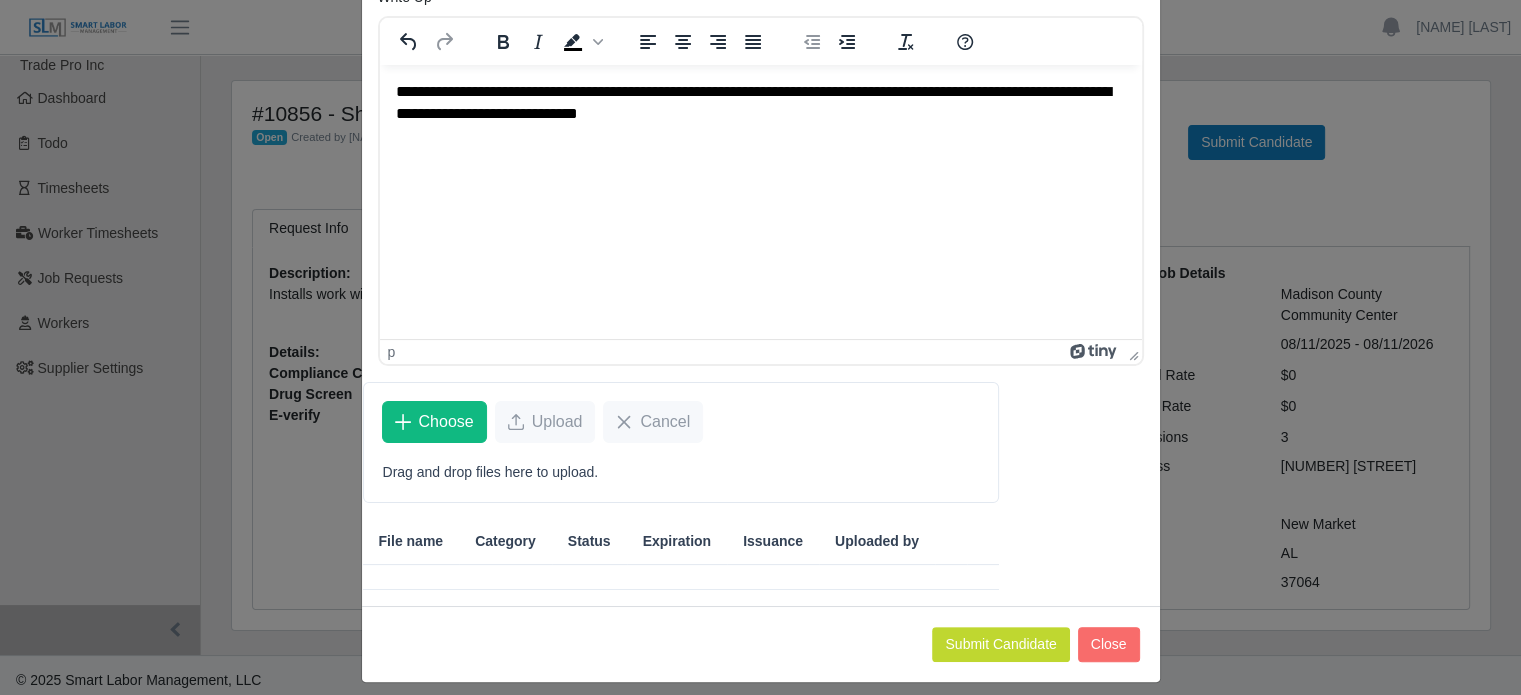 scroll, scrollTop: 360, scrollLeft: 0, axis: vertical 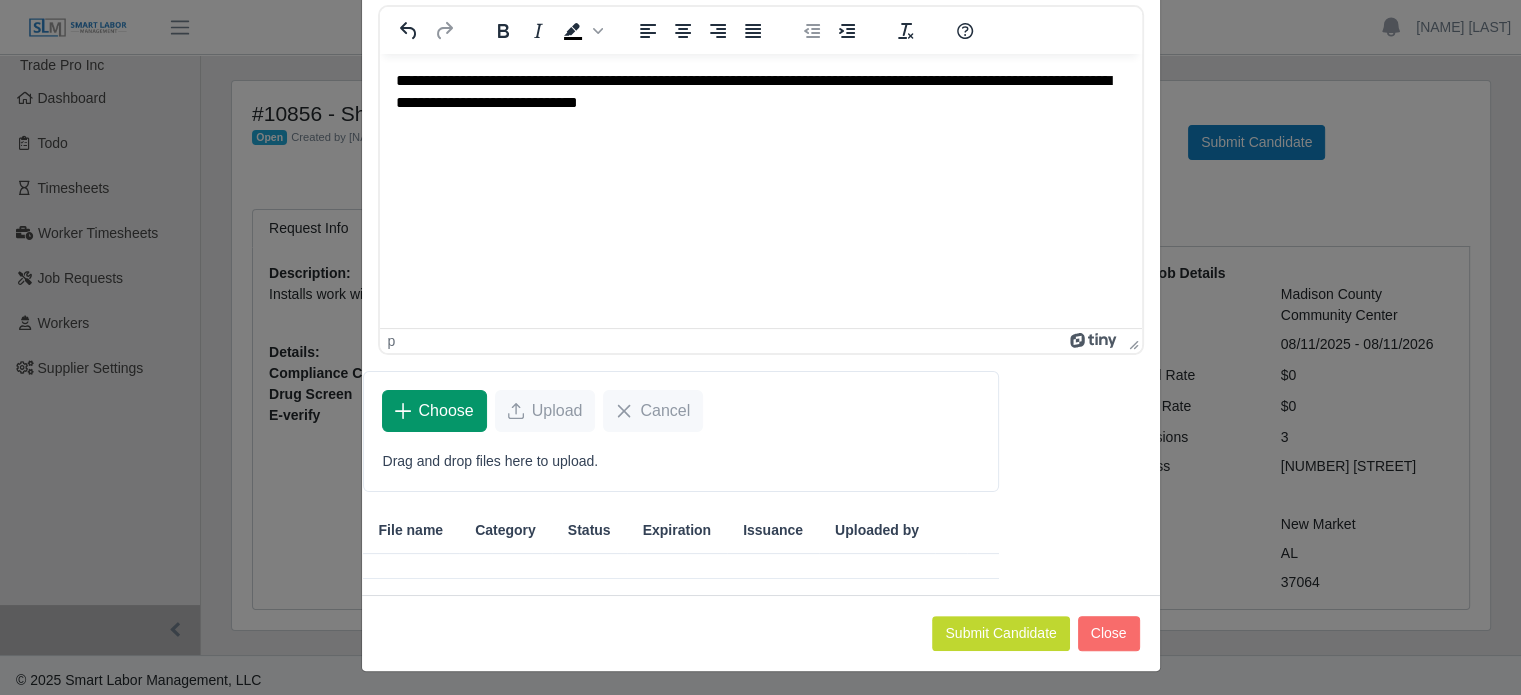 click on "Choose" 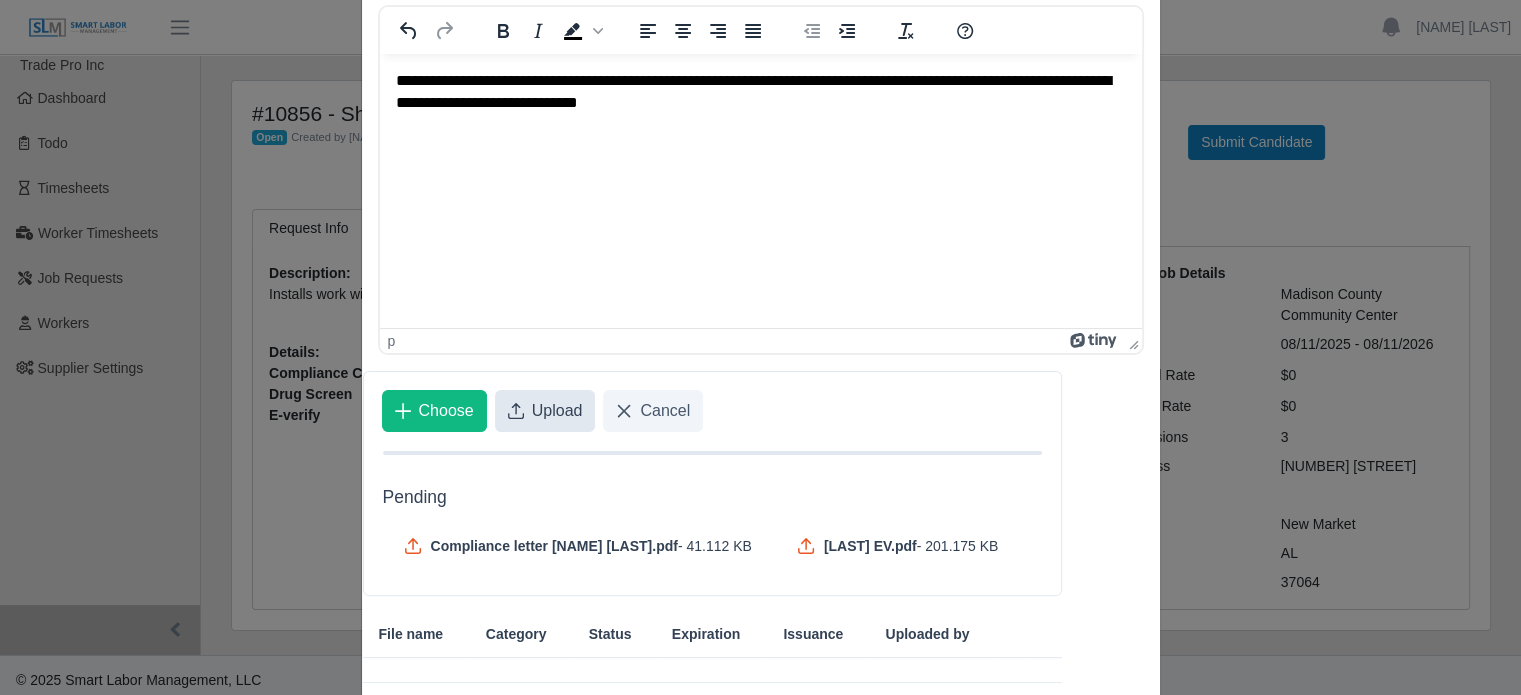 click on "Upload" 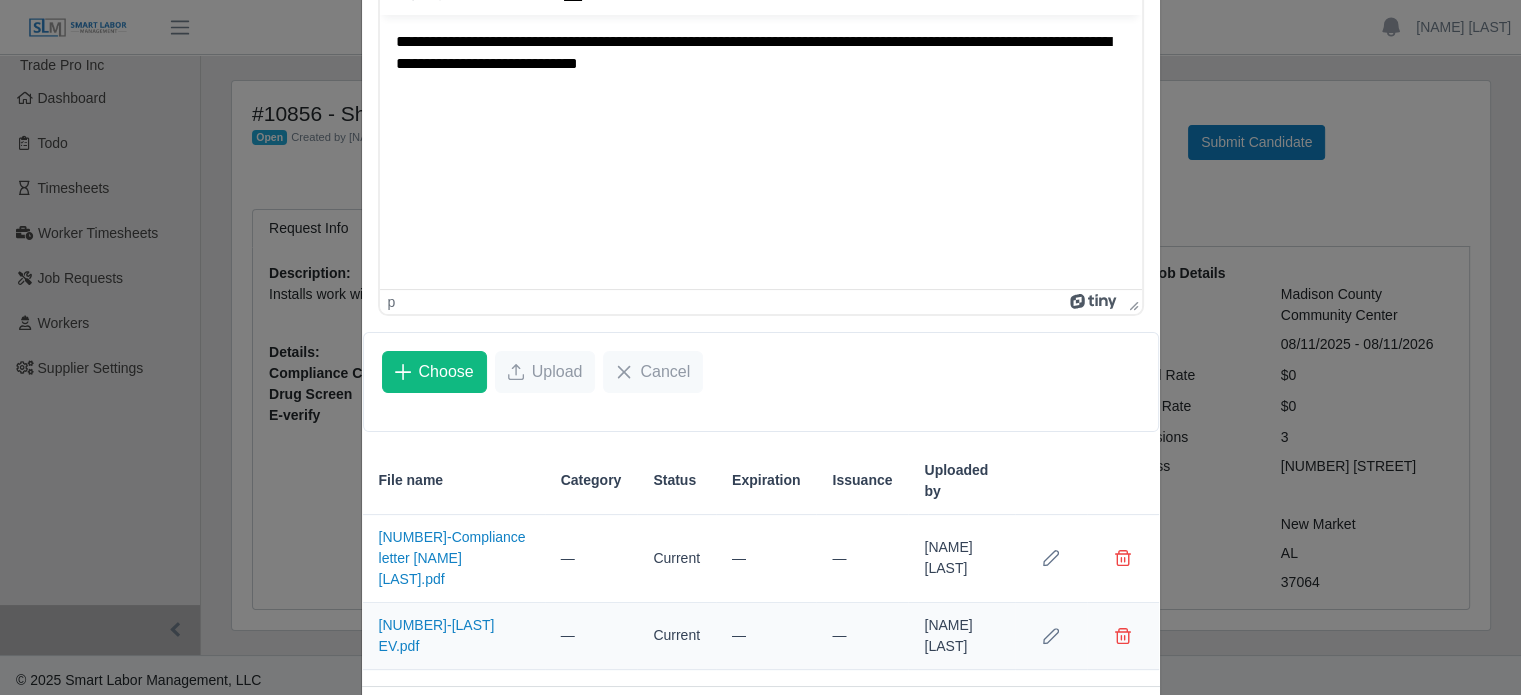 scroll, scrollTop: 469, scrollLeft: 0, axis: vertical 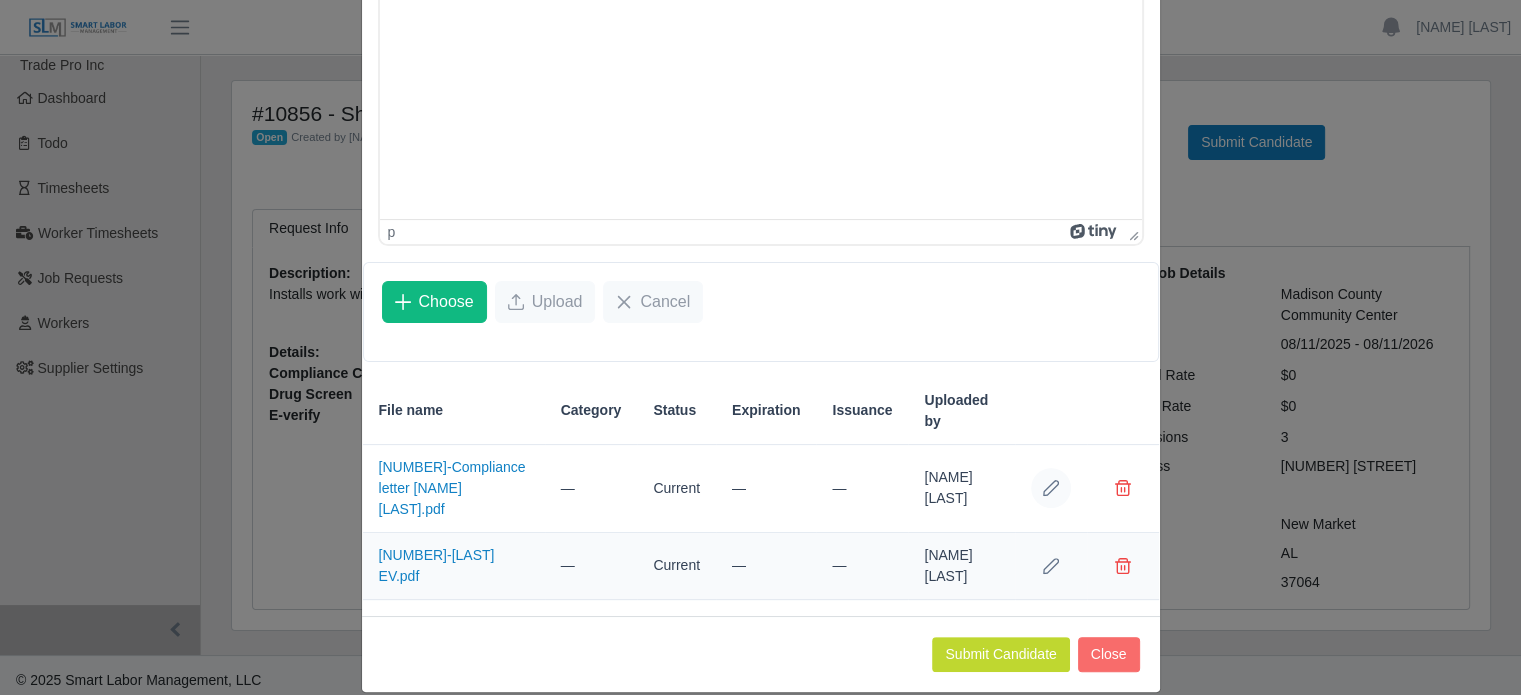 click 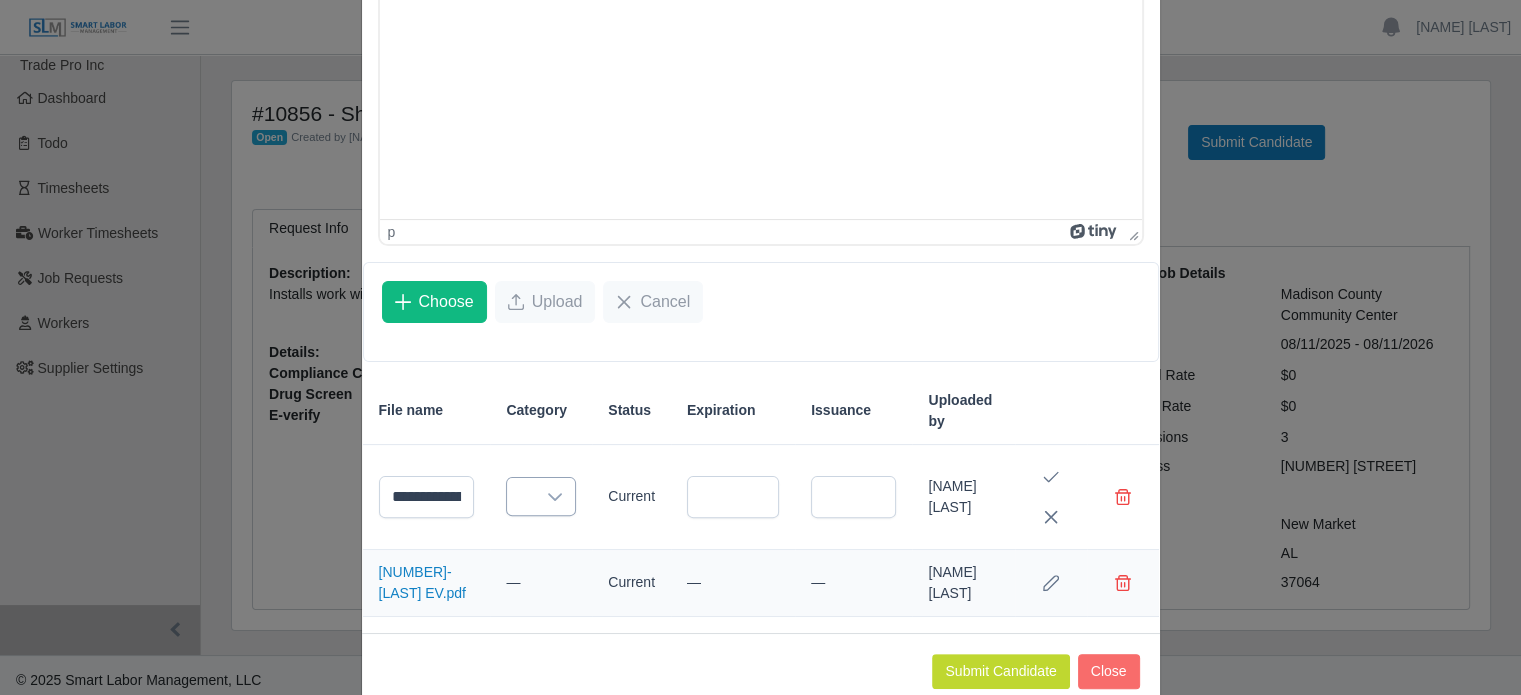 click 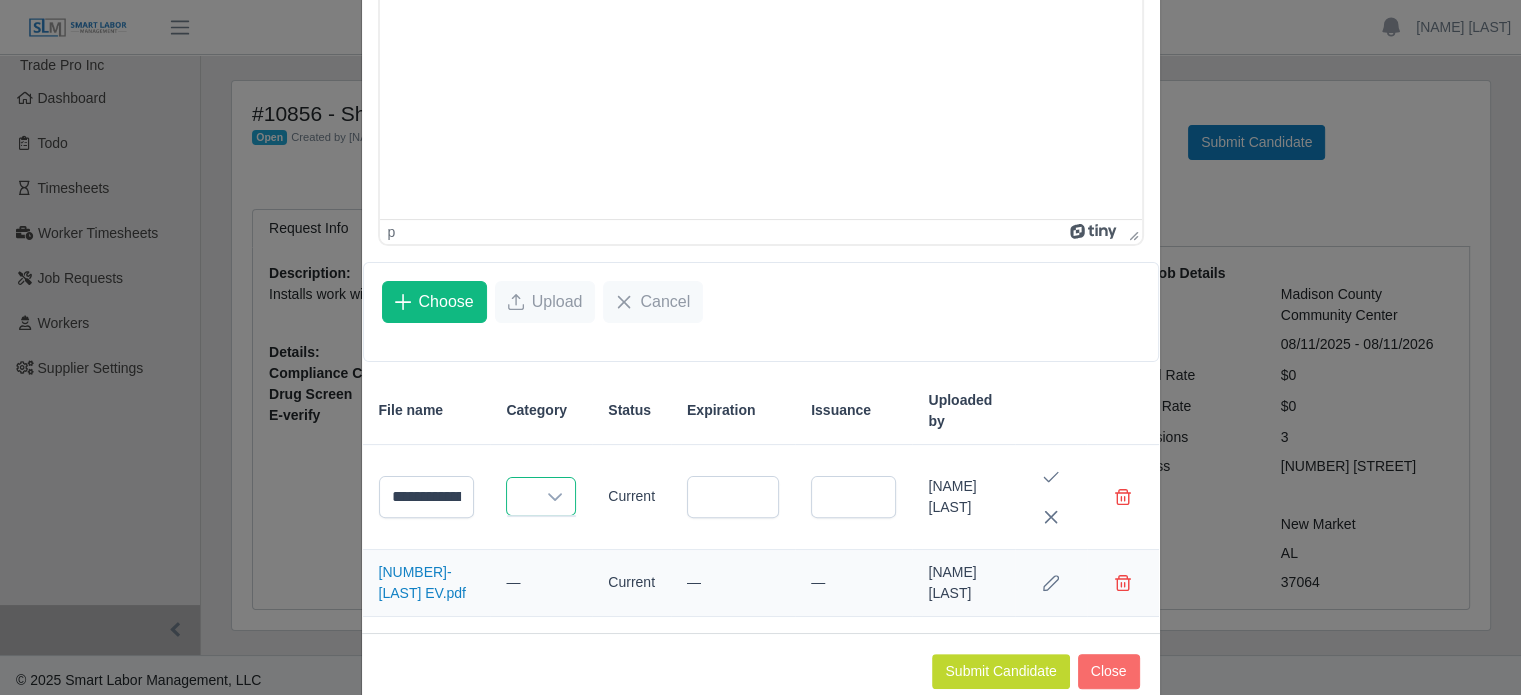 click at bounding box center (555, 496) 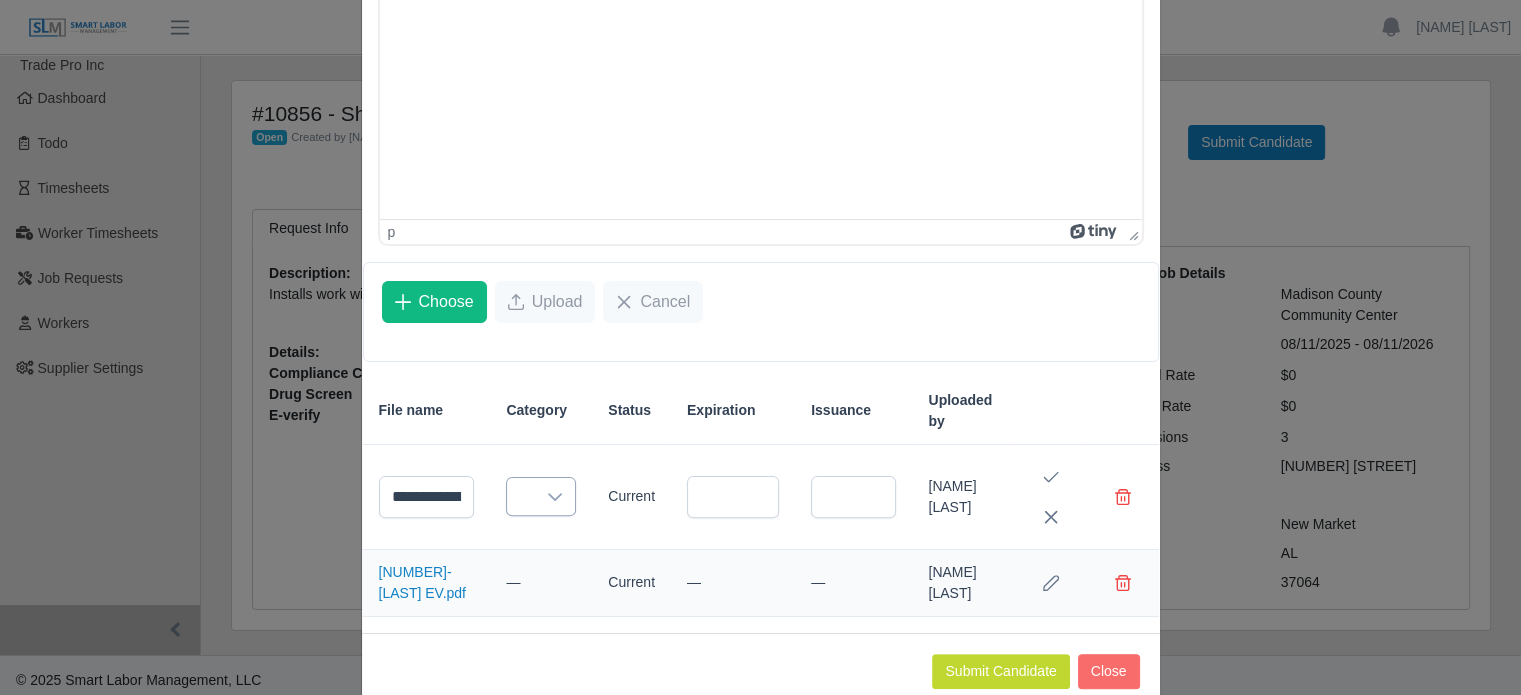 click 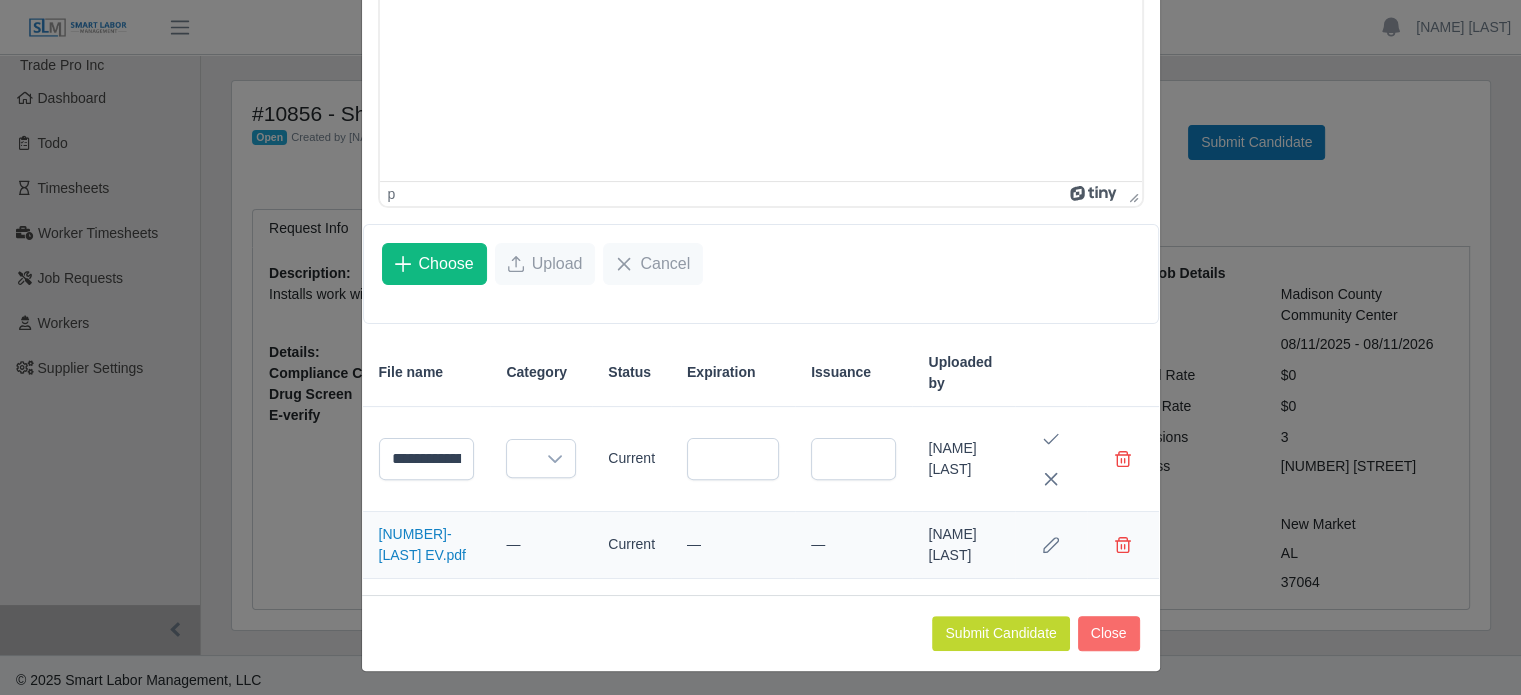 scroll, scrollTop: 508, scrollLeft: 0, axis: vertical 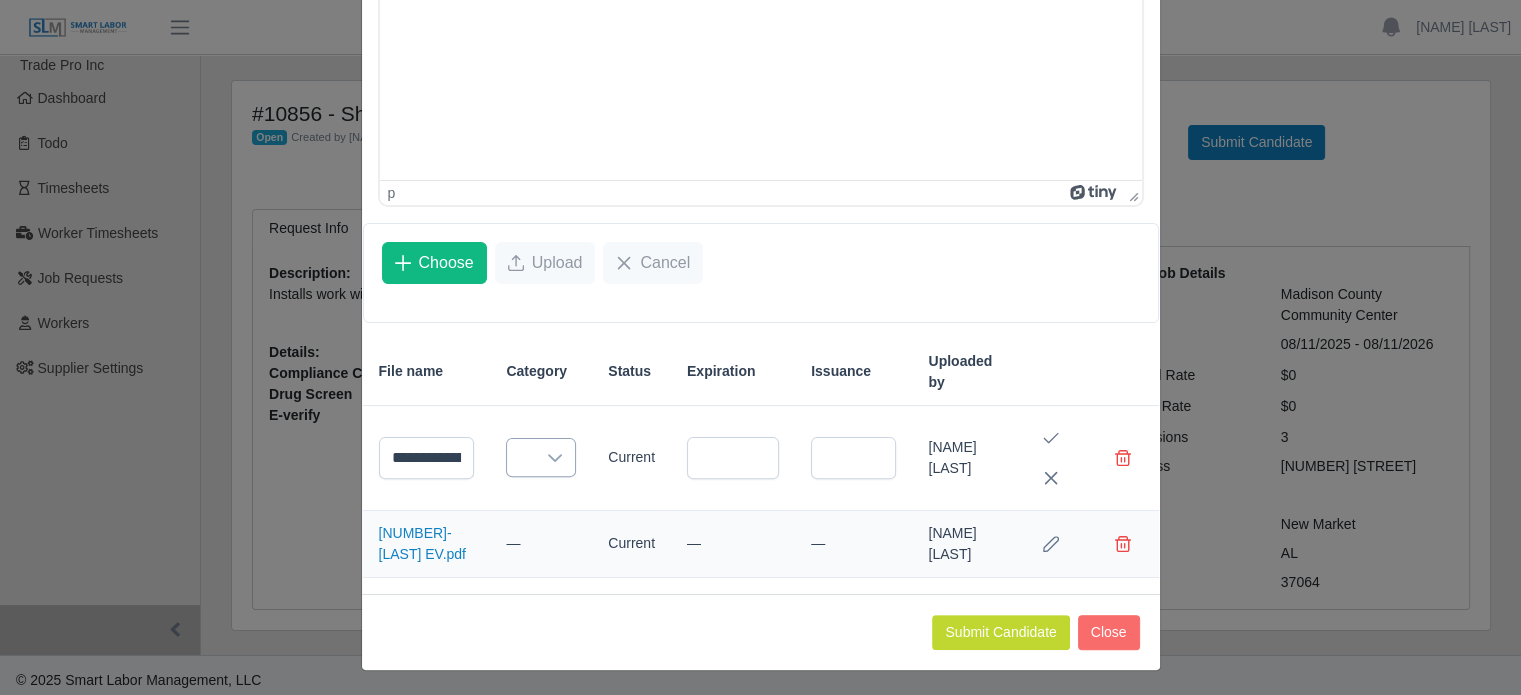 click 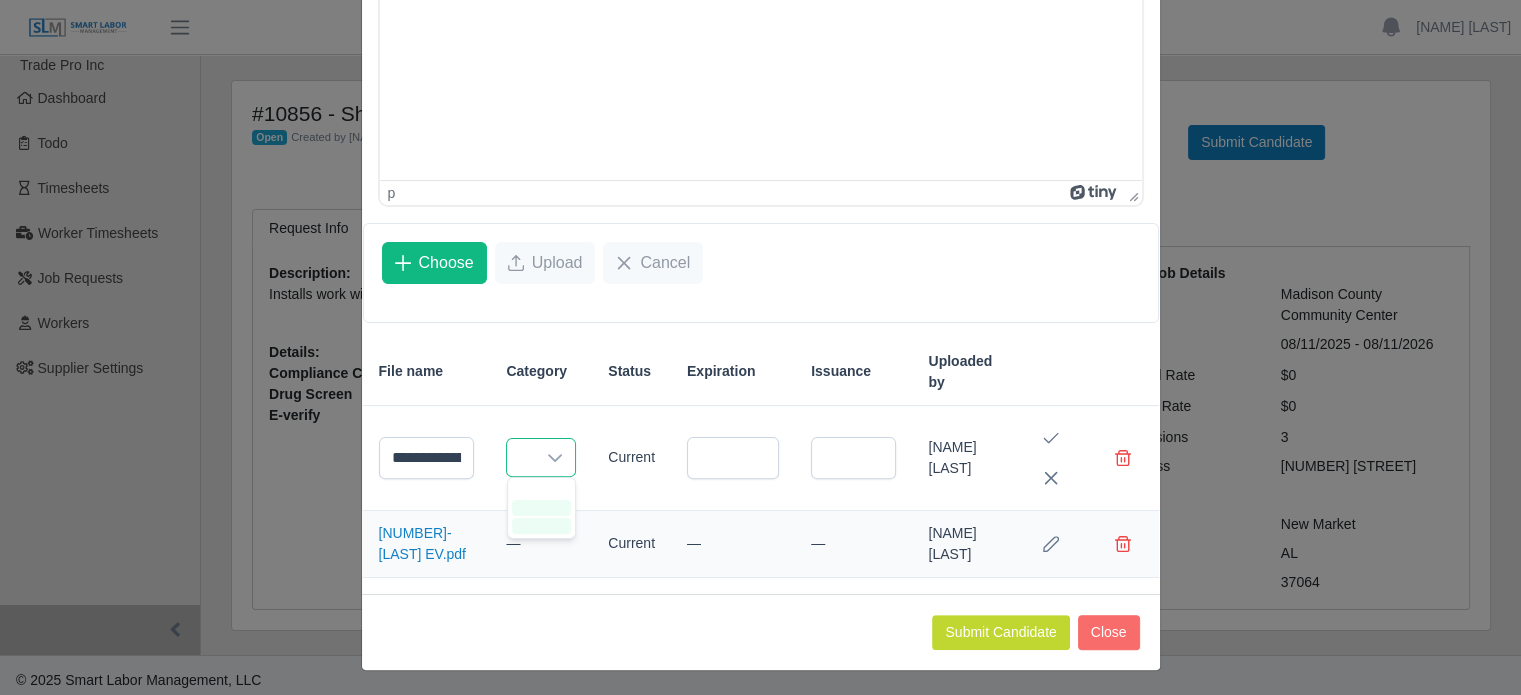 click 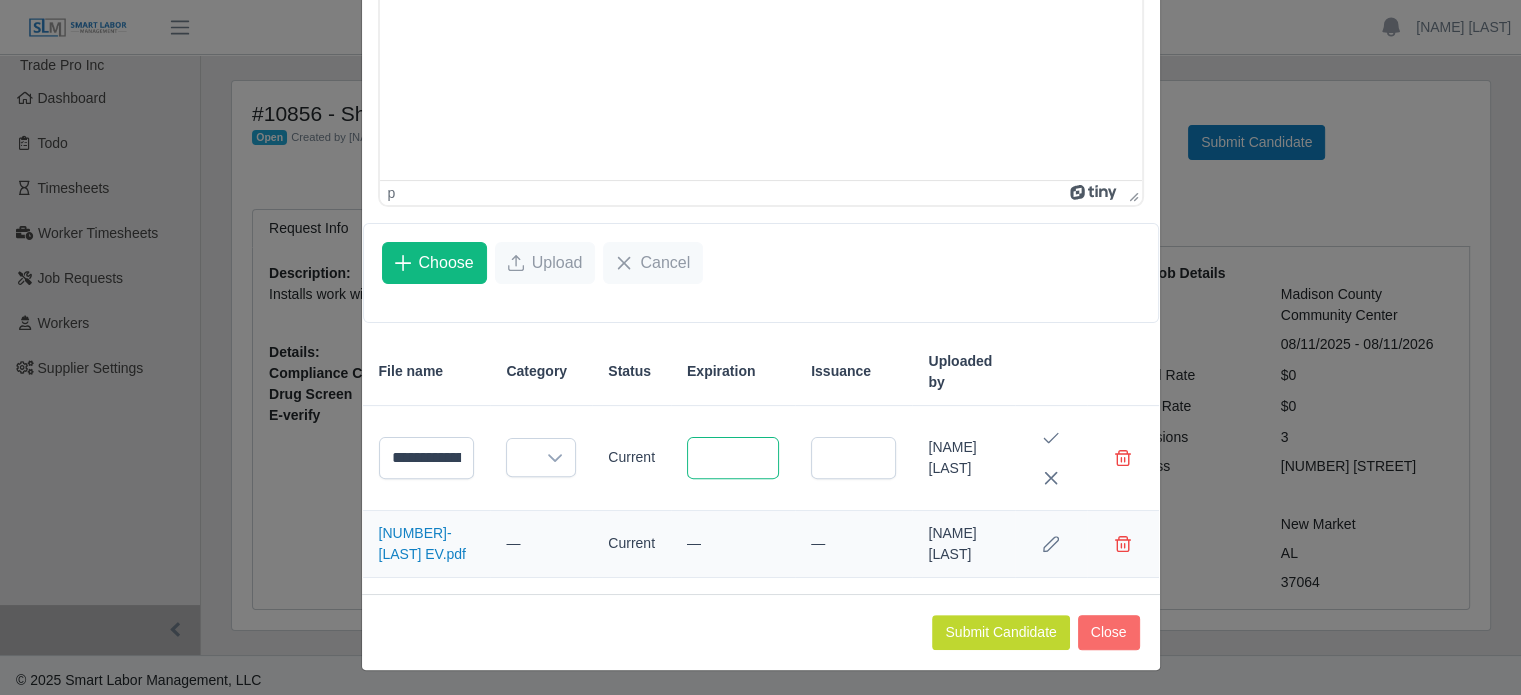 click at bounding box center [733, 458] 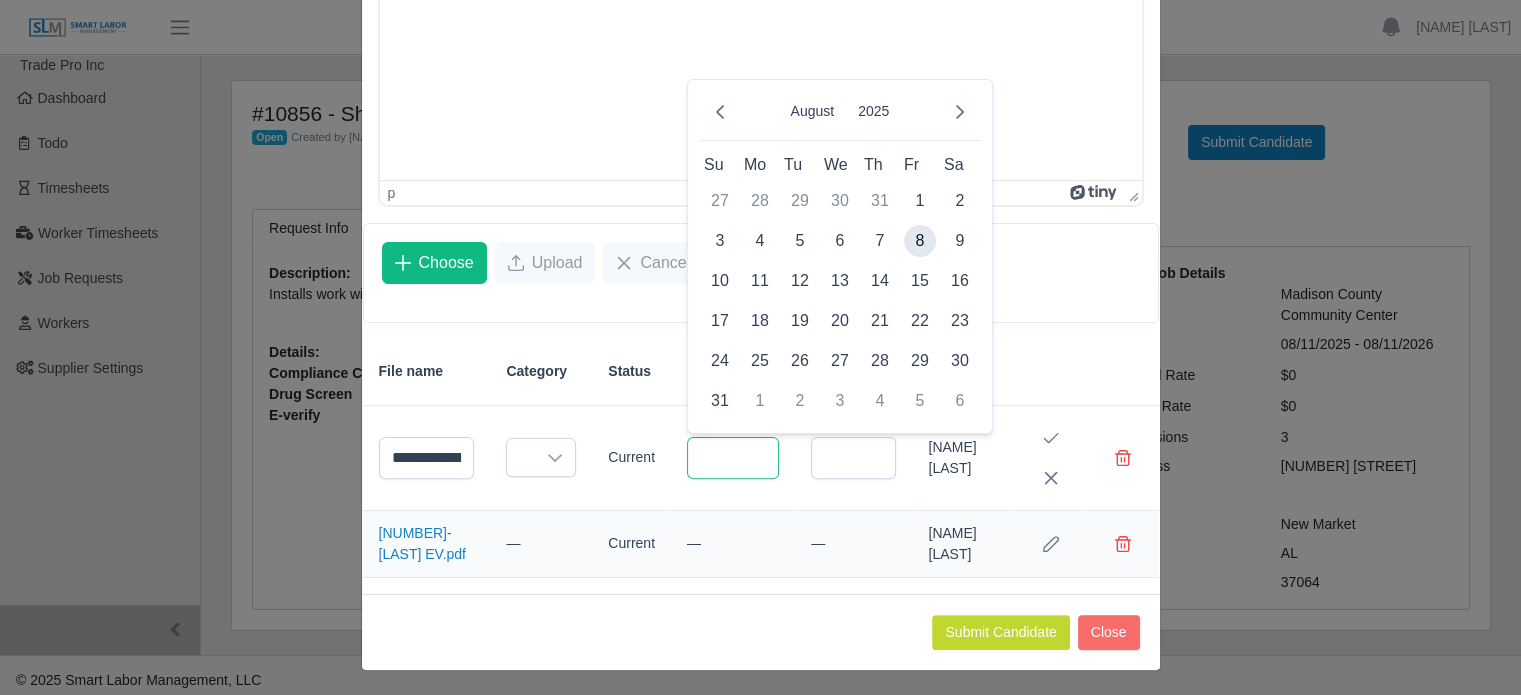 click at bounding box center (733, 458) 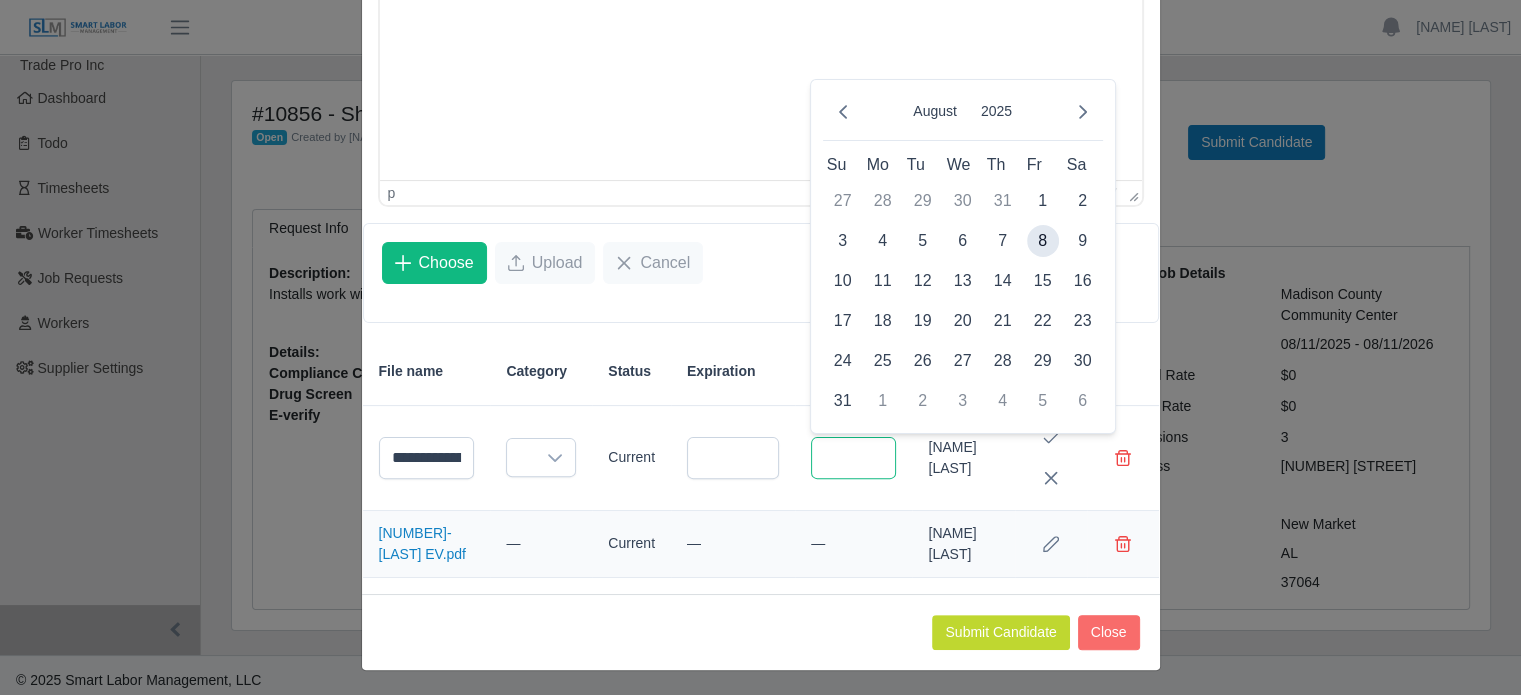 click at bounding box center (853, 458) 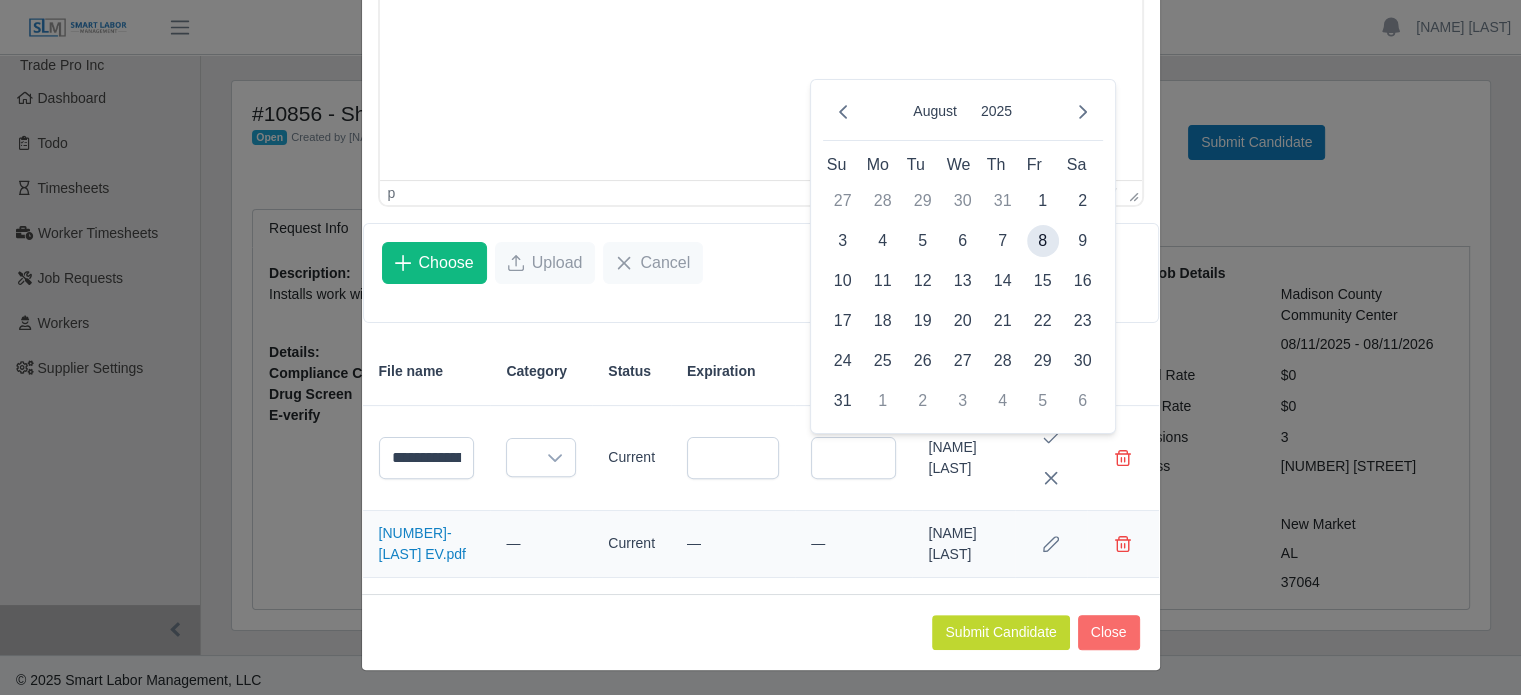 click on "**********" at bounding box center [760, -56] 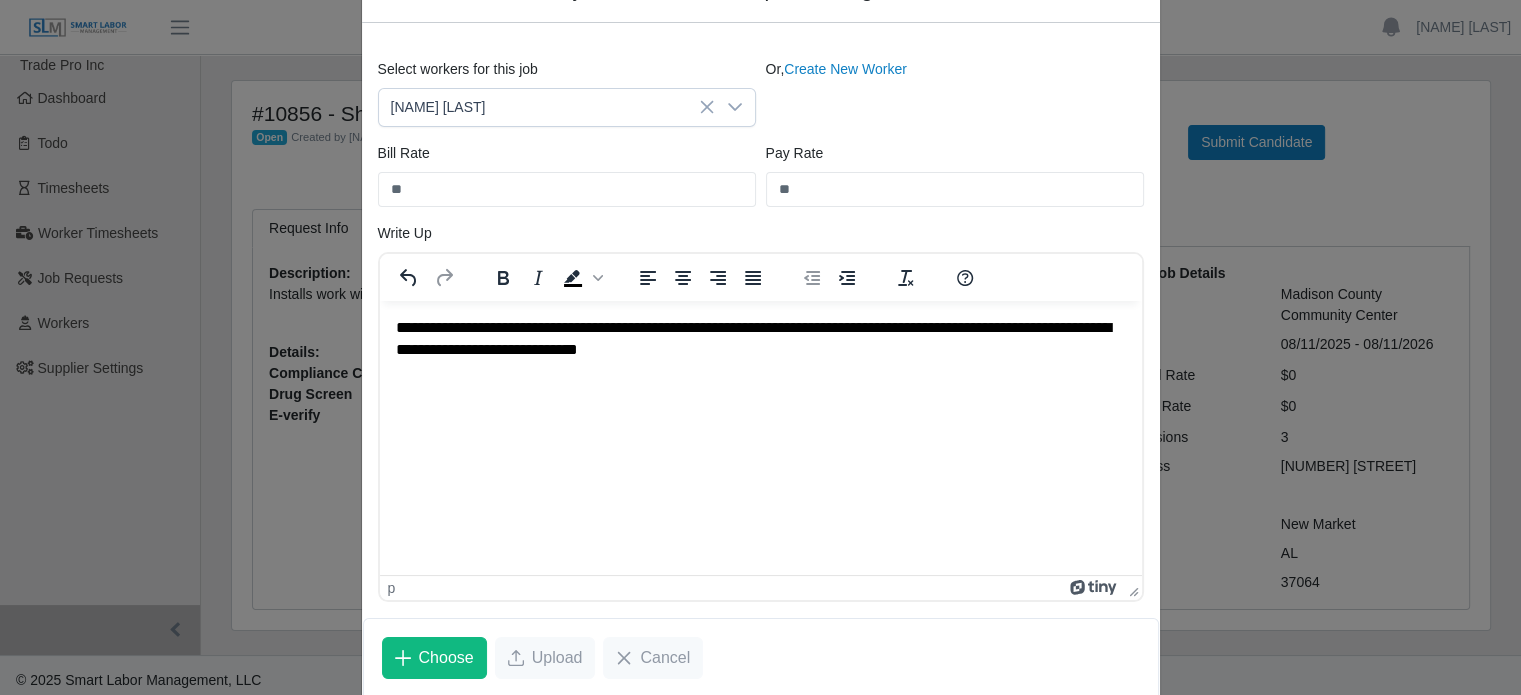 scroll, scrollTop: 508, scrollLeft: 0, axis: vertical 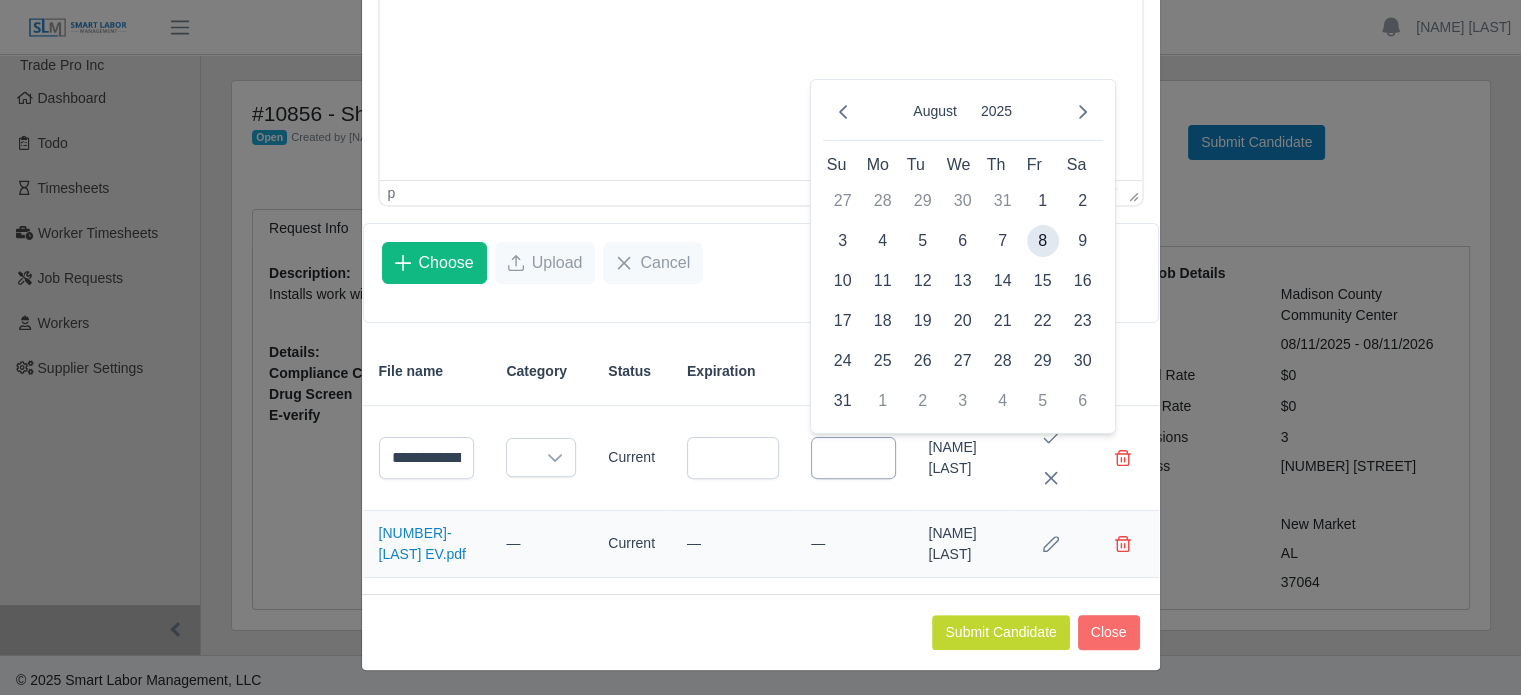 click at bounding box center [853, 458] 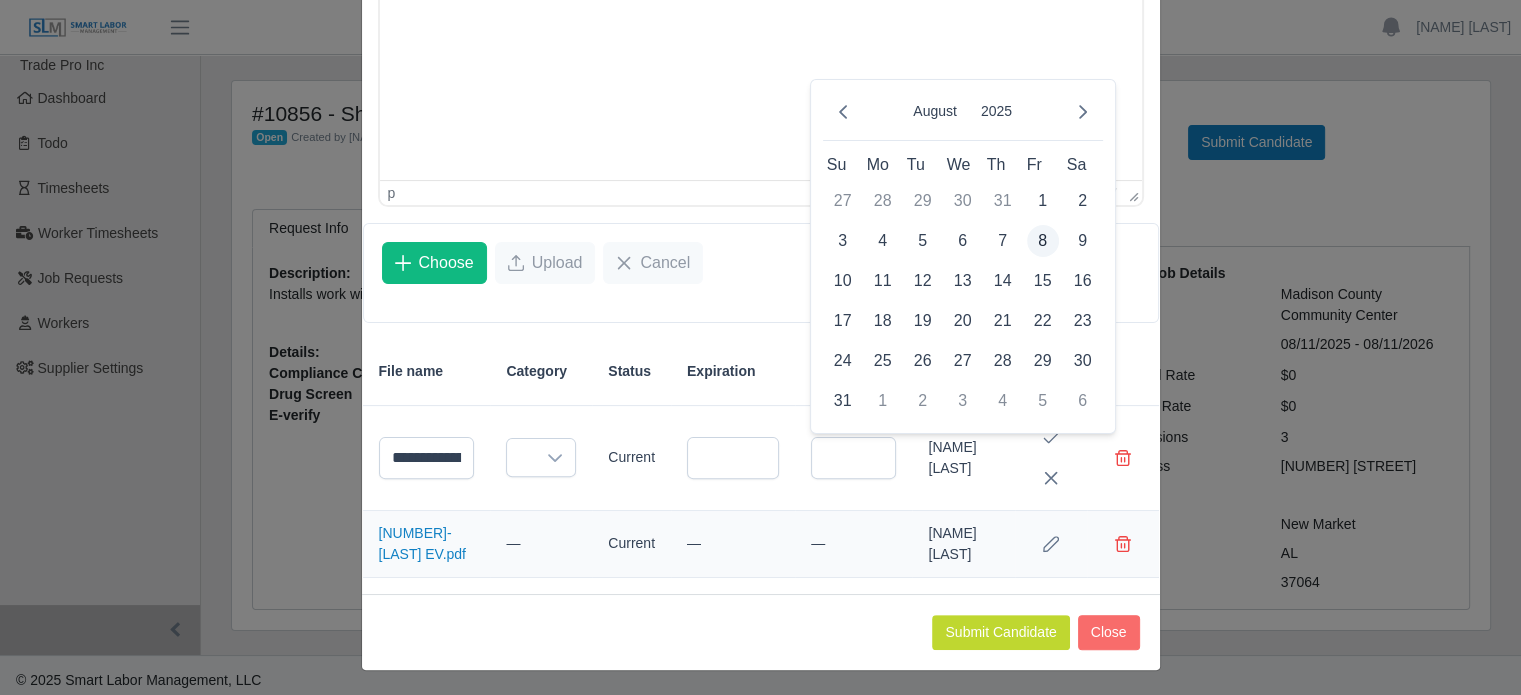 click on "8" at bounding box center (1043, 241) 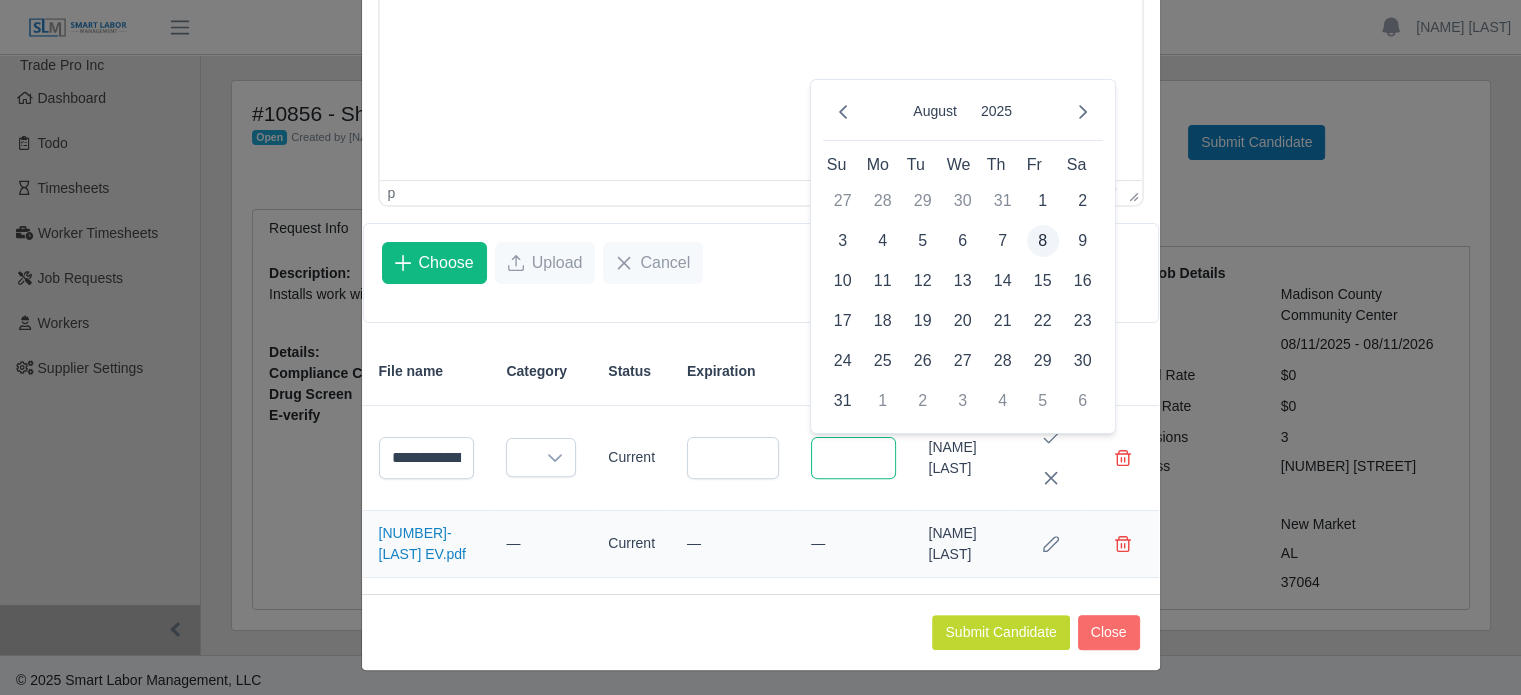 type on "**********" 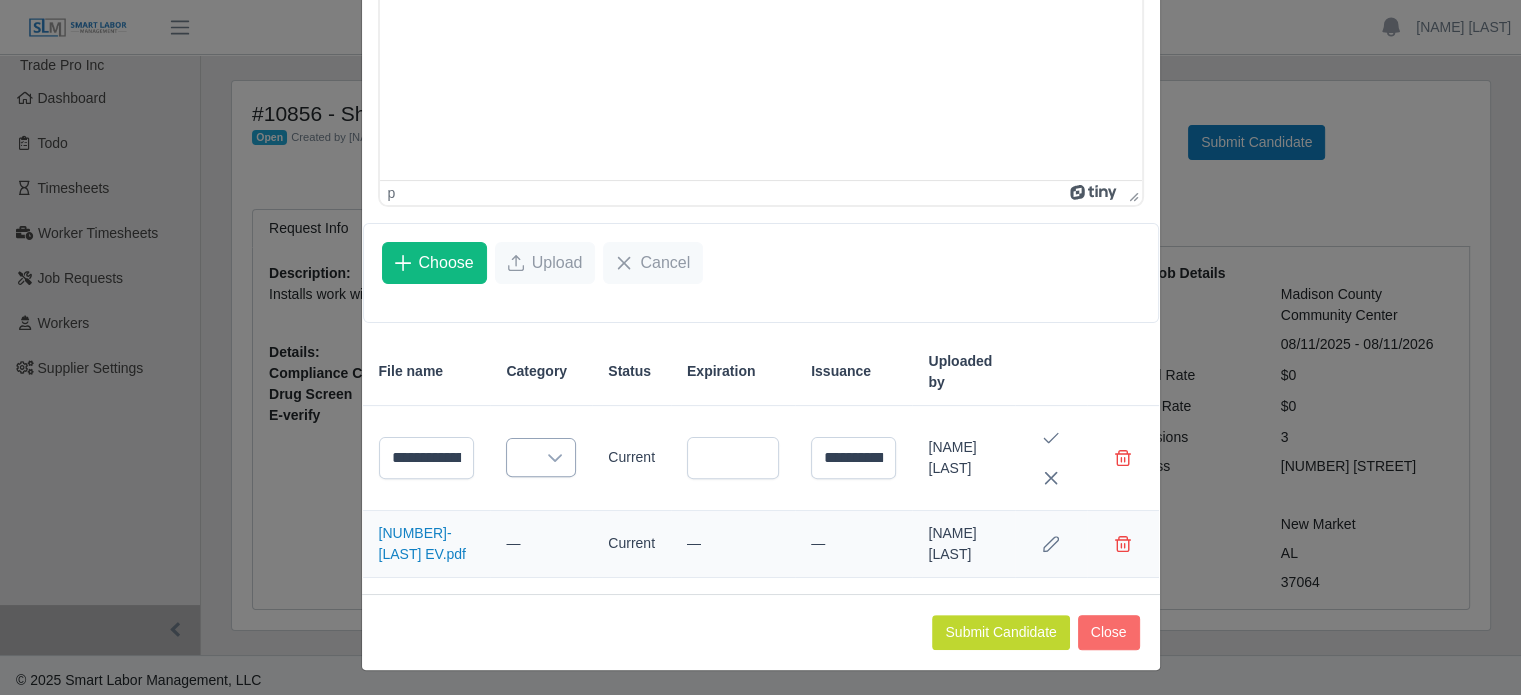 click 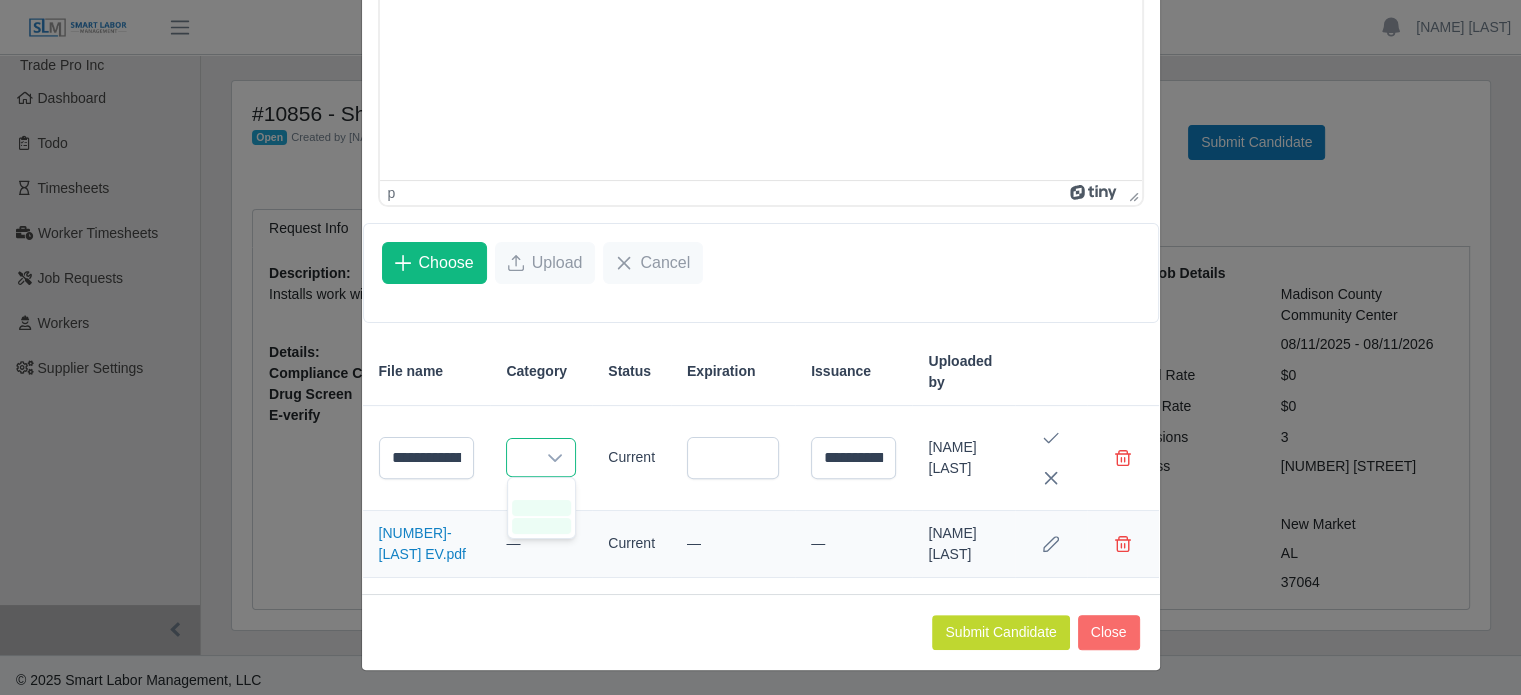 click 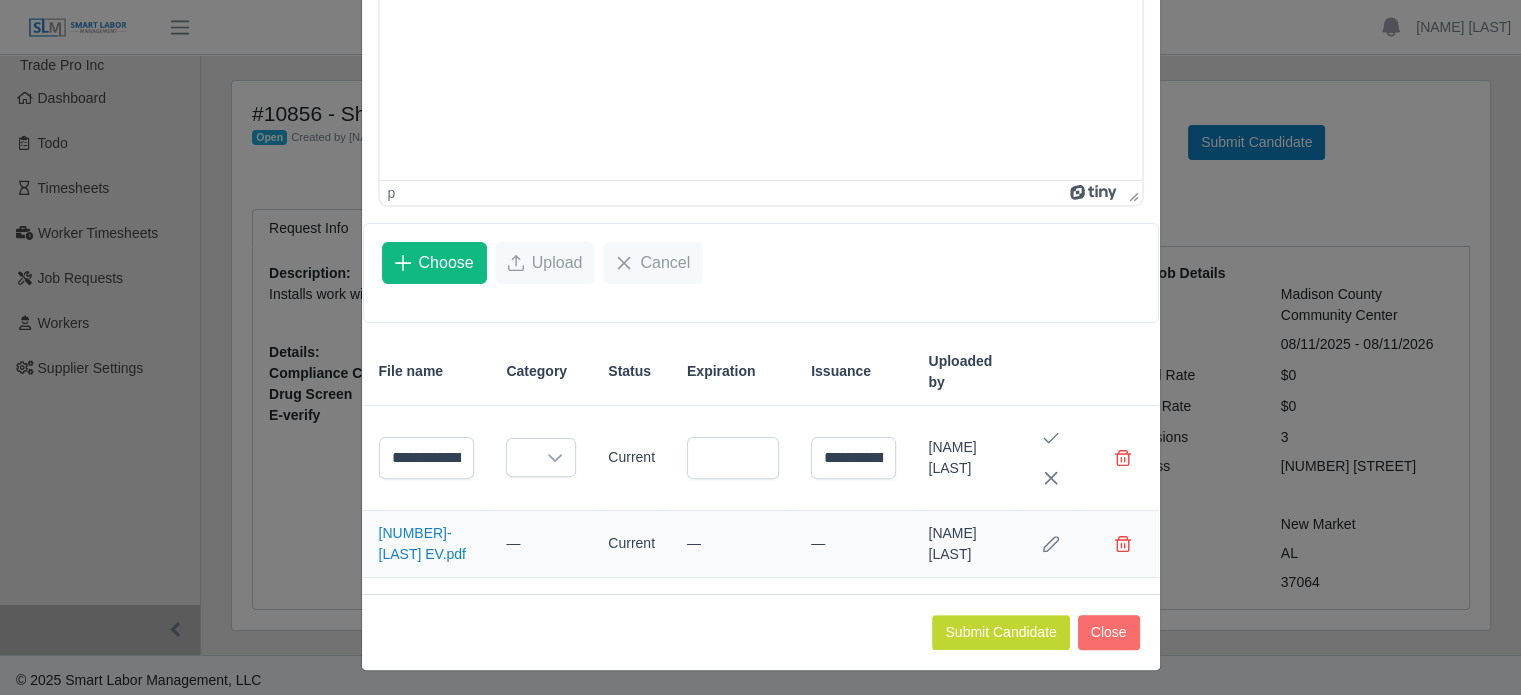click 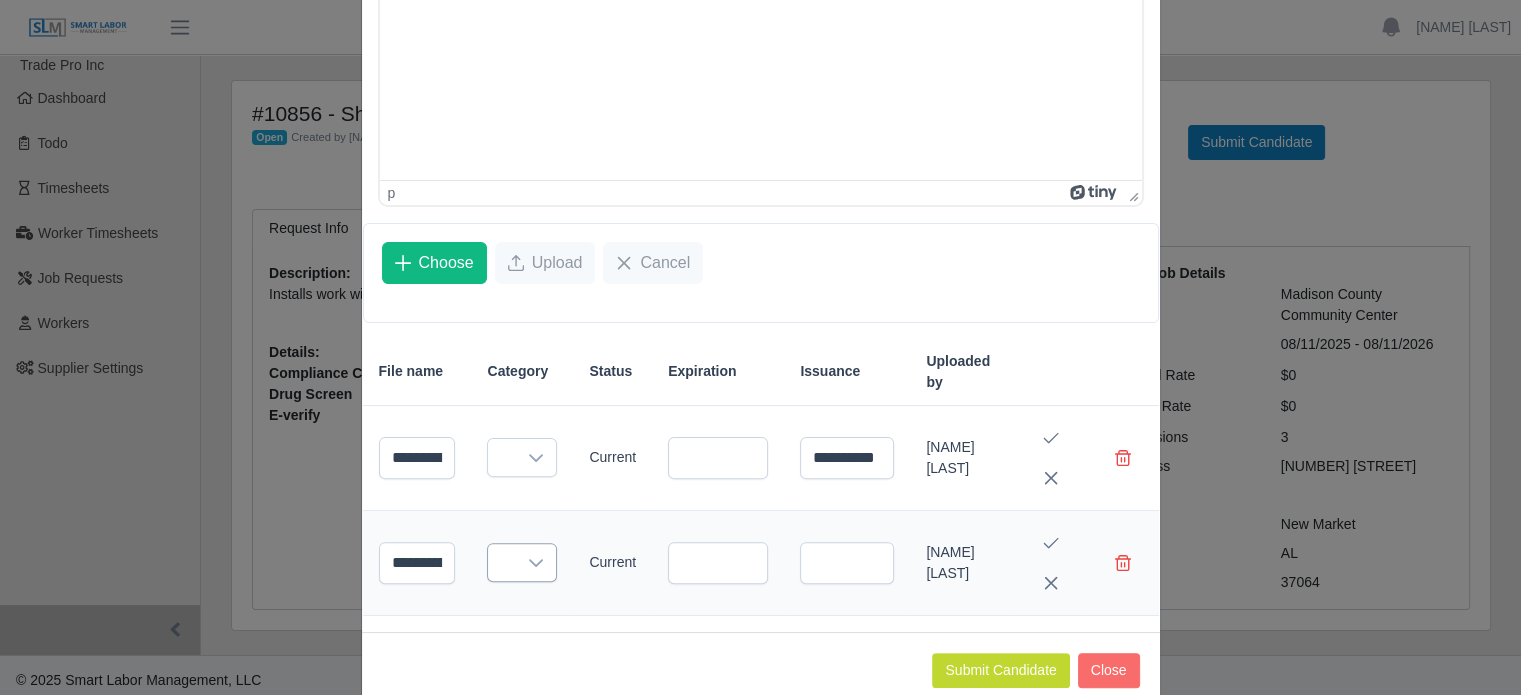 click 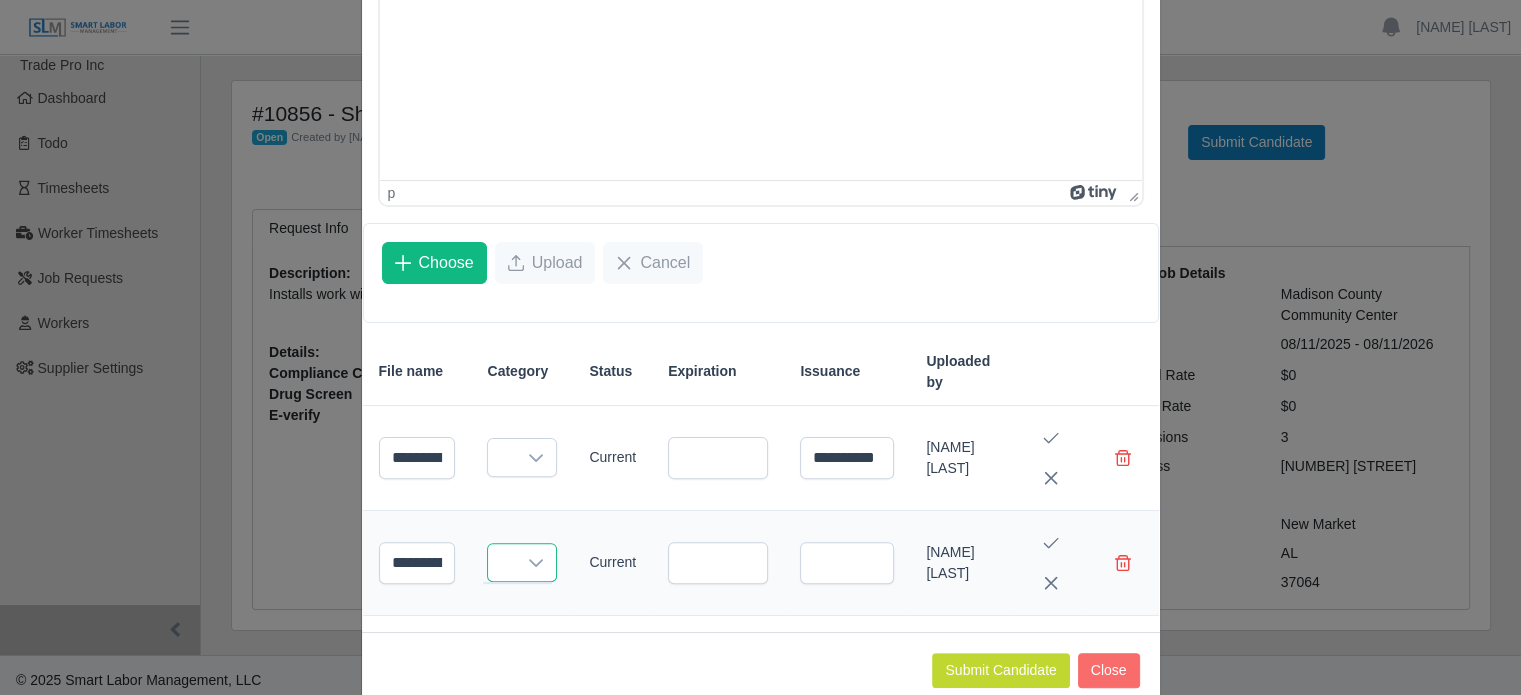 click 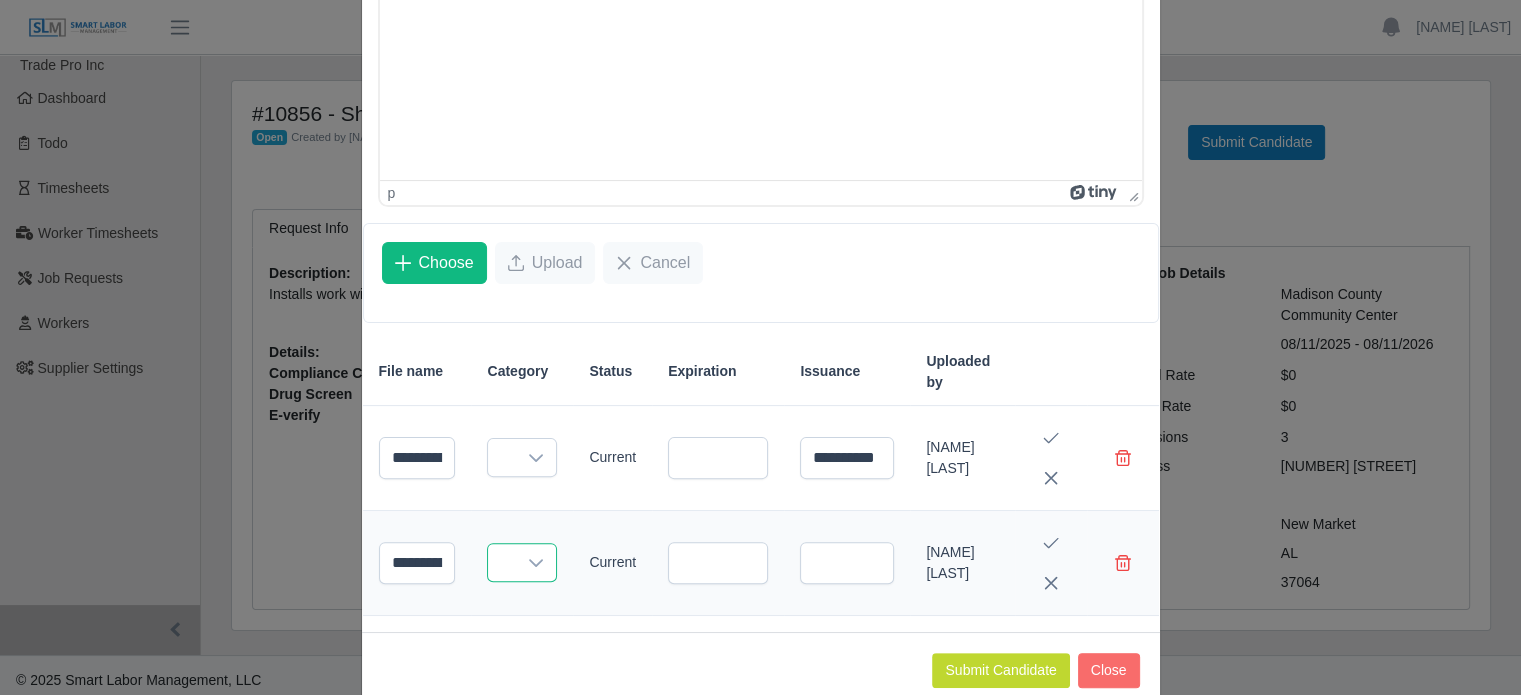 click 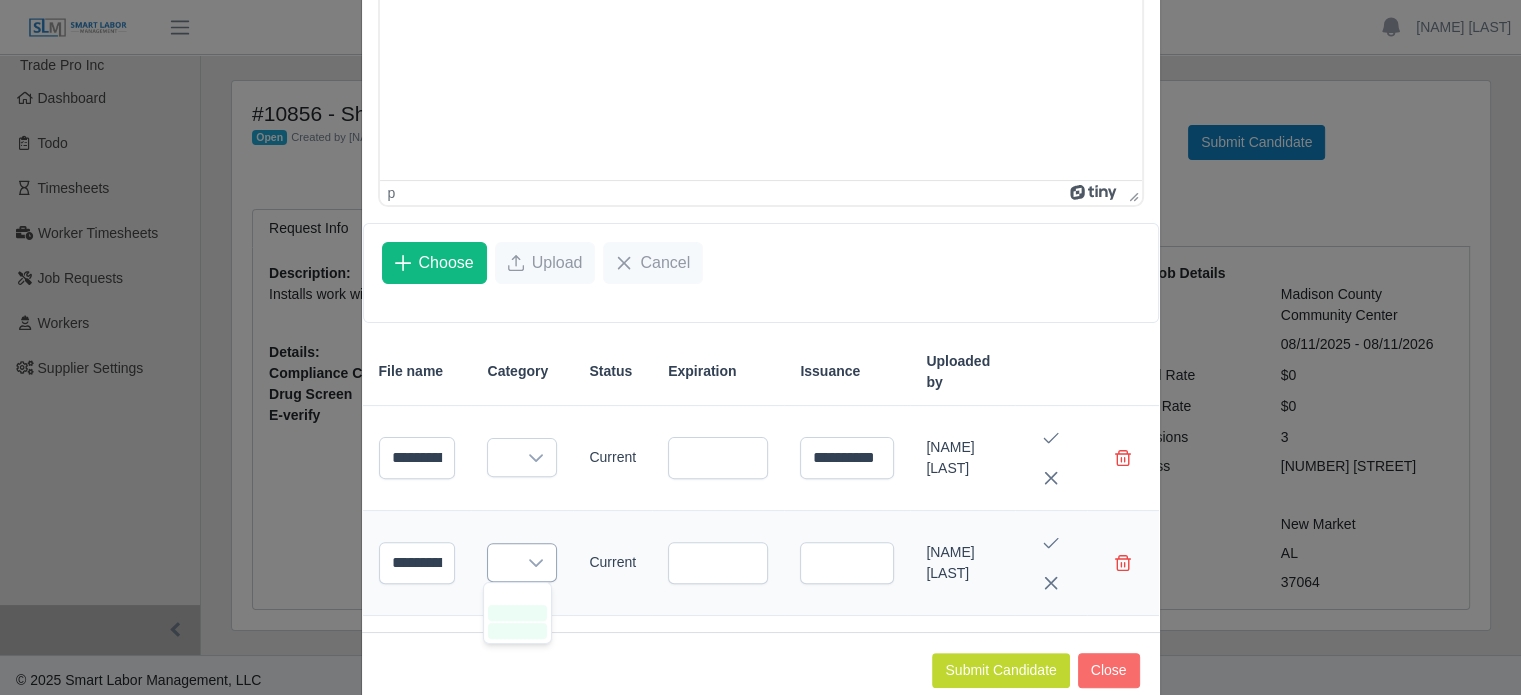 click 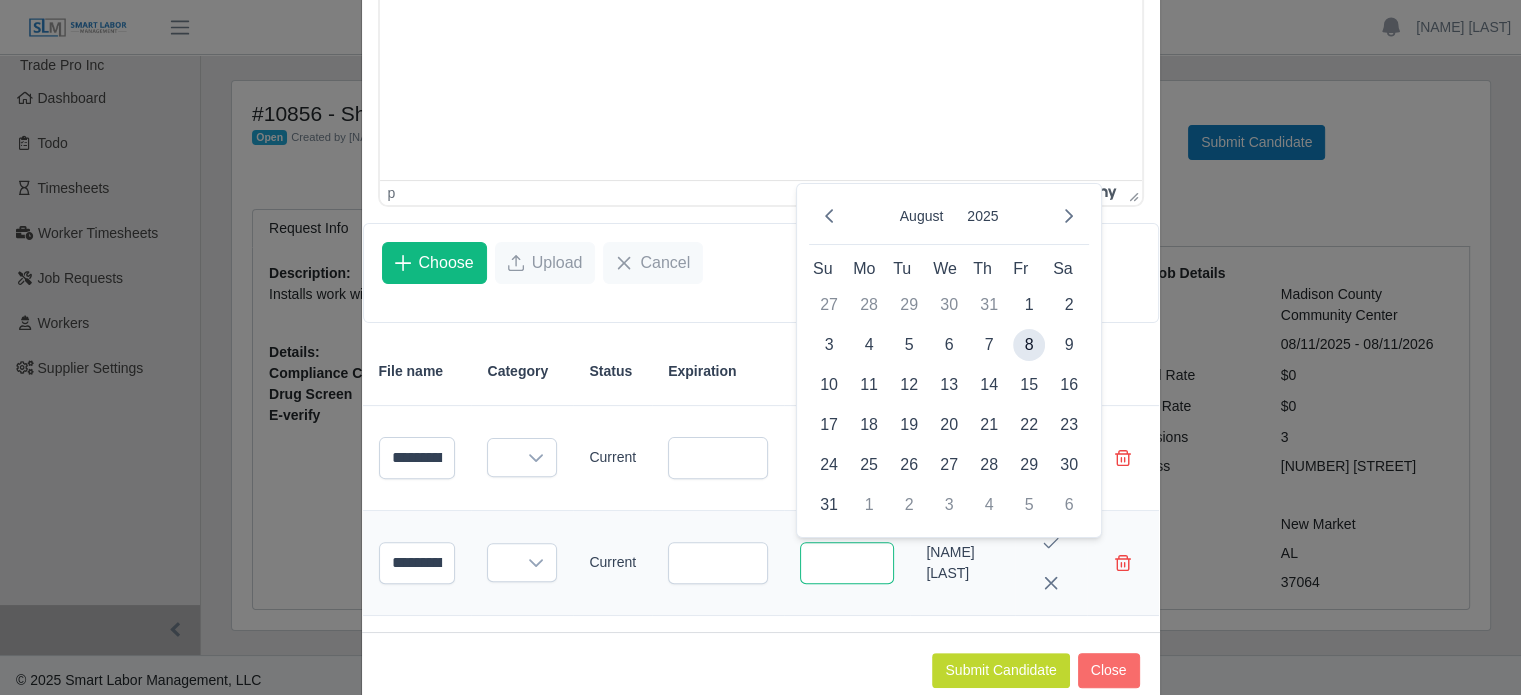 click at bounding box center [847, 563] 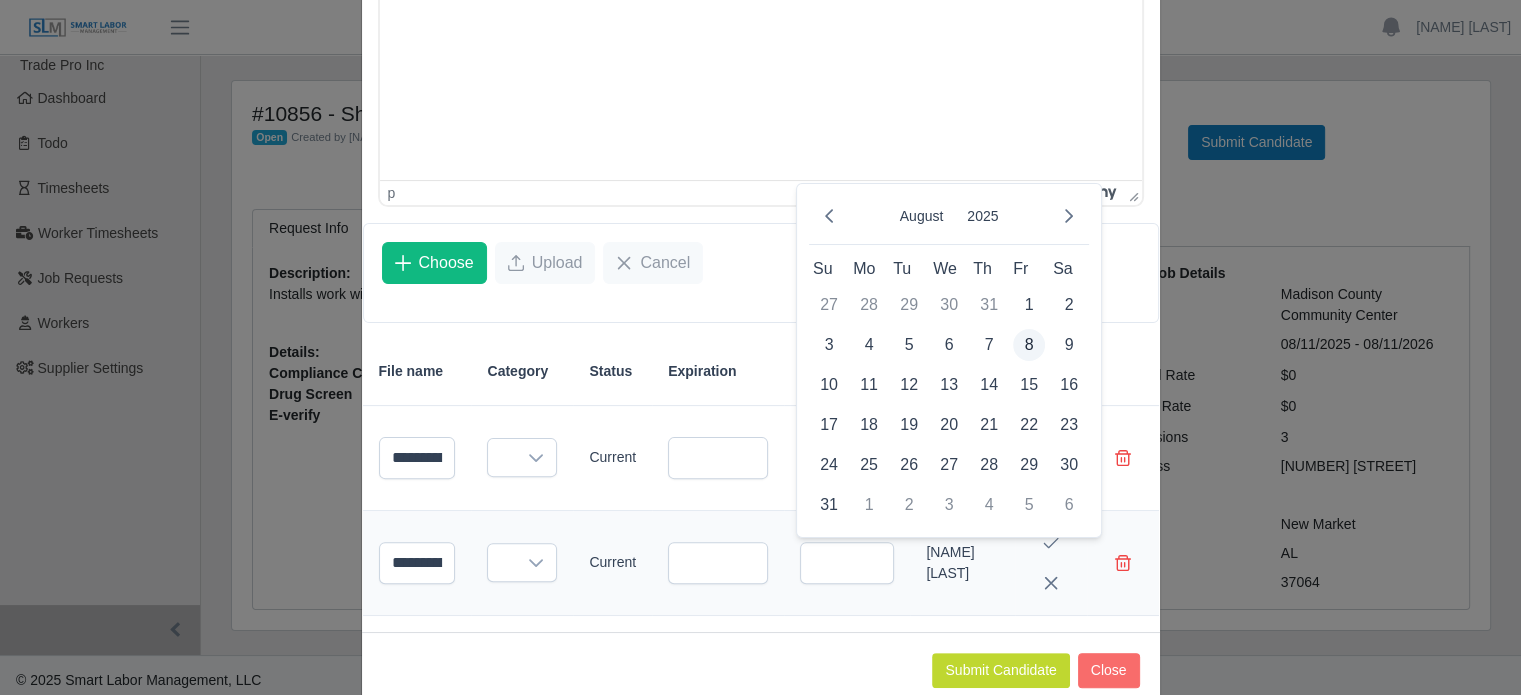 click on "8" at bounding box center (1029, 345) 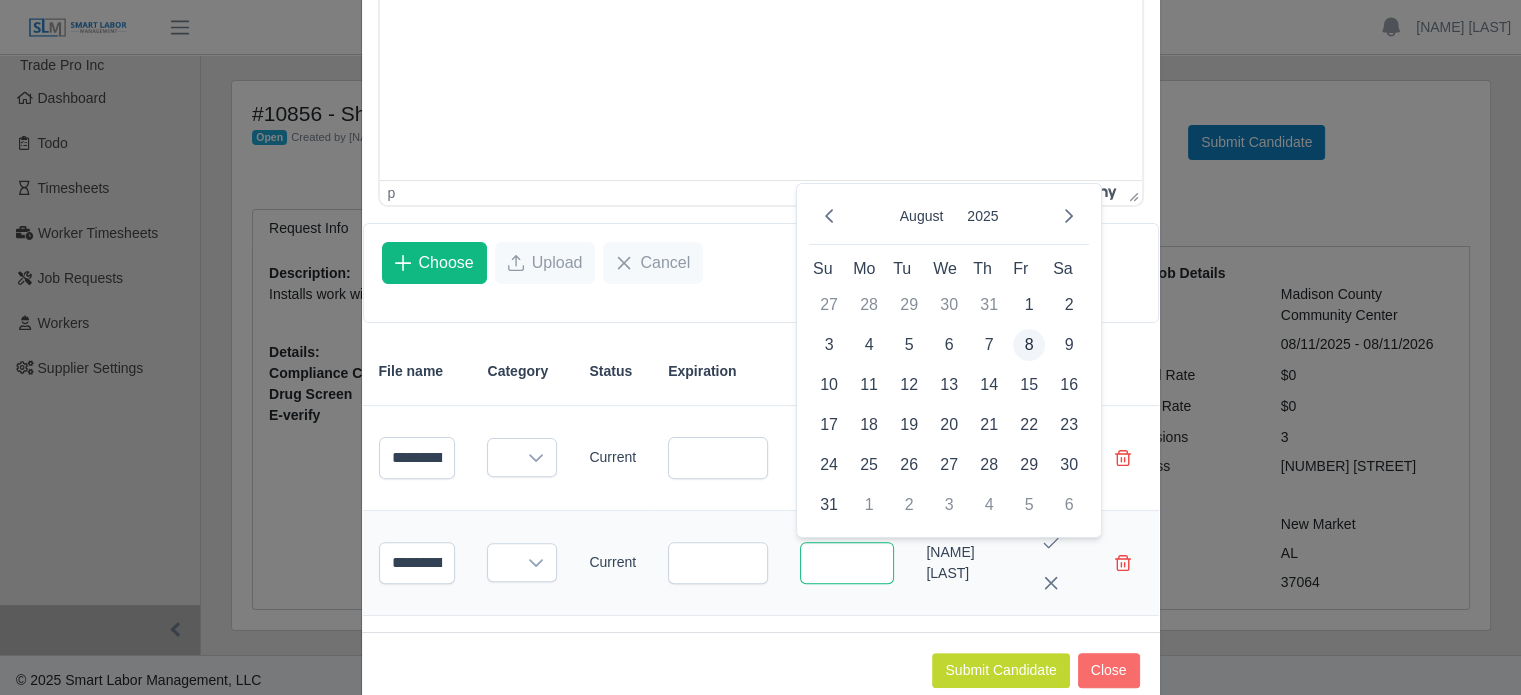 type on "**********" 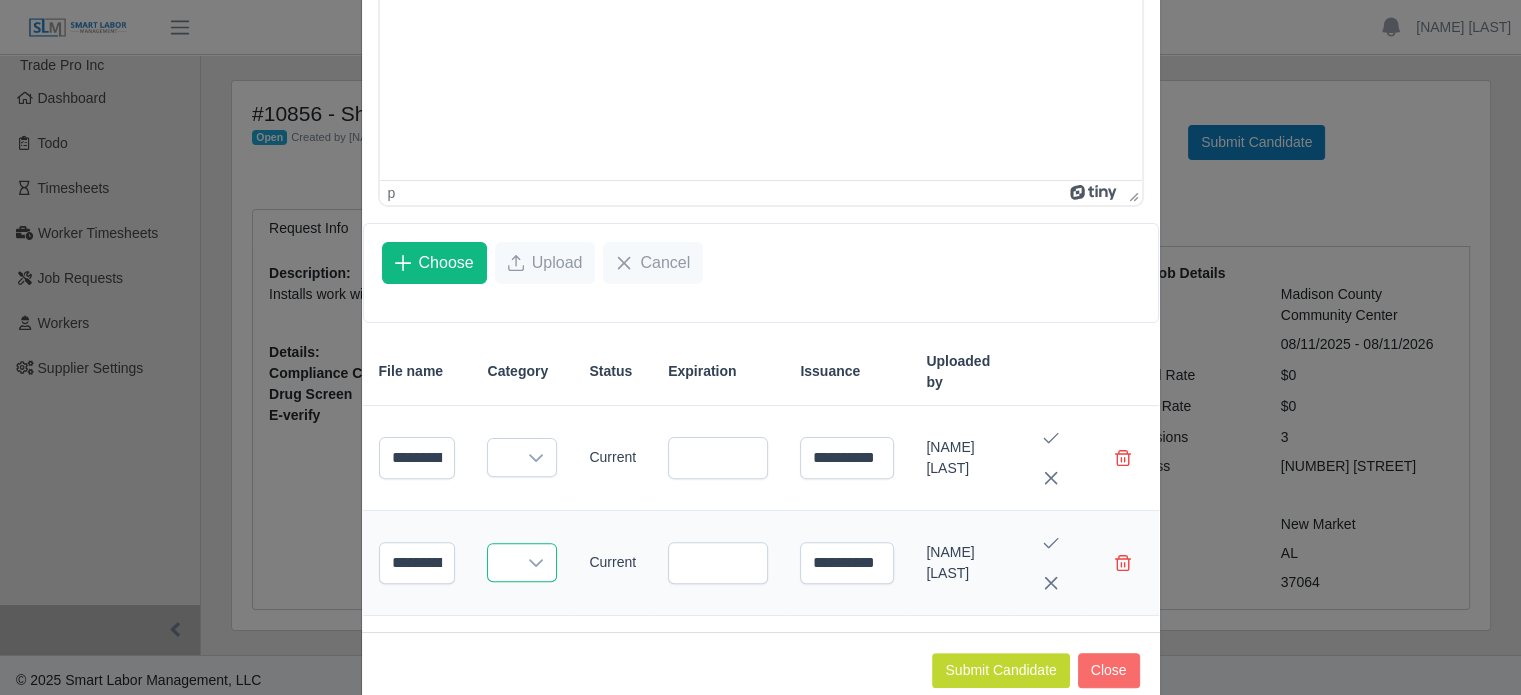 click at bounding box center (502, 562) 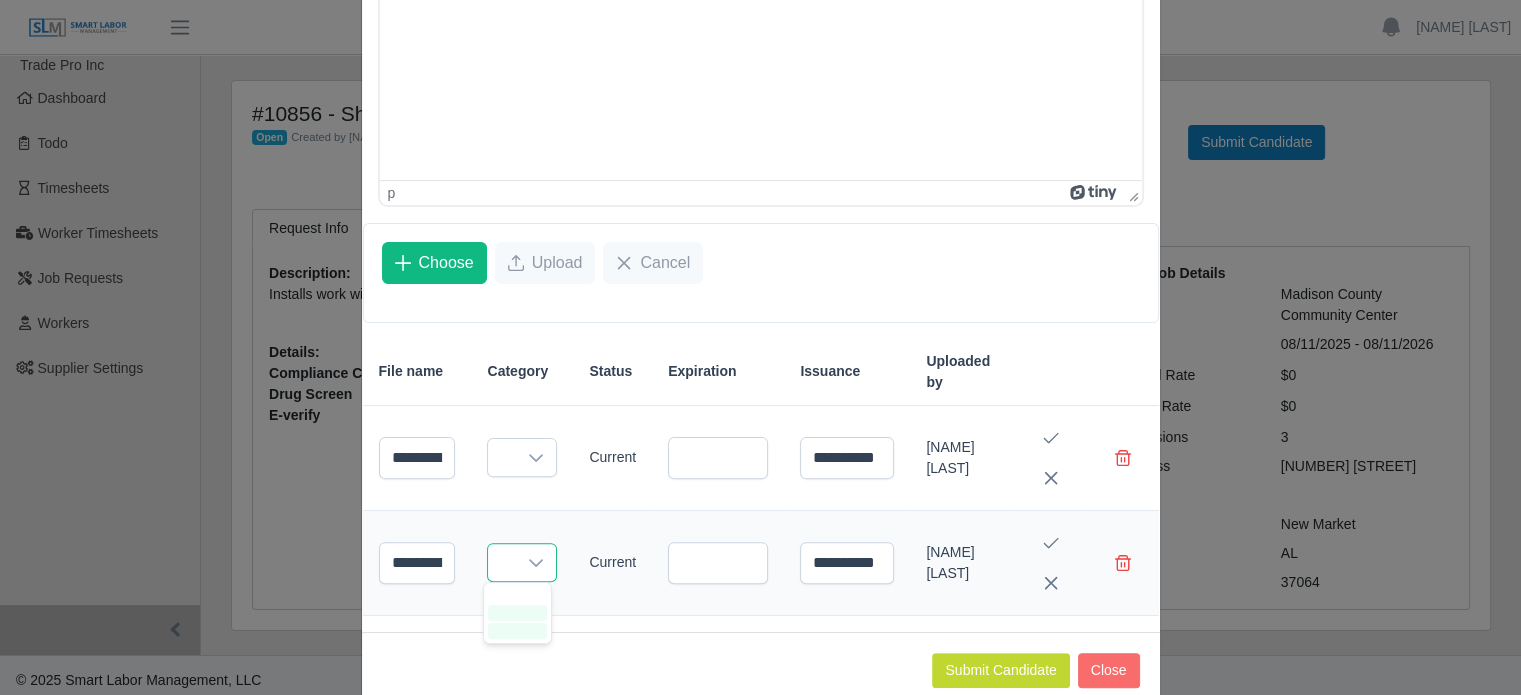 click at bounding box center [502, 562] 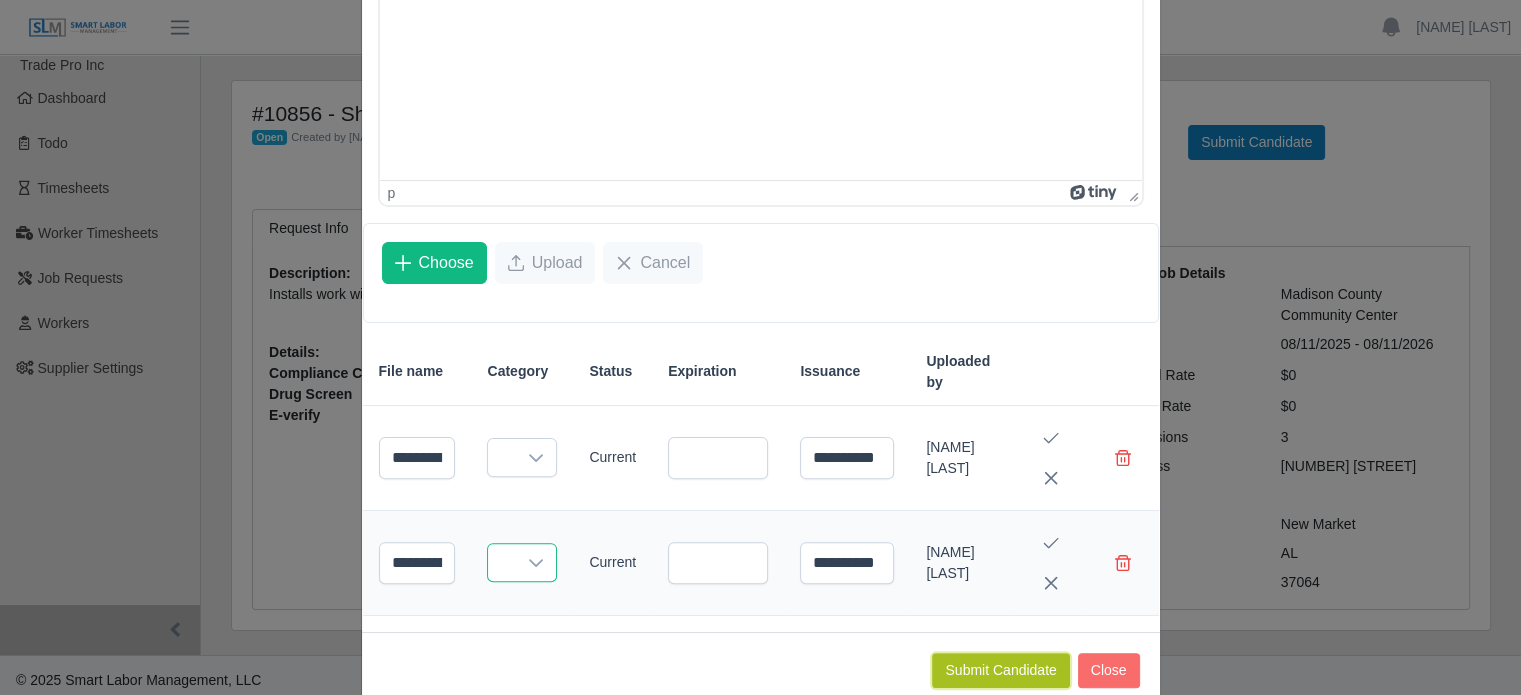 click on "Submit Candidate" 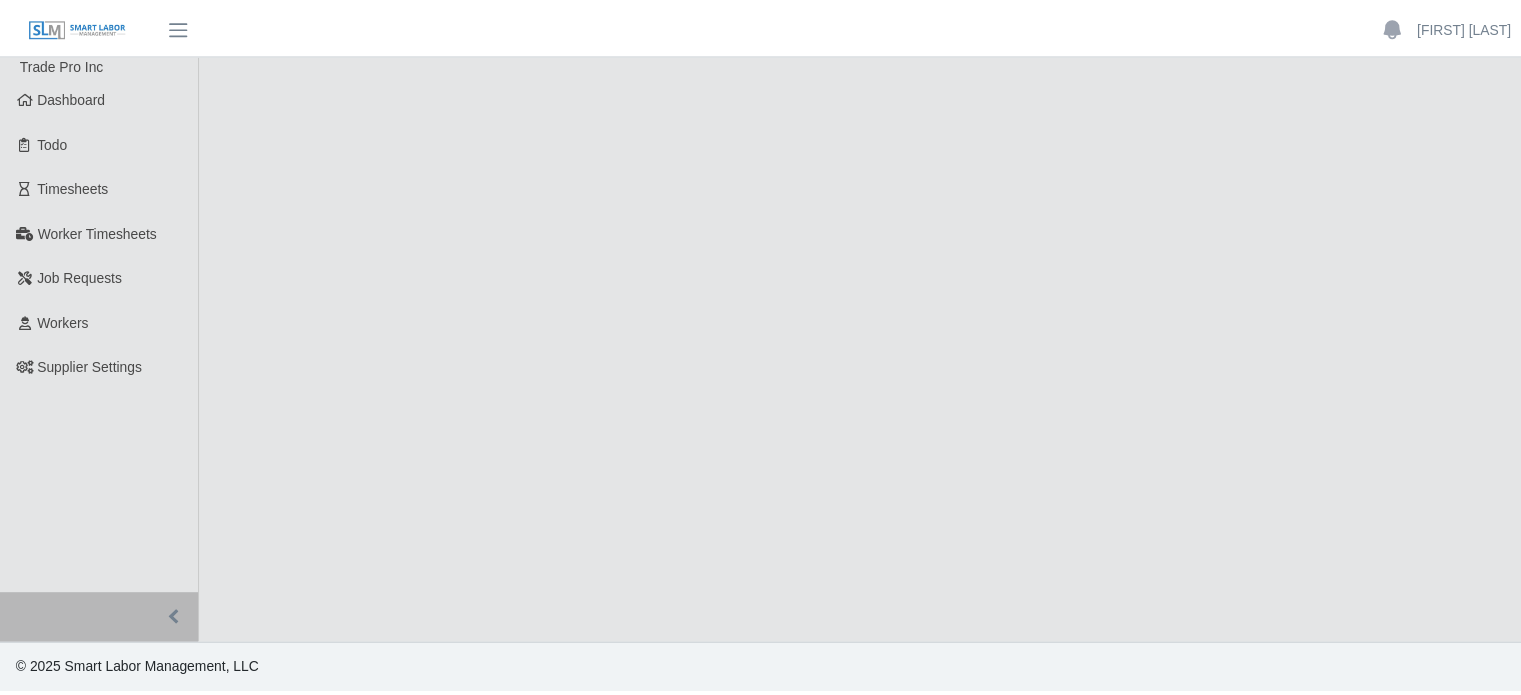 scroll, scrollTop: 0, scrollLeft: 0, axis: both 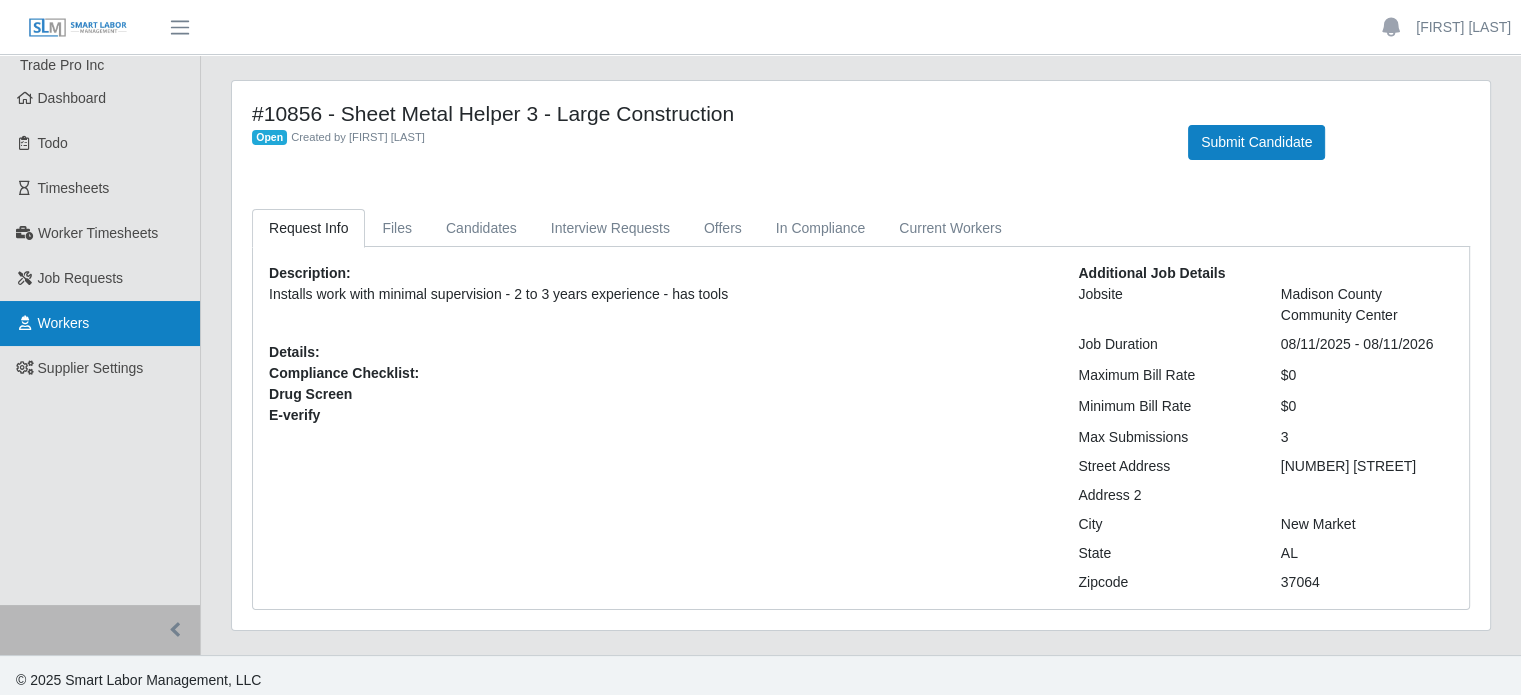 click on "Workers" at bounding box center (100, 323) 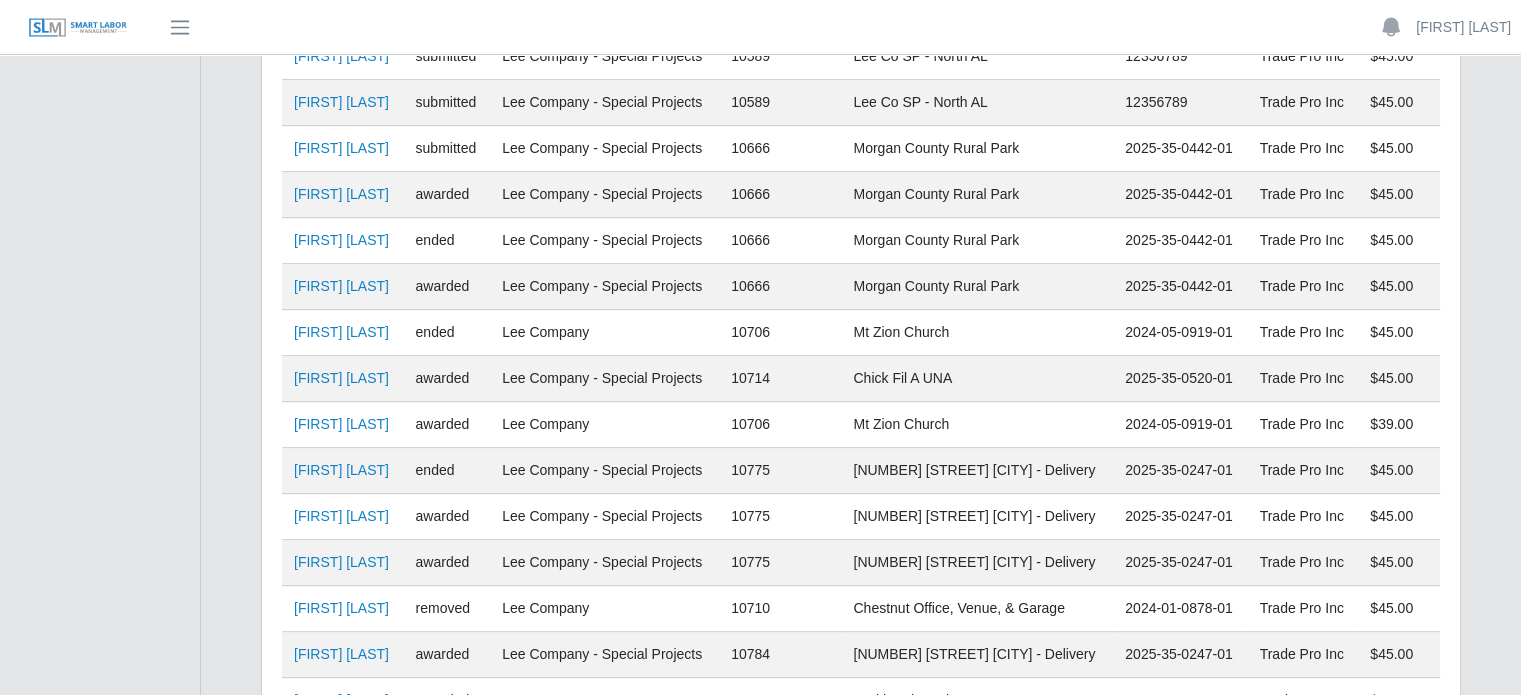 scroll, scrollTop: 1261, scrollLeft: 0, axis: vertical 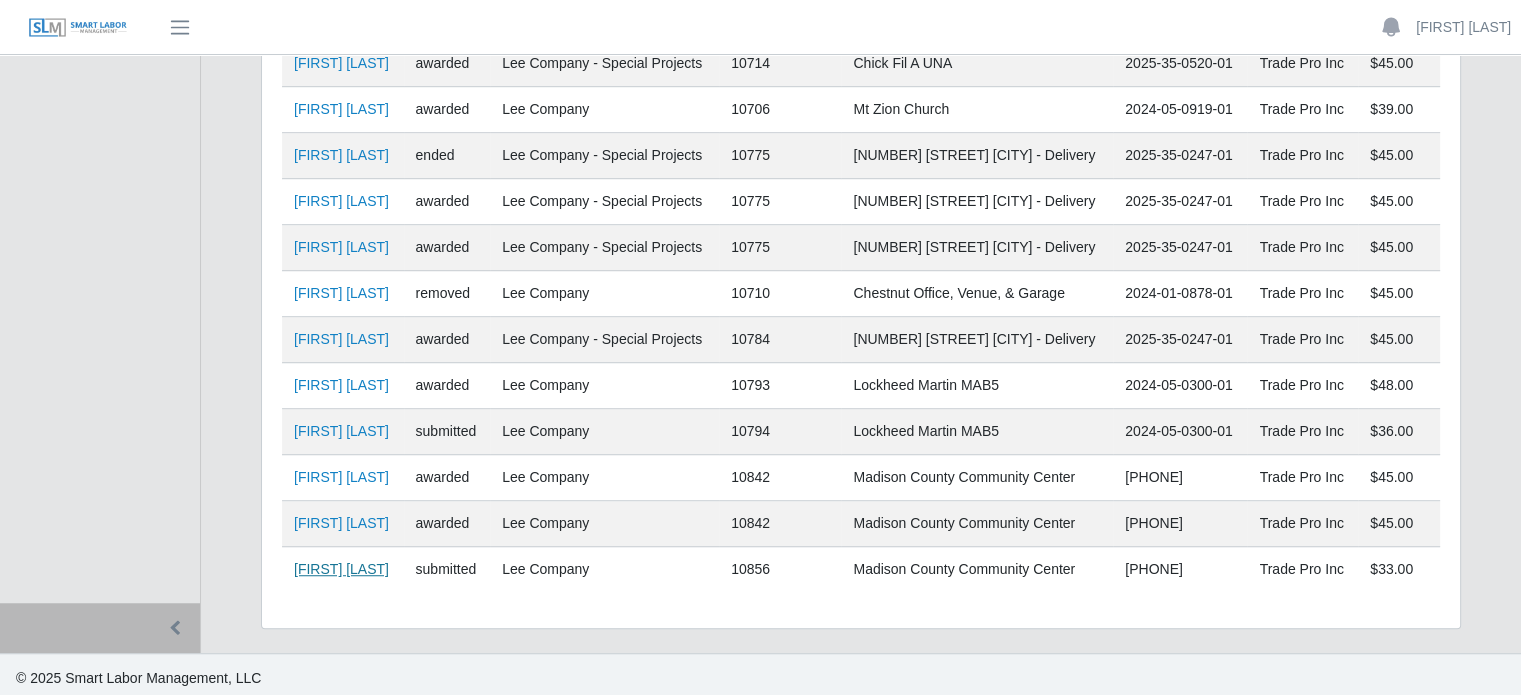 click on "[FIRST] [LAST]" at bounding box center (341, 569) 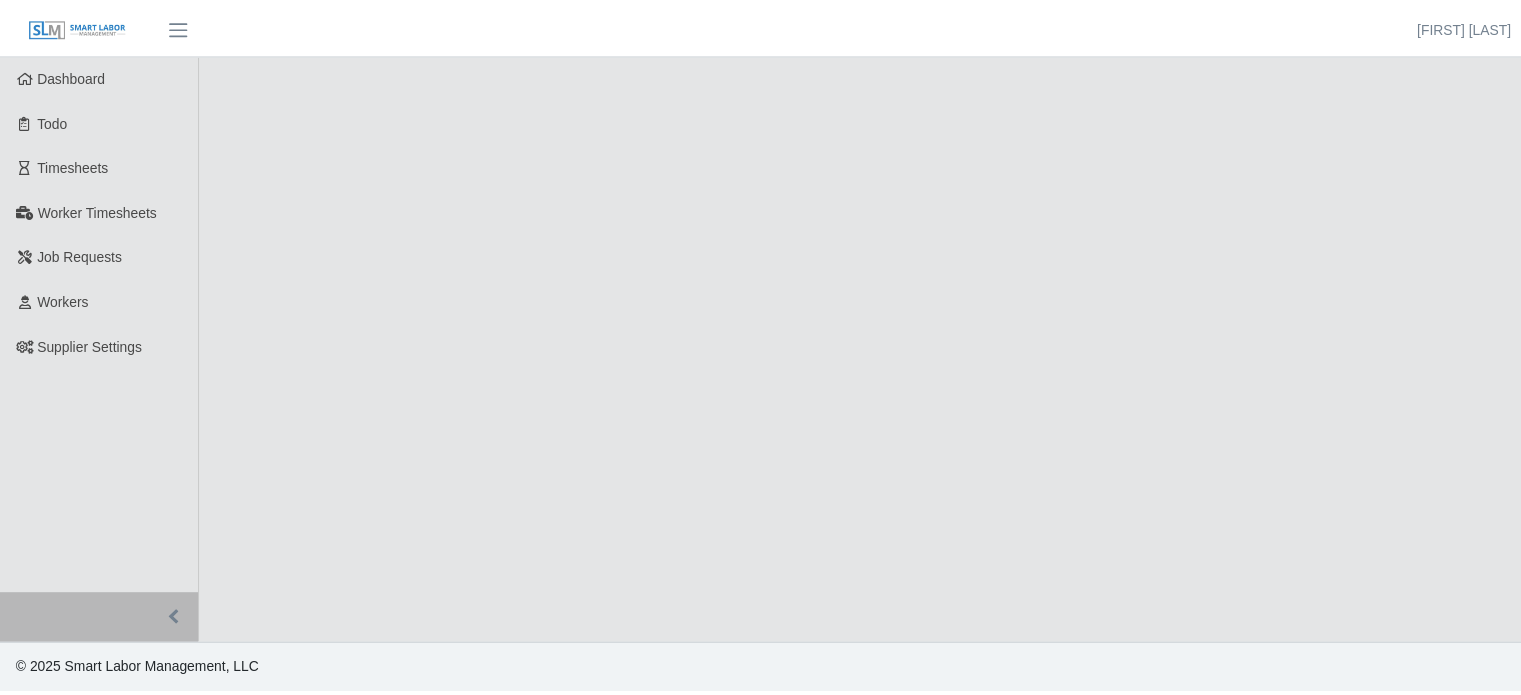 scroll, scrollTop: 0, scrollLeft: 0, axis: both 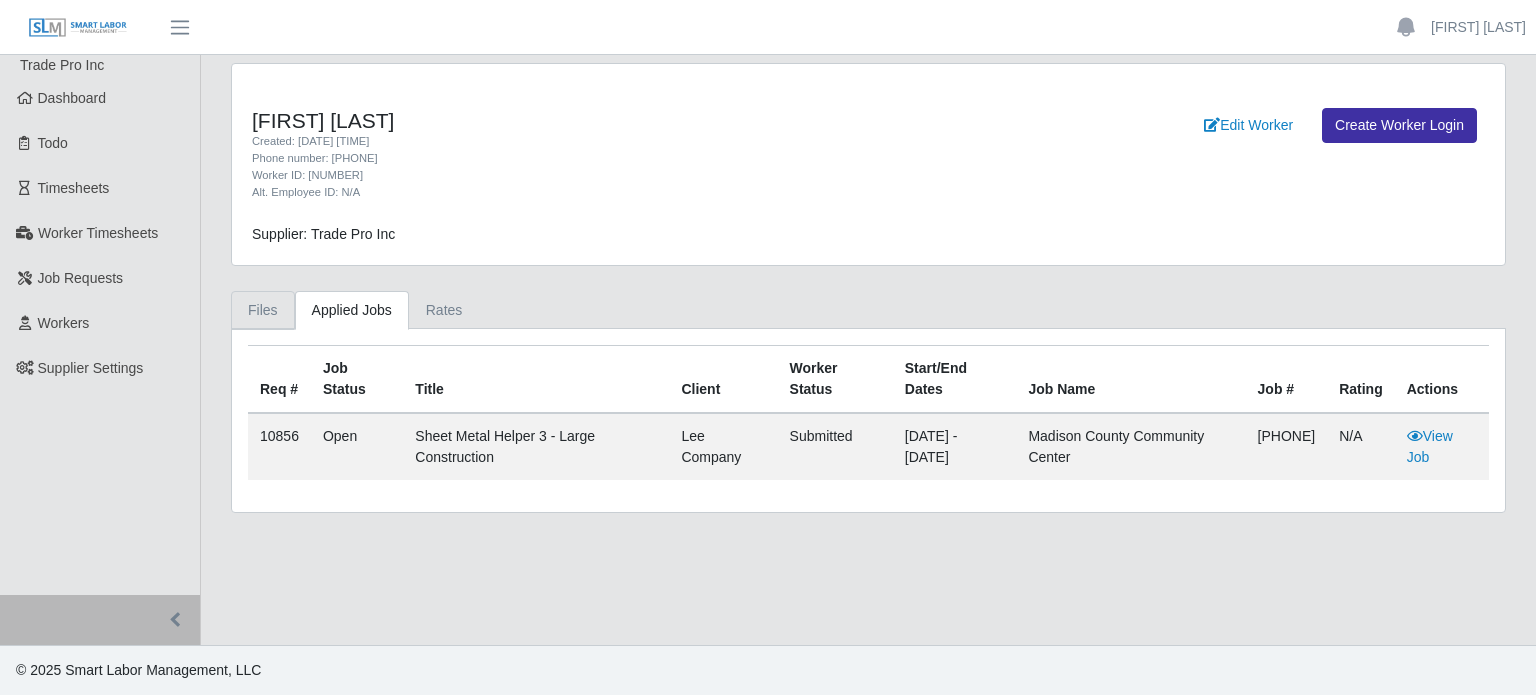 click on "Files" at bounding box center (263, 310) 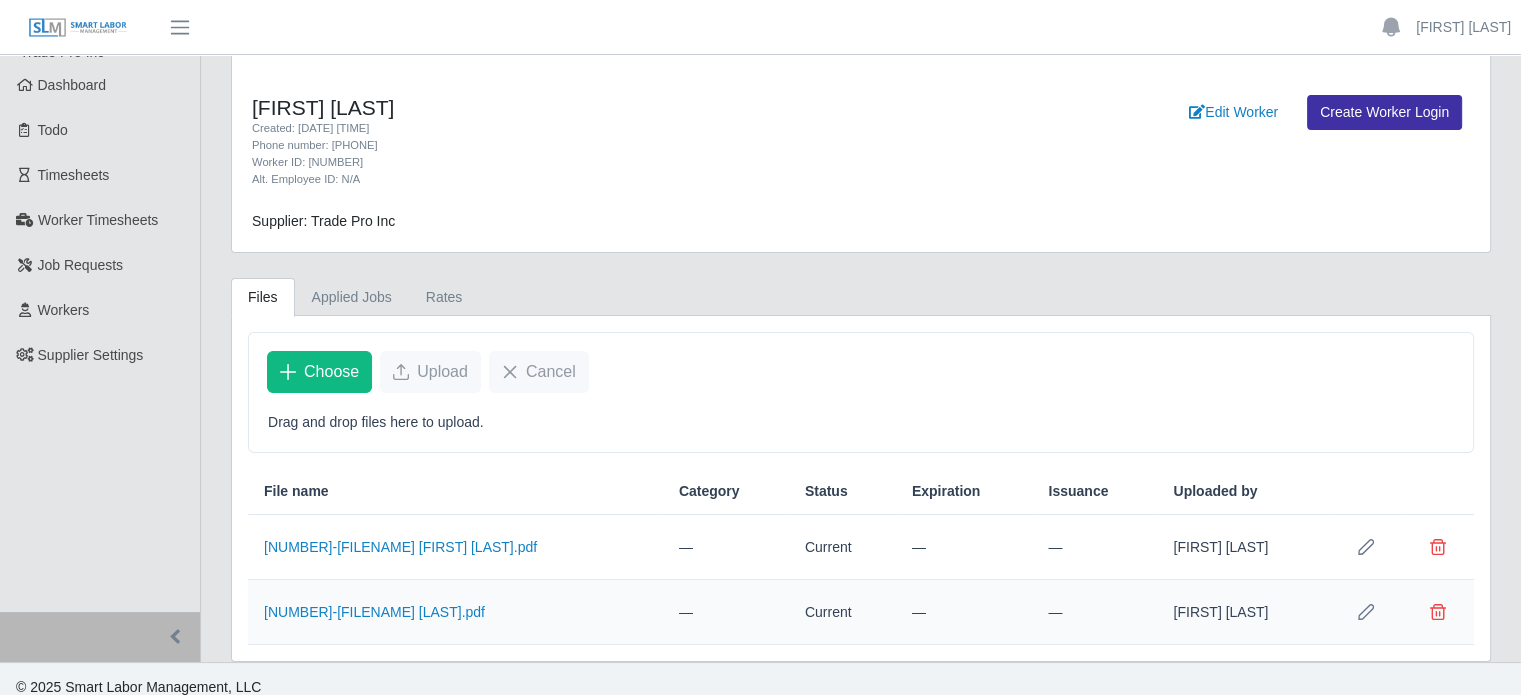 scroll, scrollTop: 27, scrollLeft: 0, axis: vertical 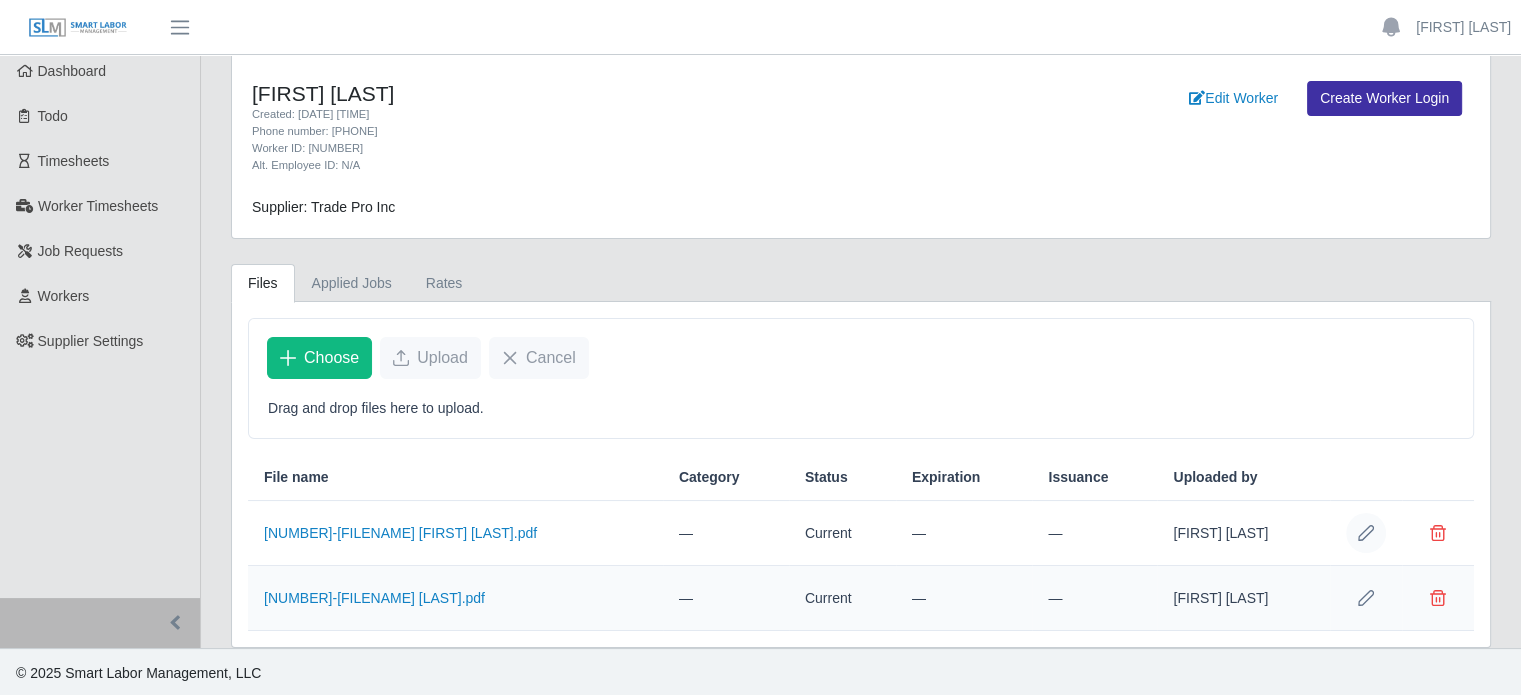 click 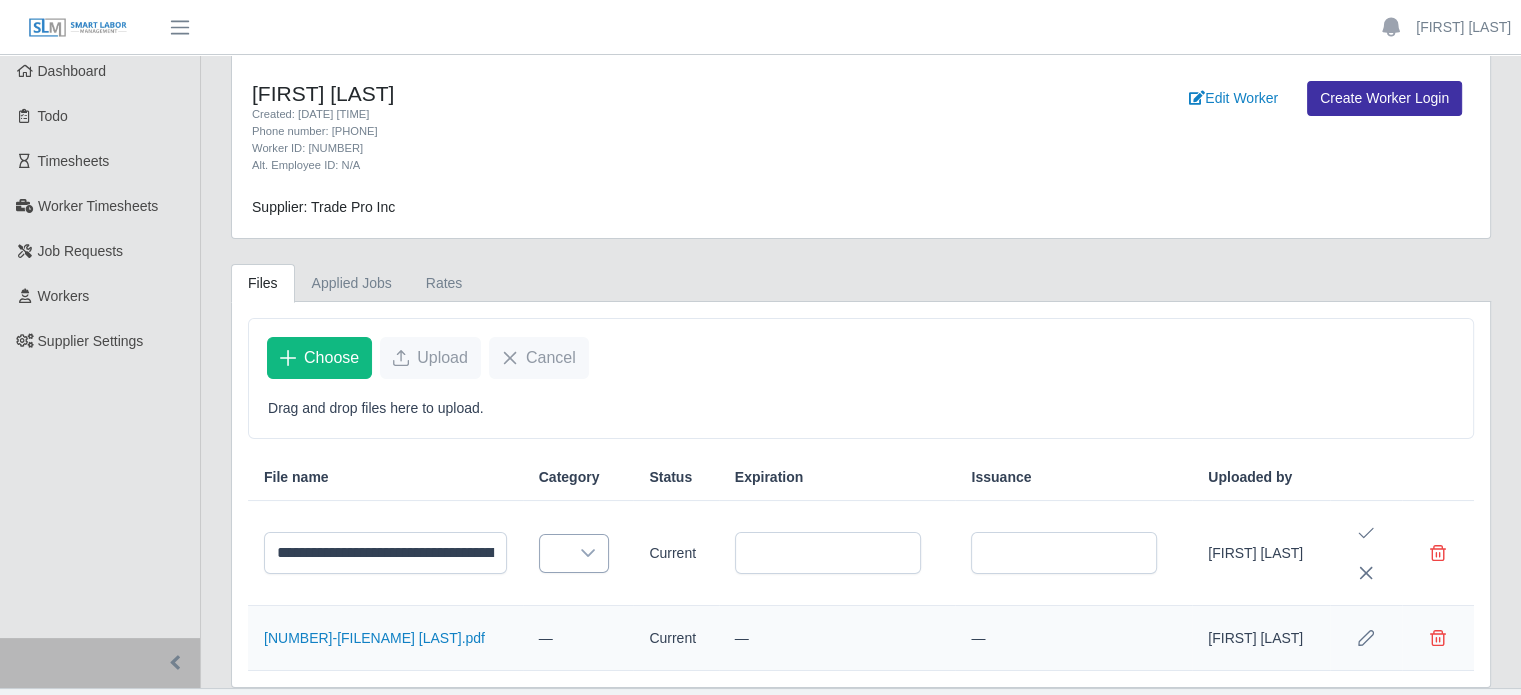 click at bounding box center [588, 553] 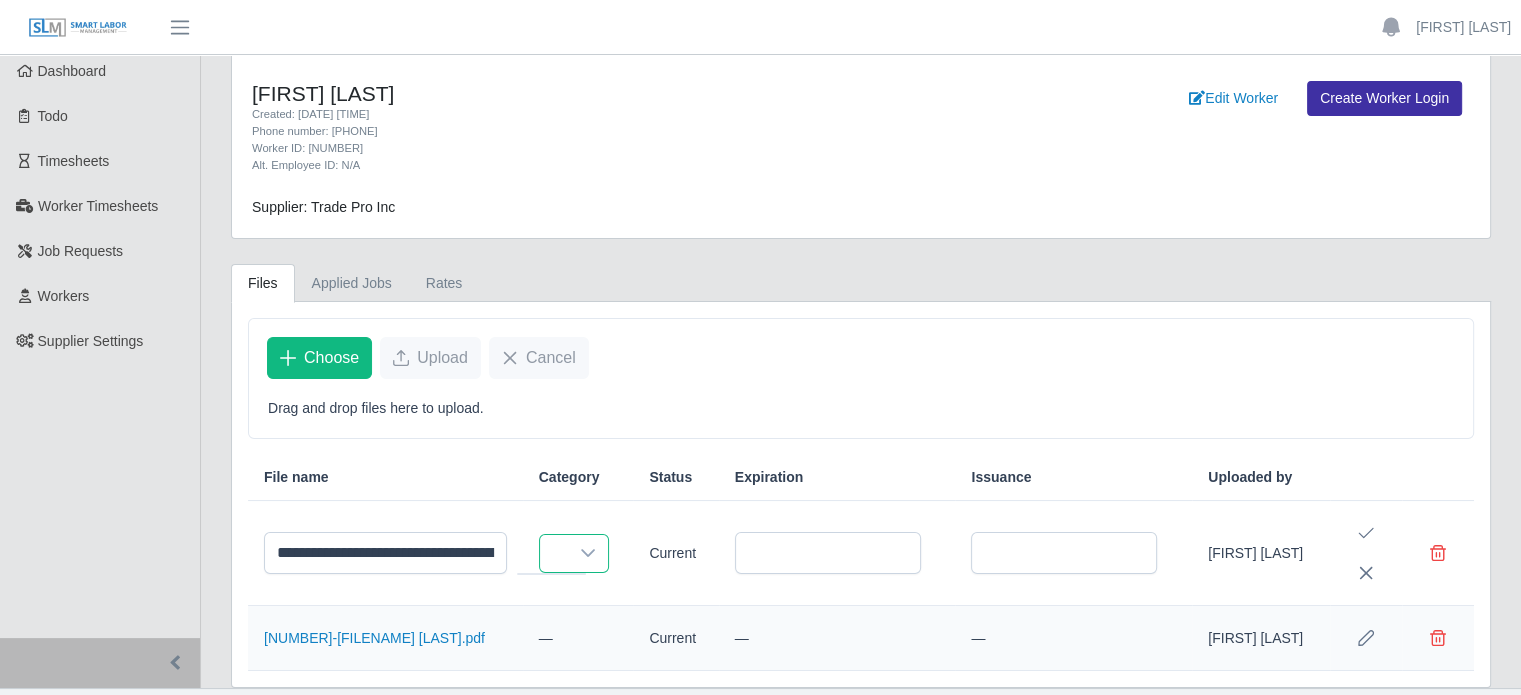 click at bounding box center [588, 553] 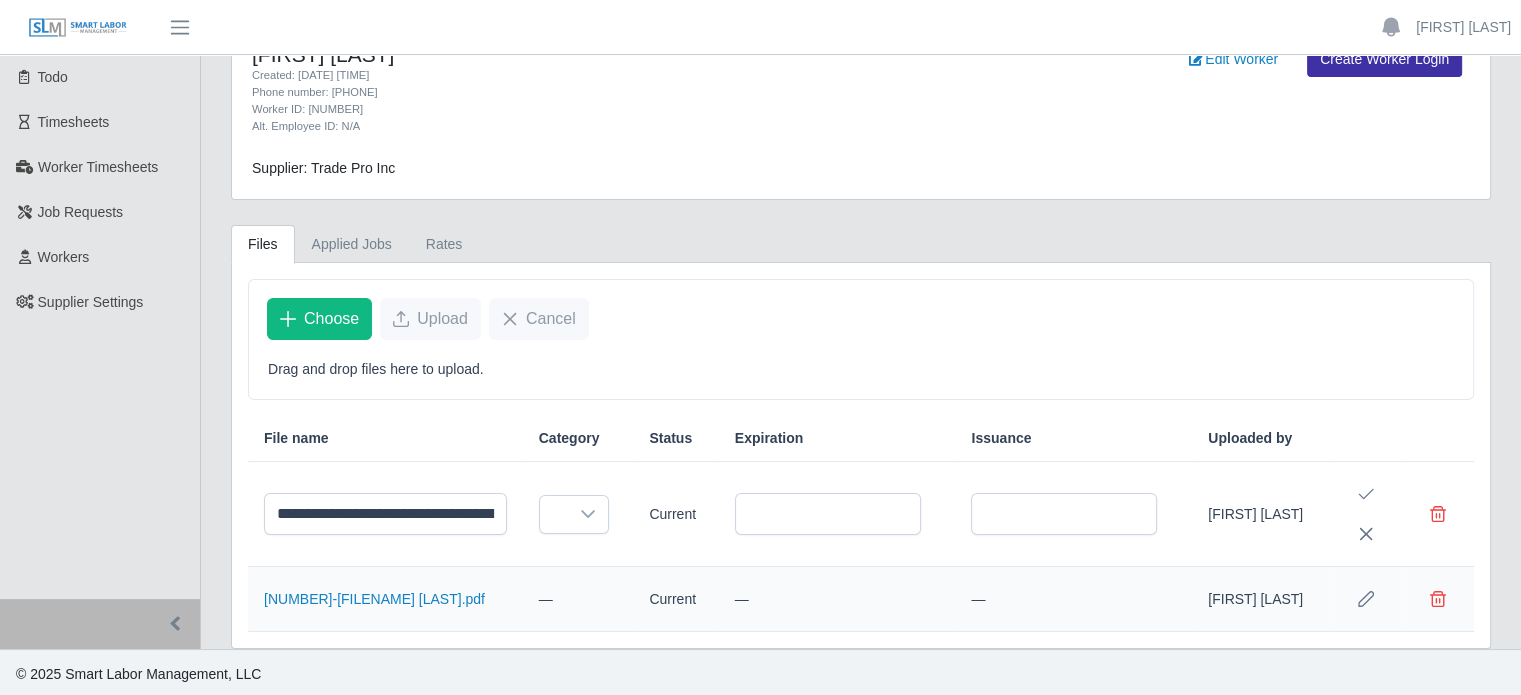 scroll, scrollTop: 67, scrollLeft: 0, axis: vertical 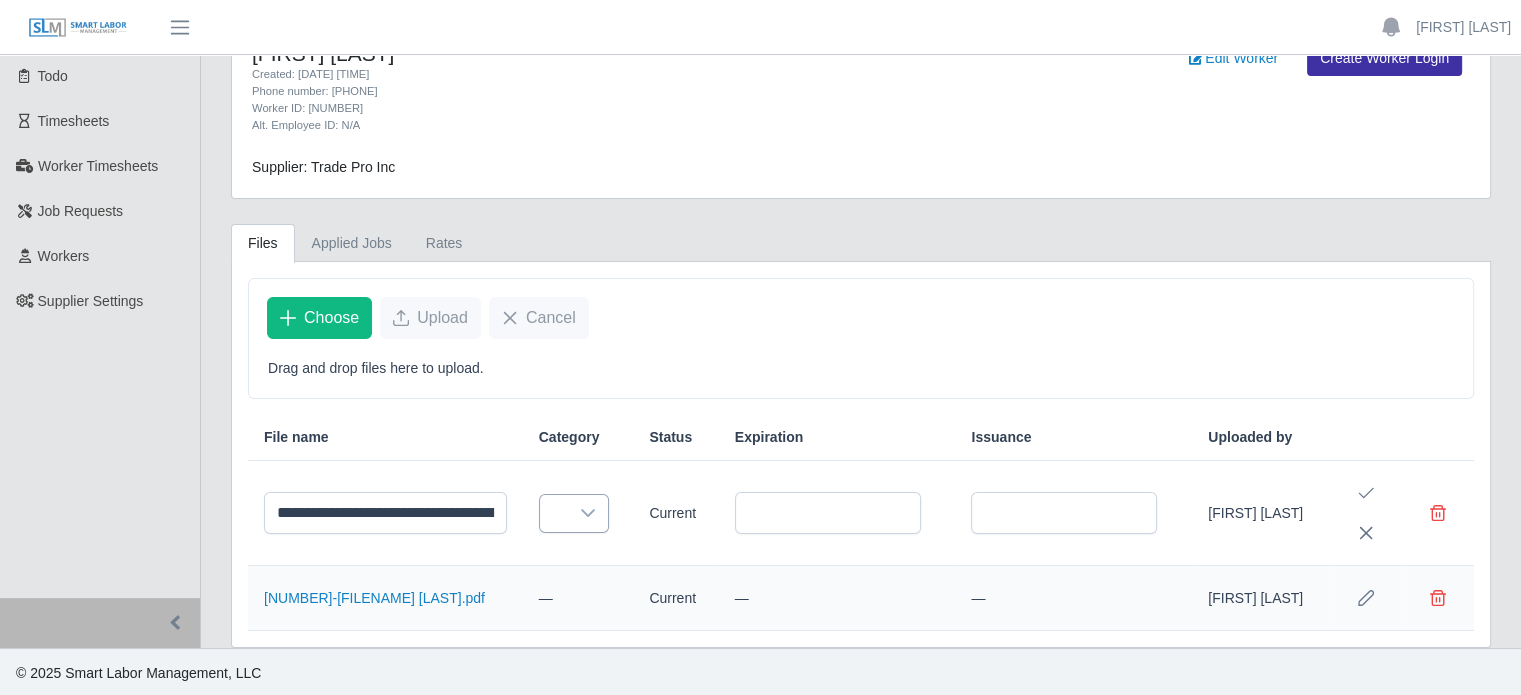 click at bounding box center [554, 513] 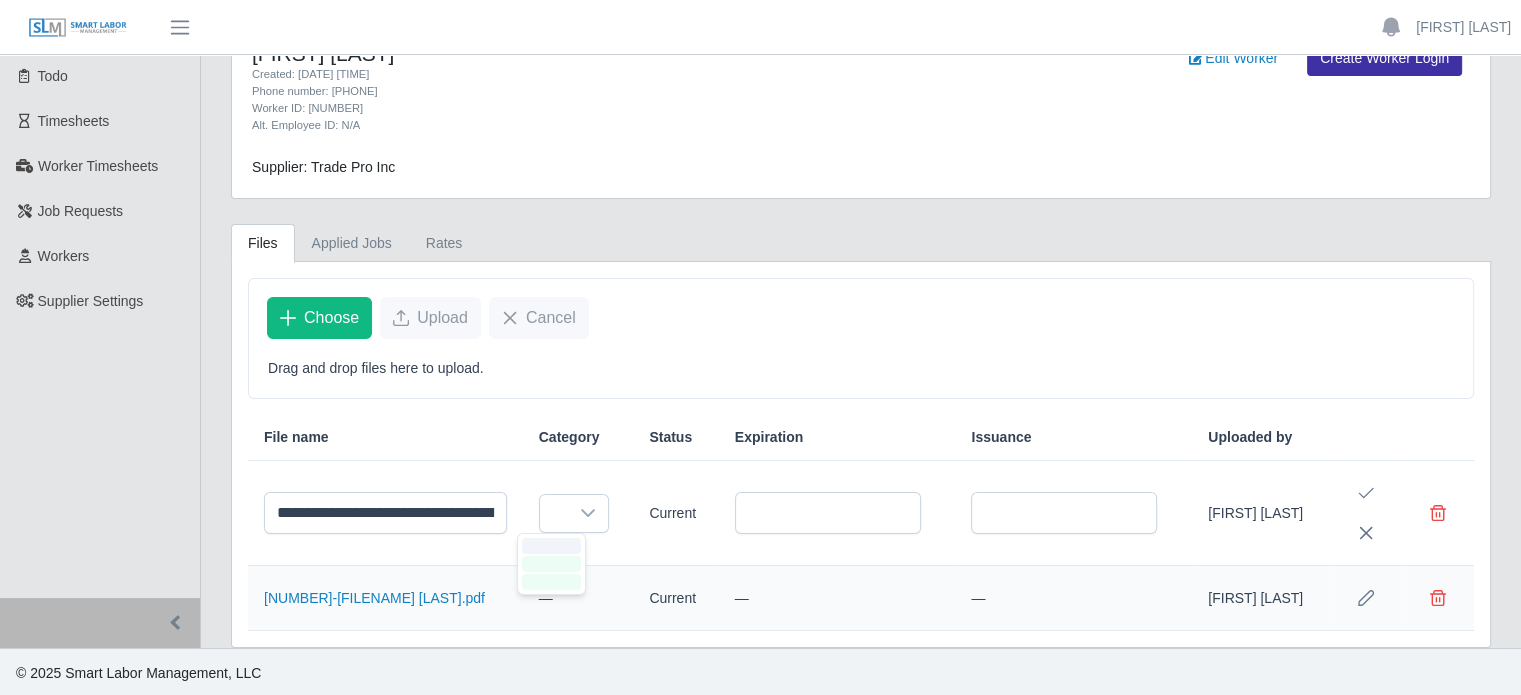 click on "1754683923-Kimmons EV.pdf" 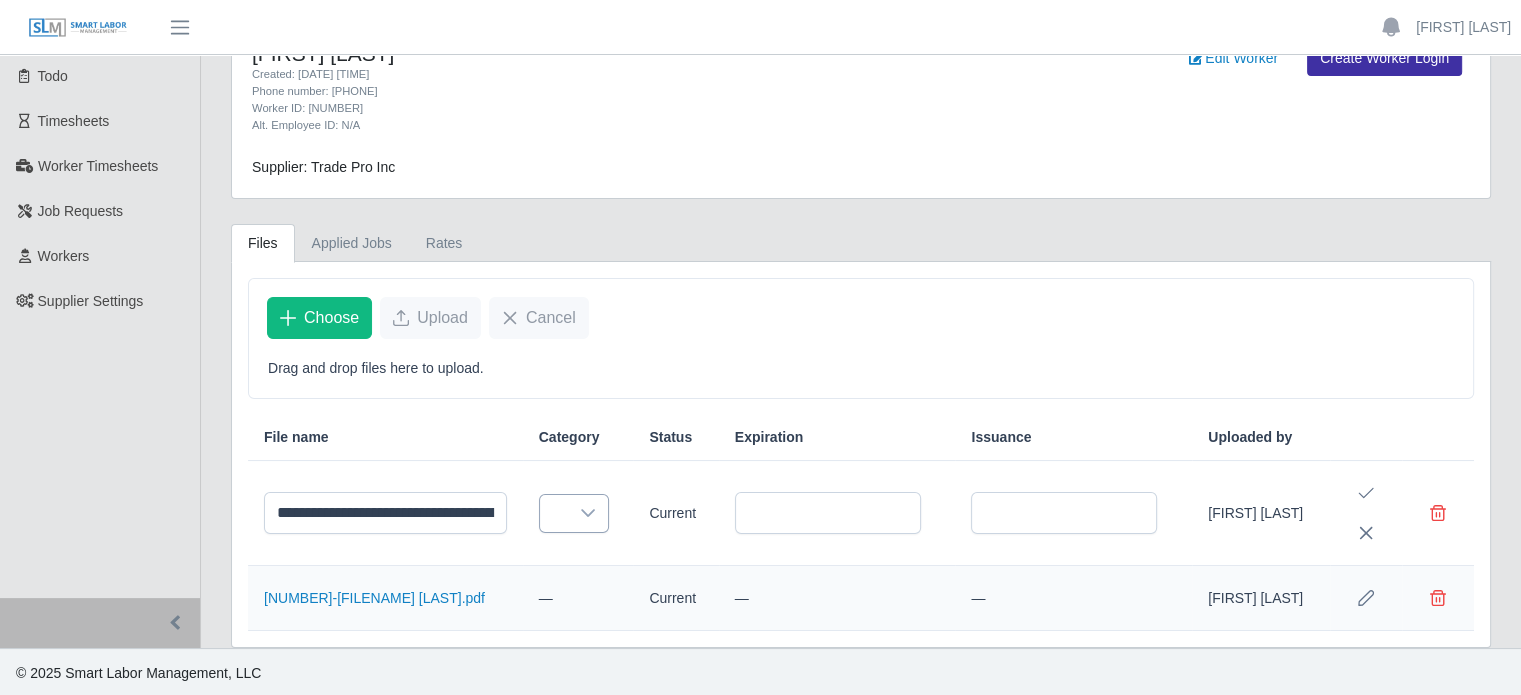 click at bounding box center [554, 513] 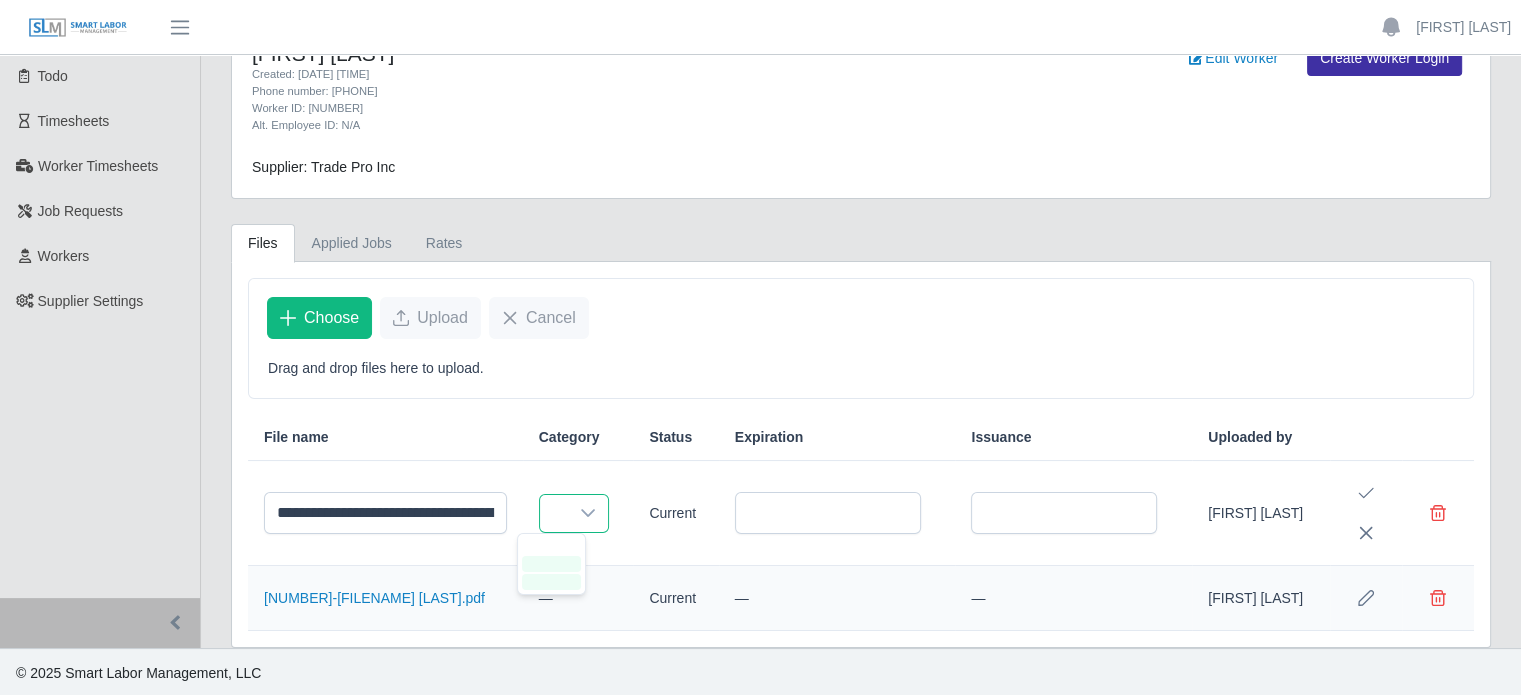 click at bounding box center [554, 513] 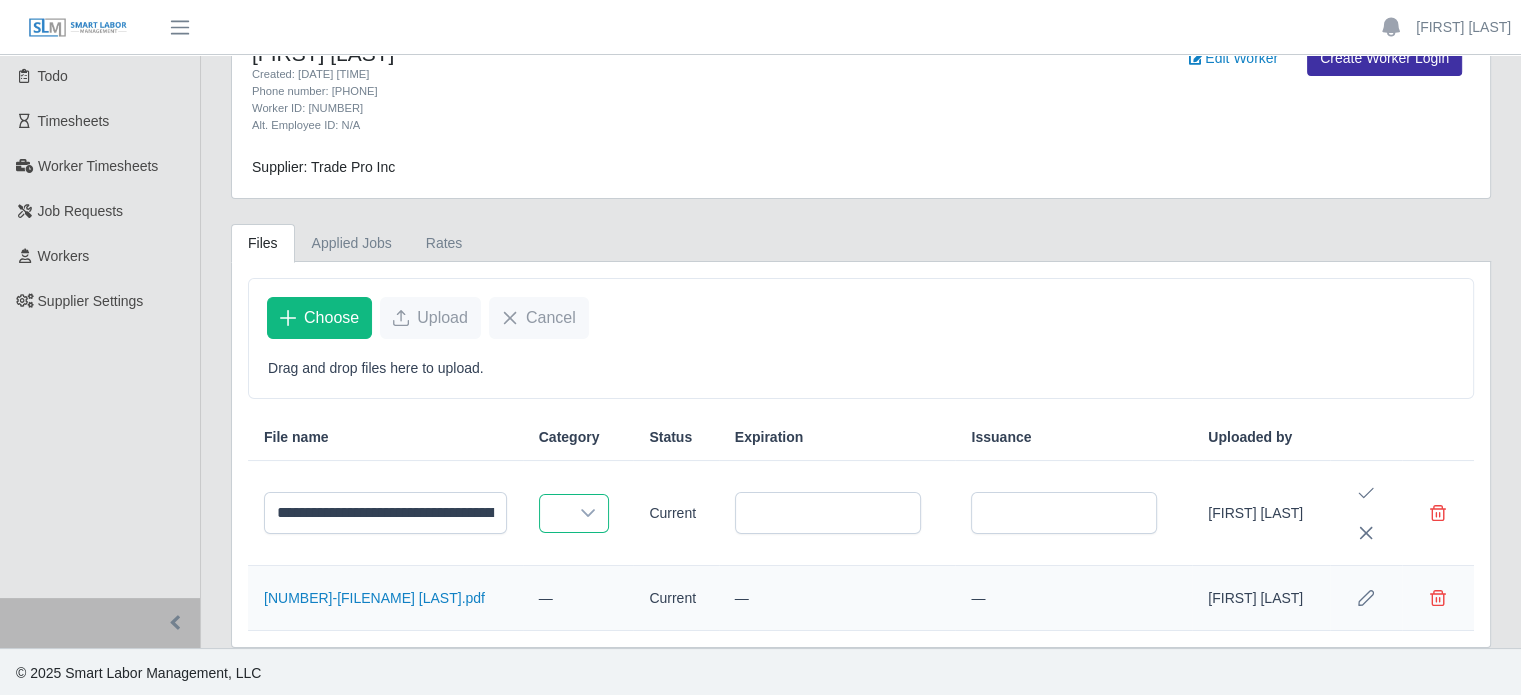 click at bounding box center (554, 513) 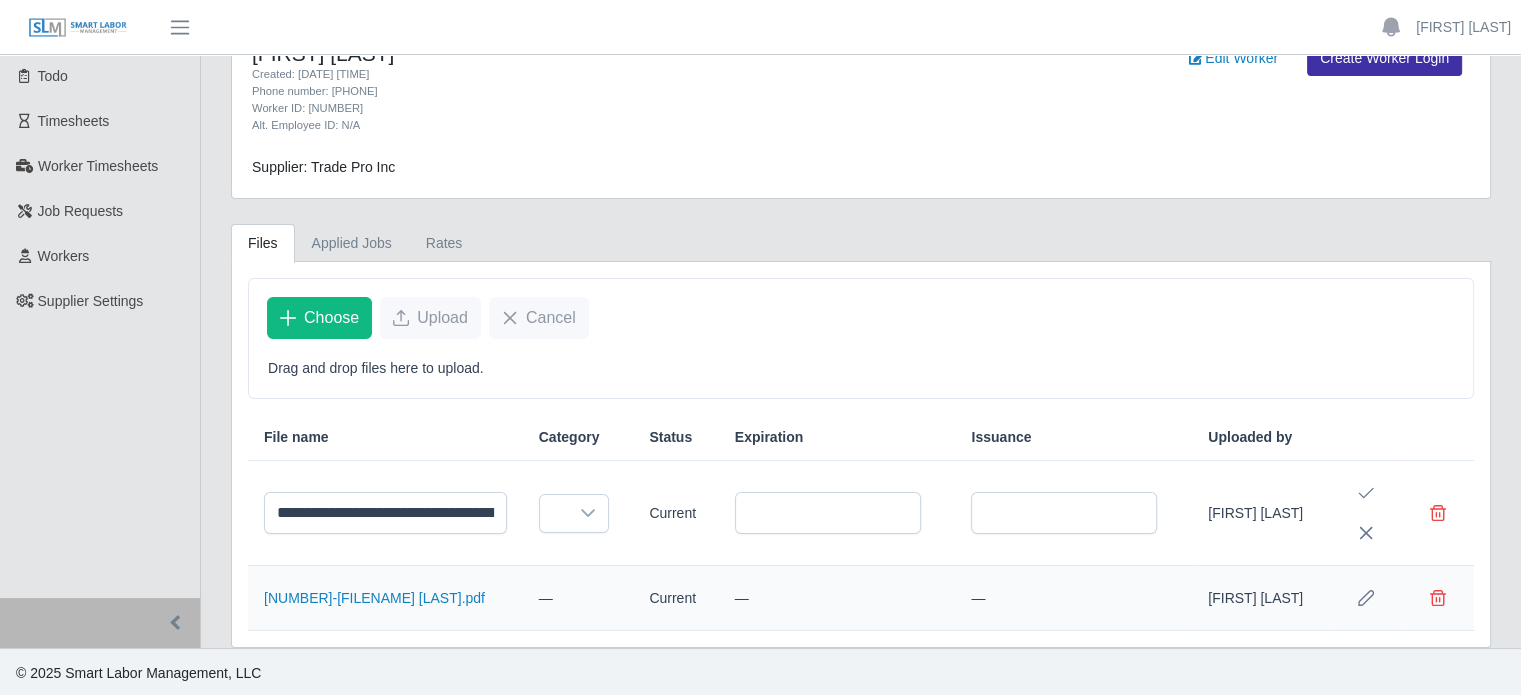 click on "Choose Upload Cancel" at bounding box center [861, 318] 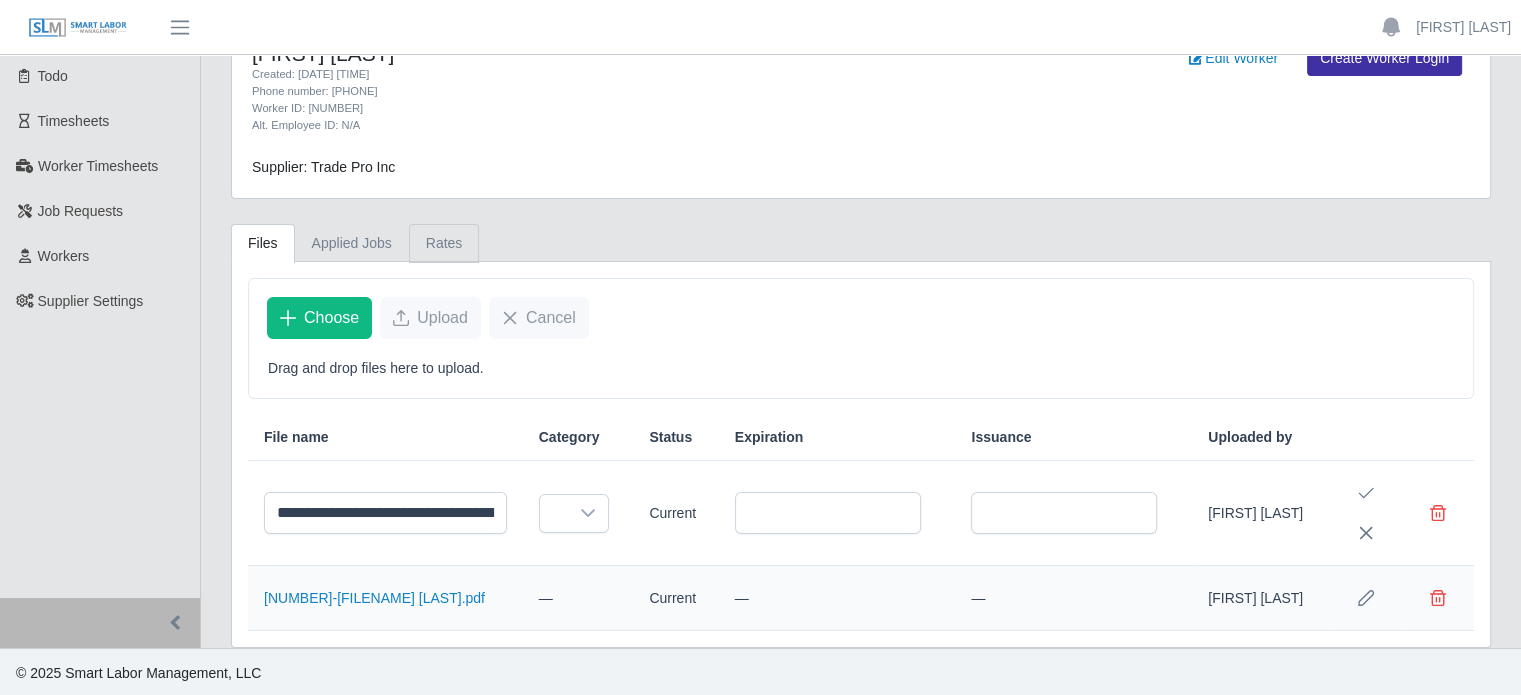 click on "Rates" at bounding box center (444, 243) 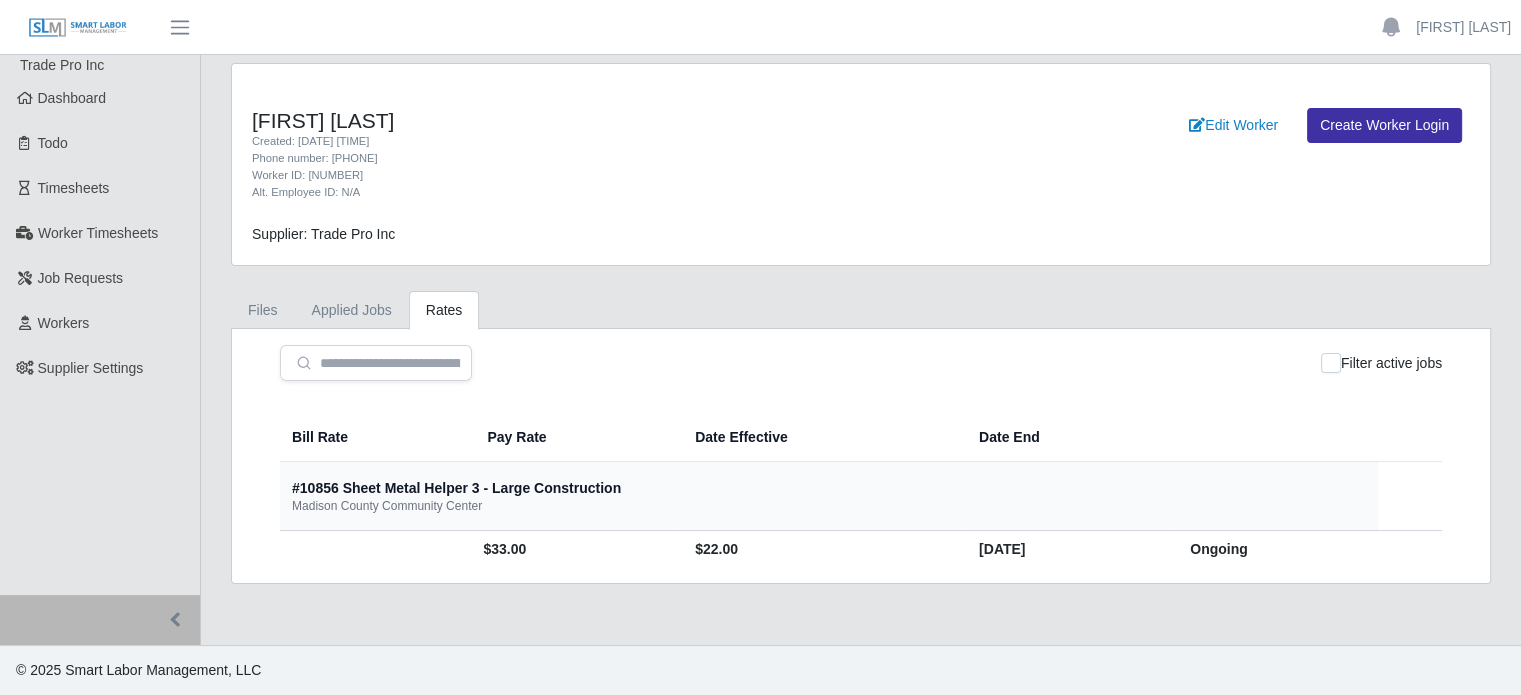 scroll, scrollTop: 0, scrollLeft: 0, axis: both 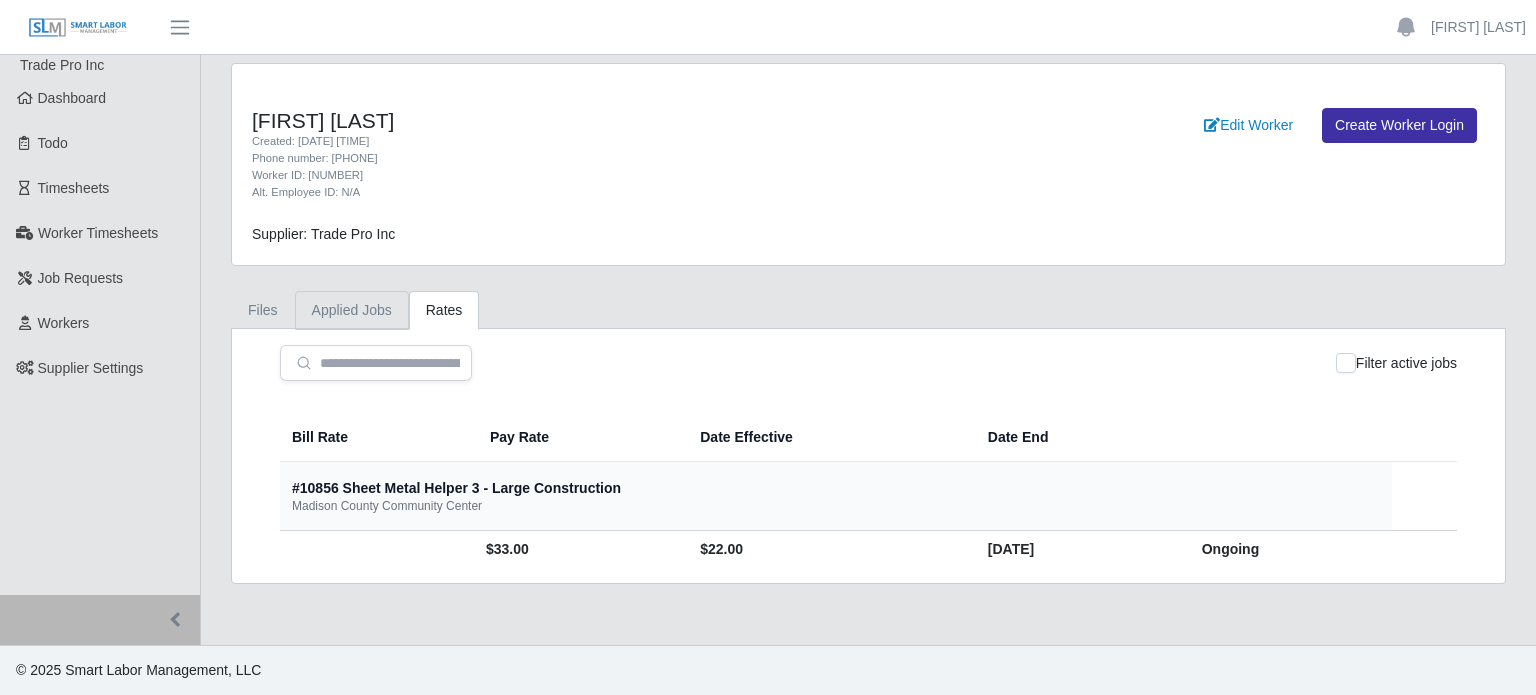 click on "Applied Jobs" at bounding box center (352, 310) 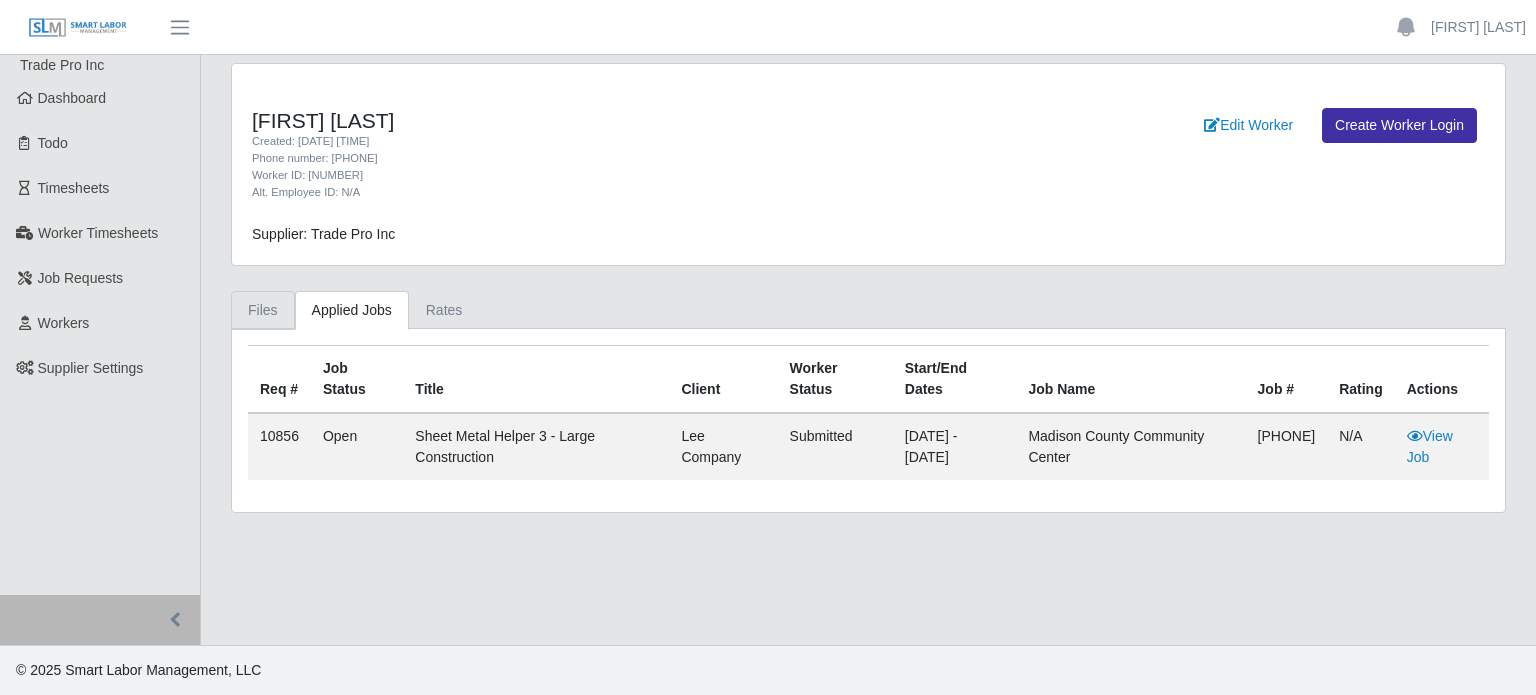 click on "Files" at bounding box center (263, 310) 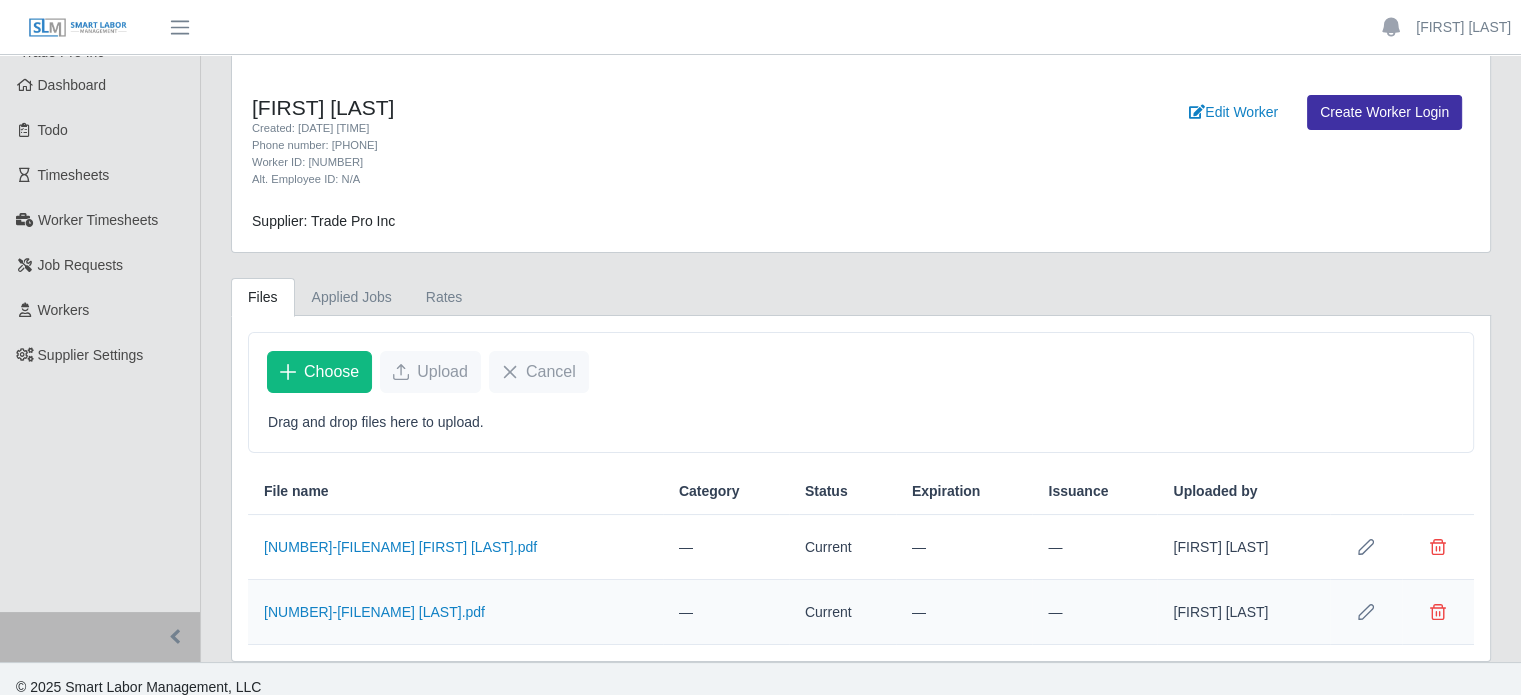 scroll, scrollTop: 27, scrollLeft: 0, axis: vertical 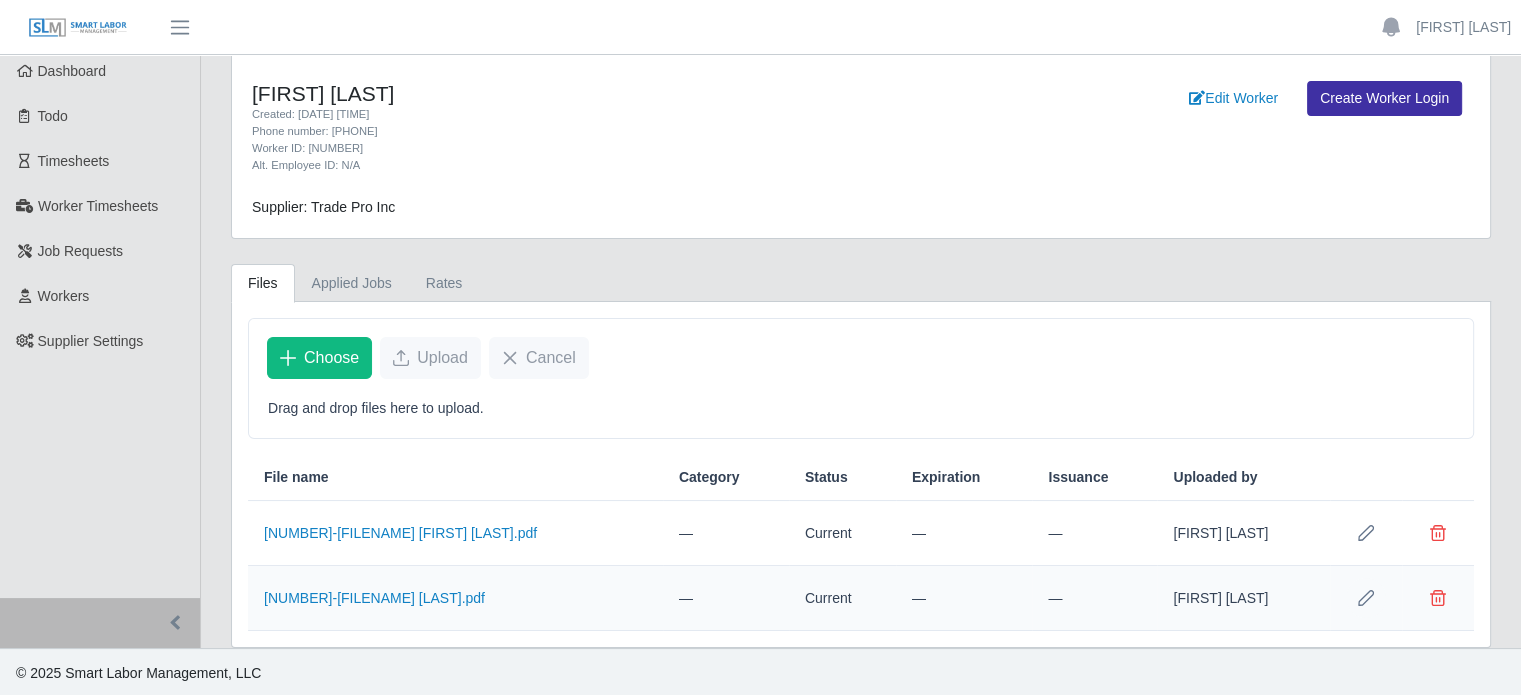 click 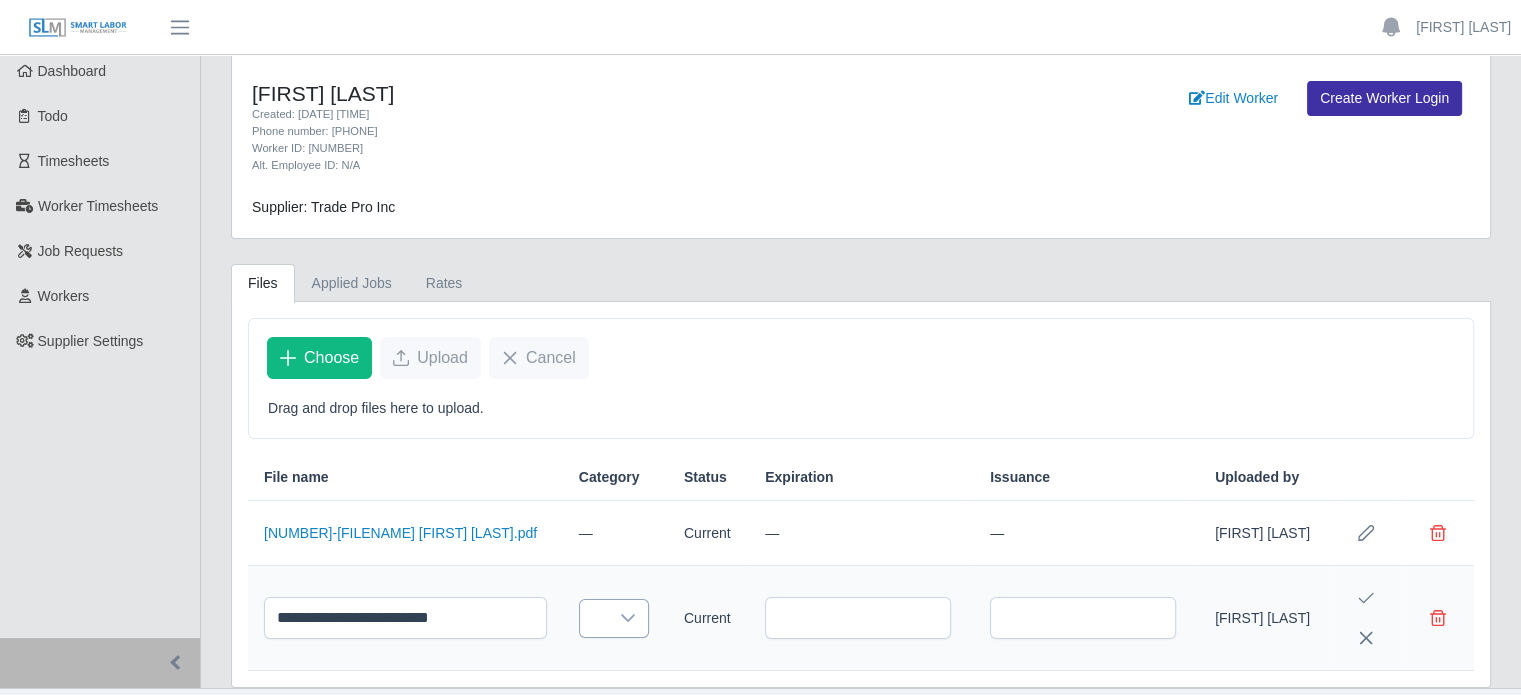 click at bounding box center [594, 618] 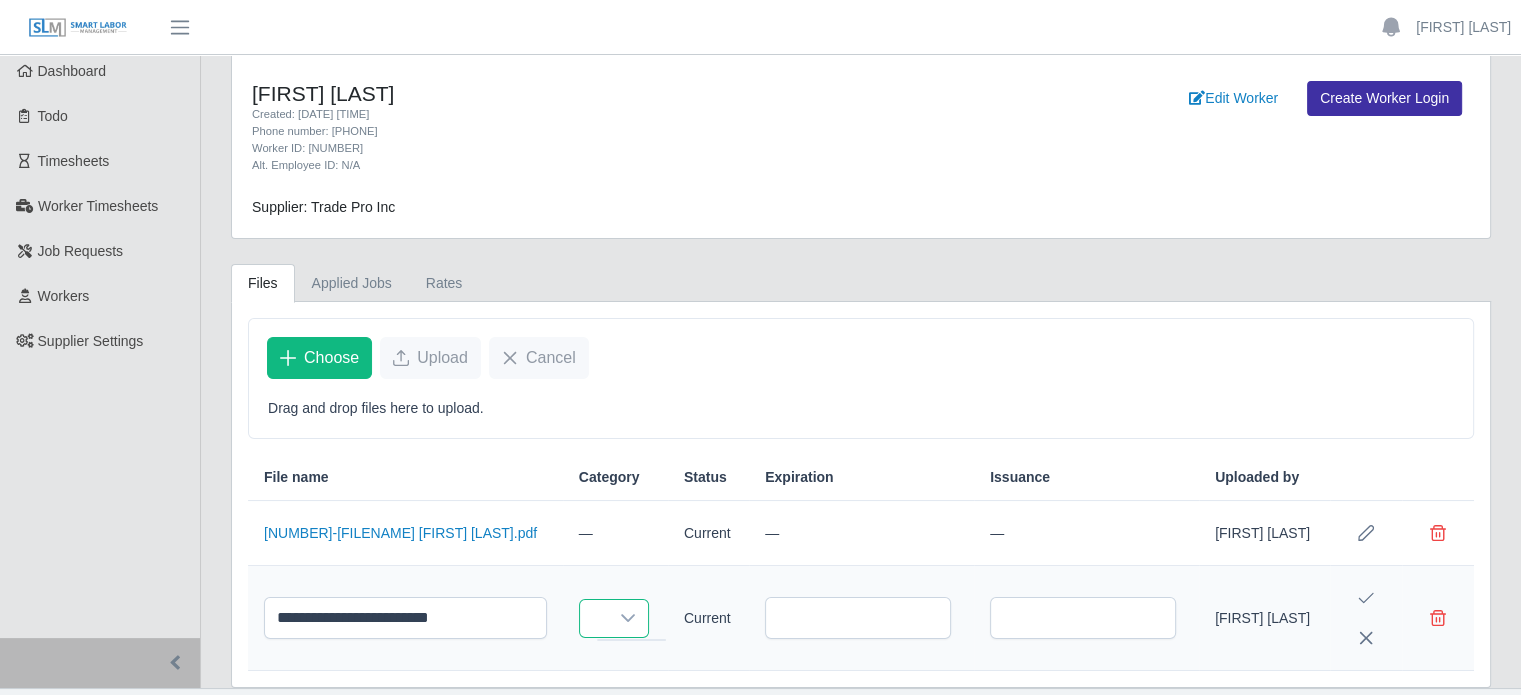 click 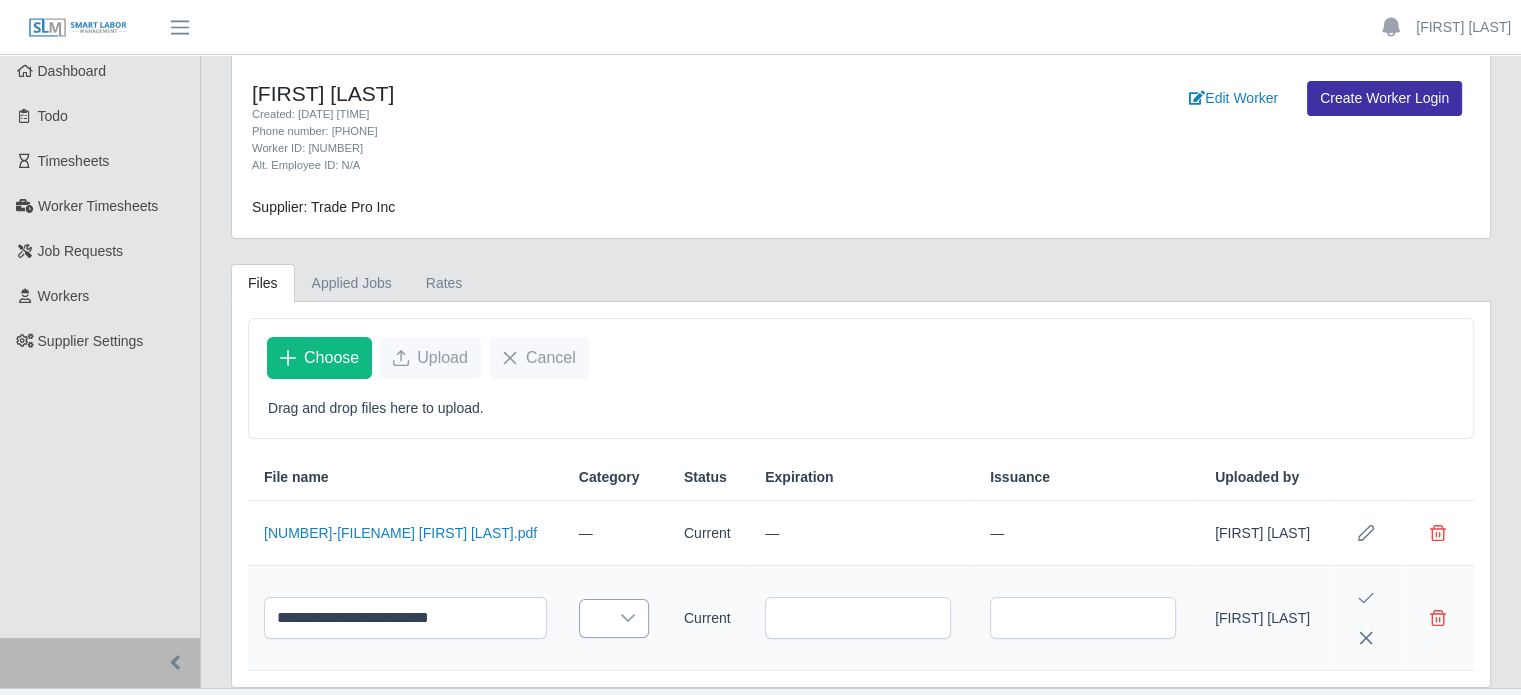 click at bounding box center [628, 618] 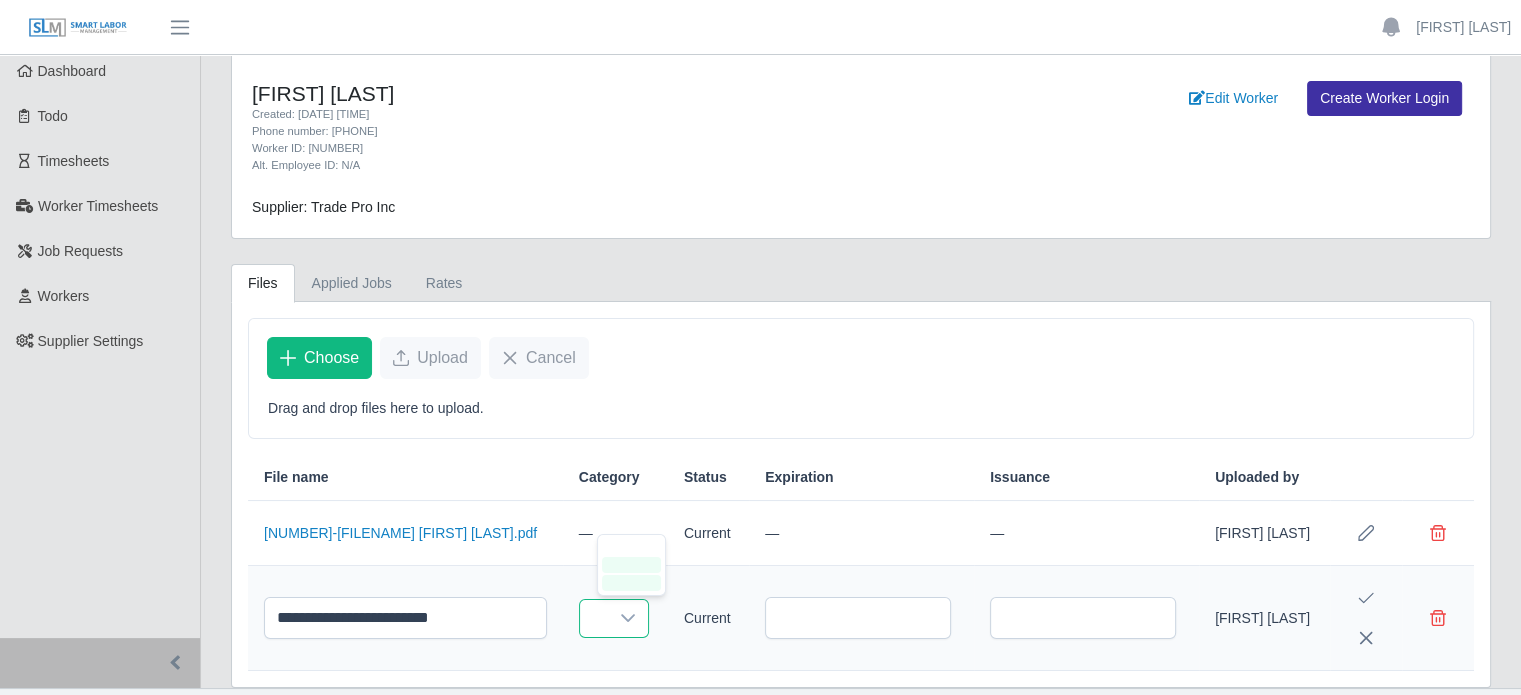 click 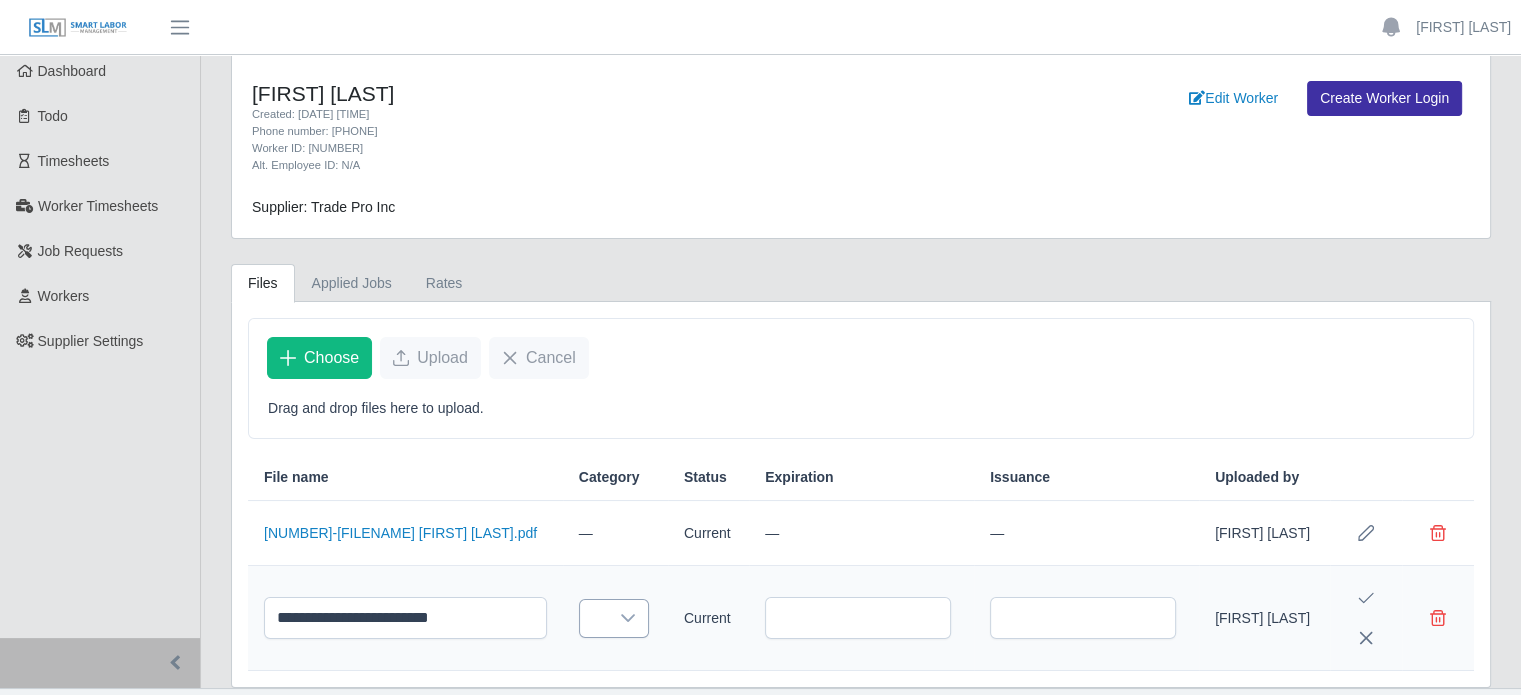 click at bounding box center (628, 618) 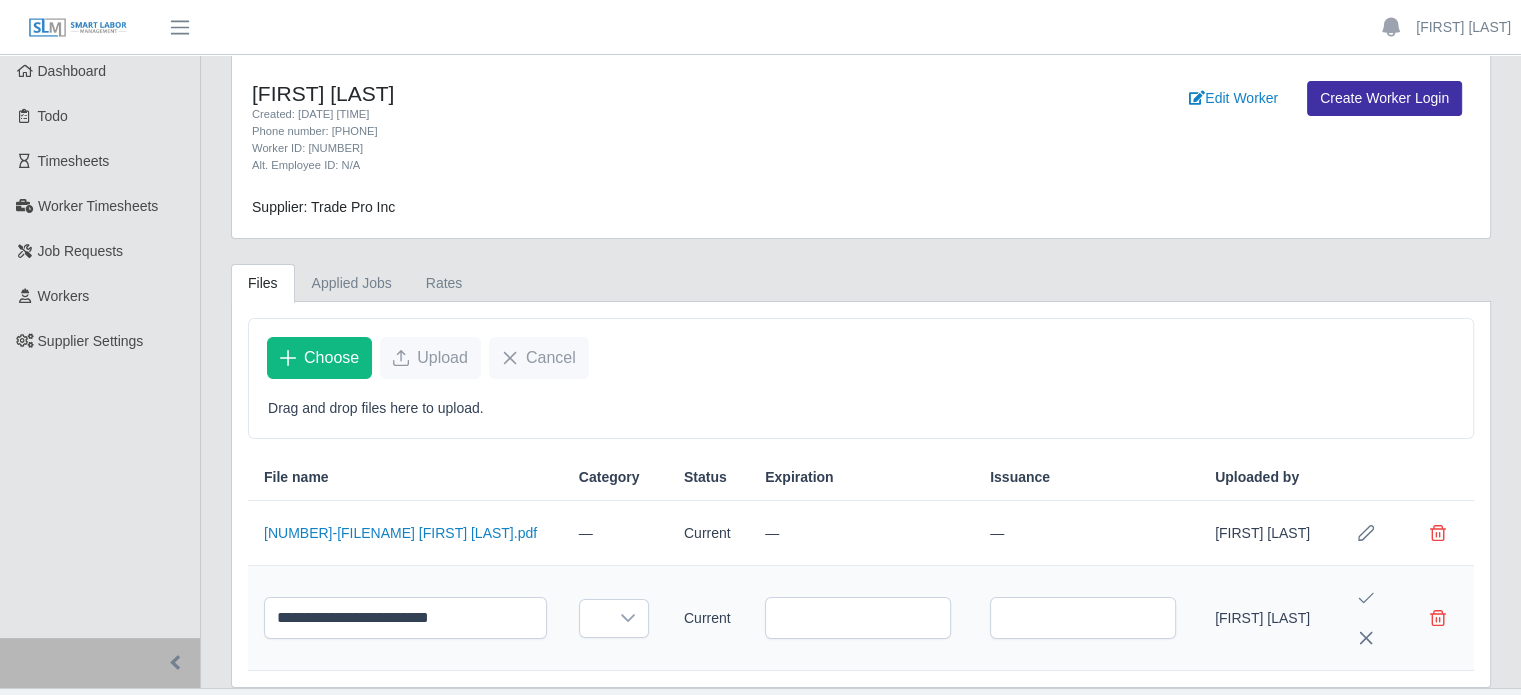click on "—" 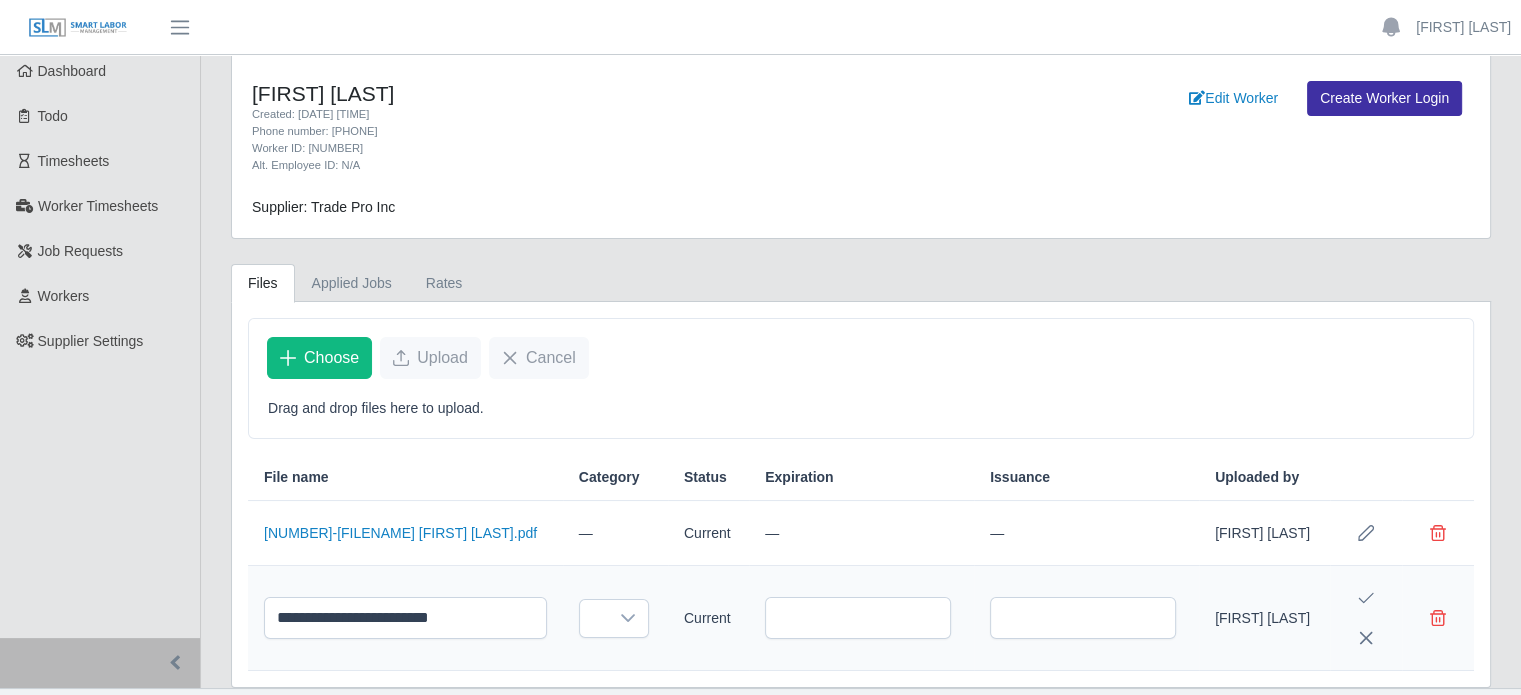 click on "—" 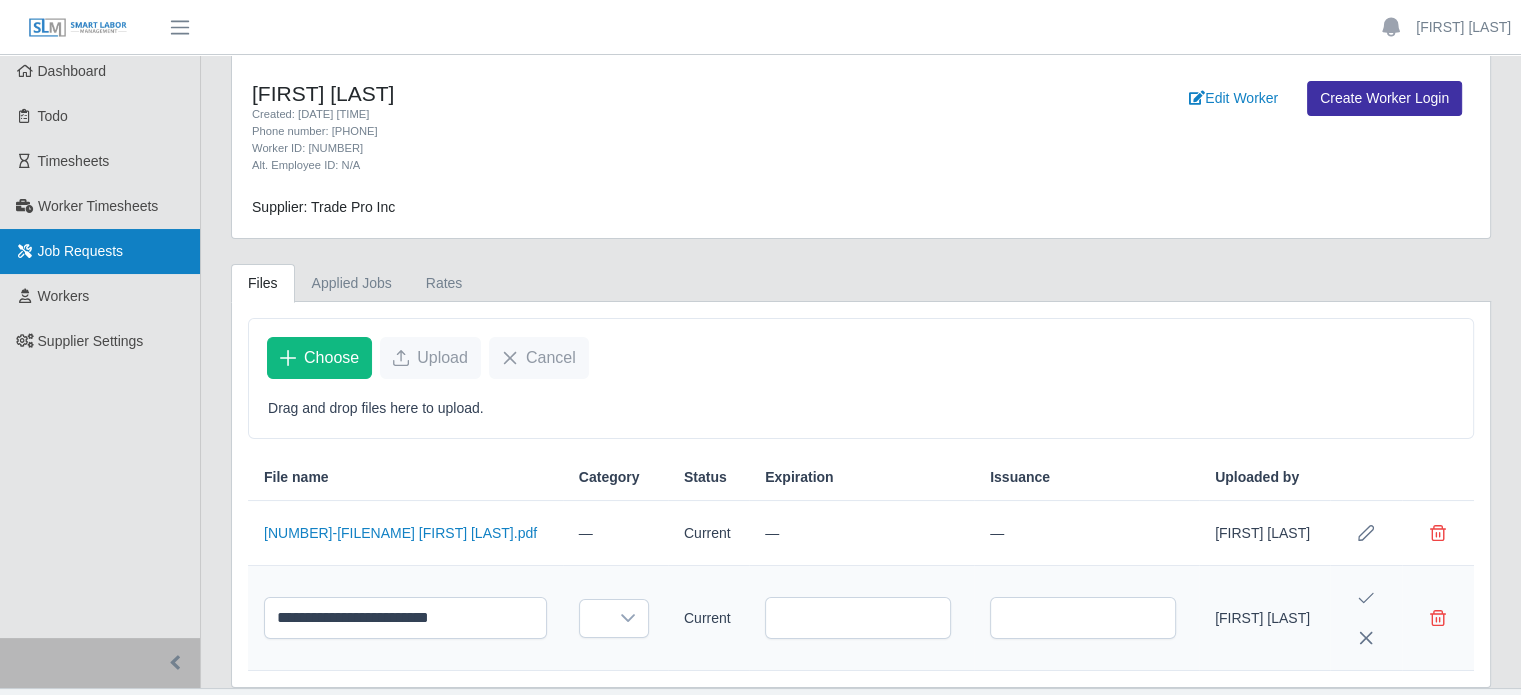 click on "Job Requests" at bounding box center [81, 251] 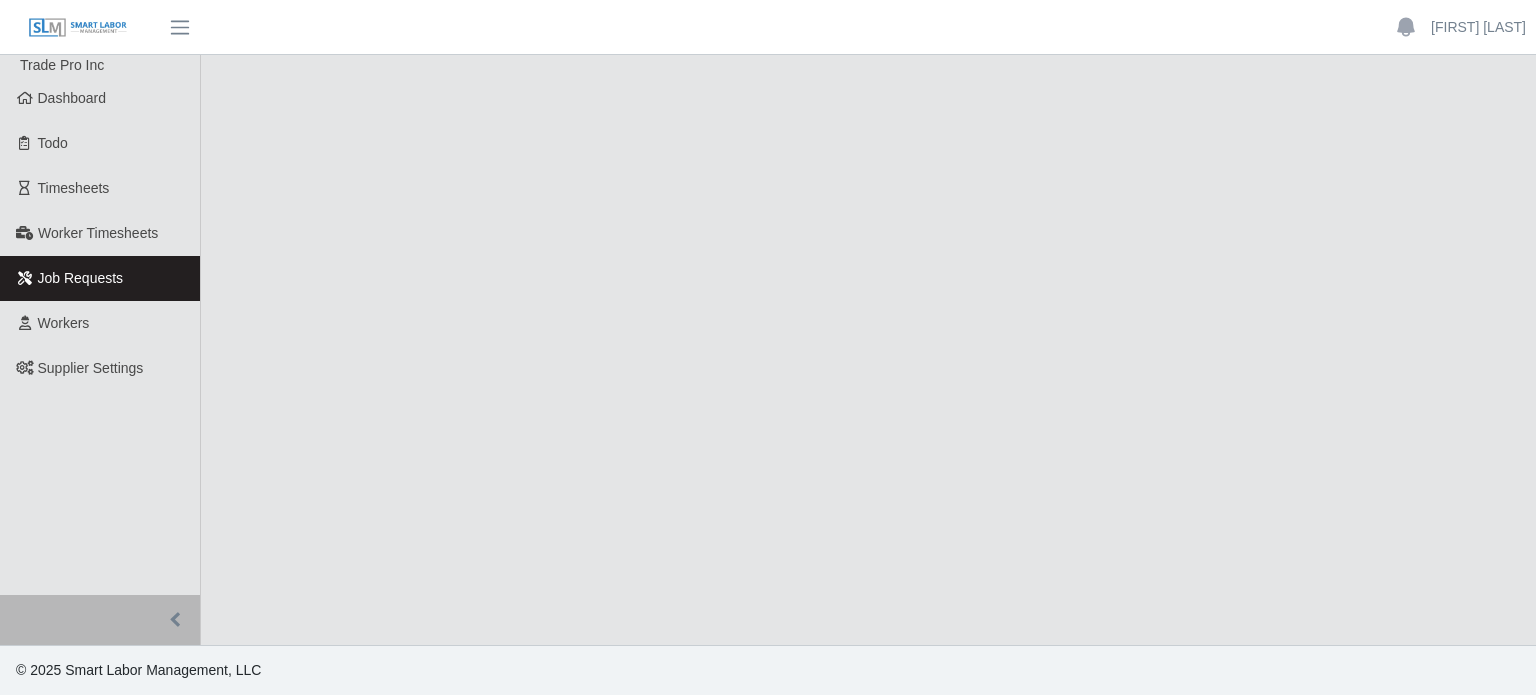 scroll, scrollTop: 0, scrollLeft: 0, axis: both 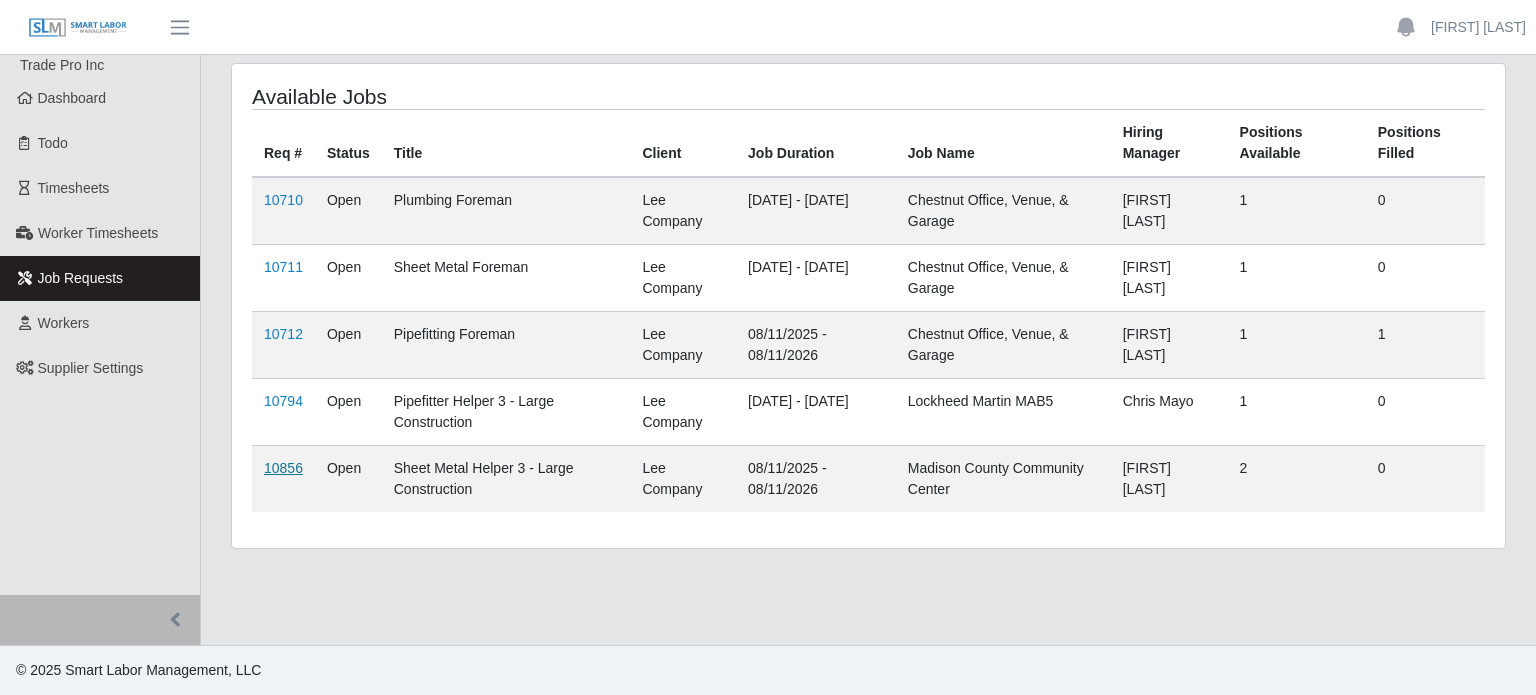 click on "10856" at bounding box center [283, 468] 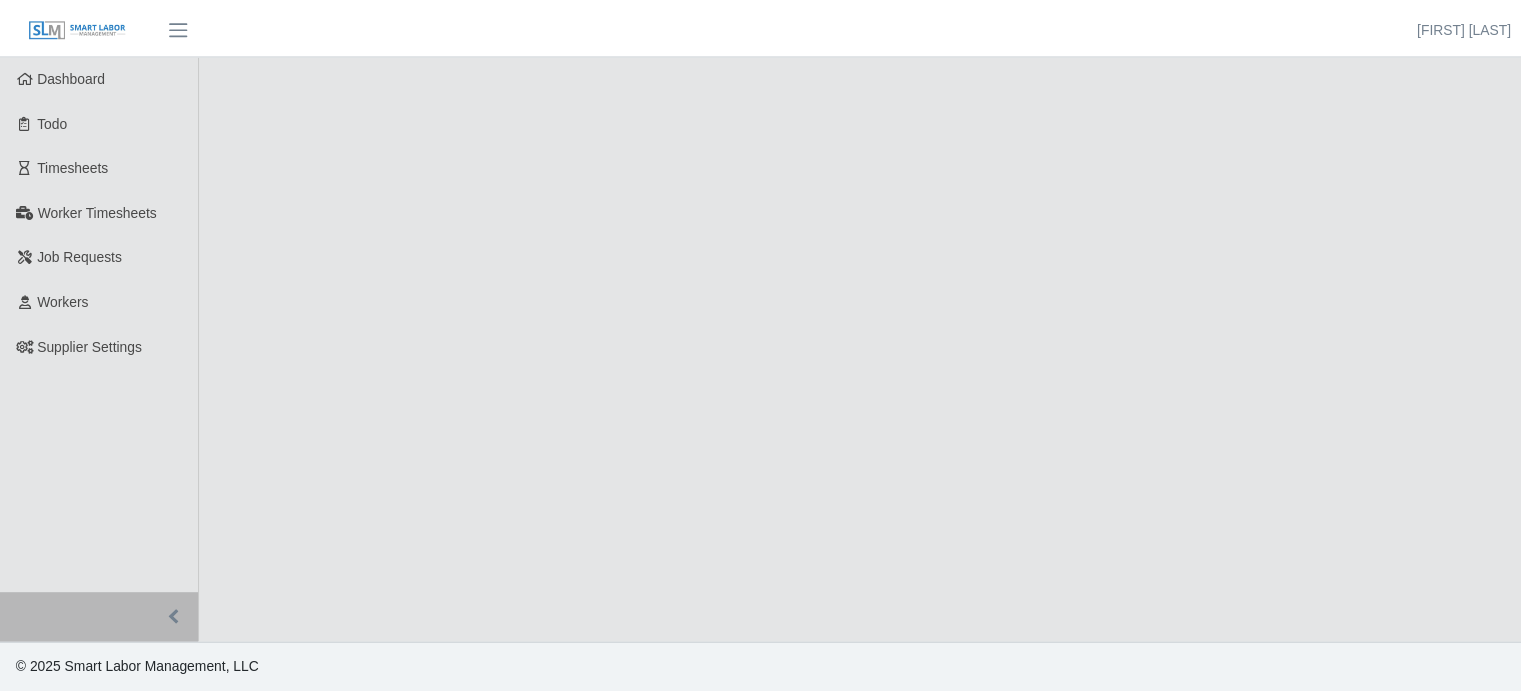 scroll, scrollTop: 0, scrollLeft: 0, axis: both 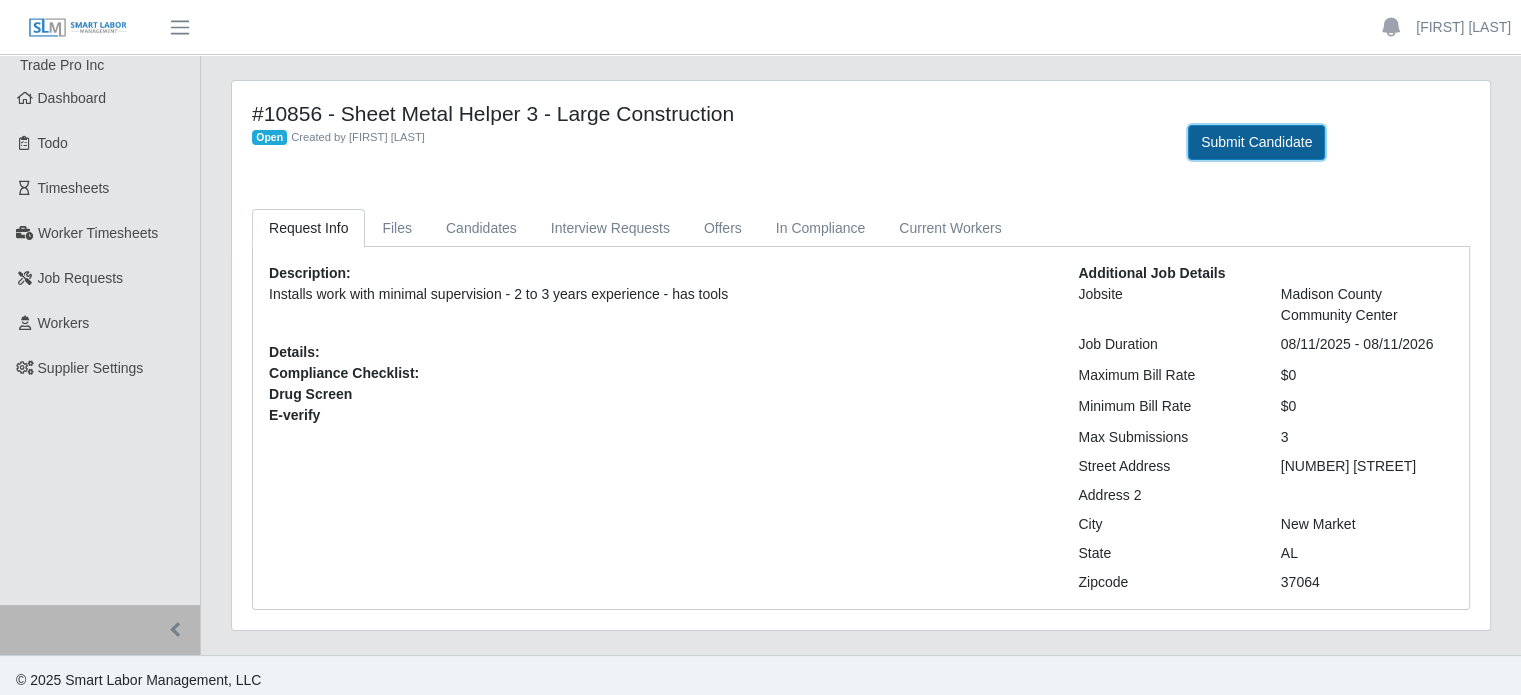click on "Submit Candidate" at bounding box center (1256, 142) 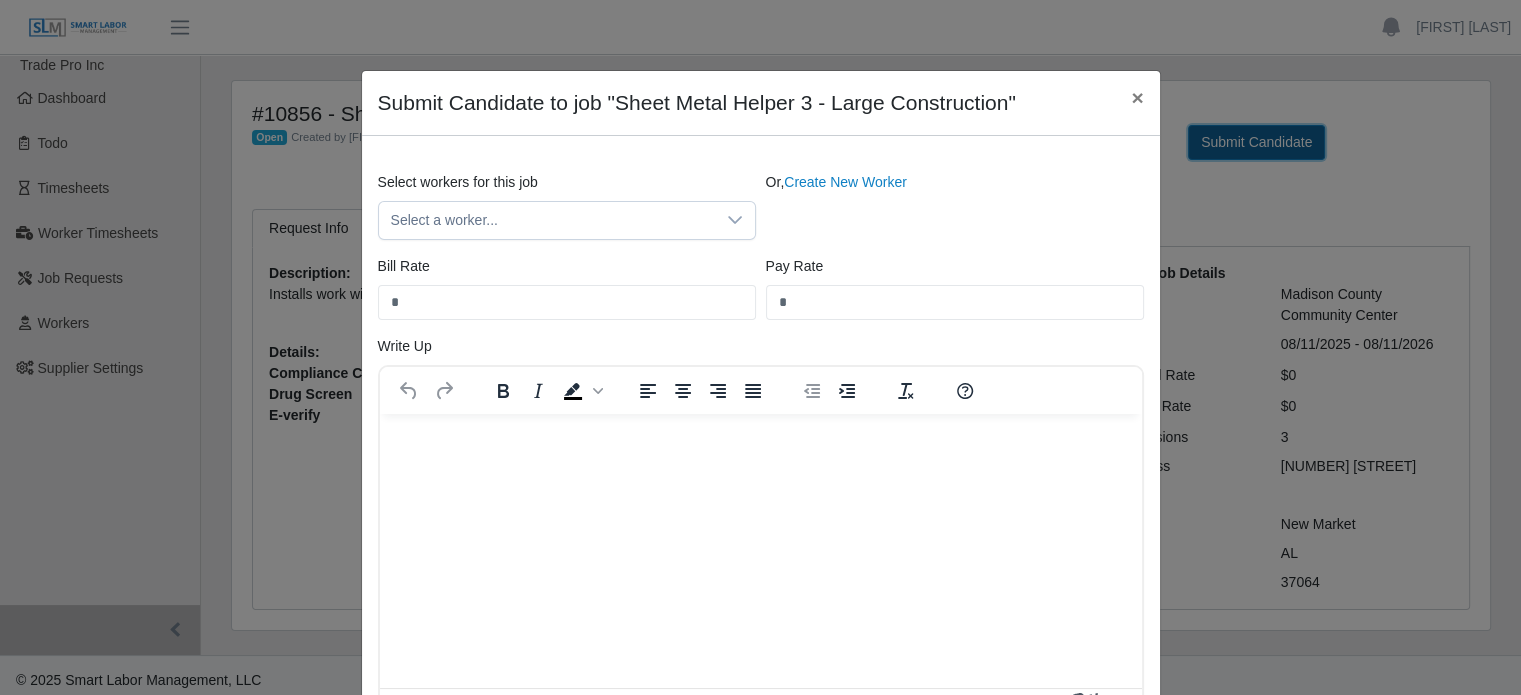 scroll, scrollTop: 0, scrollLeft: 0, axis: both 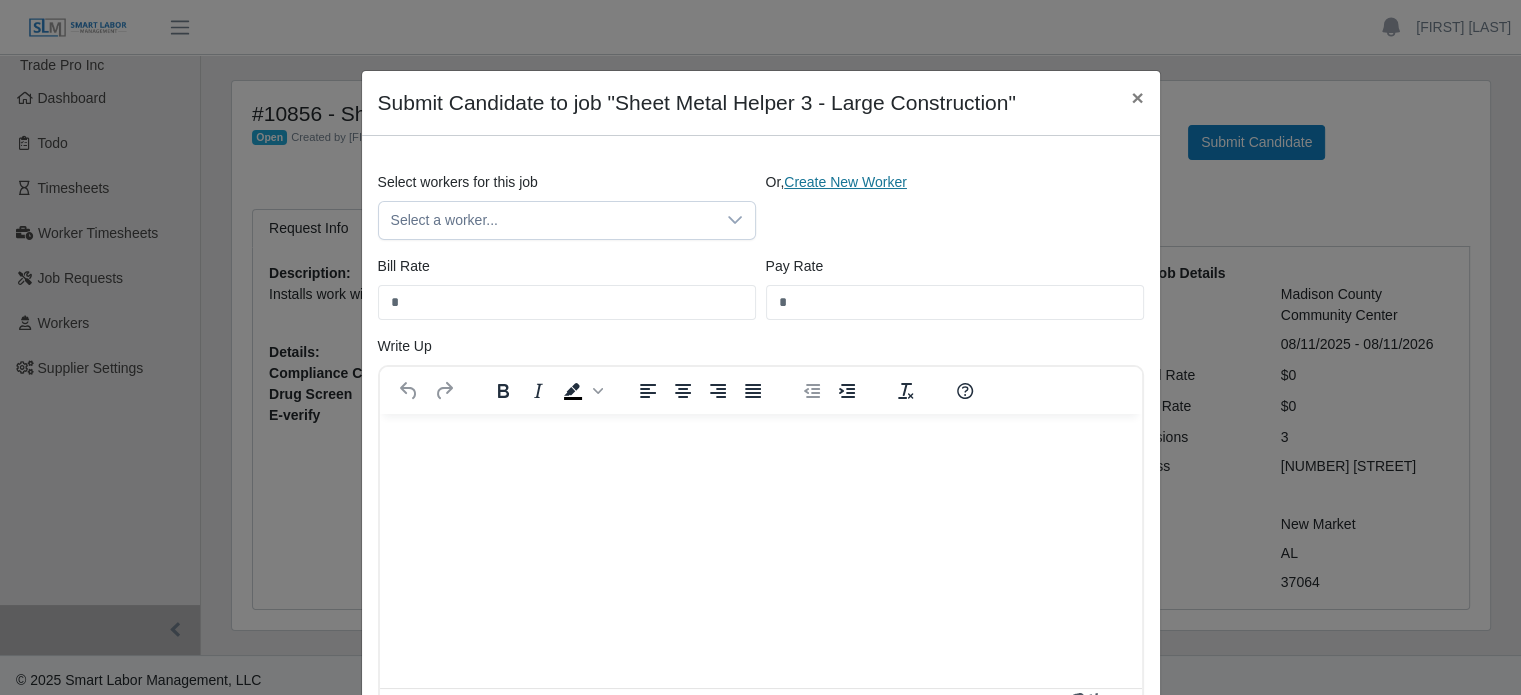 click on "Create New Worker" at bounding box center (845, 182) 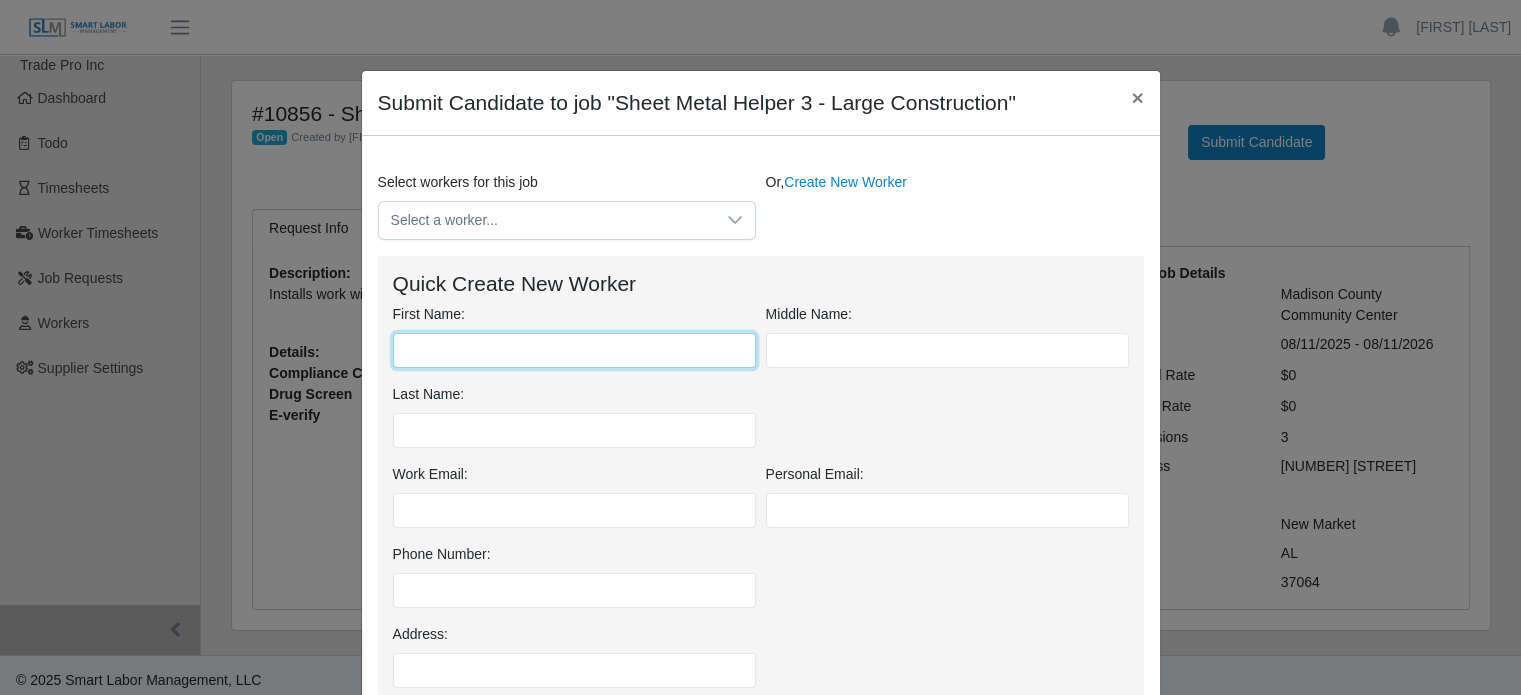 click on "First Name:" at bounding box center [574, 350] 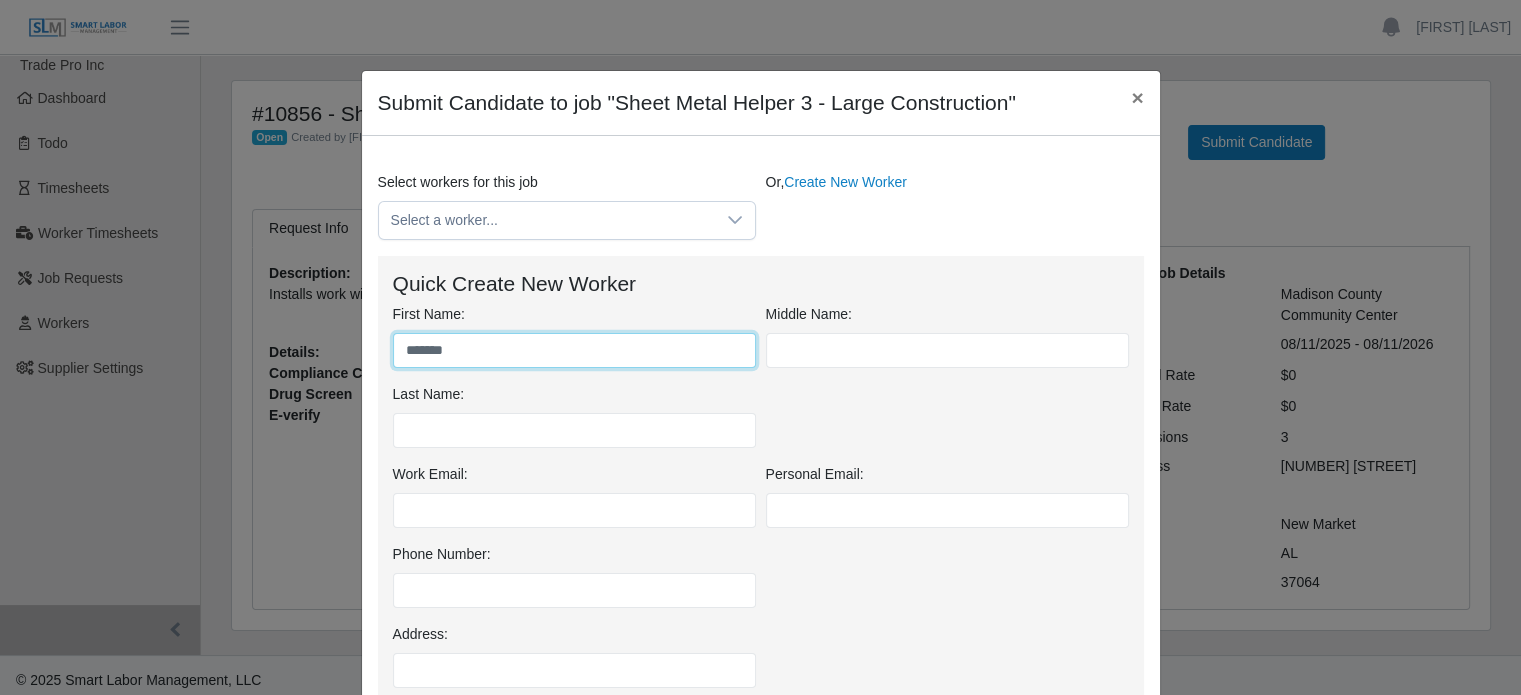 type on "*******" 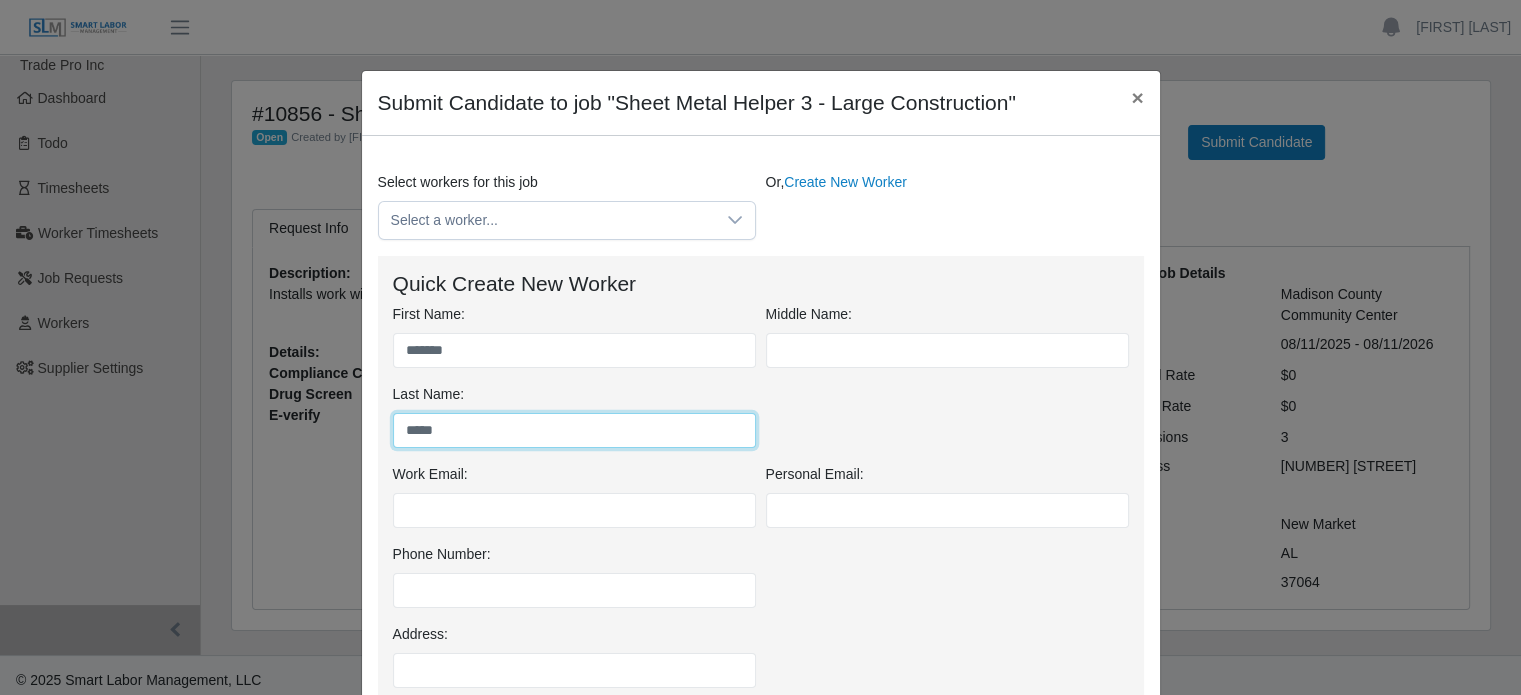 type on "*****" 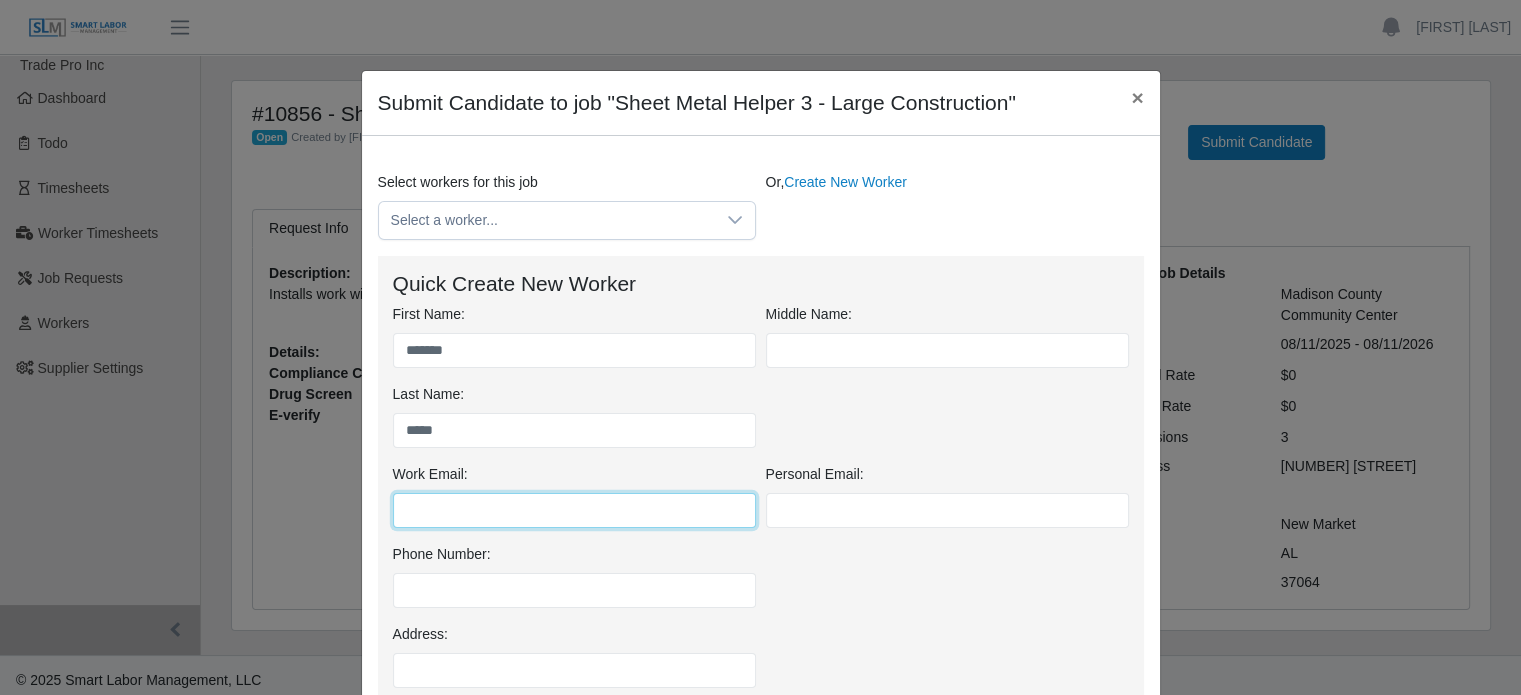click on "Work Email:" at bounding box center [574, 510] 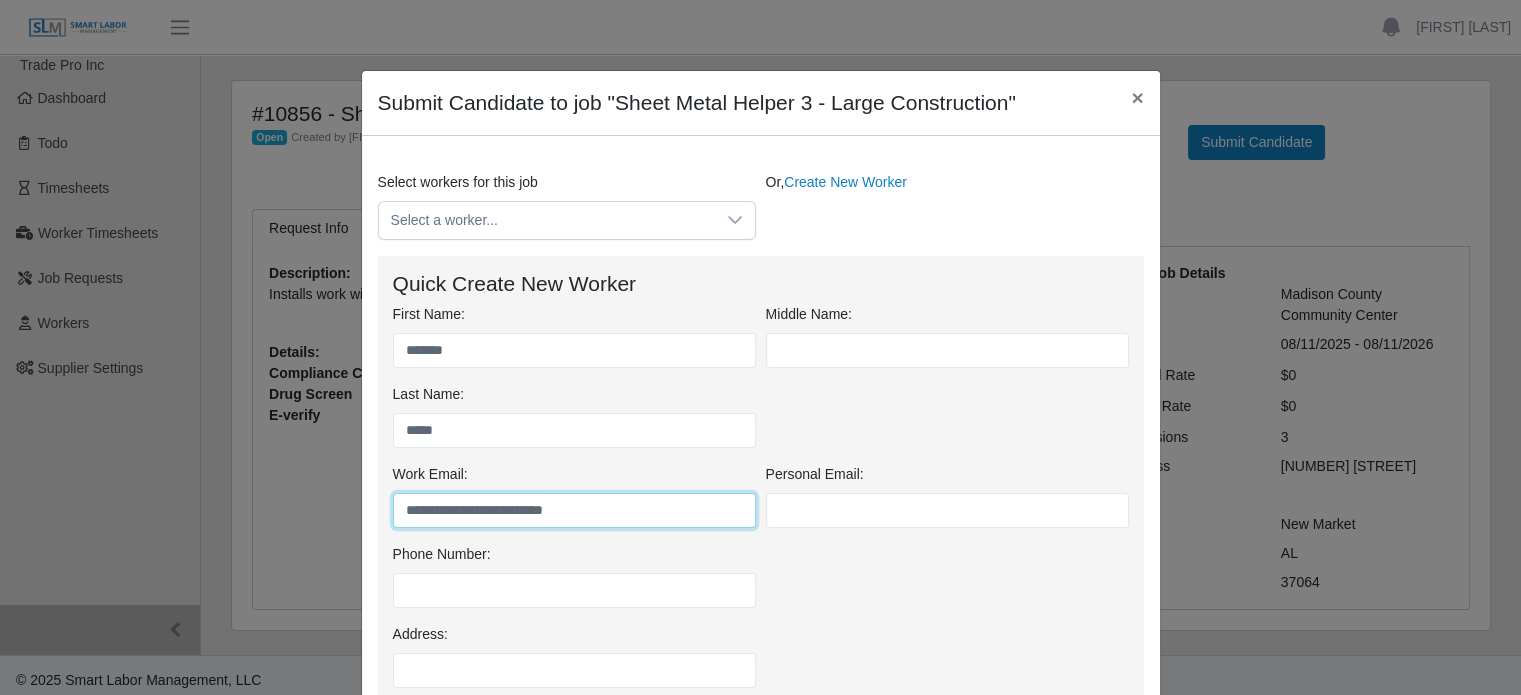 type on "**********" 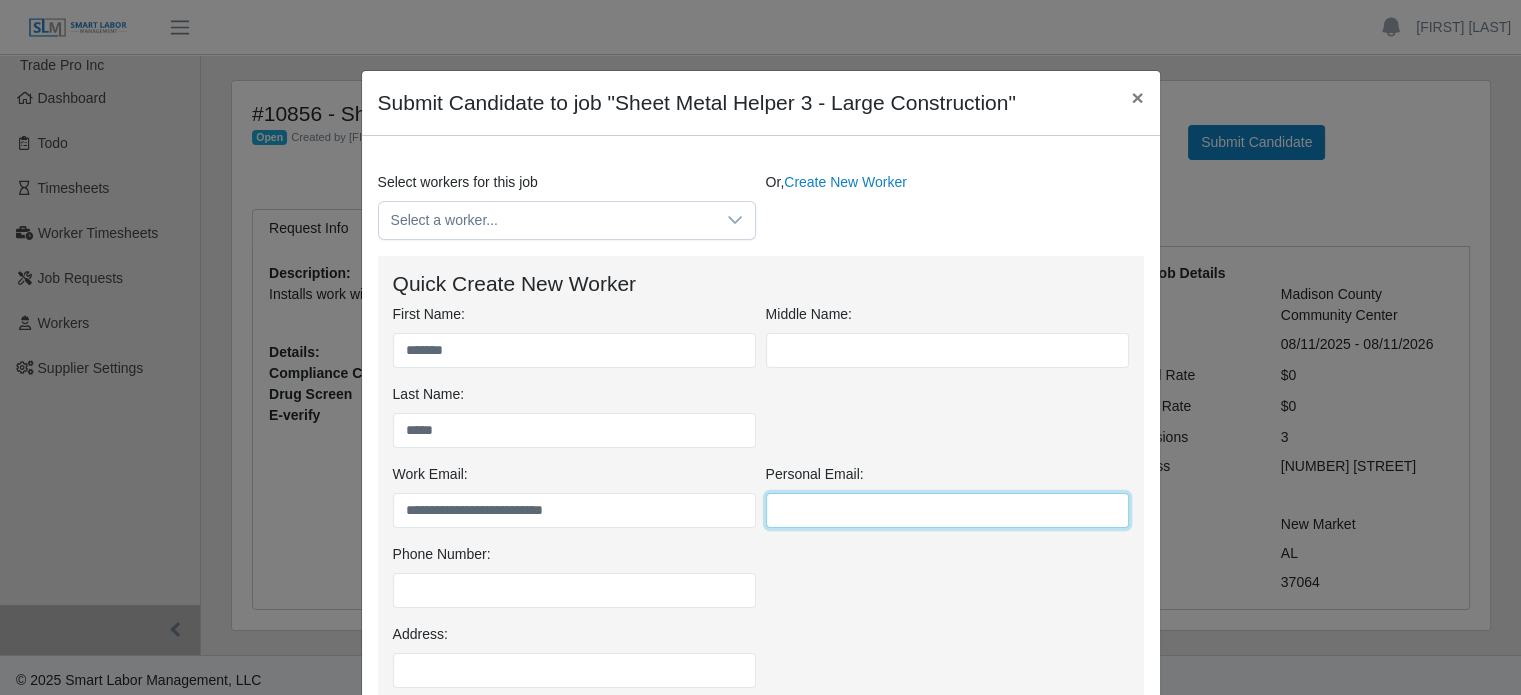 click on "Personal Email:" at bounding box center (947, 510) 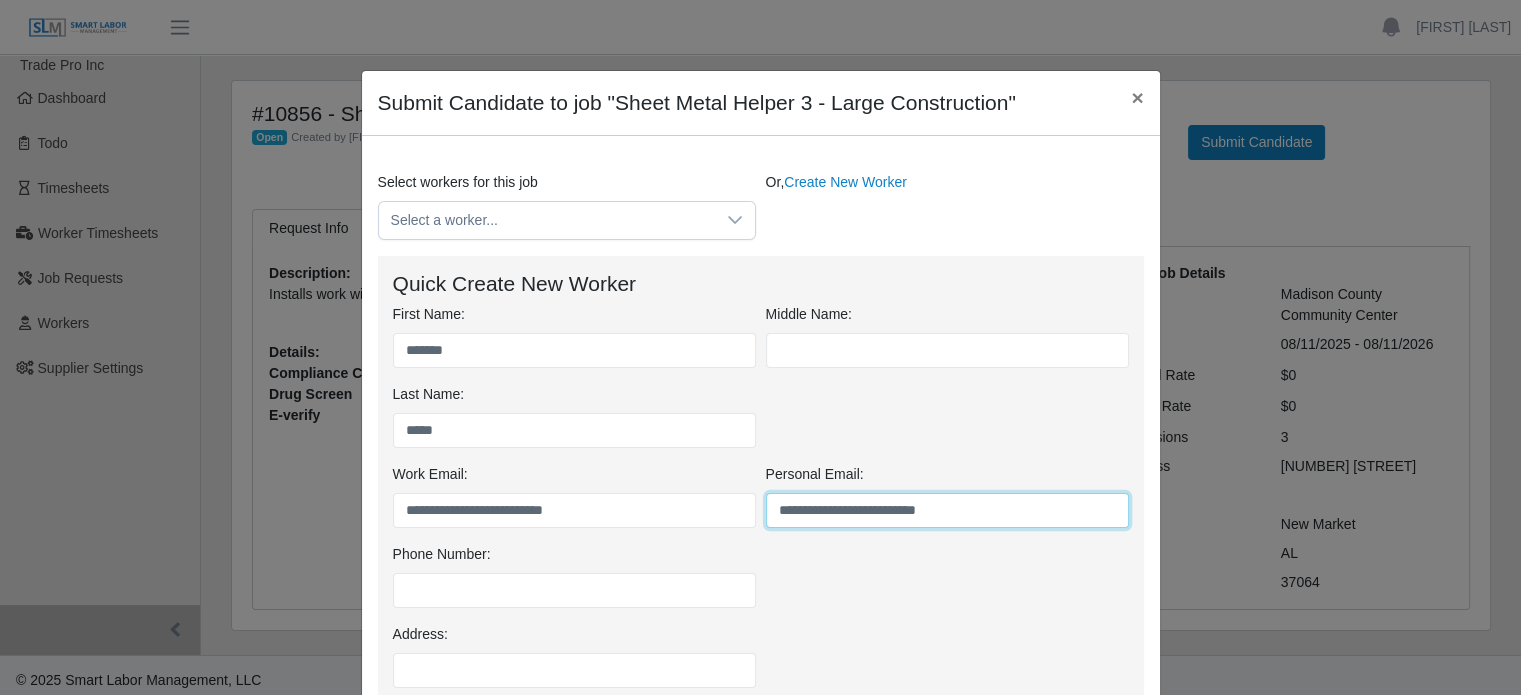 type on "**********" 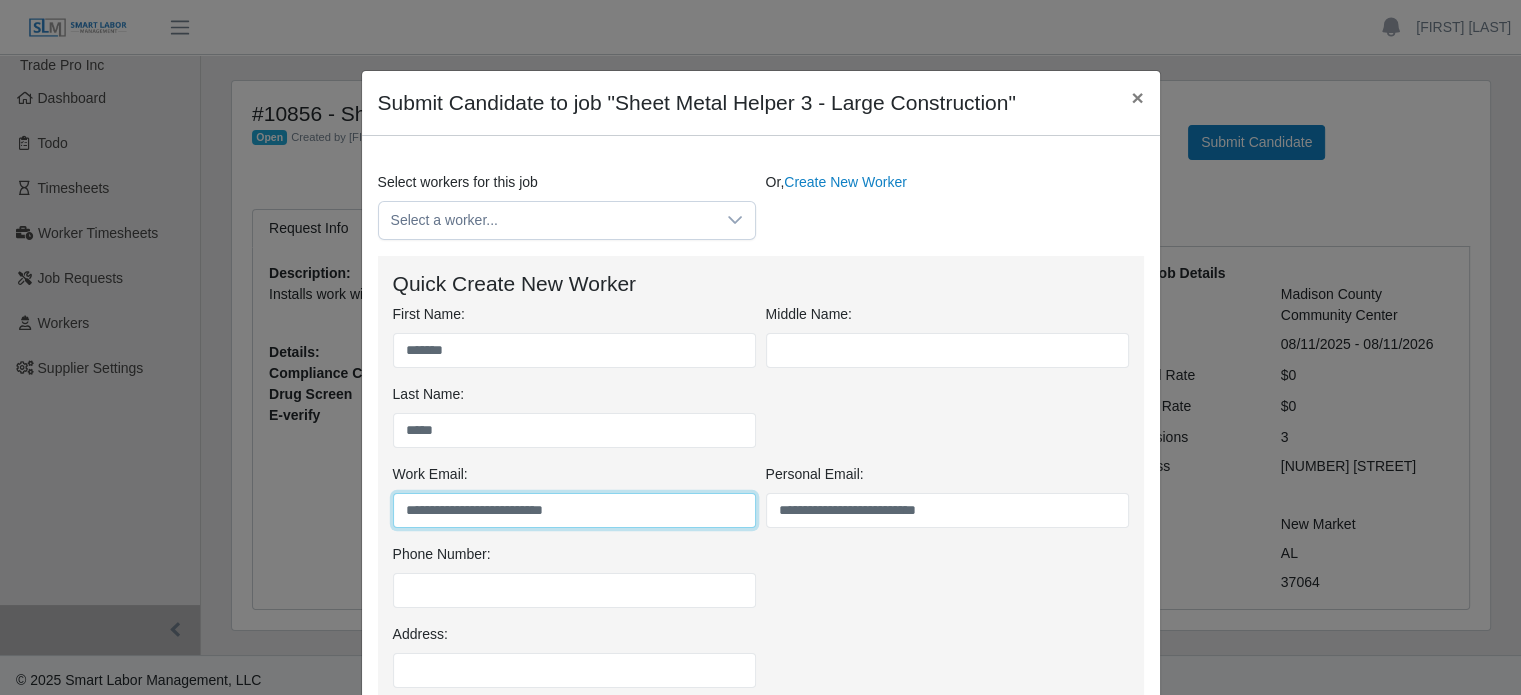 click on "**********" at bounding box center [574, 510] 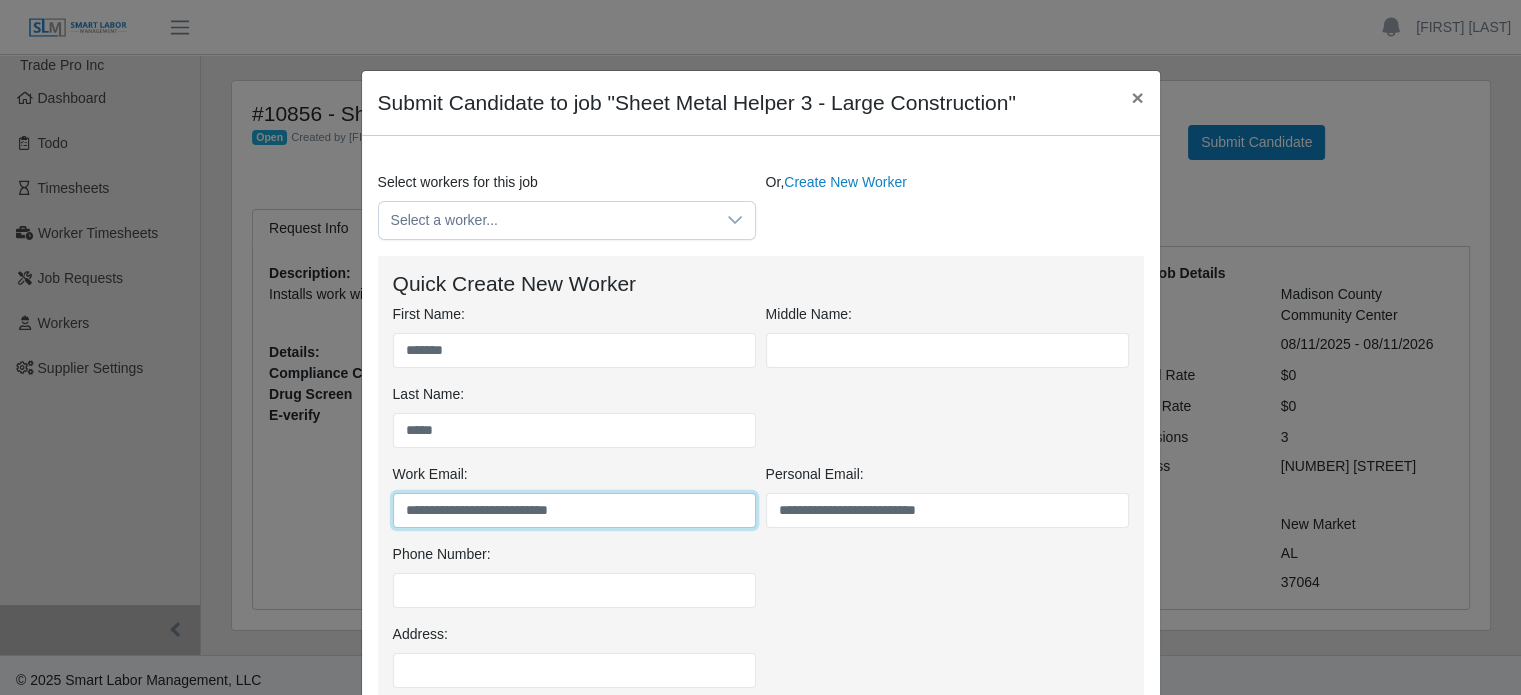 type on "**********" 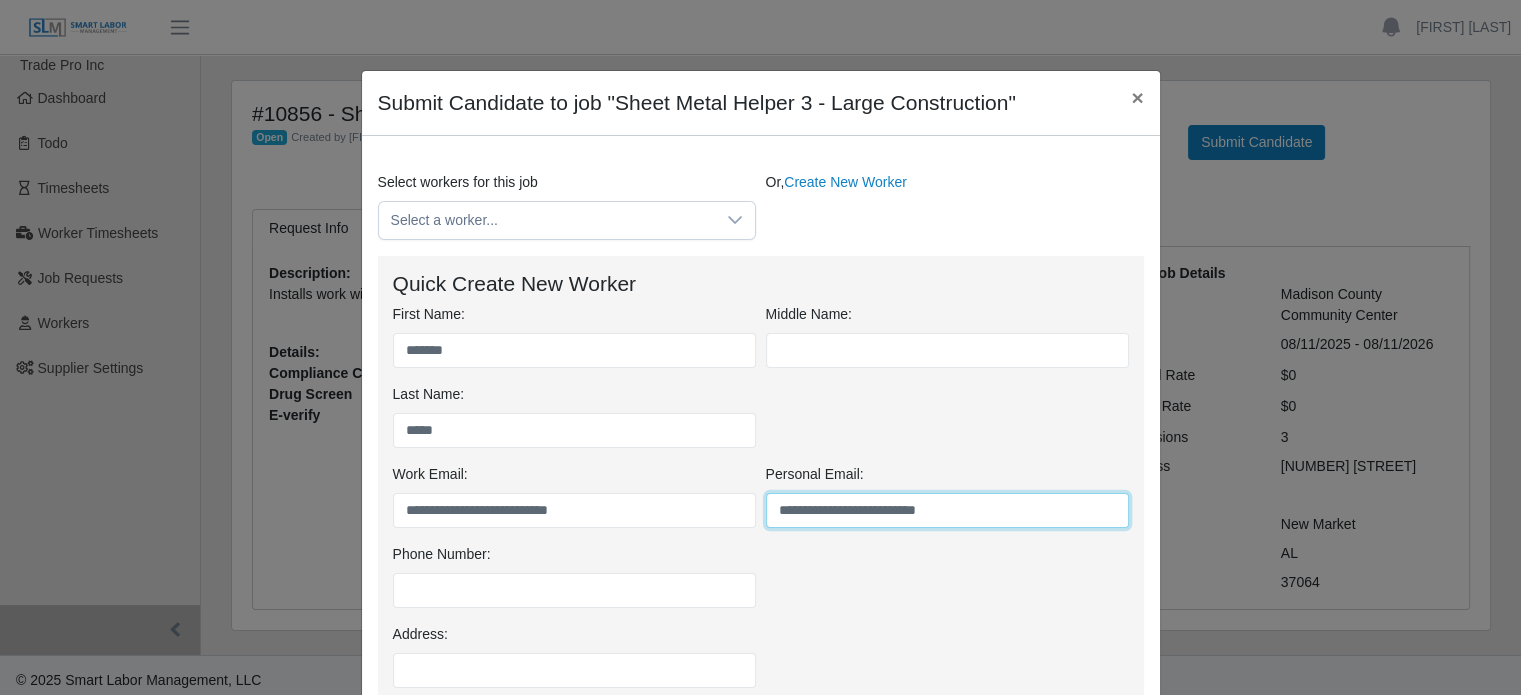 click on "**********" at bounding box center [947, 510] 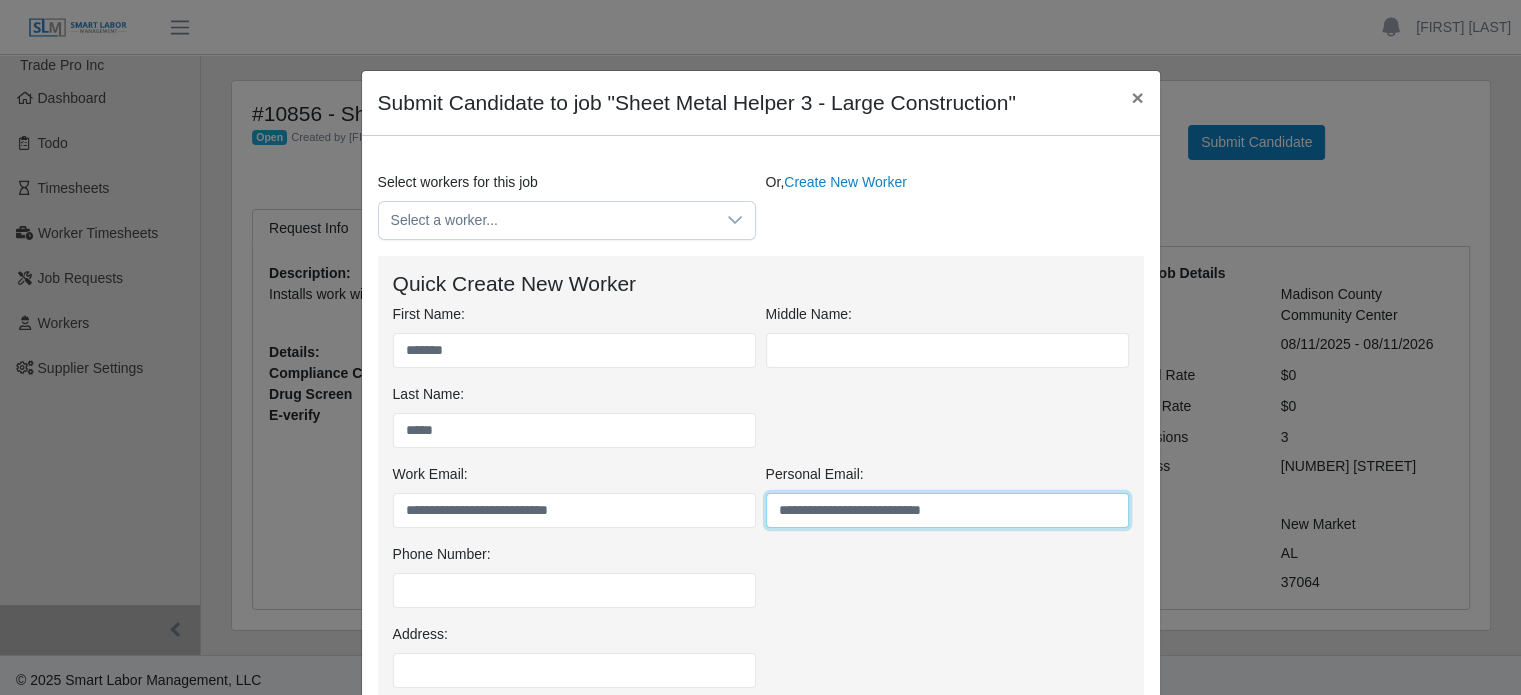 type on "**********" 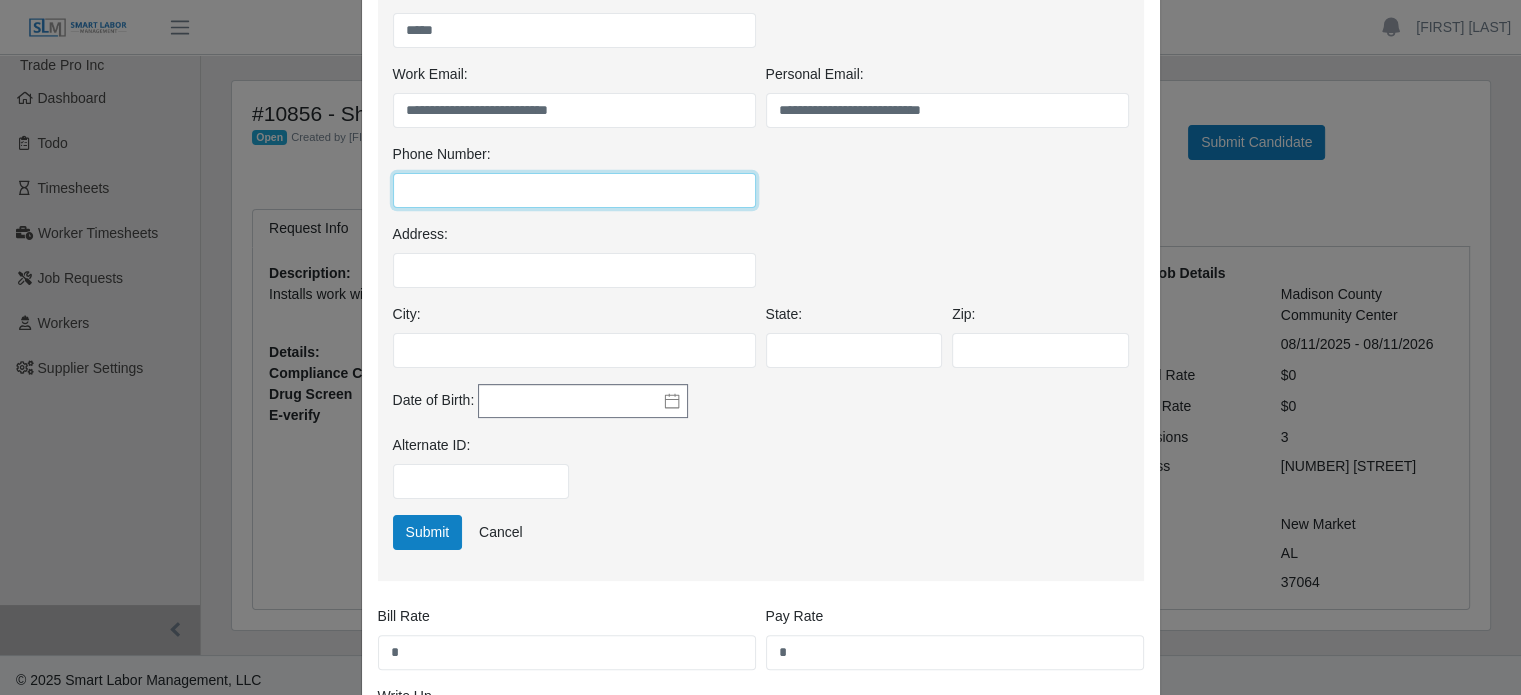 click on "Phone Number:" at bounding box center [574, 190] 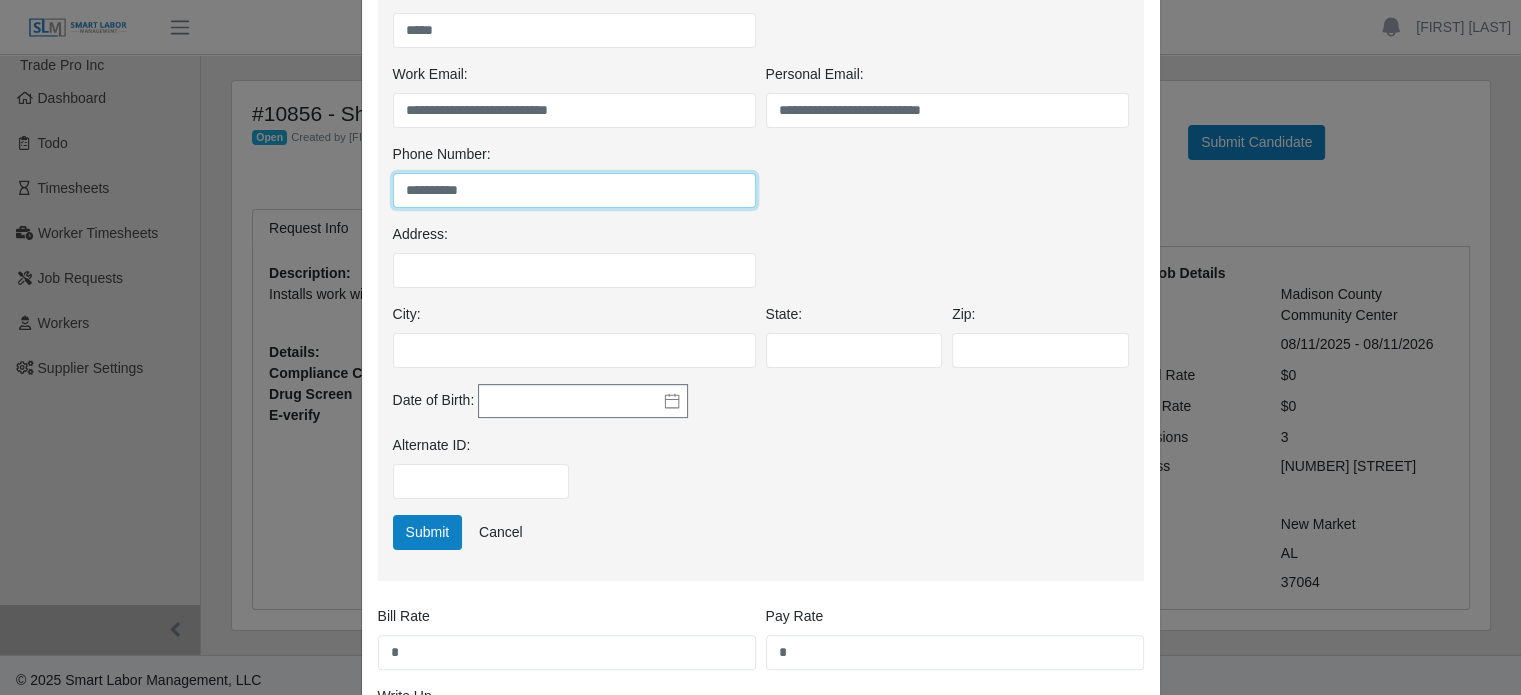 type on "**********" 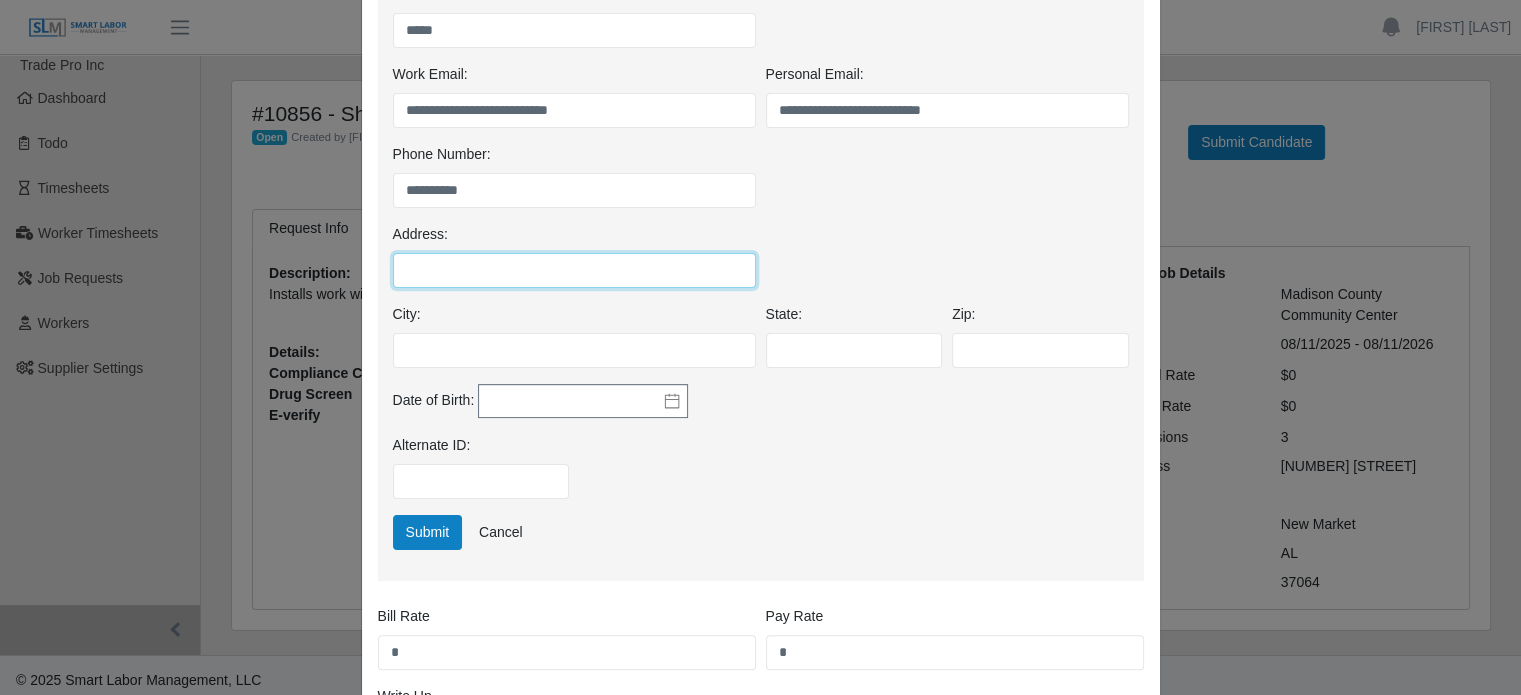 click on "Address:" at bounding box center (574, 270) 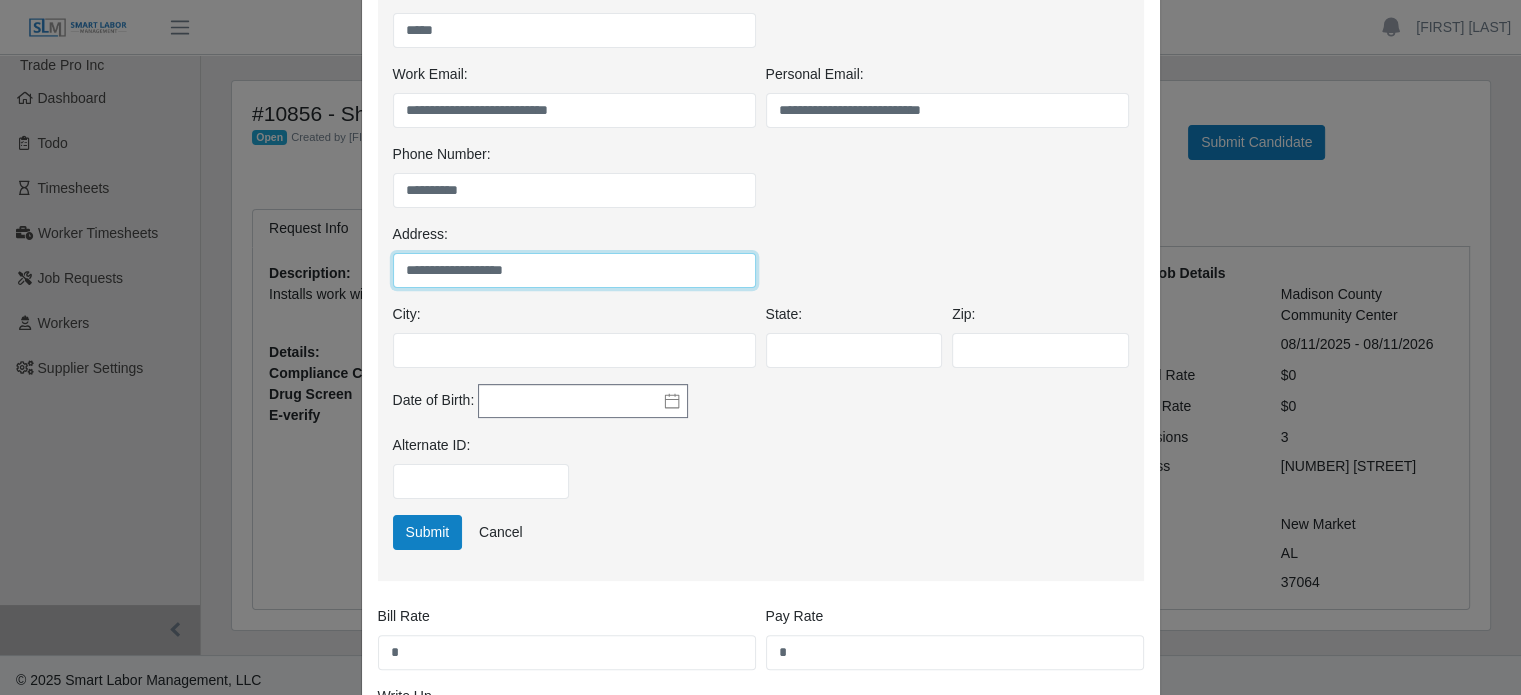 type on "**********" 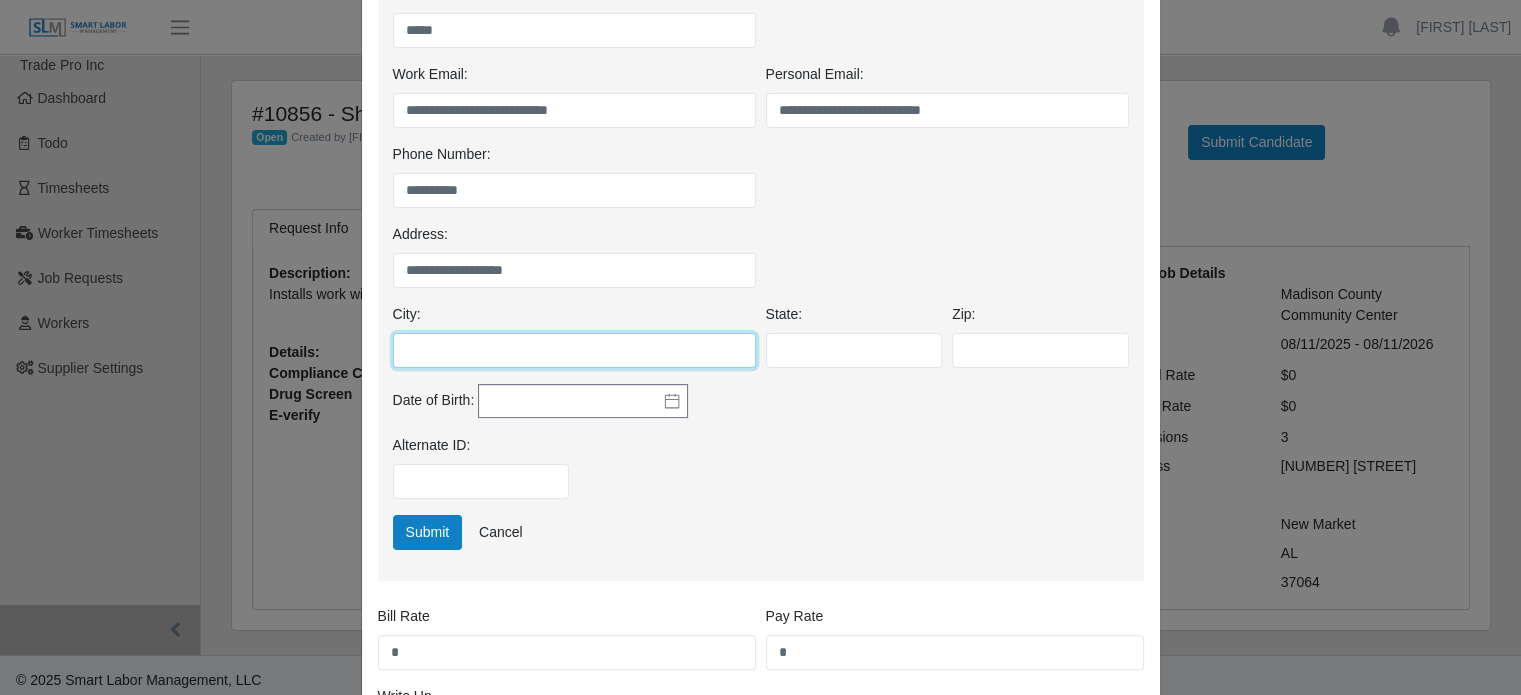 click on "City:" at bounding box center (574, 350) 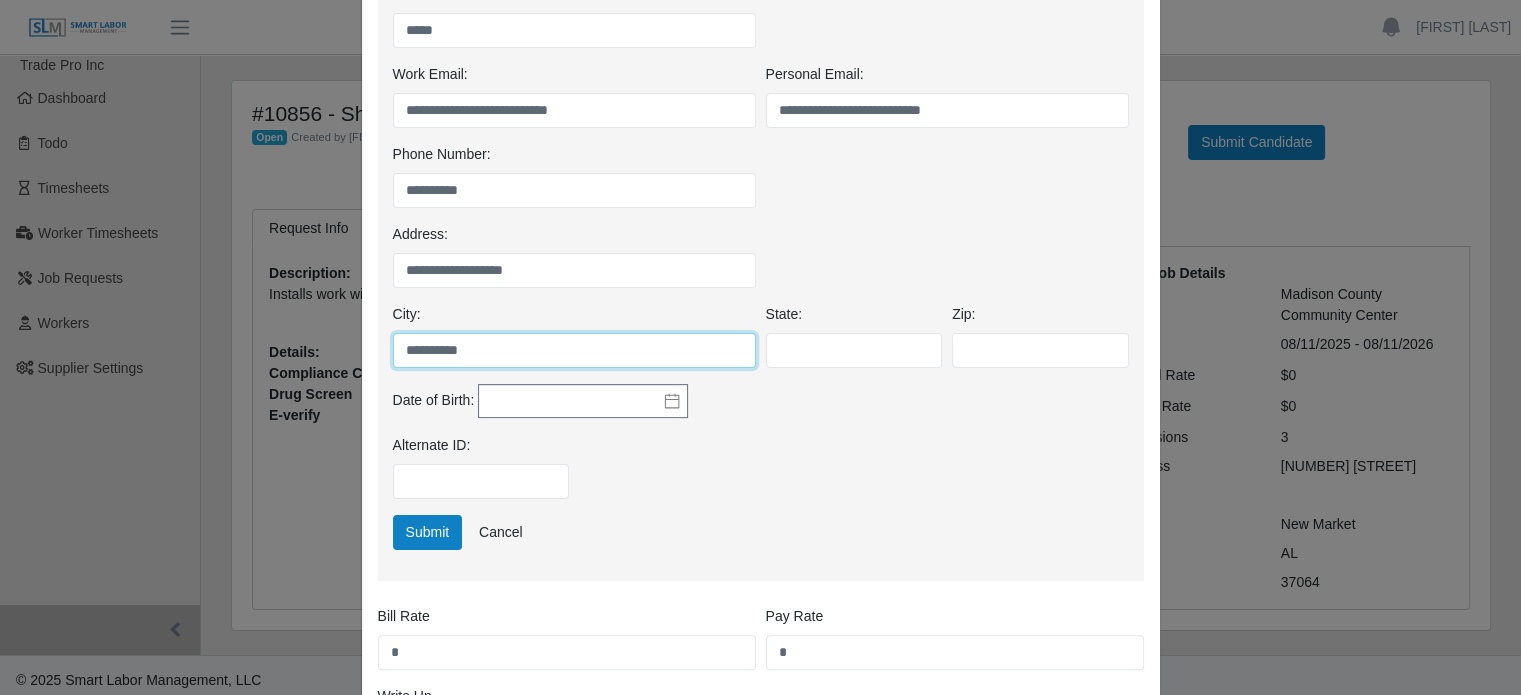 type on "**********" 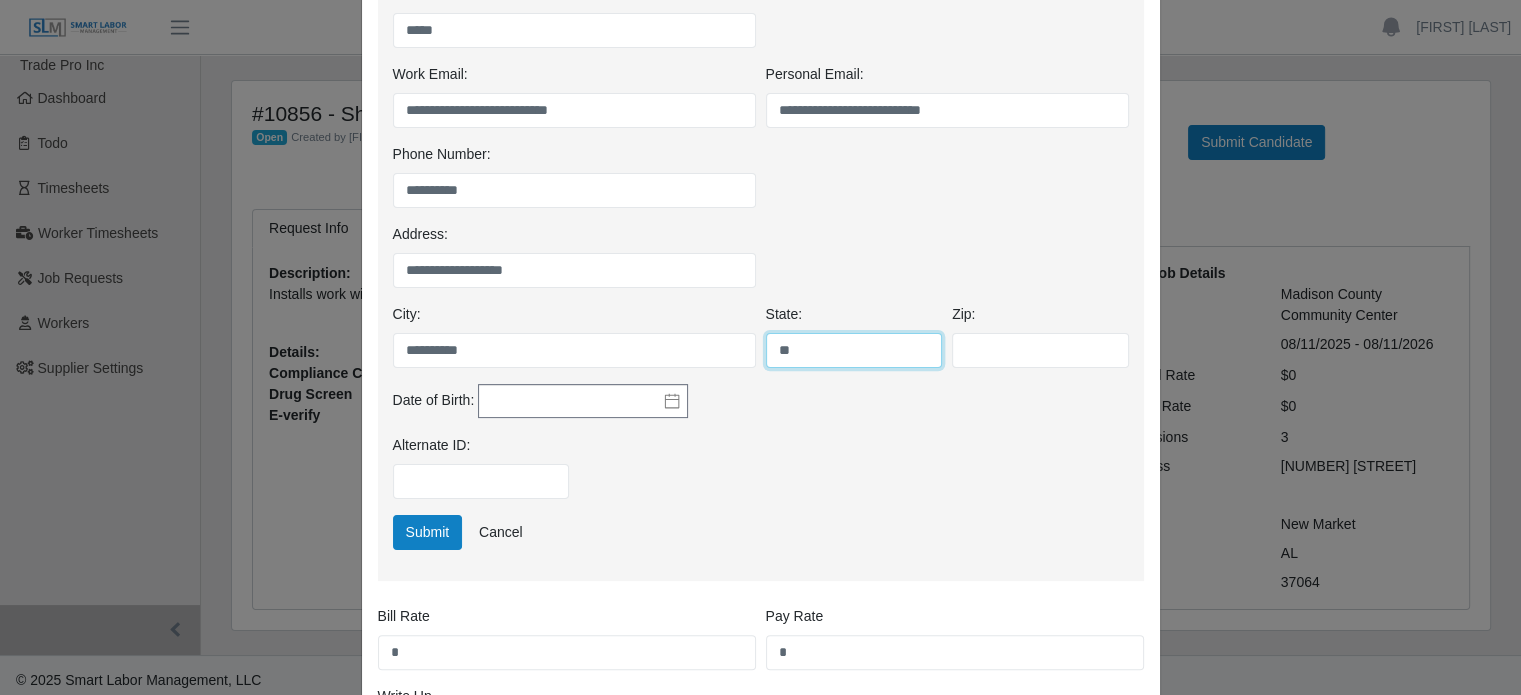 type on "**" 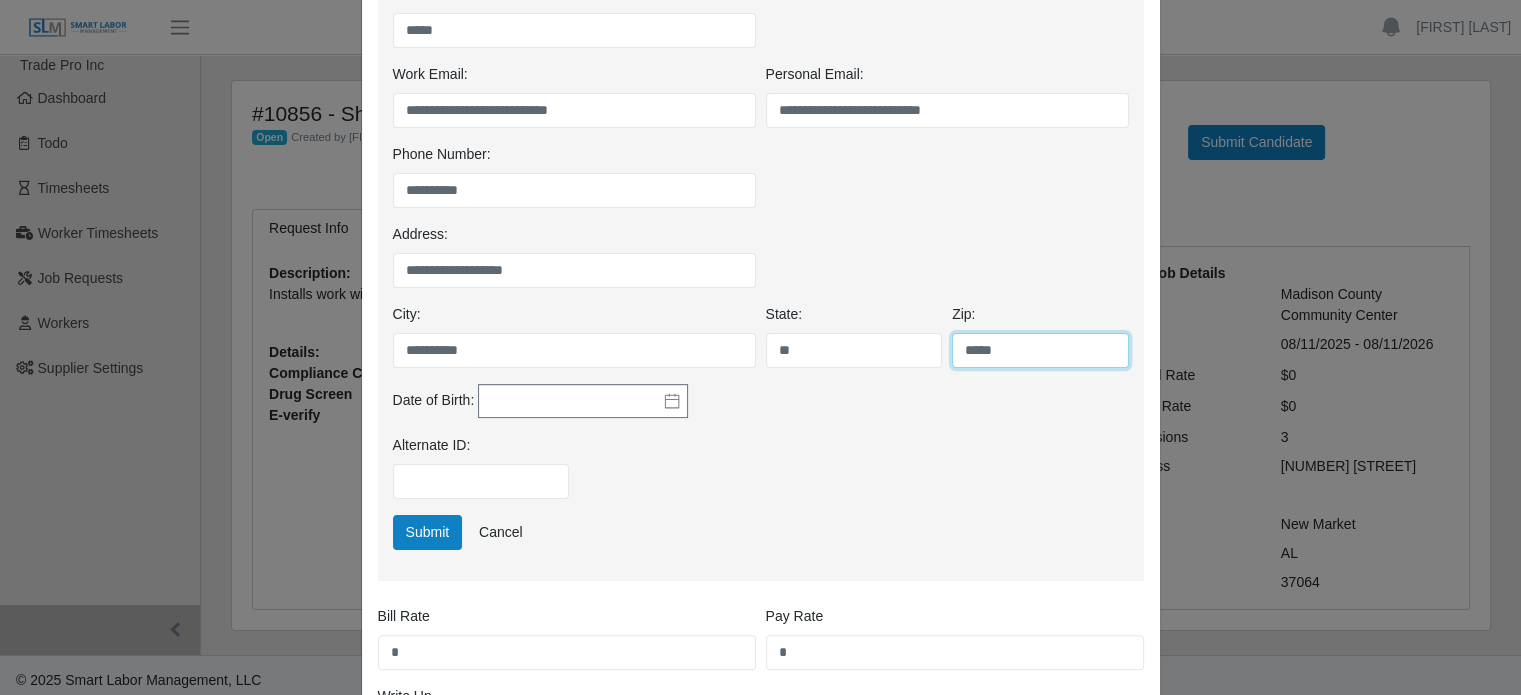 type on "*****" 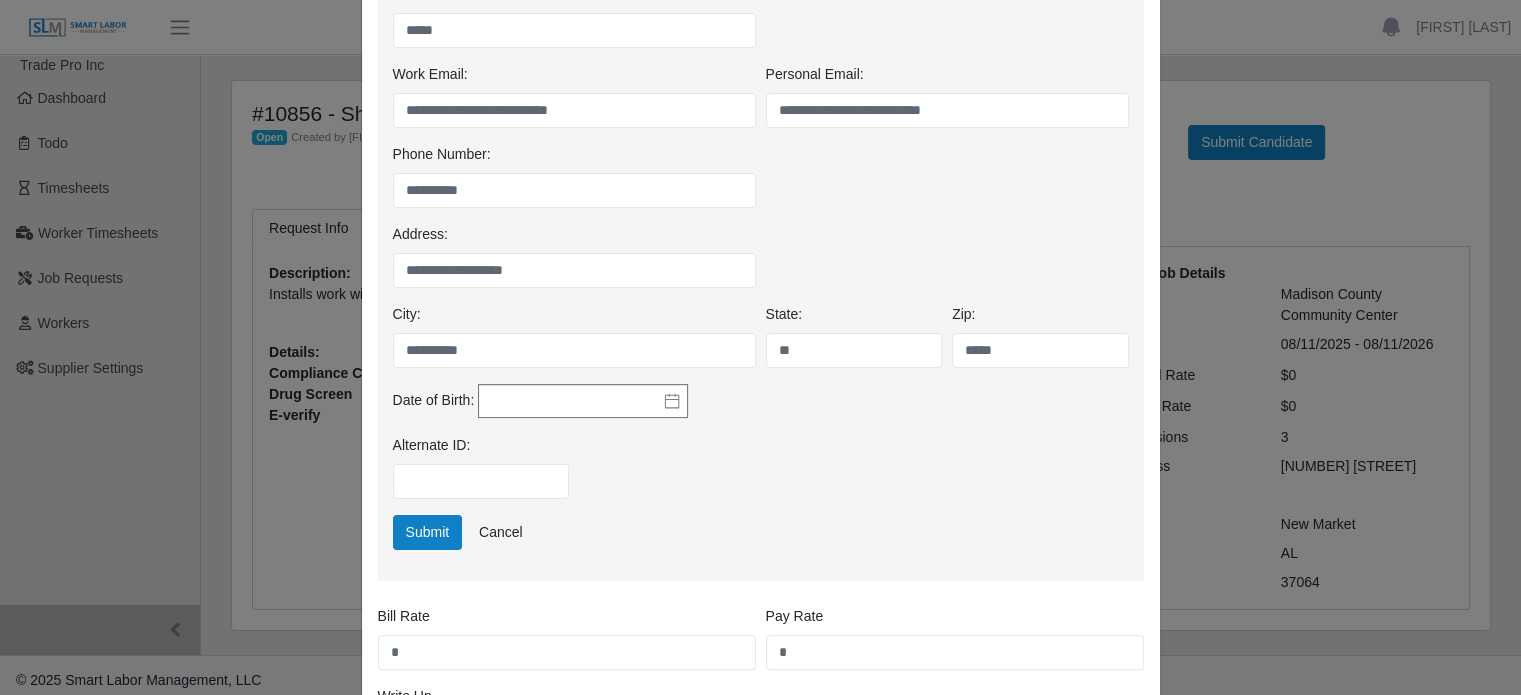 click 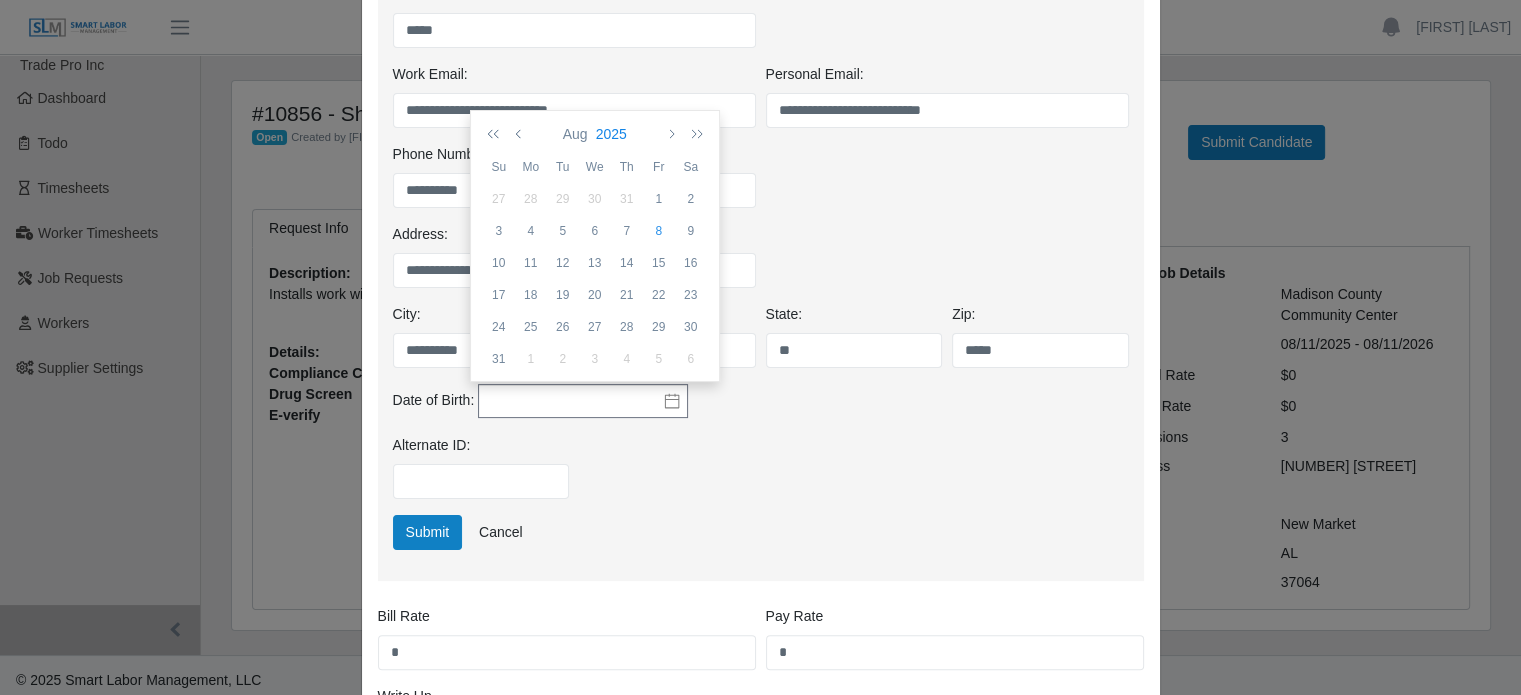 click on "2025" 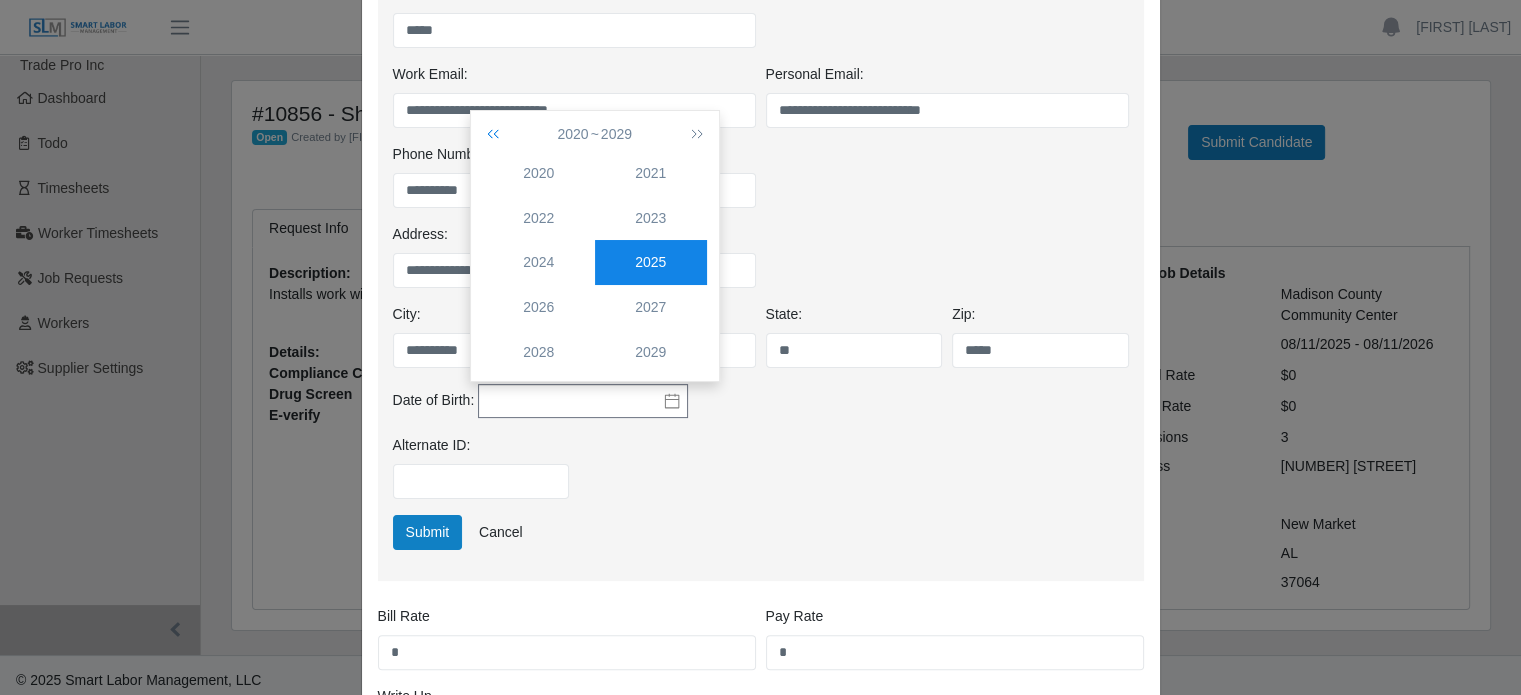 click at bounding box center [497, 134] 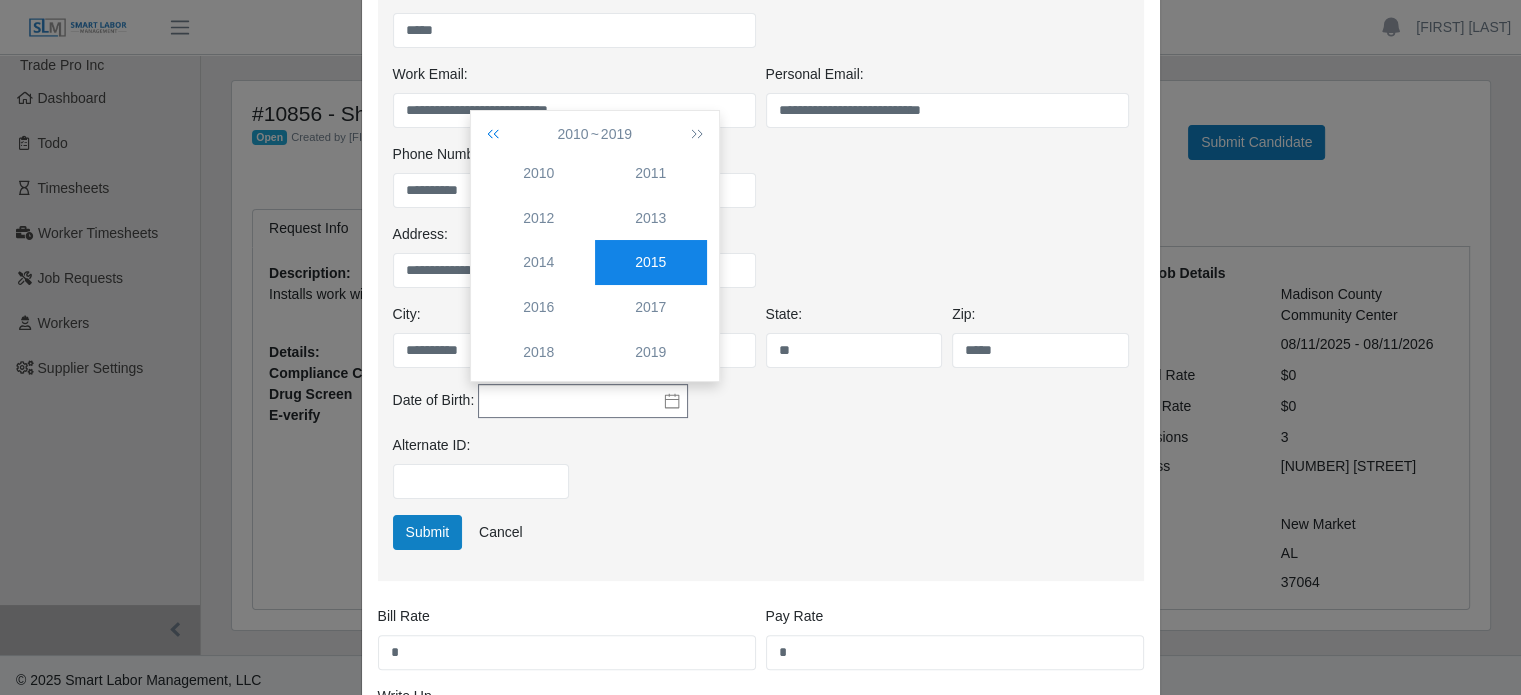 click at bounding box center [497, 134] 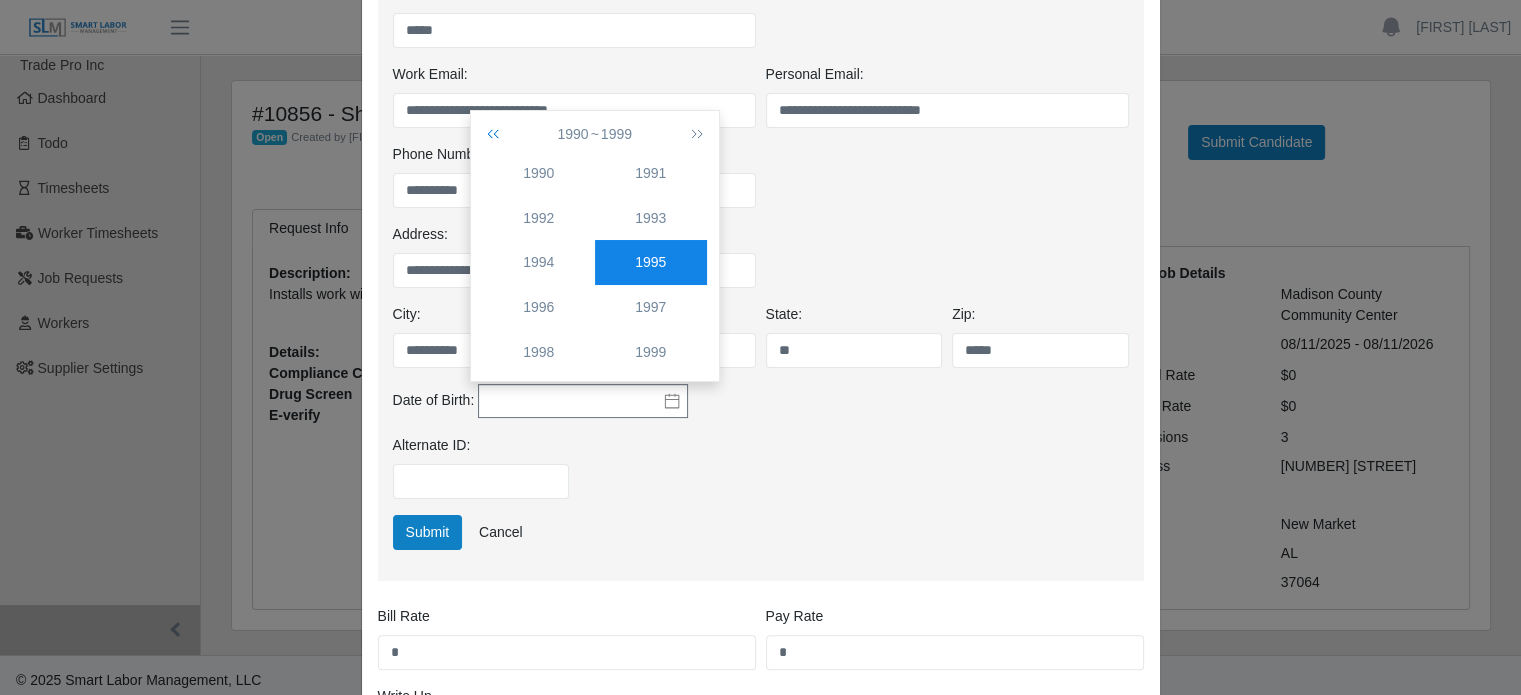 click at bounding box center [497, 134] 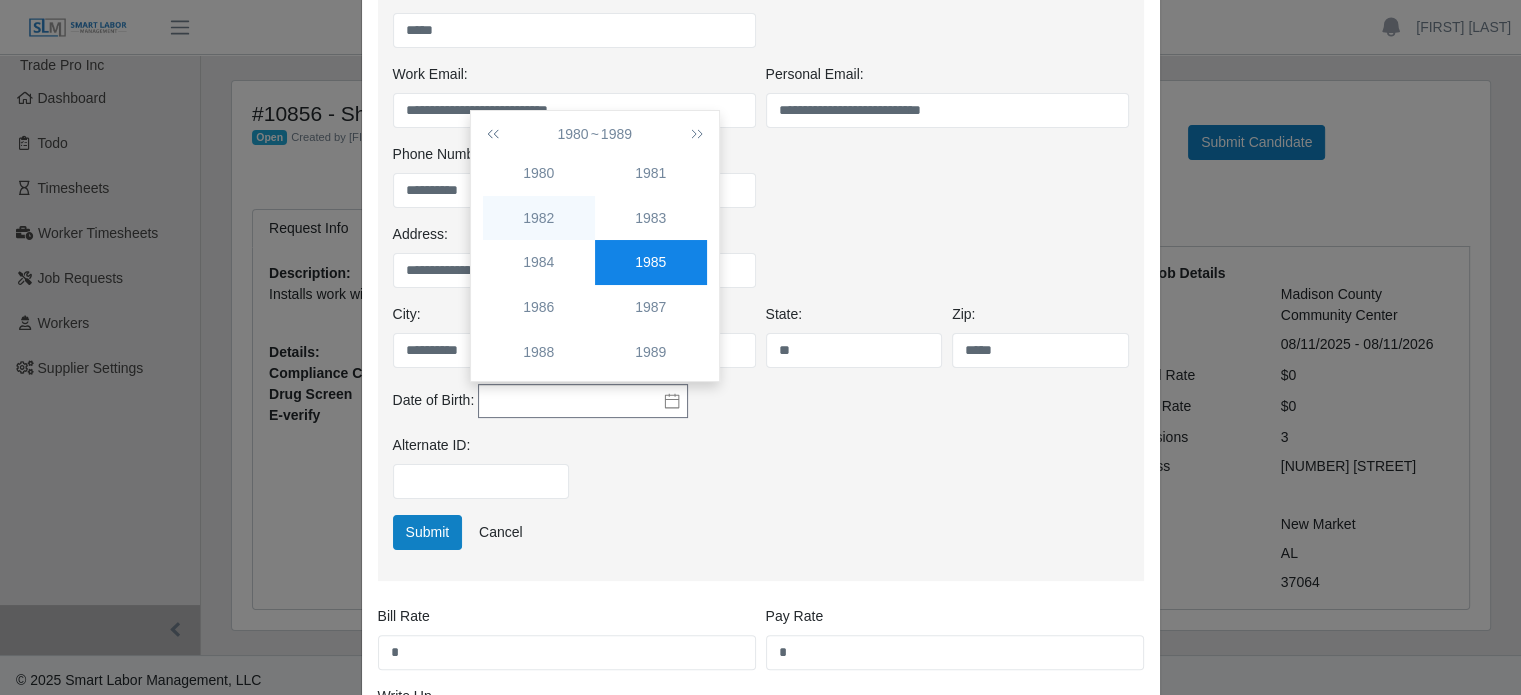 click on "1982" at bounding box center (539, 218) 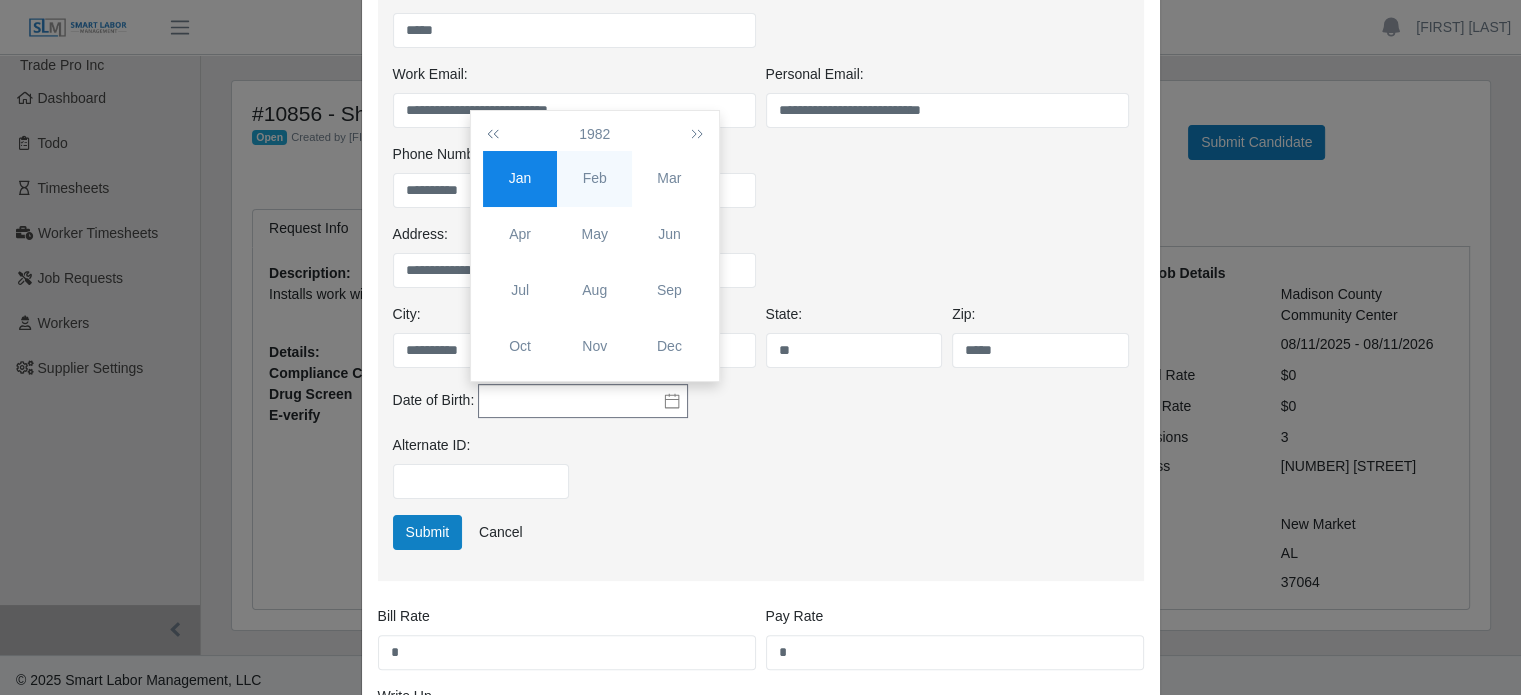click on "Feb" at bounding box center [594, 178] 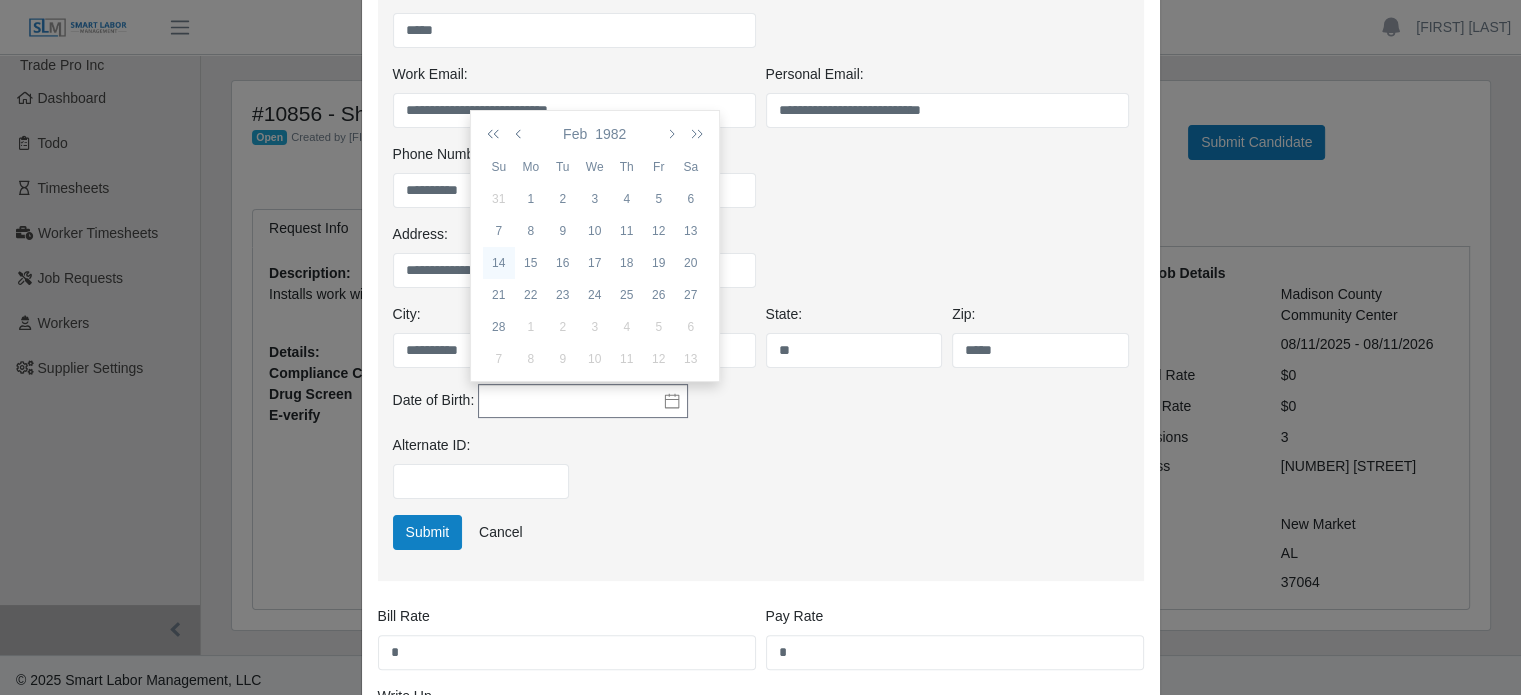 click on "14" at bounding box center [499, 263] 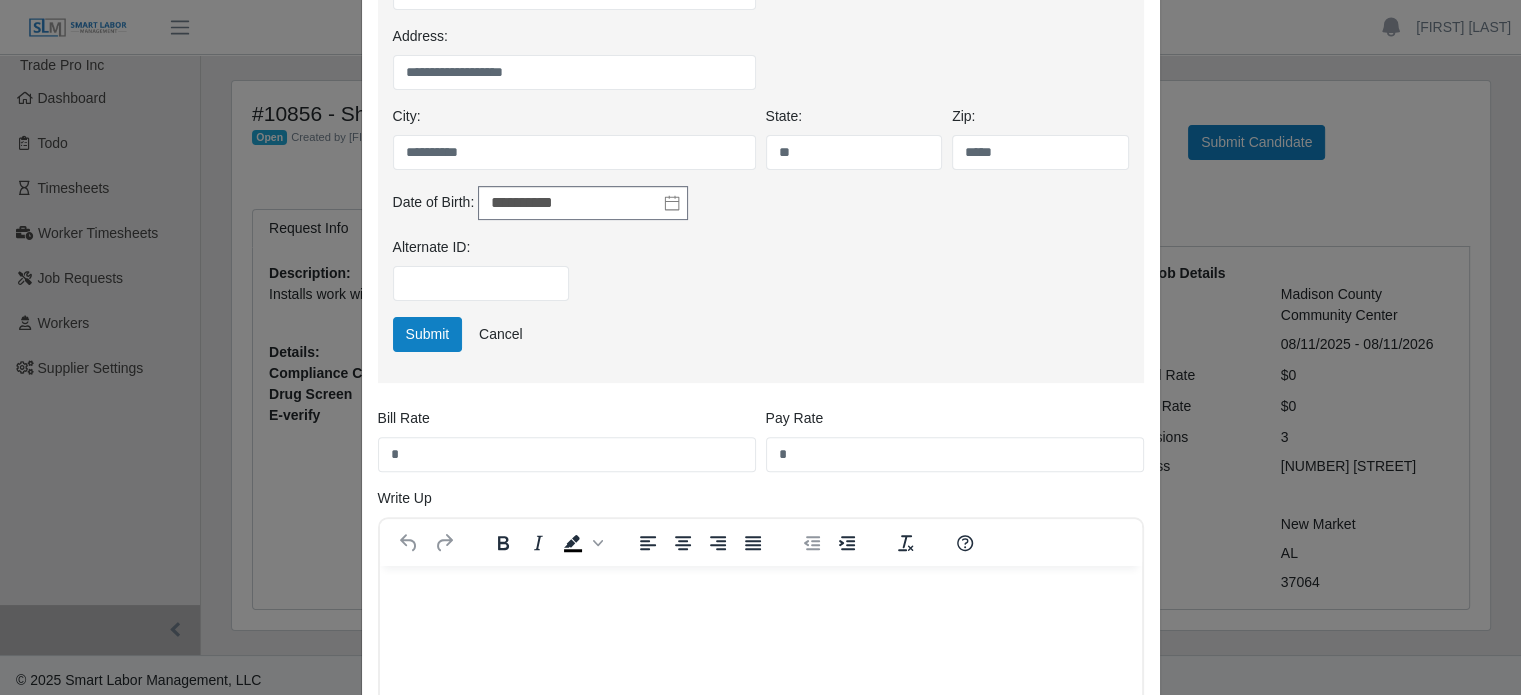 scroll, scrollTop: 600, scrollLeft: 0, axis: vertical 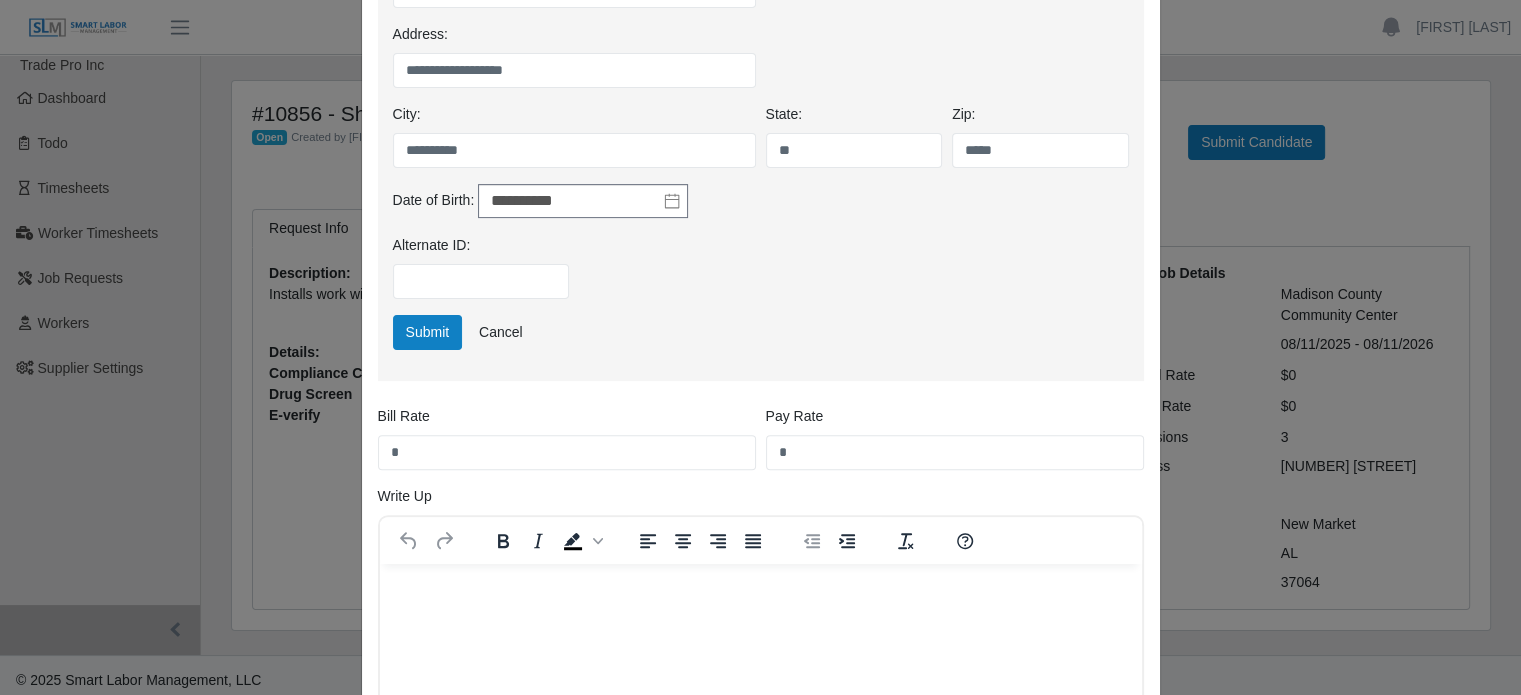 click on "**********" at bounding box center (761, 227) 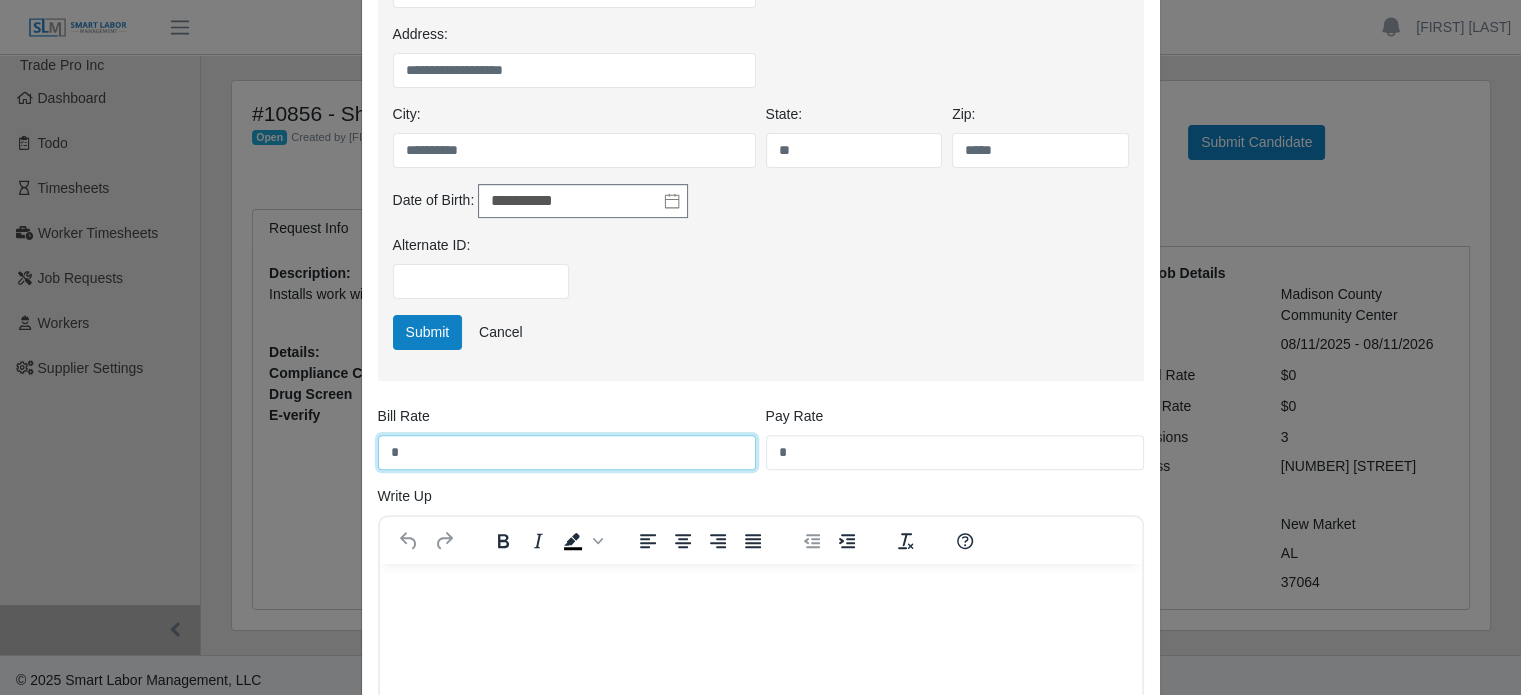 click on "*" at bounding box center (567, 452) 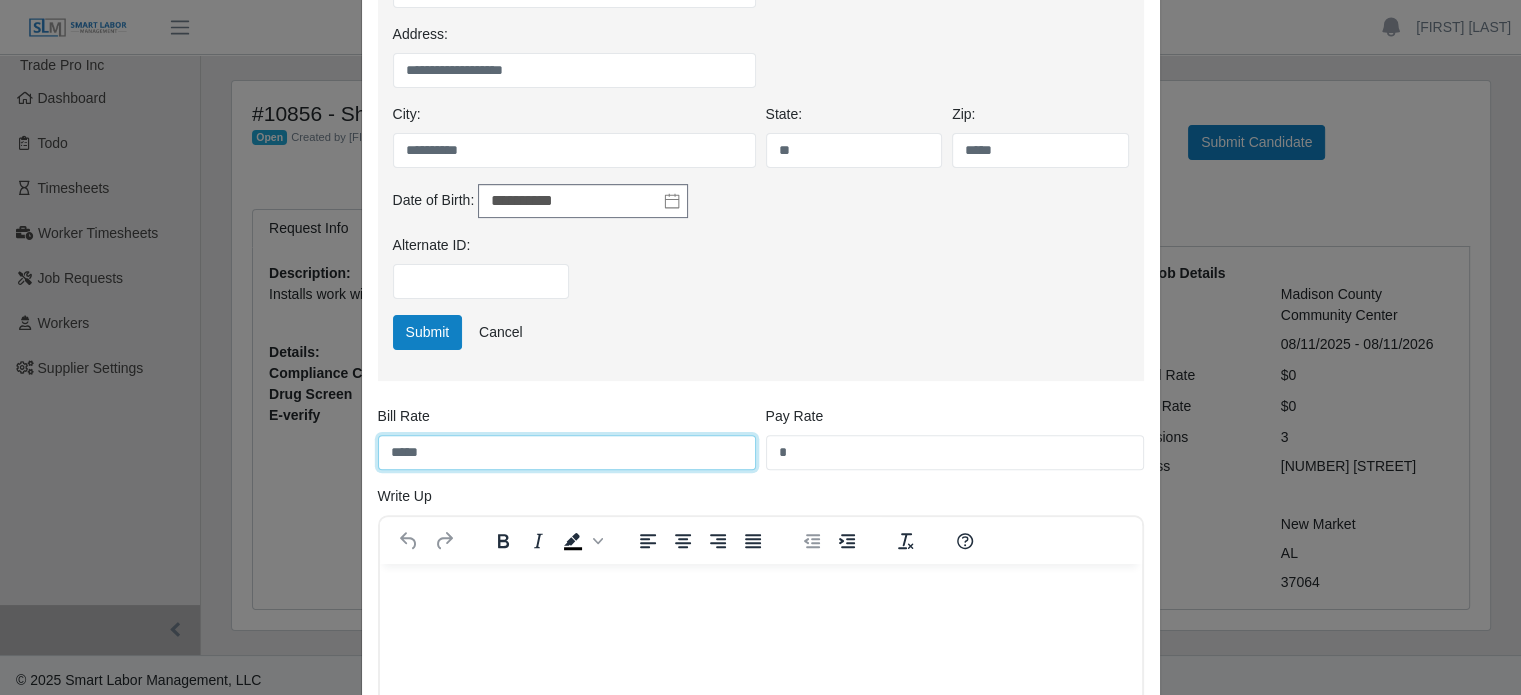 type on "*****" 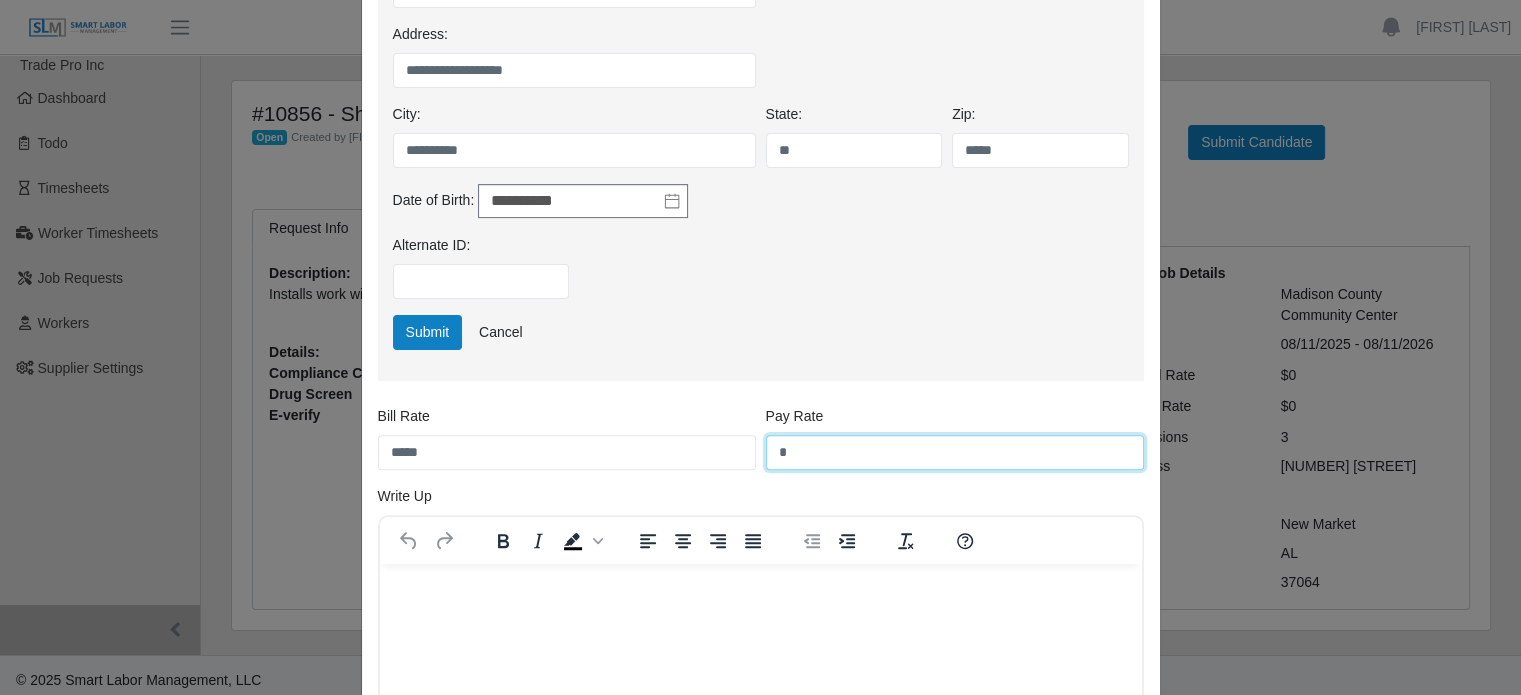 click on "*" at bounding box center [955, 452] 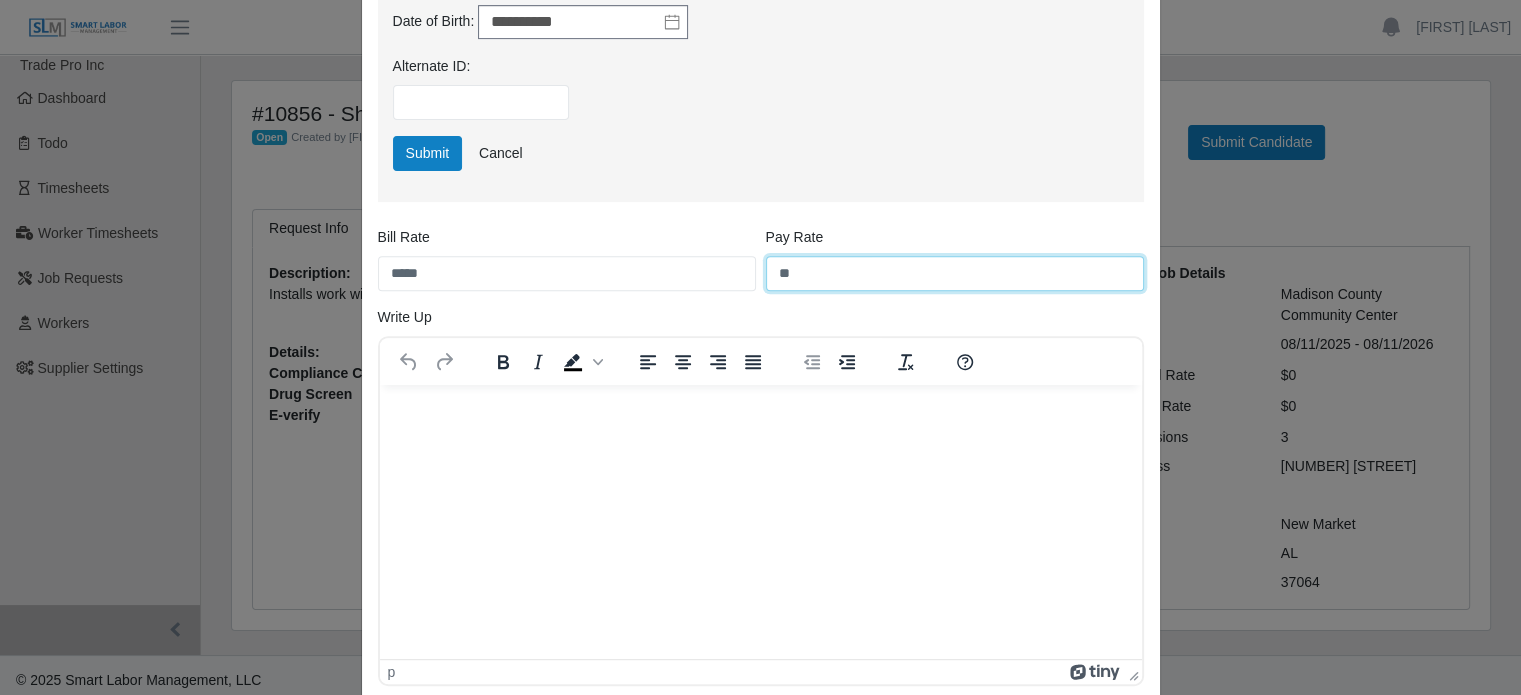 scroll, scrollTop: 800, scrollLeft: 0, axis: vertical 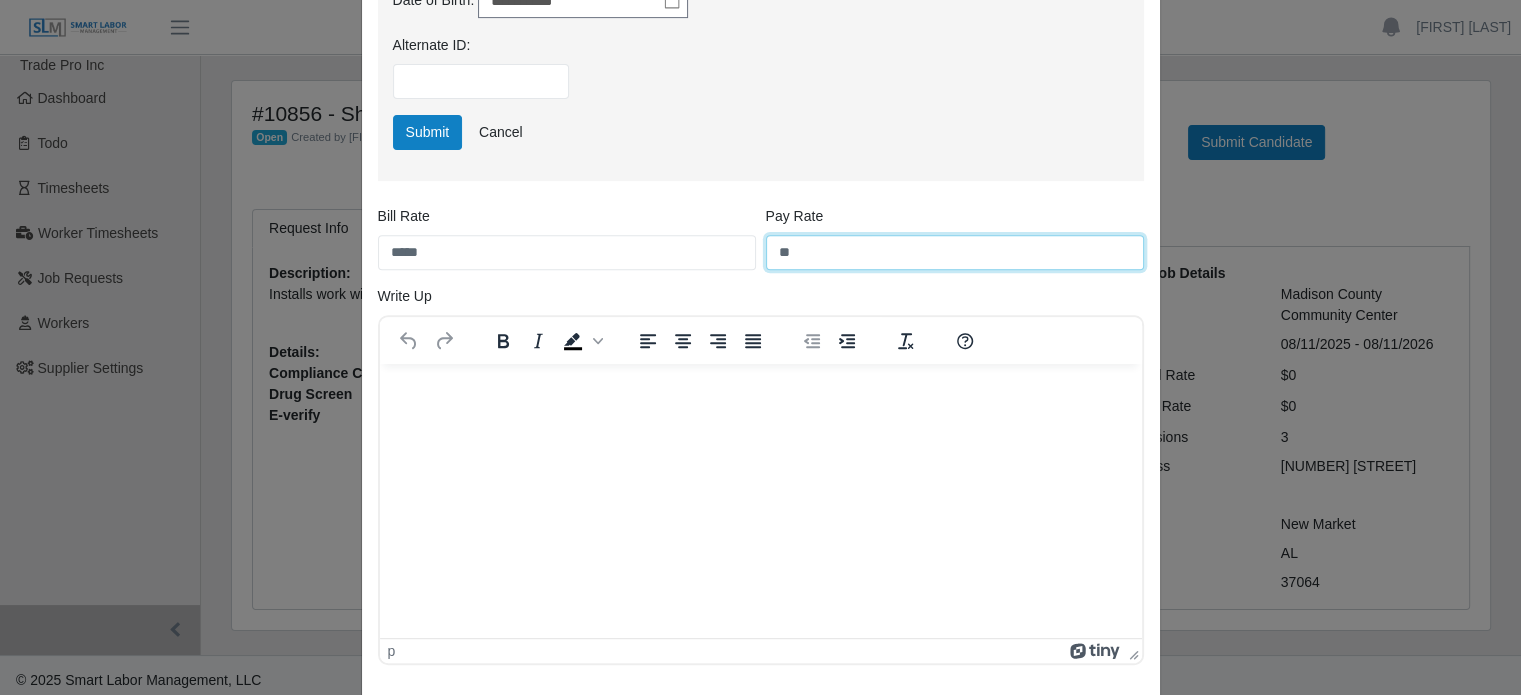 type on "**" 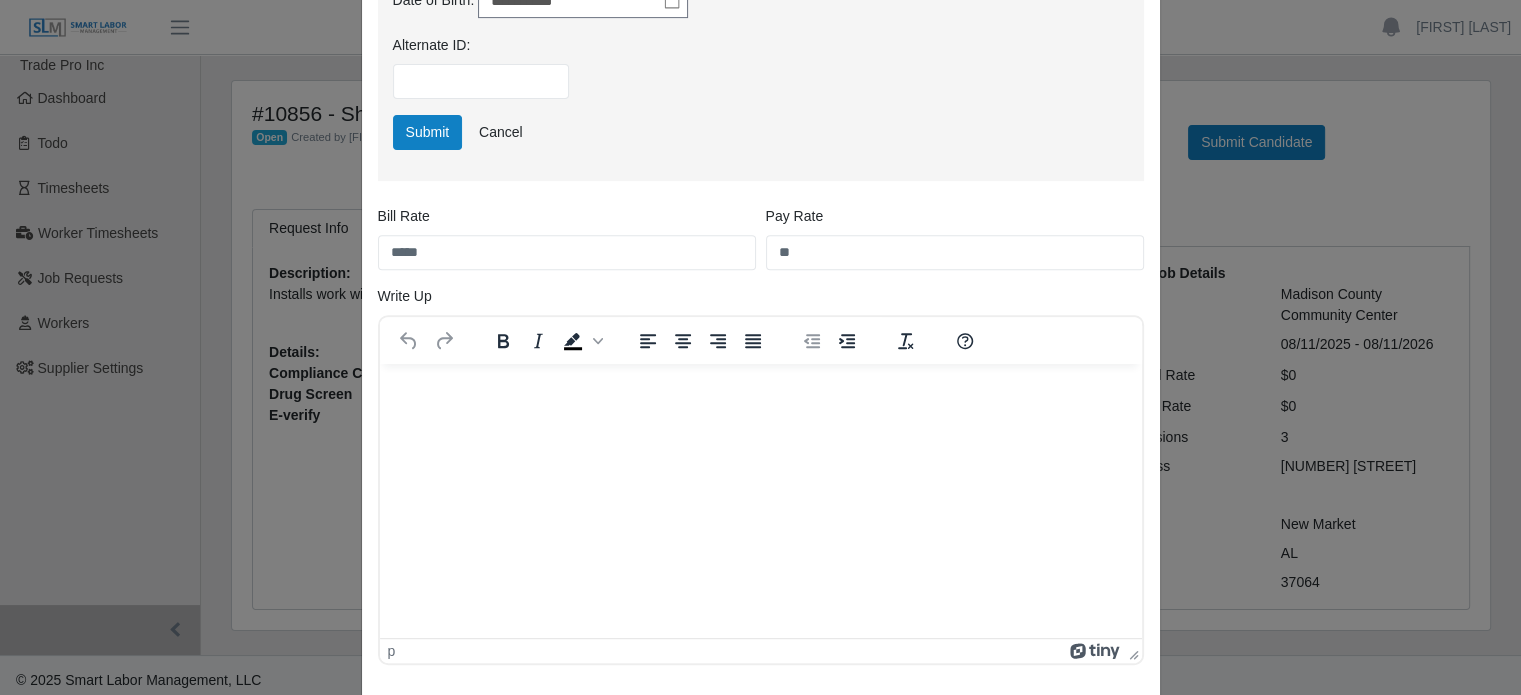 click at bounding box center [760, 391] 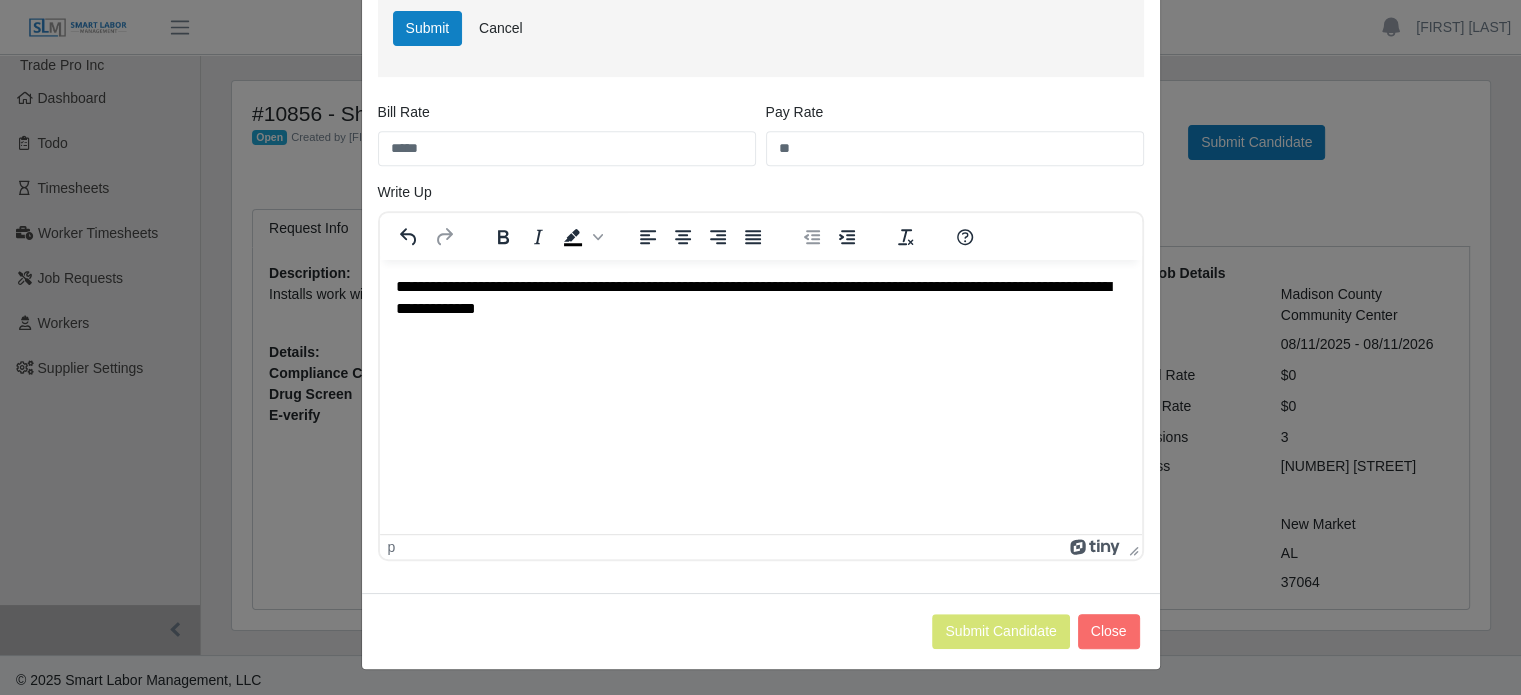scroll, scrollTop: 906, scrollLeft: 0, axis: vertical 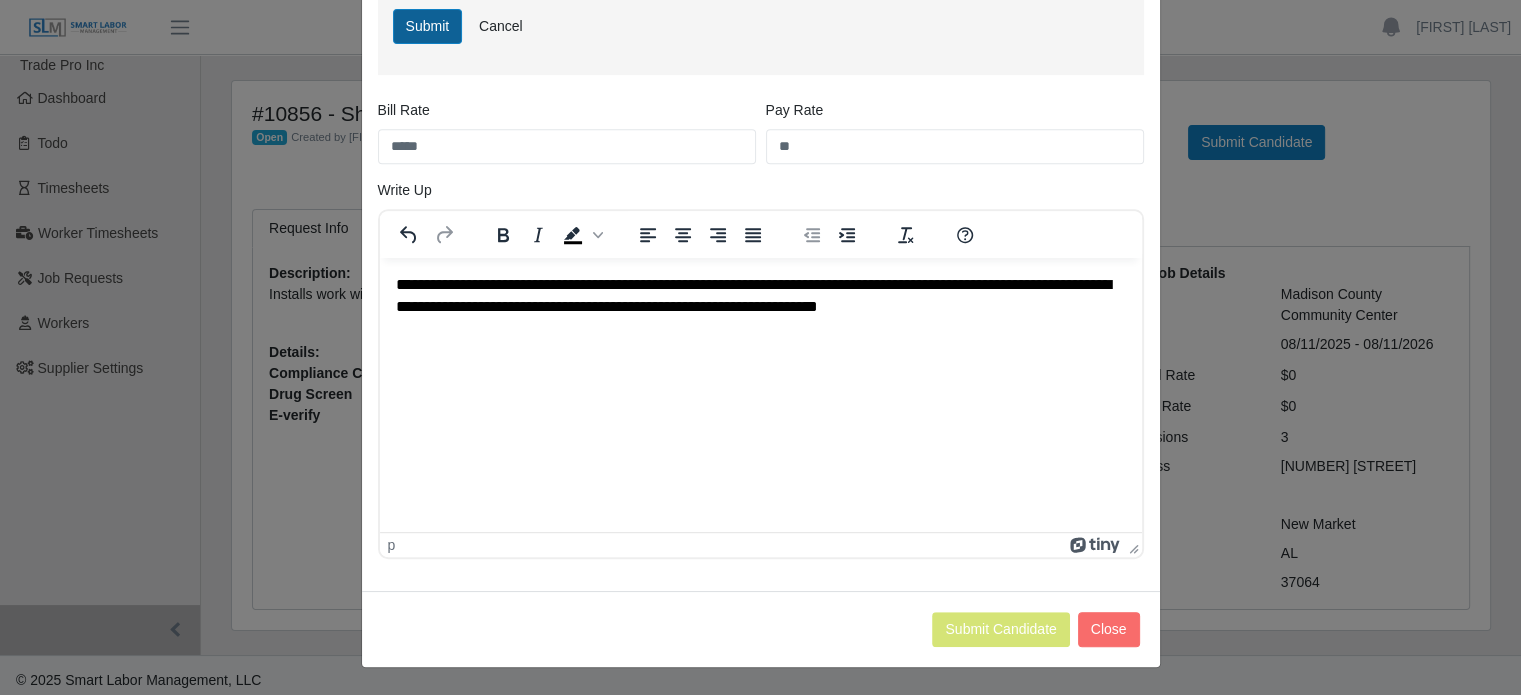 click on "Submit" at bounding box center [428, 26] 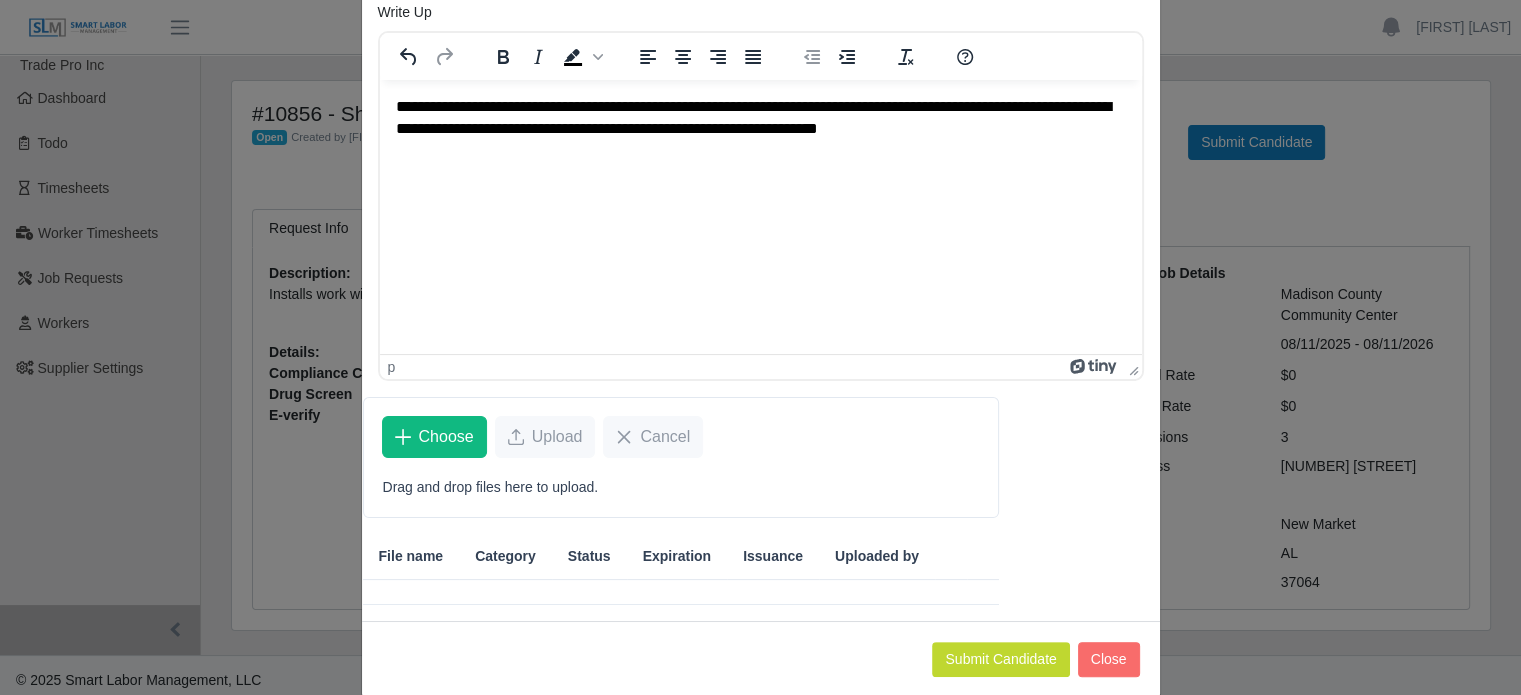 scroll, scrollTop: 360, scrollLeft: 0, axis: vertical 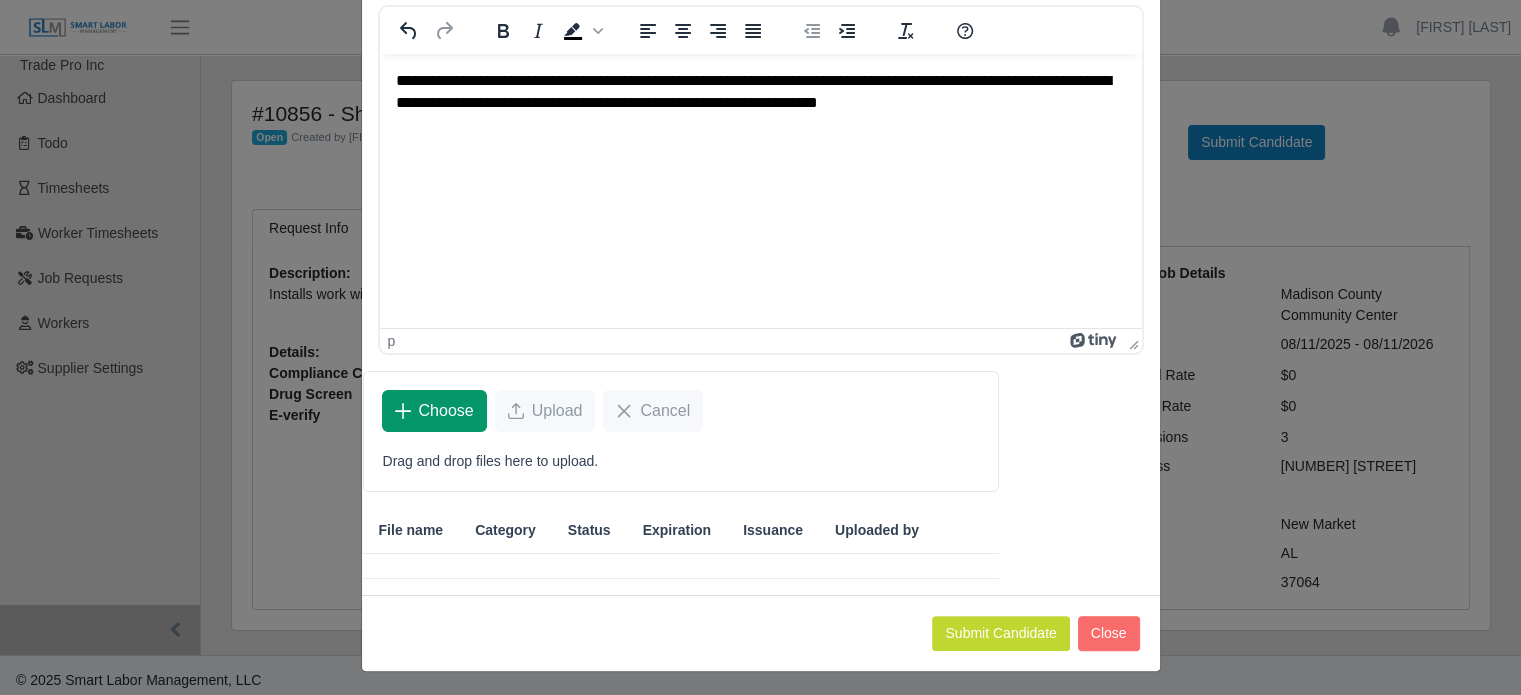 click on "Choose" 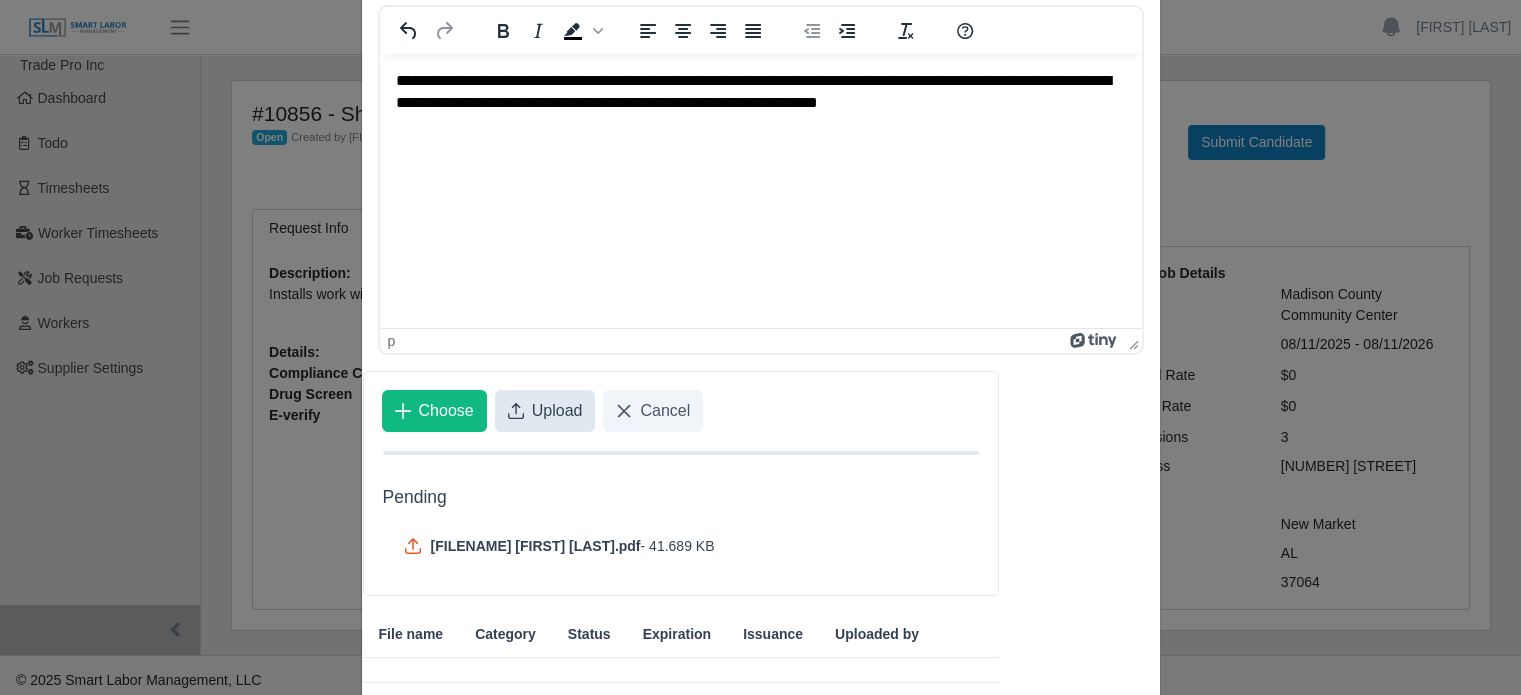 click on "Upload" 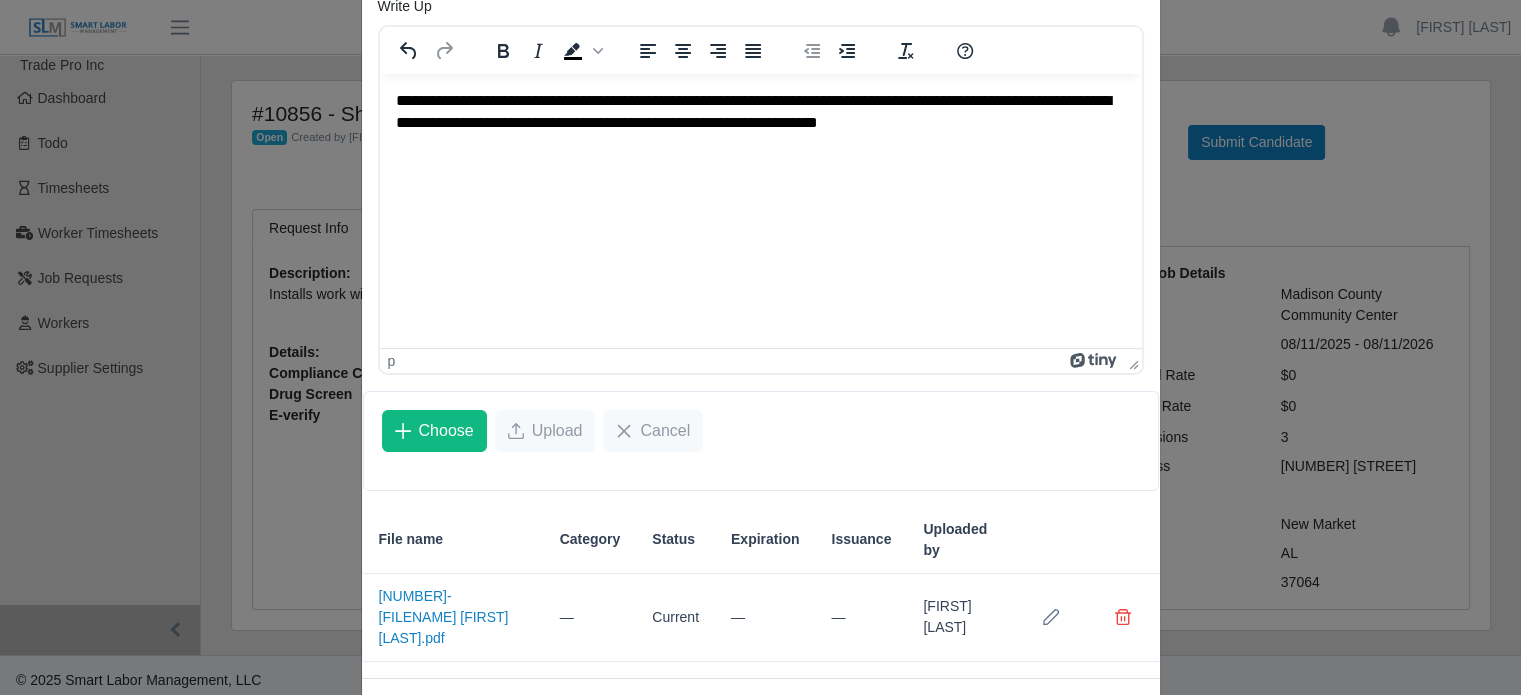 scroll, scrollTop: 360, scrollLeft: 0, axis: vertical 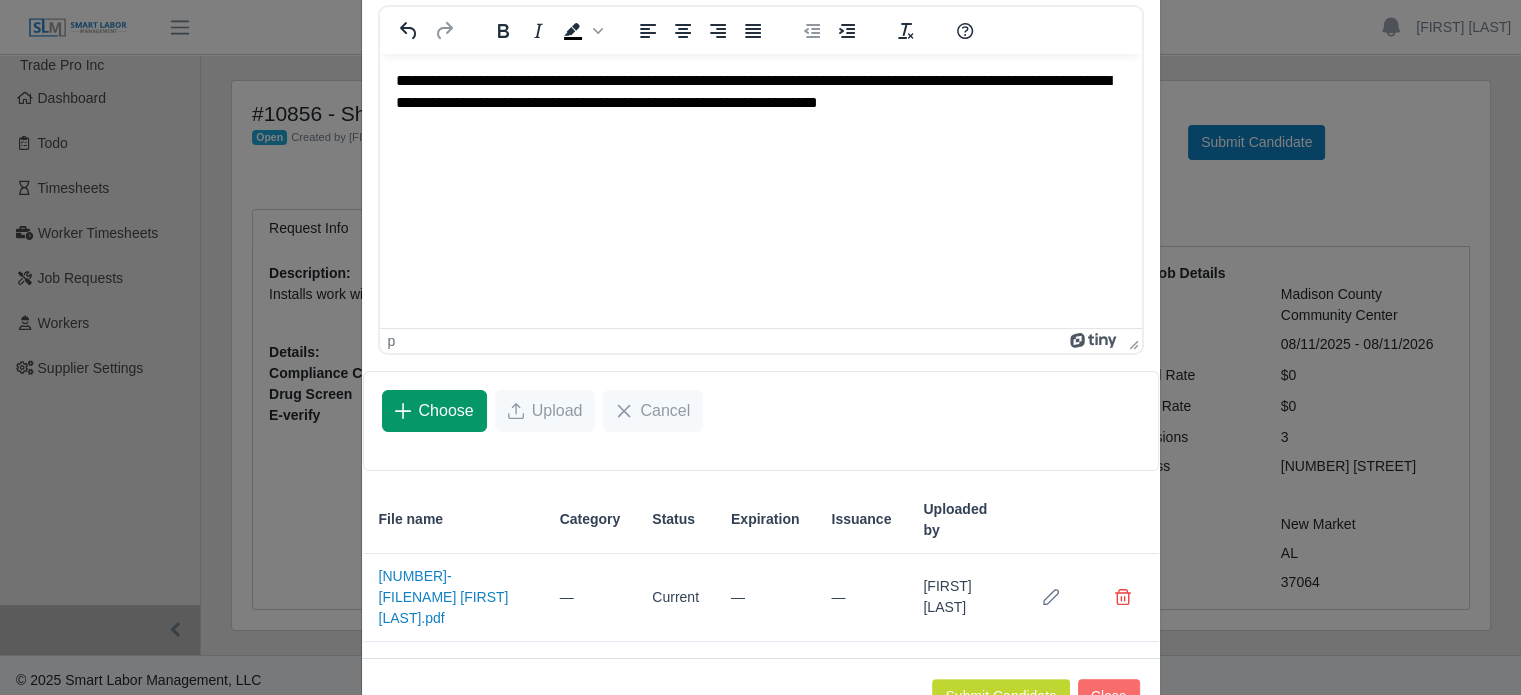 click on "Choose" 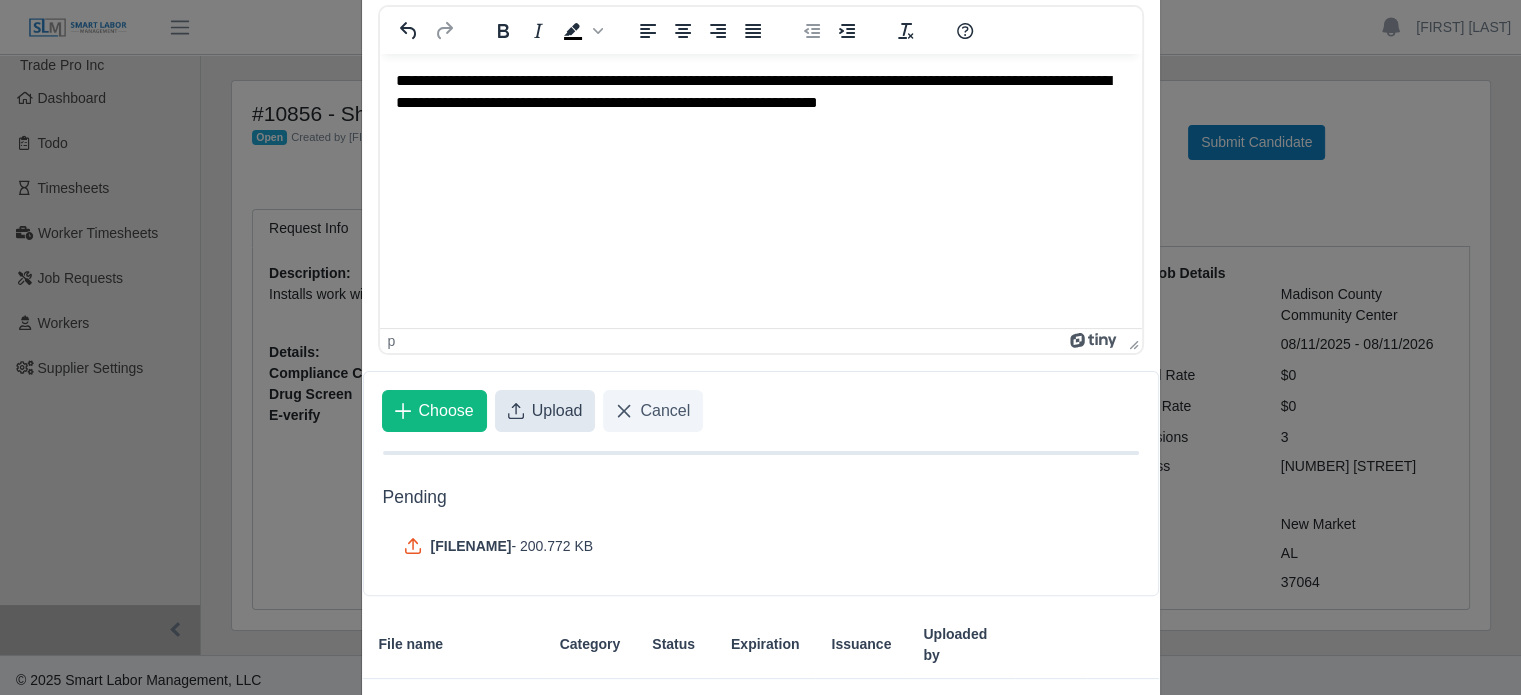 click on "Upload" 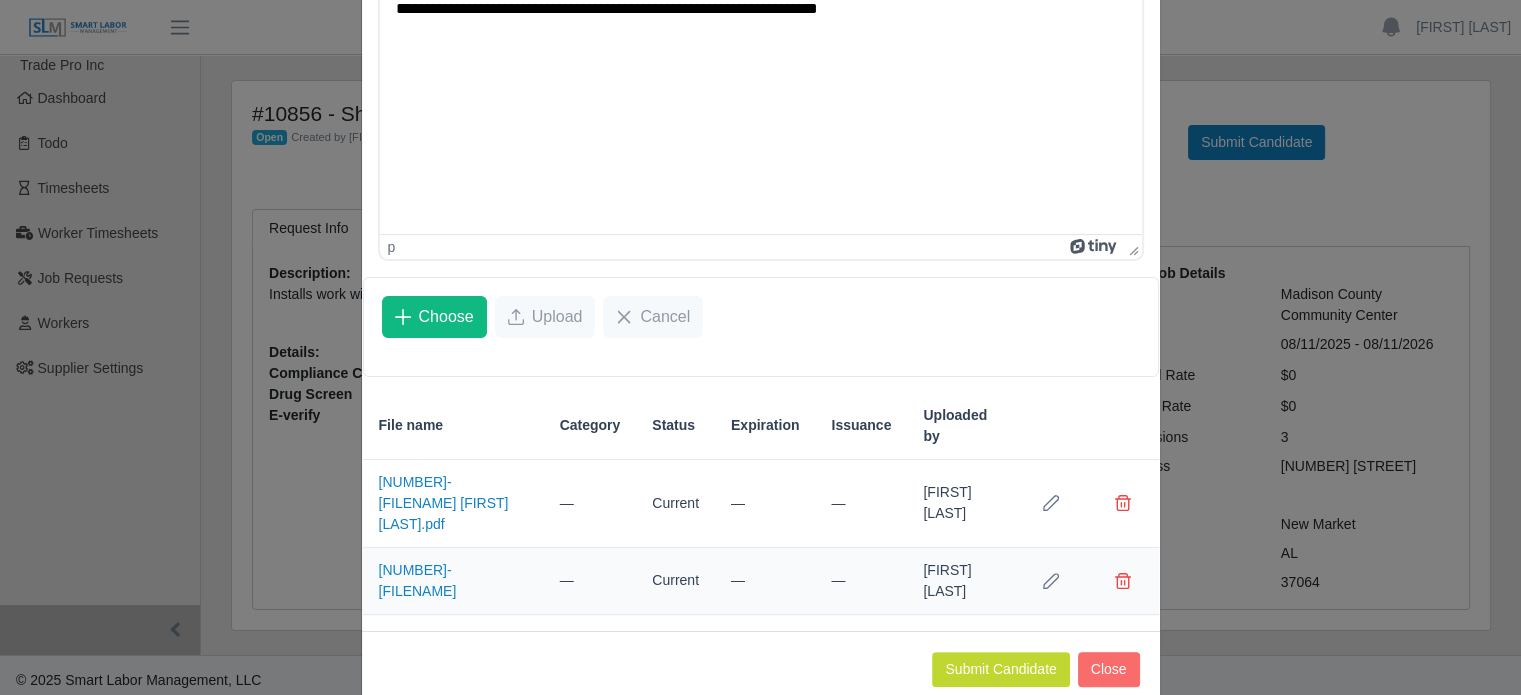 scroll, scrollTop: 469, scrollLeft: 0, axis: vertical 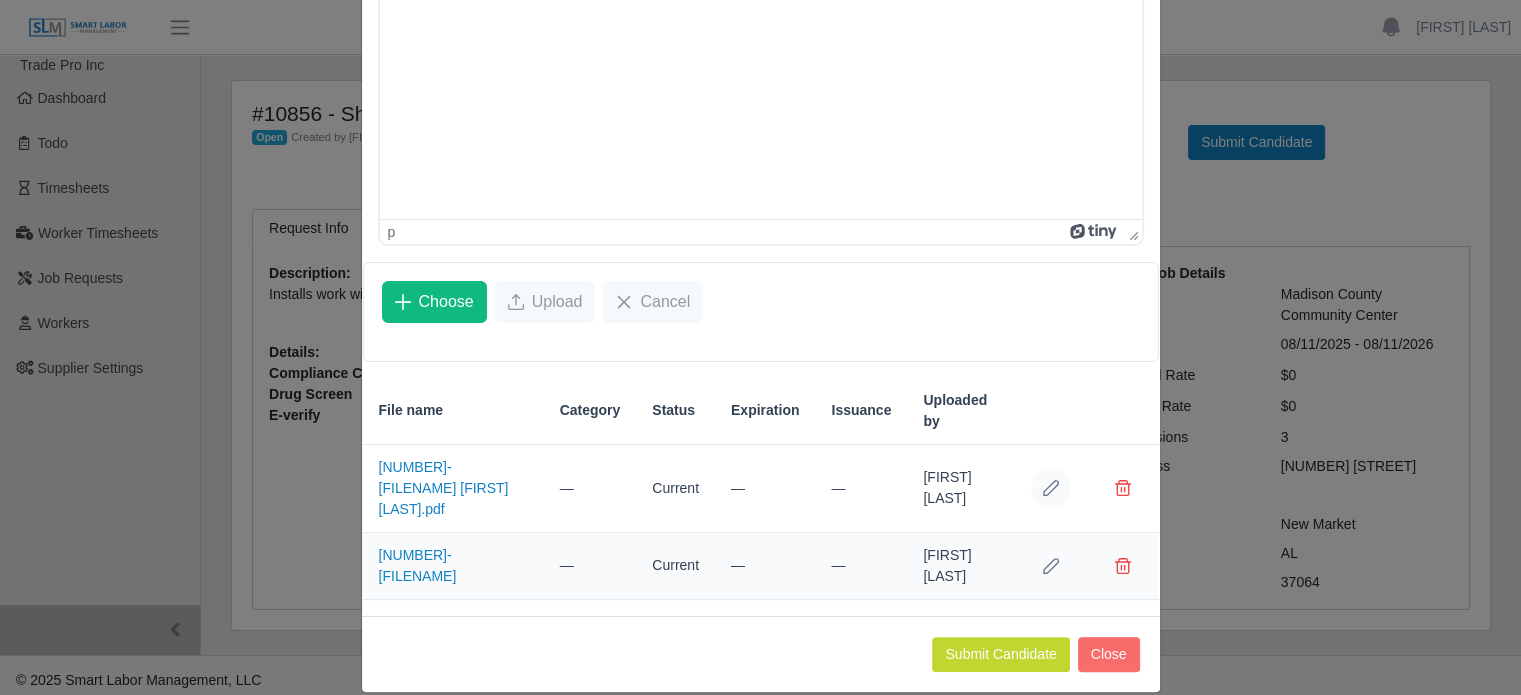 click 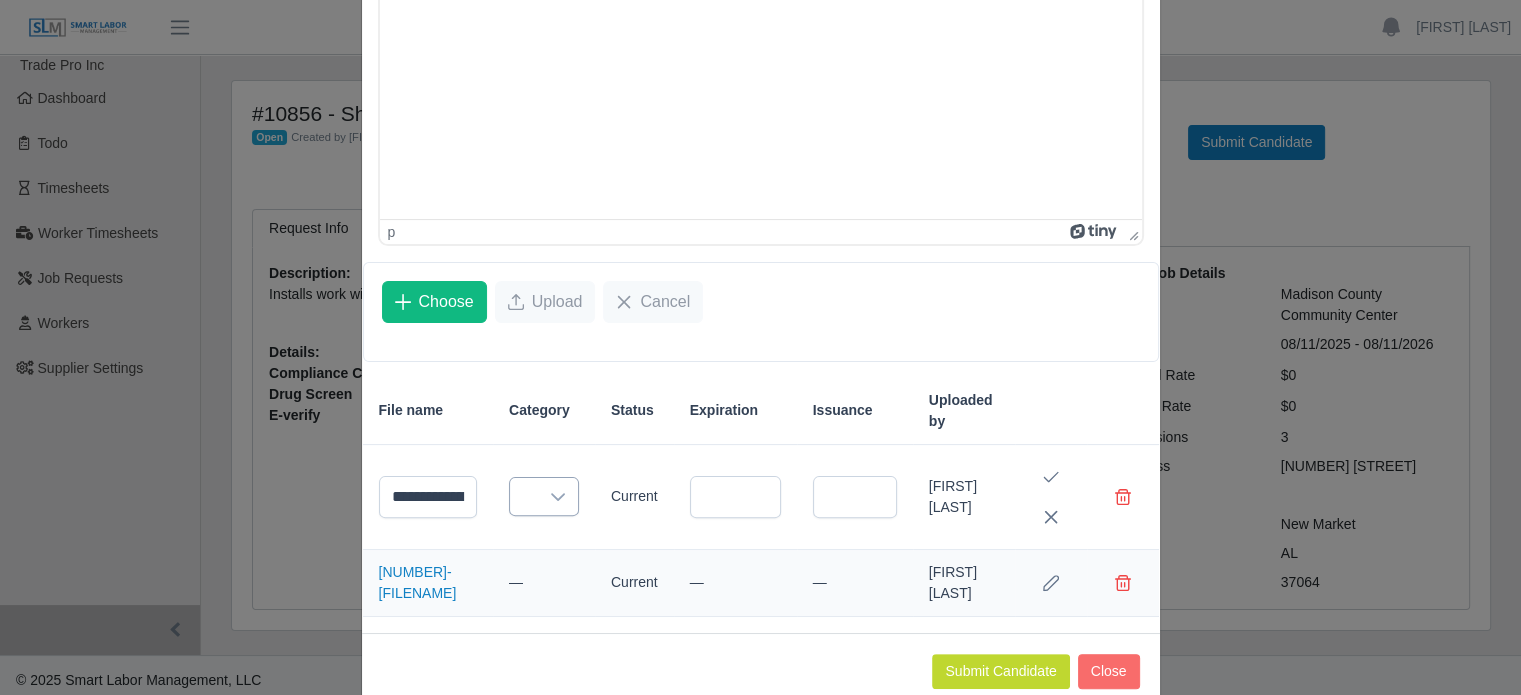 click 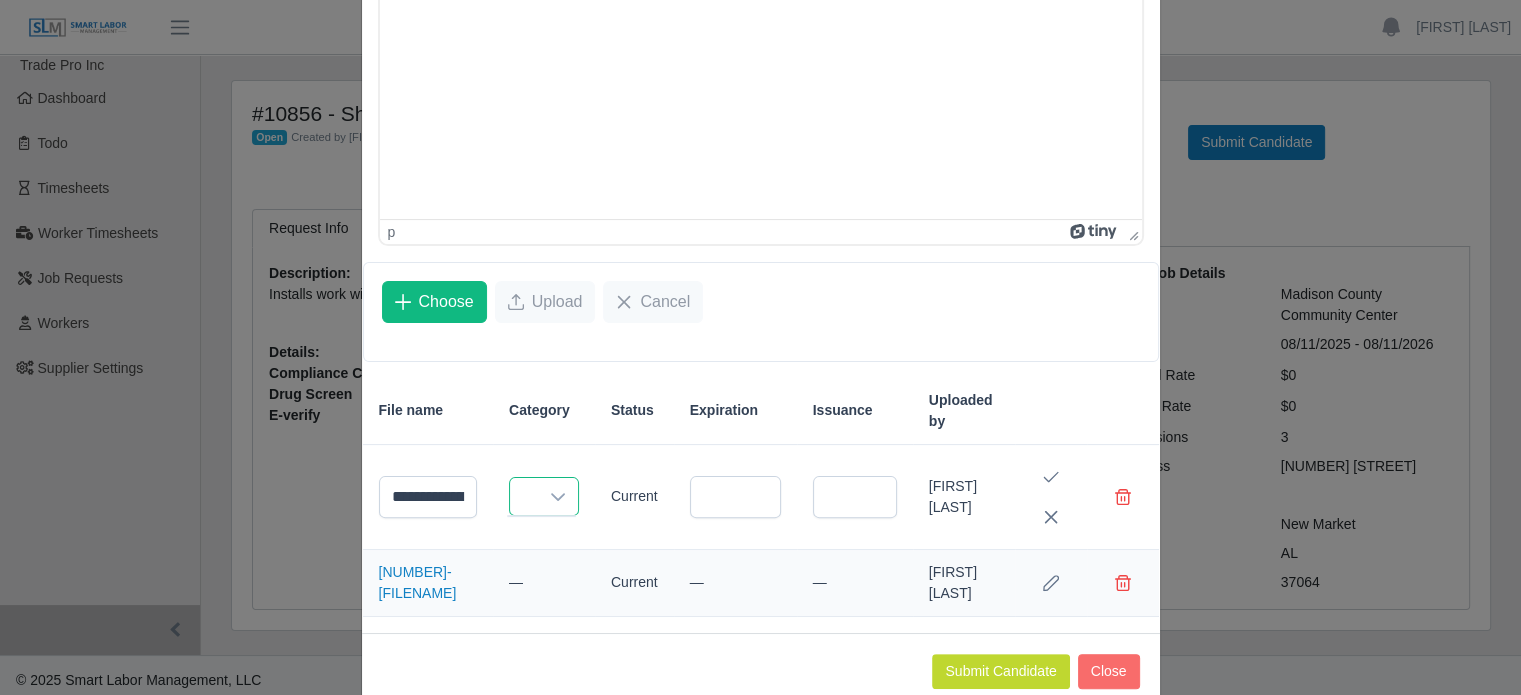 click 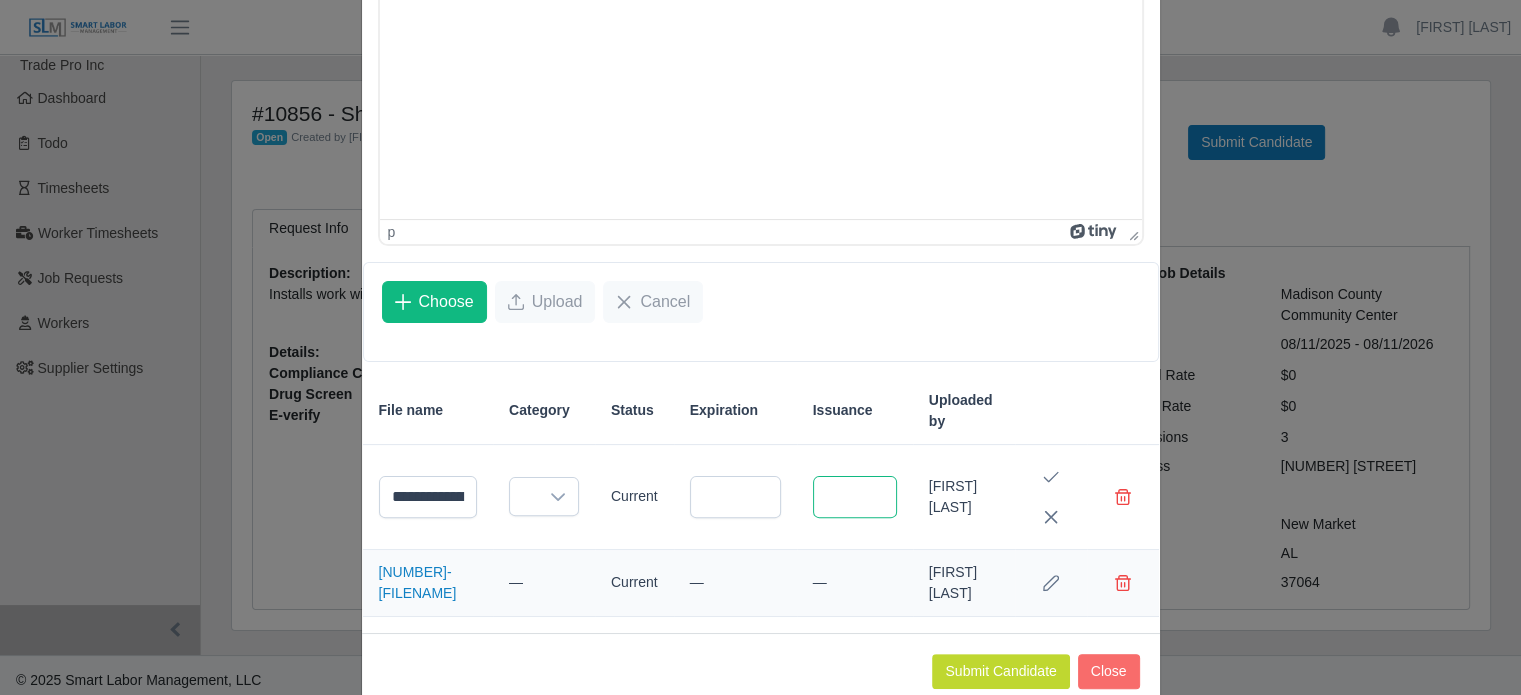 click at bounding box center [855, 497] 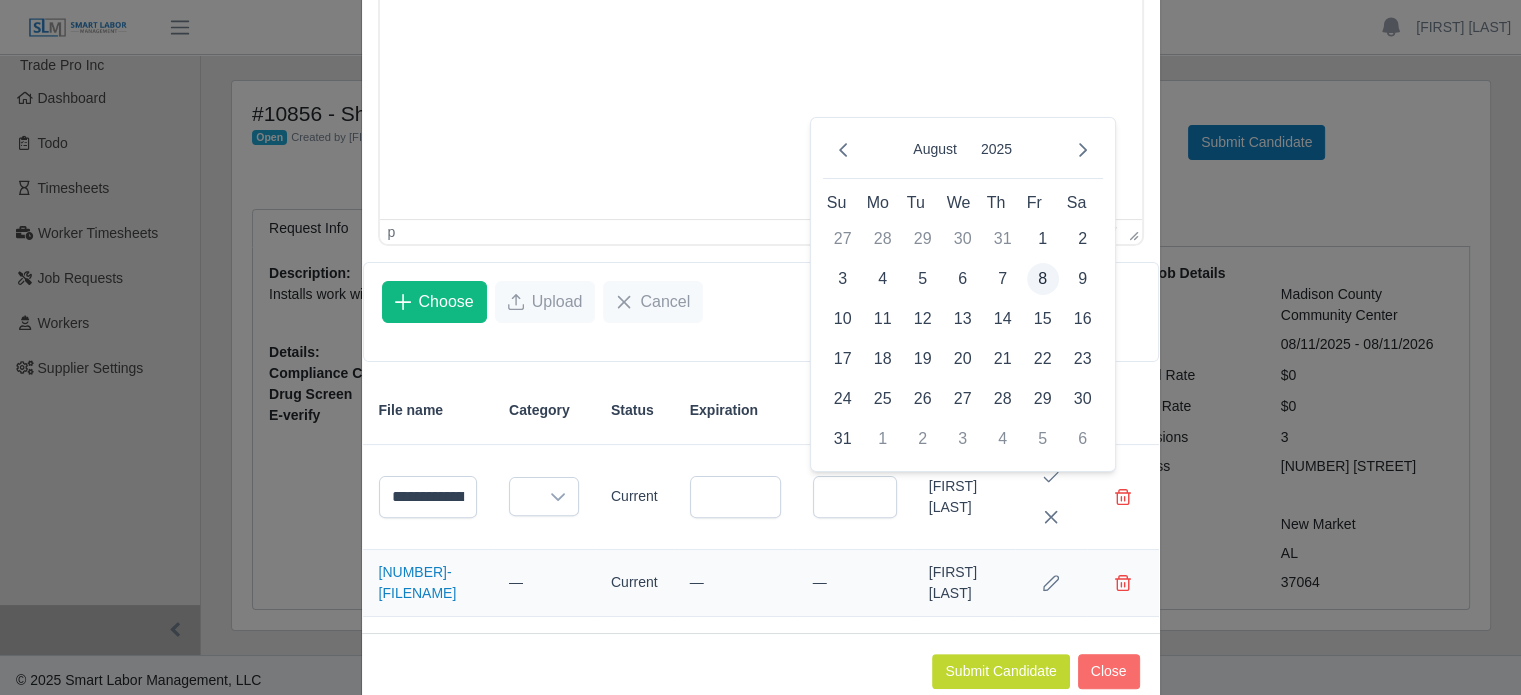 click on "8" at bounding box center [1043, 279] 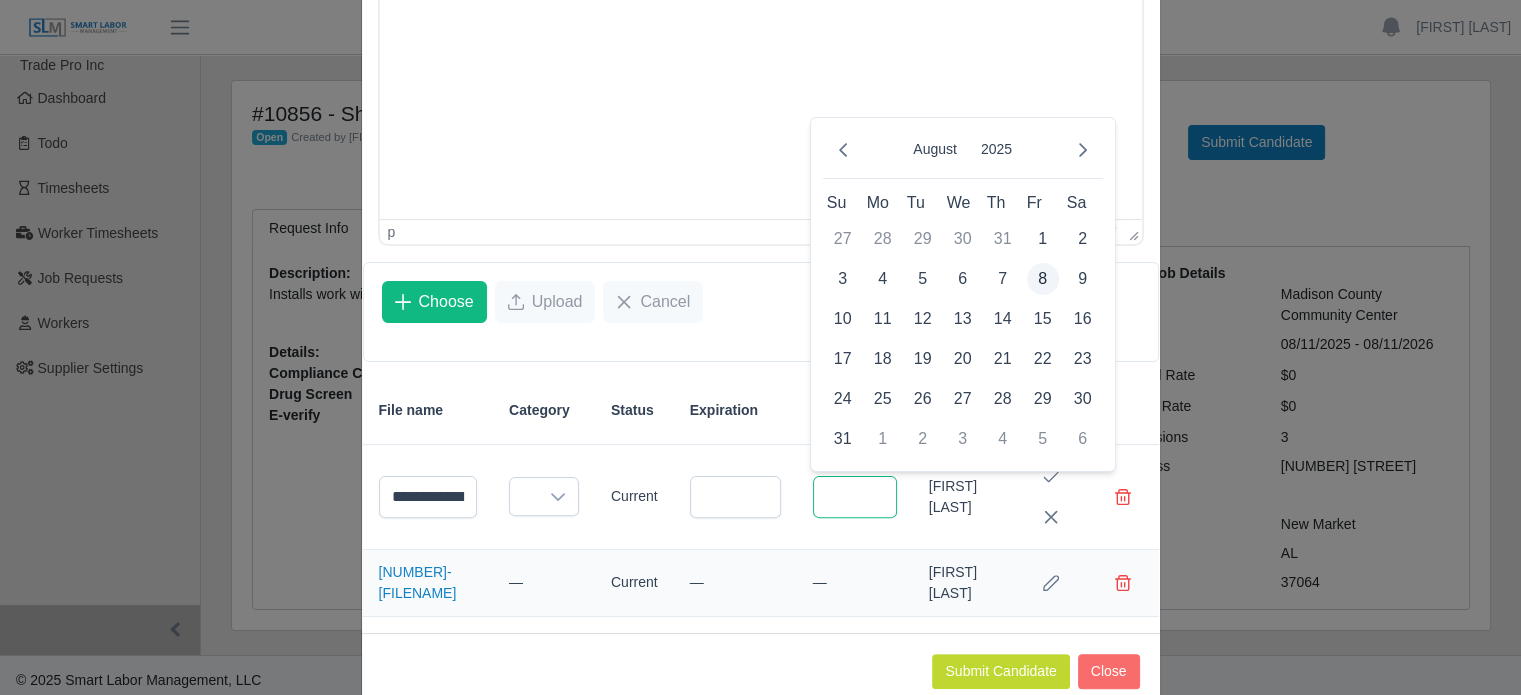 type on "**********" 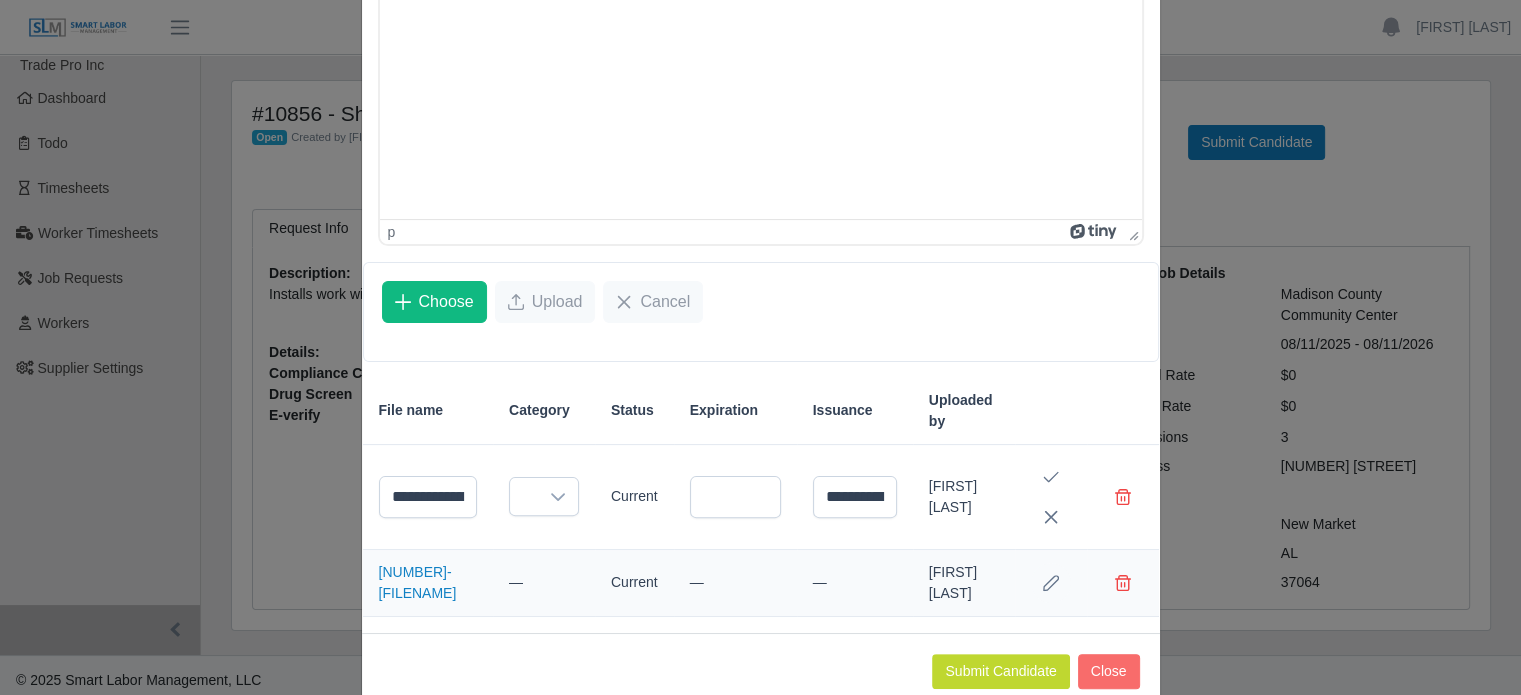 click 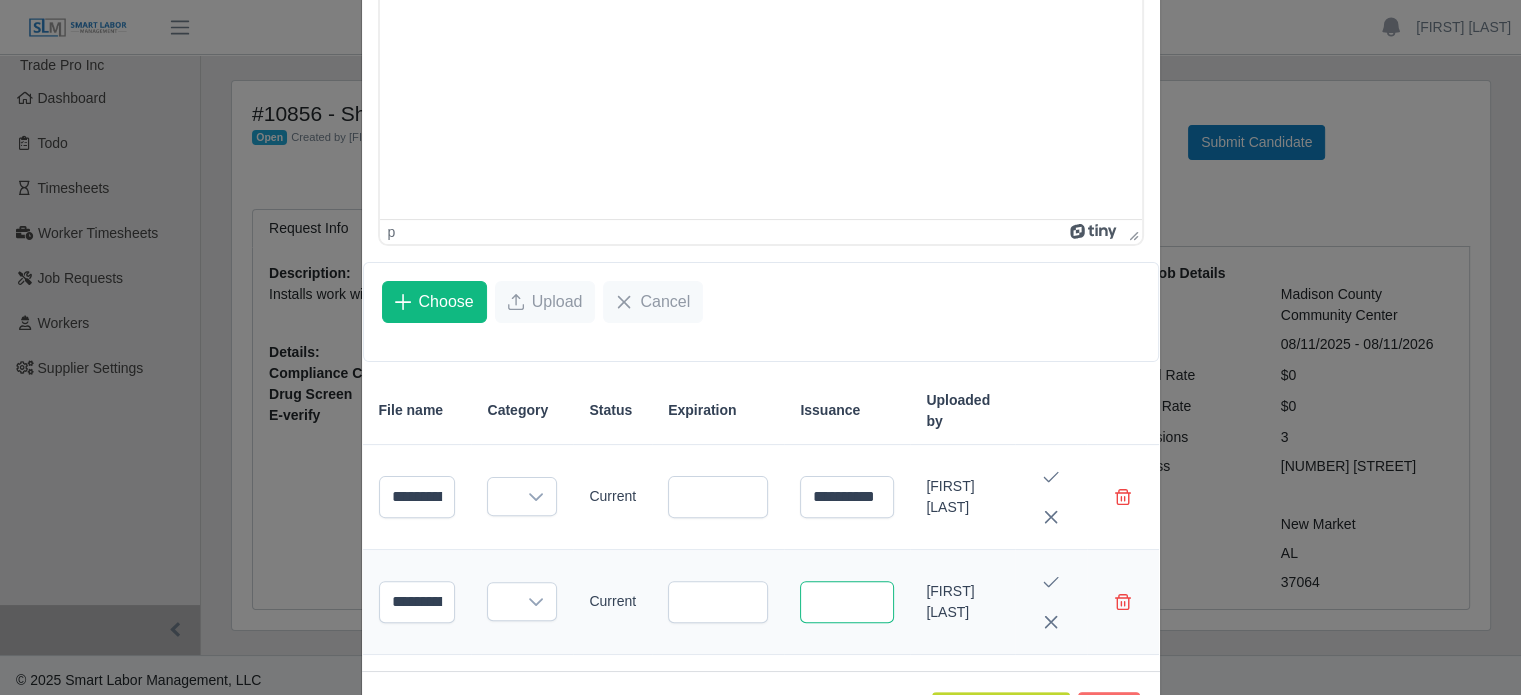 click at bounding box center (847, 602) 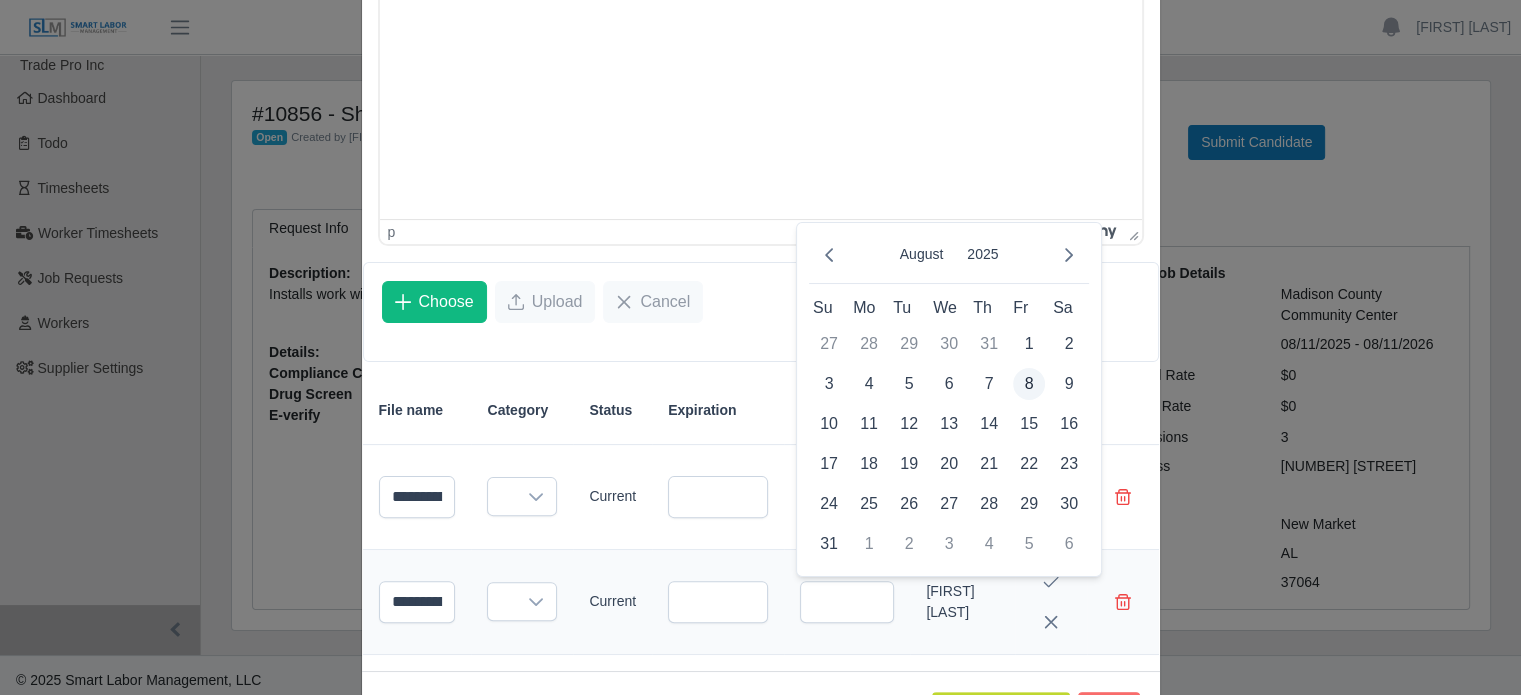 click on "8" at bounding box center [1029, 384] 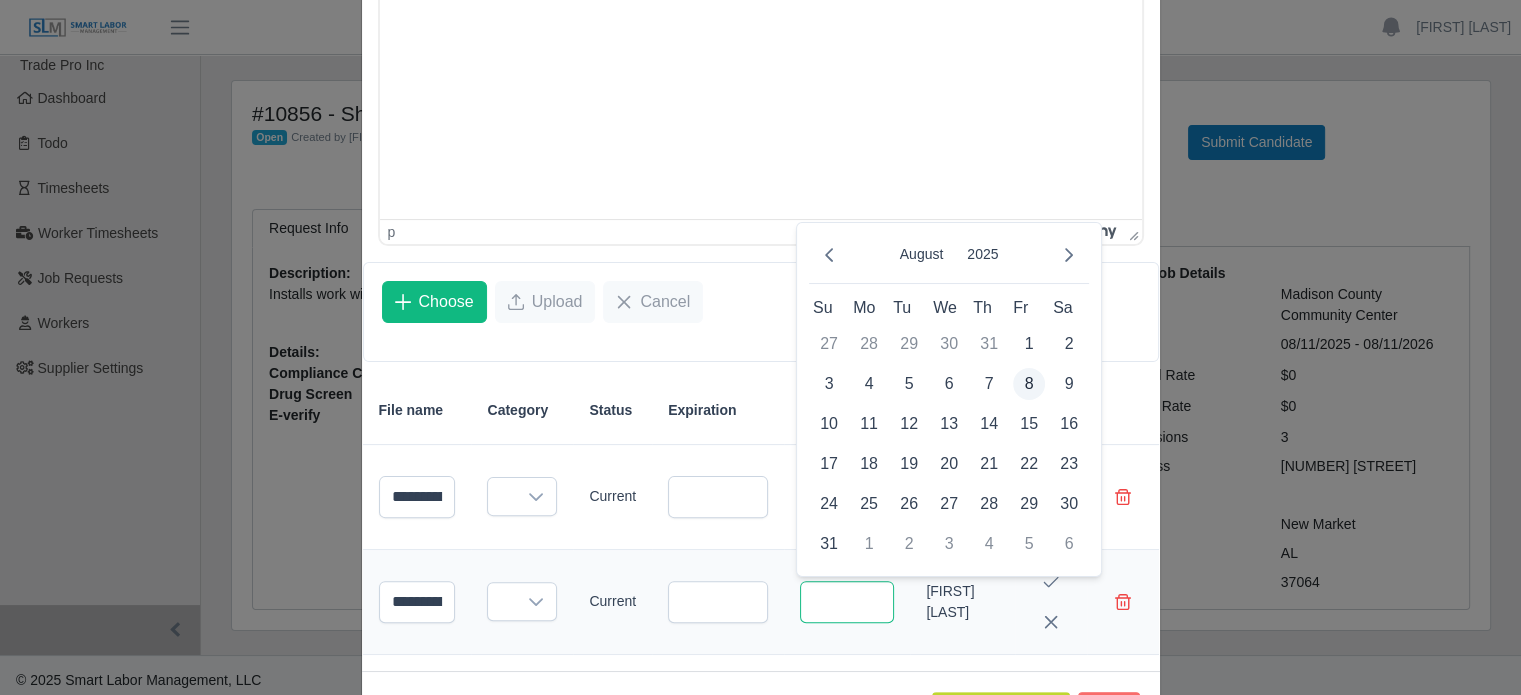 type on "**********" 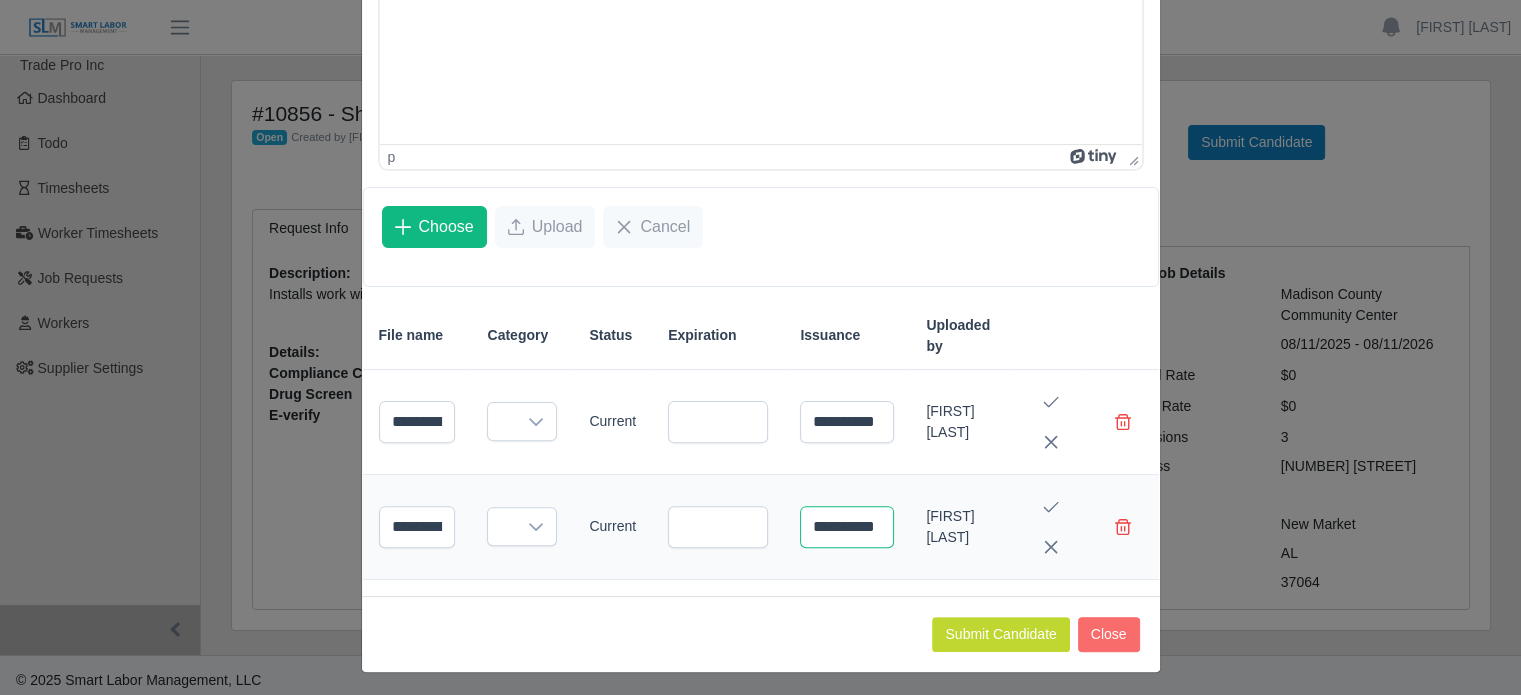scroll, scrollTop: 545, scrollLeft: 0, axis: vertical 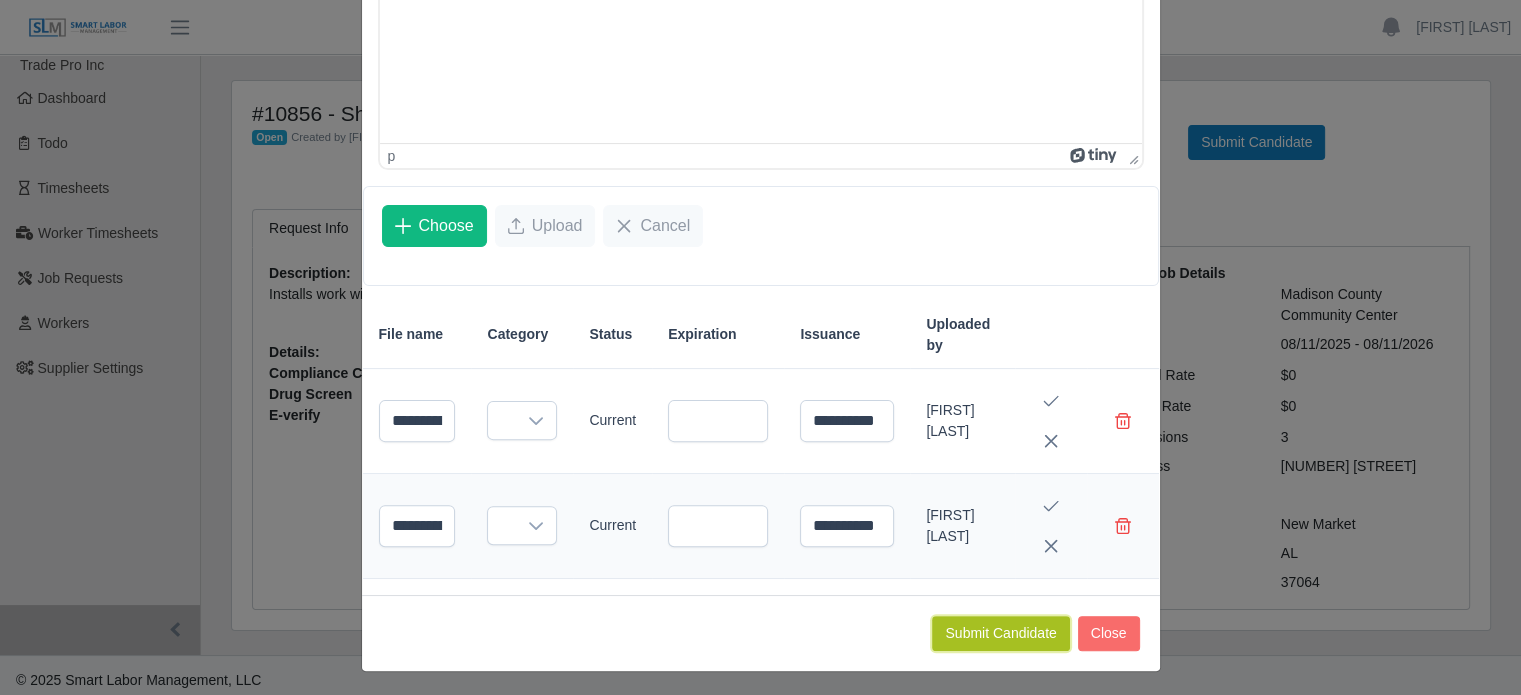 click on "Submit Candidate" 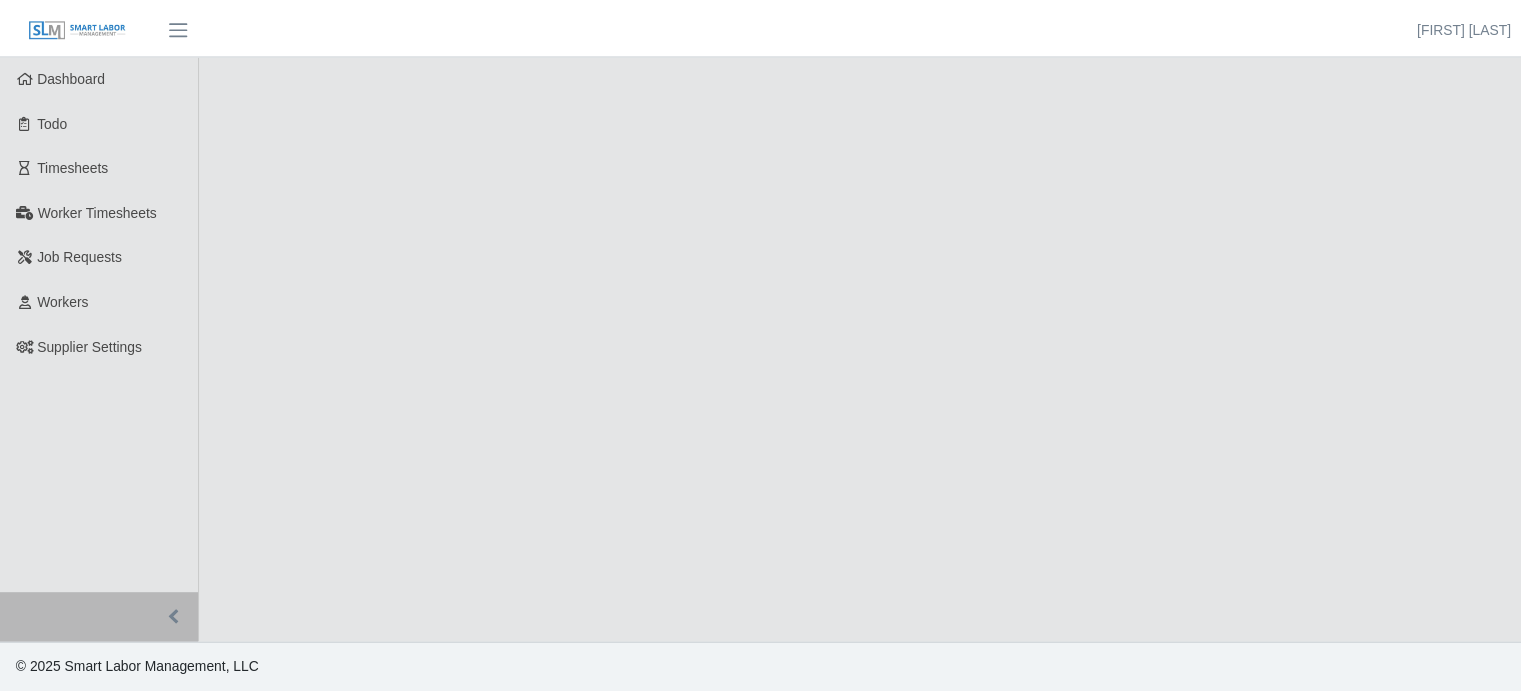 scroll, scrollTop: 0, scrollLeft: 0, axis: both 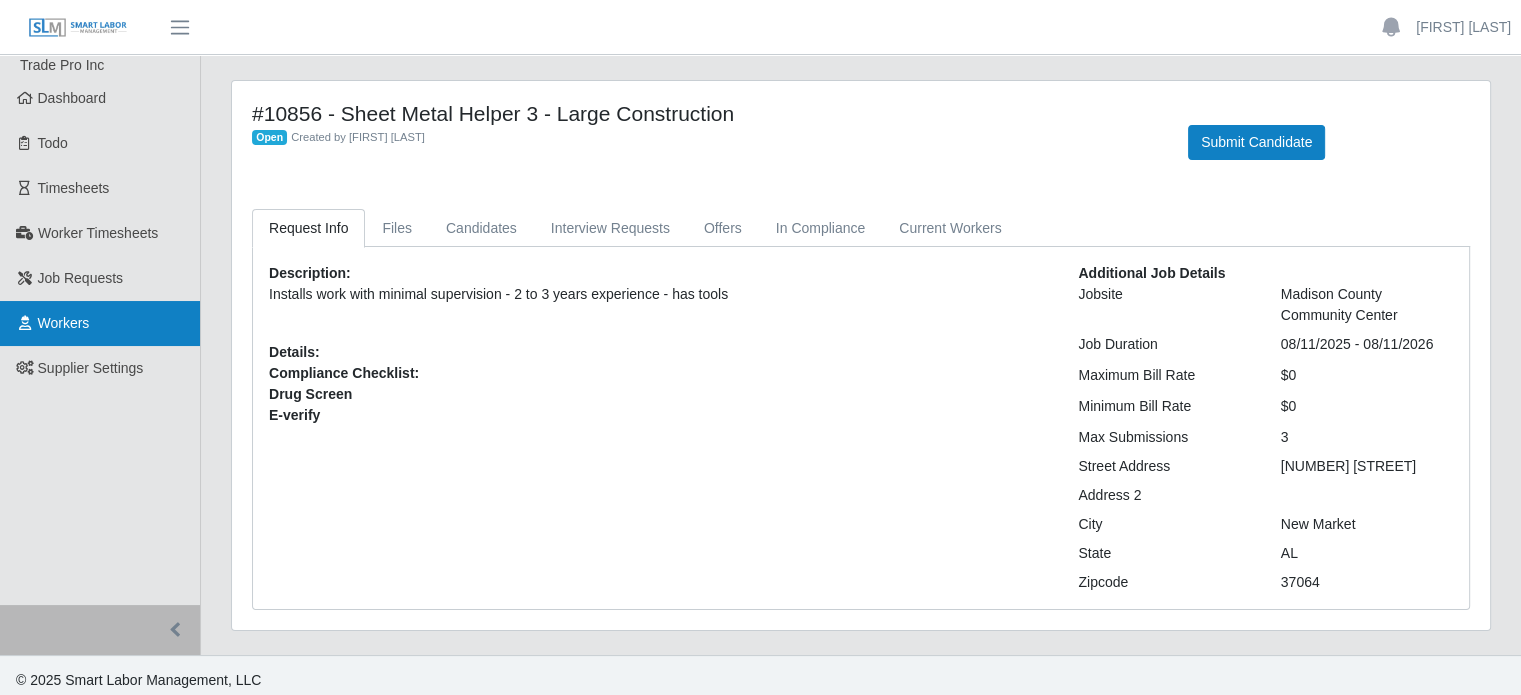 click on "Workers" at bounding box center (64, 323) 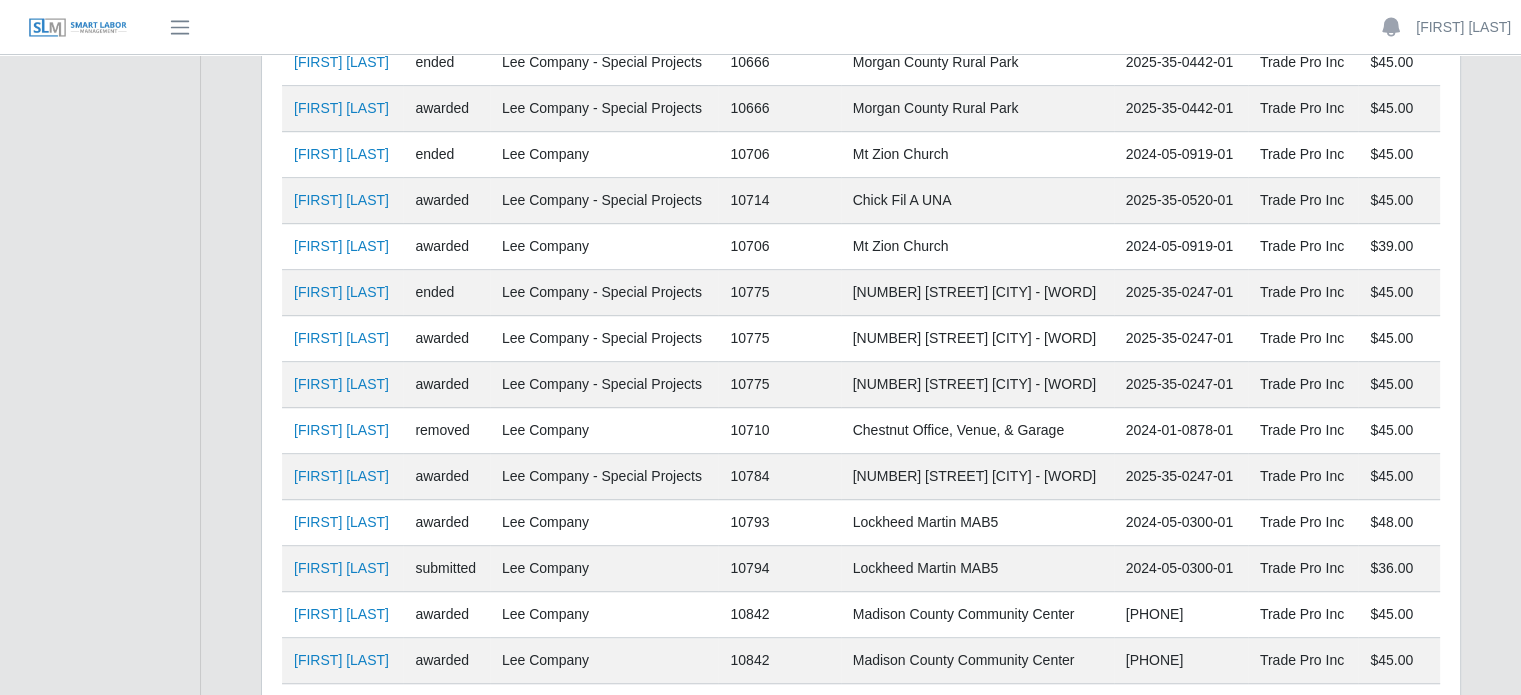 scroll, scrollTop: 1300, scrollLeft: 0, axis: vertical 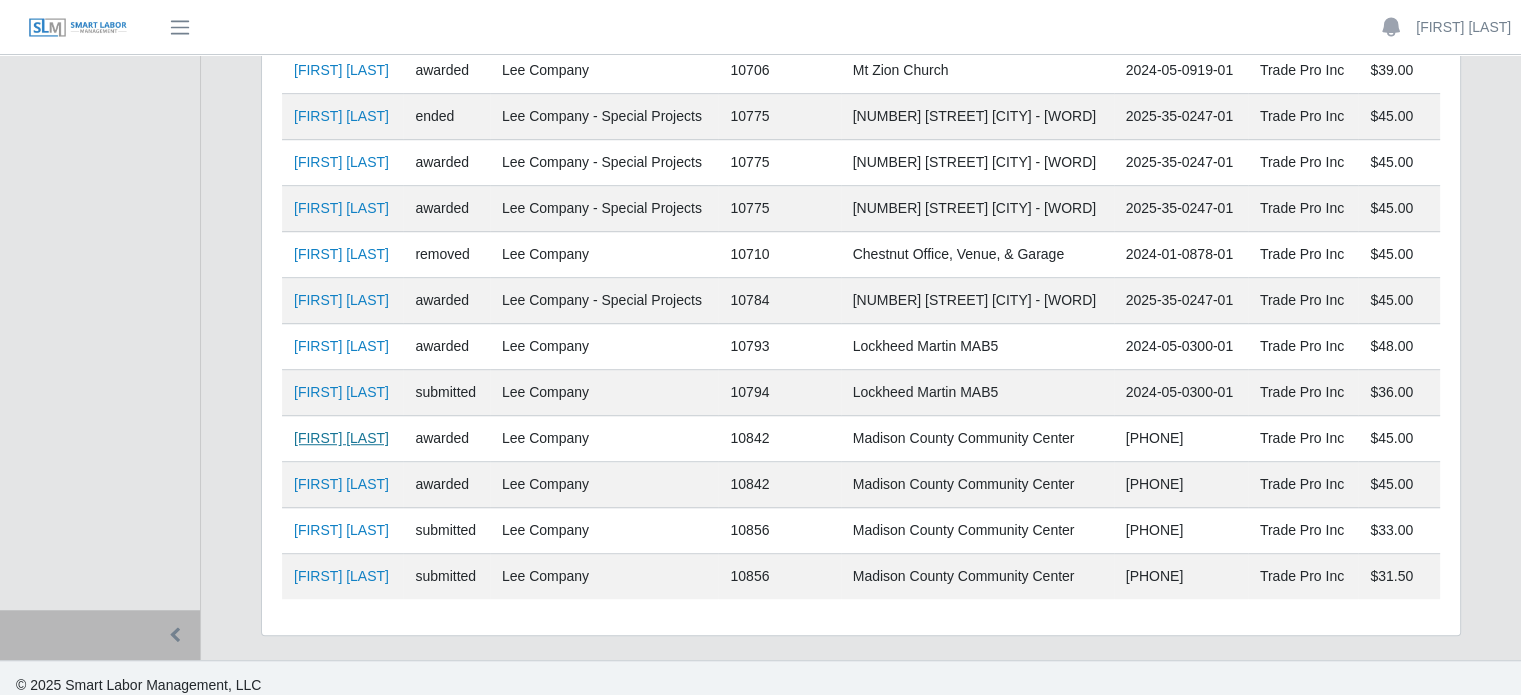 click on "[FIRST] [LAST]" at bounding box center [341, 438] 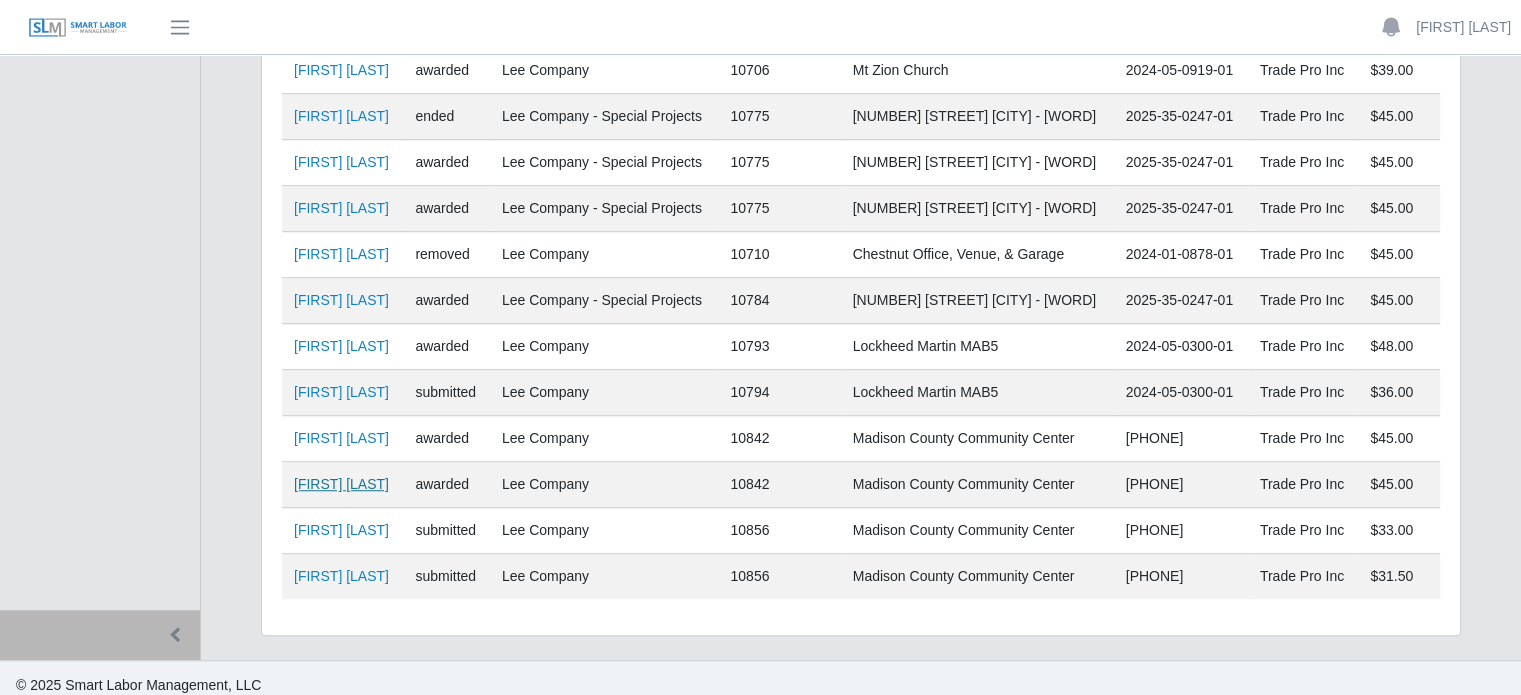 click on "[FIRST] [LAST]" at bounding box center [341, 484] 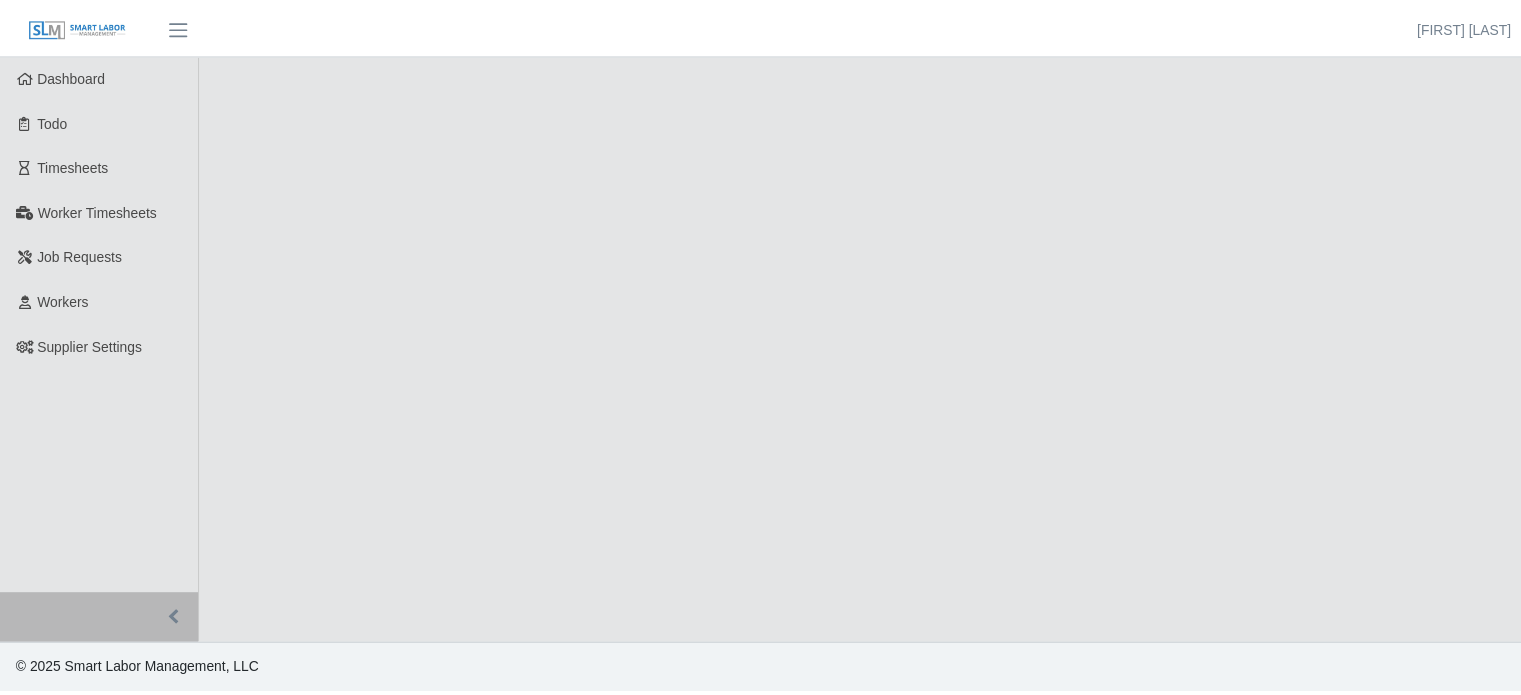 scroll, scrollTop: 0, scrollLeft: 0, axis: both 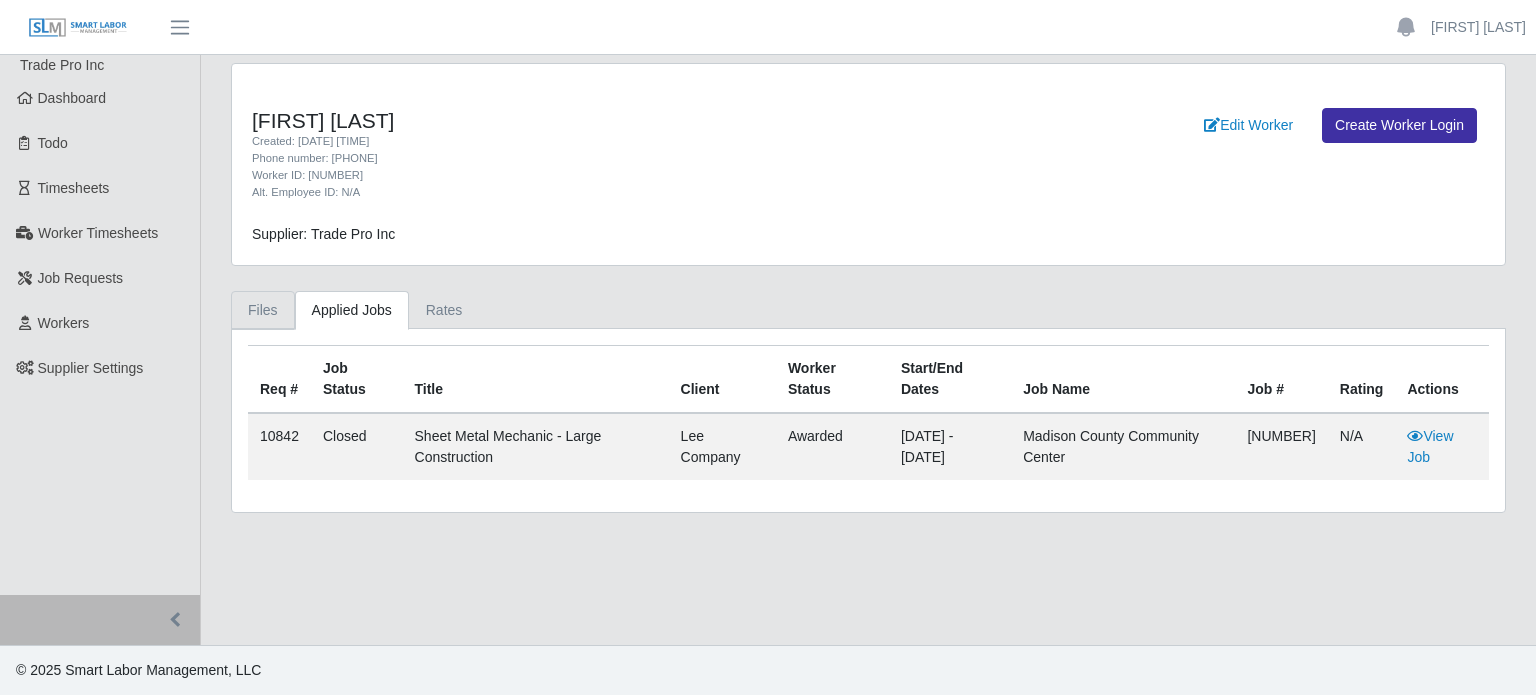 click on "Files" at bounding box center [263, 310] 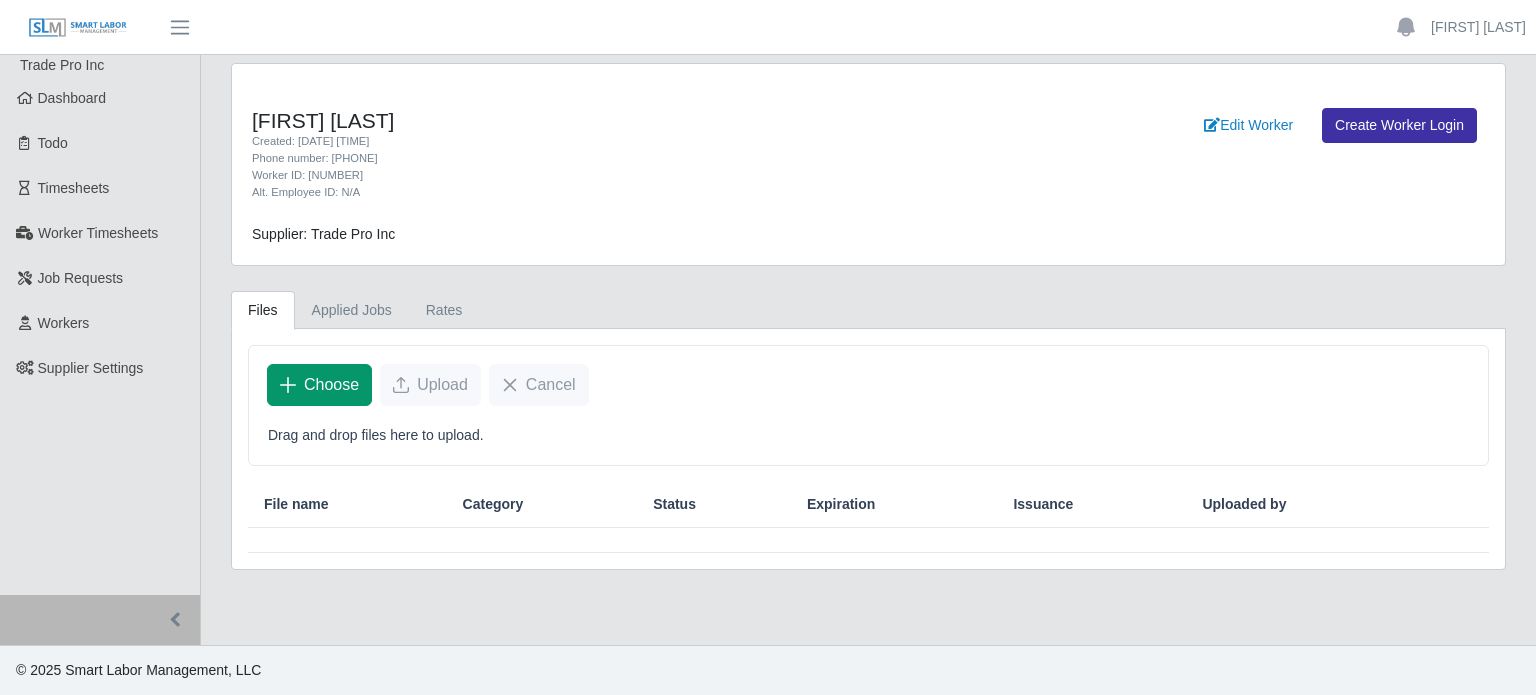 click on "Choose" 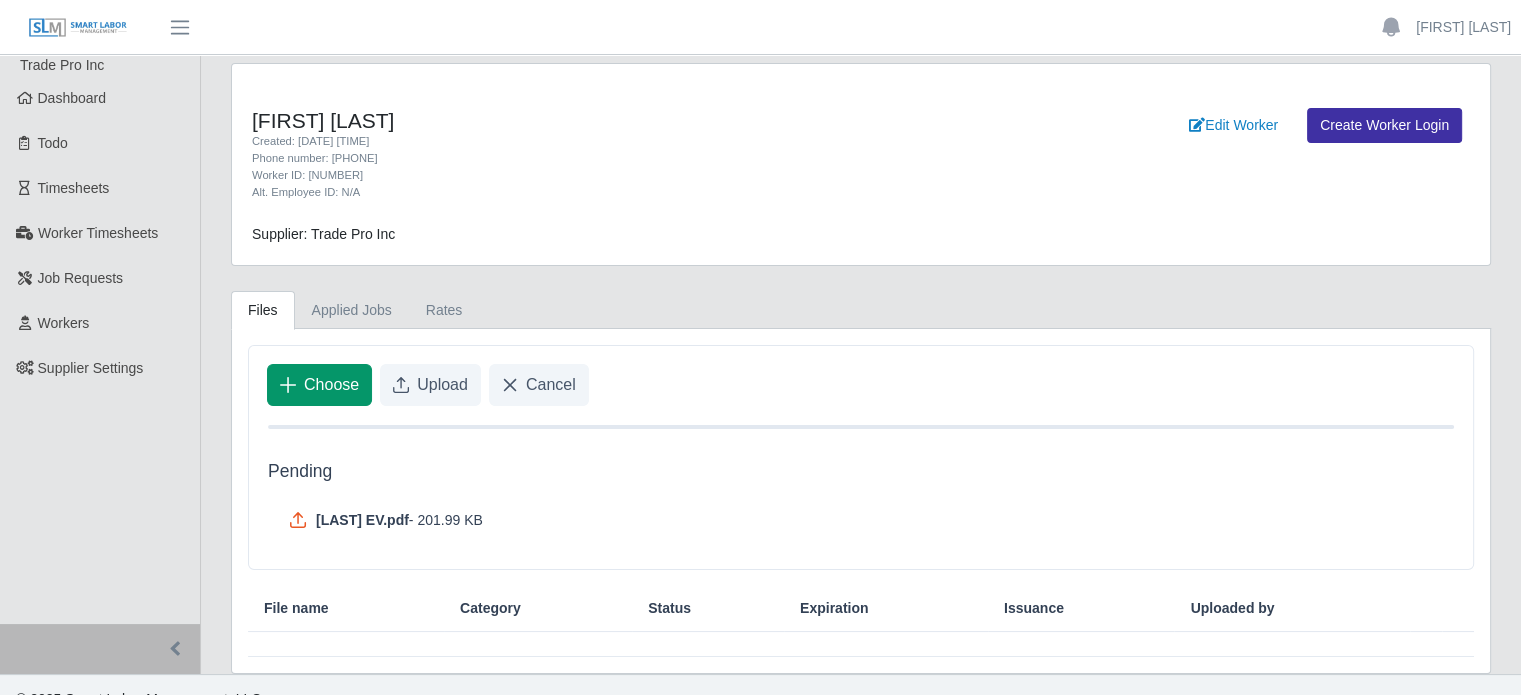 click on "Choose" 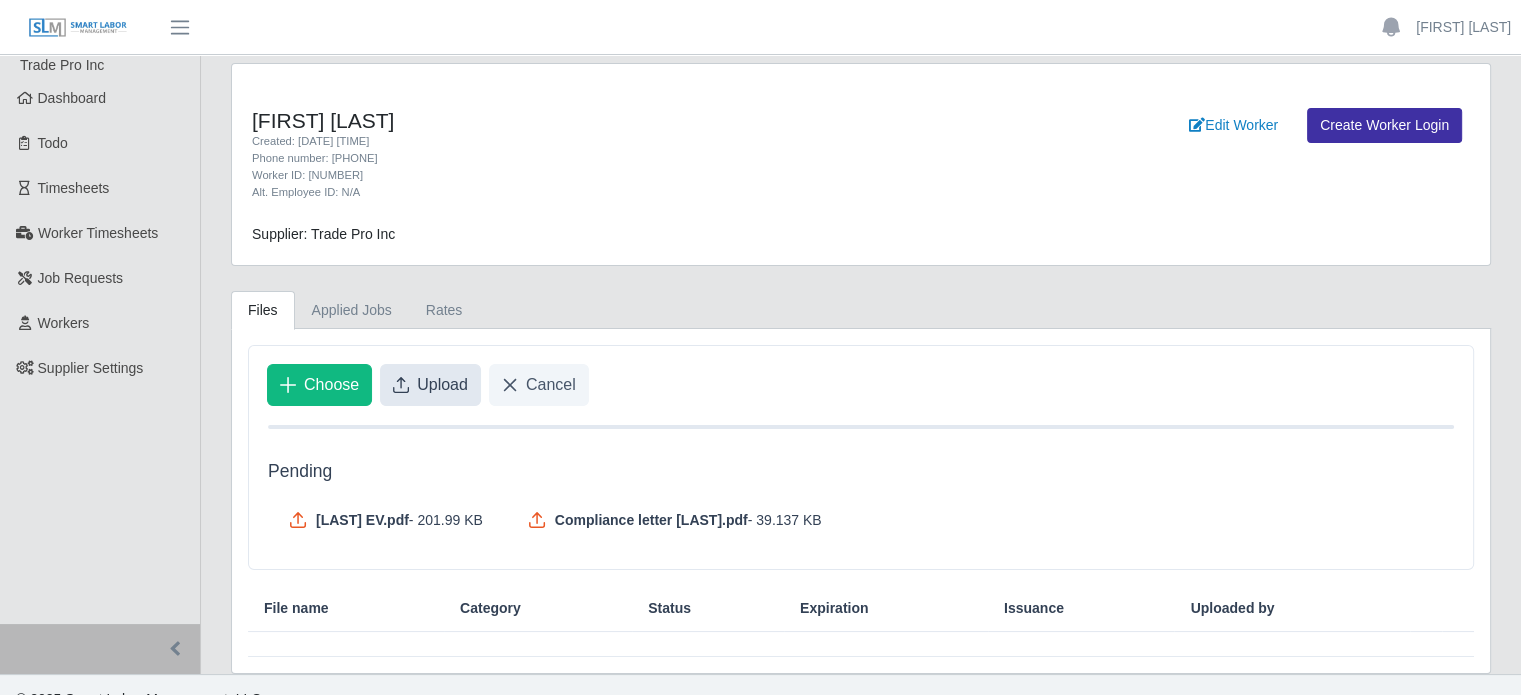 click on "Upload" 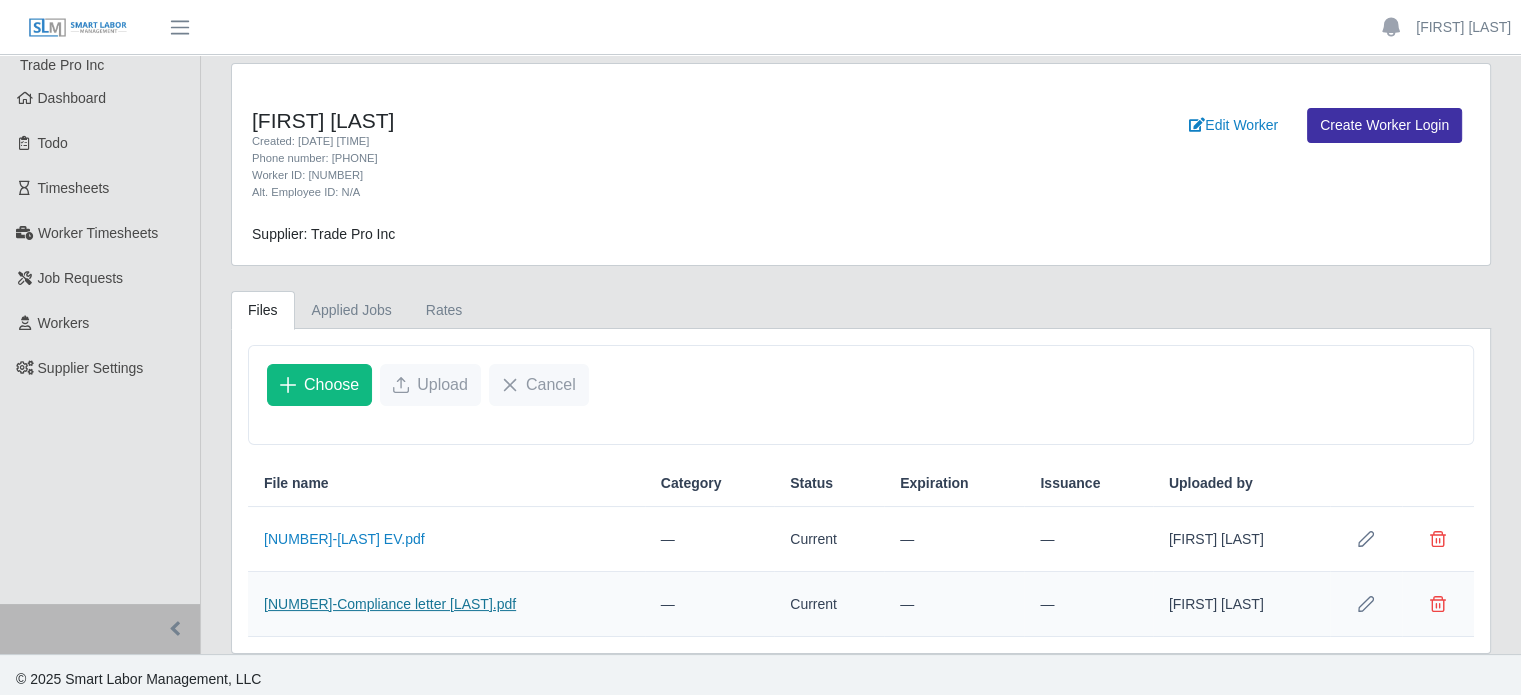 click on "1754684624-Compliance letter Bargery.pdf" 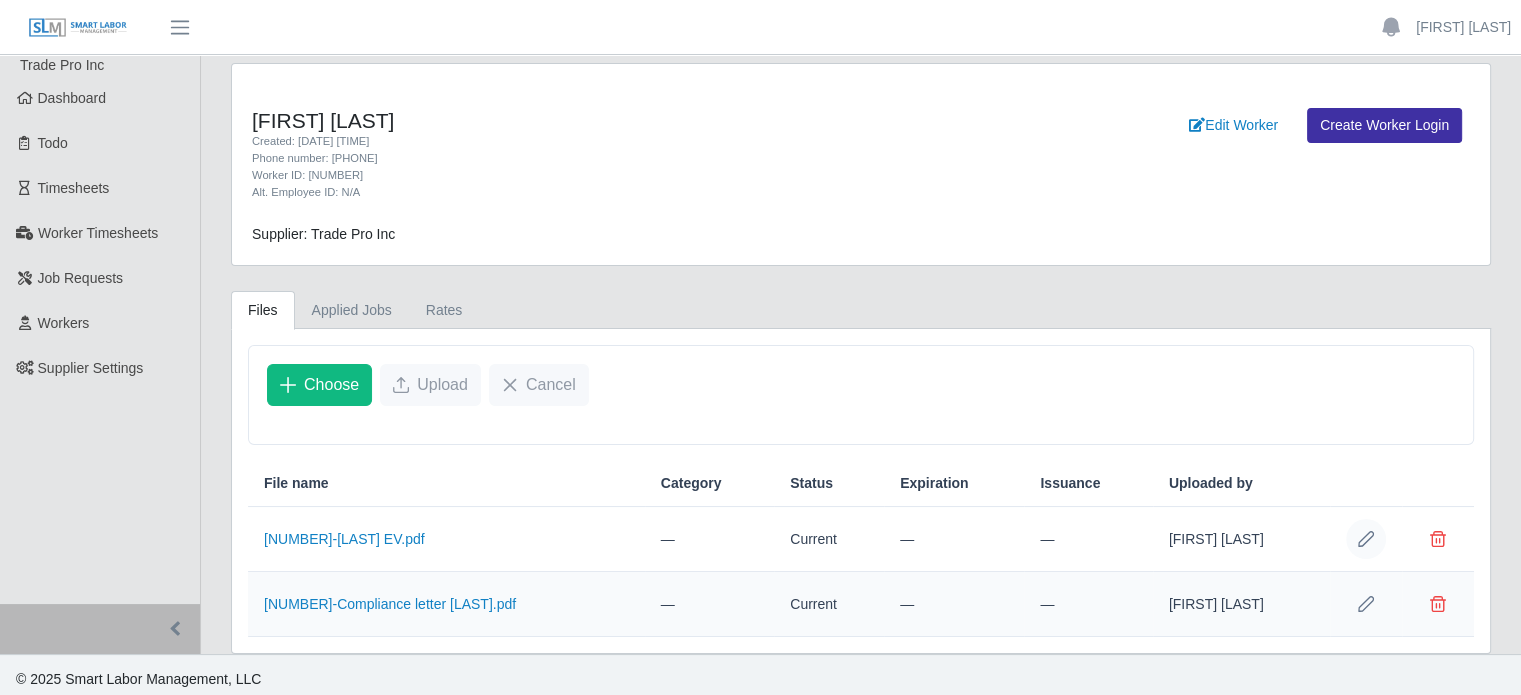 click 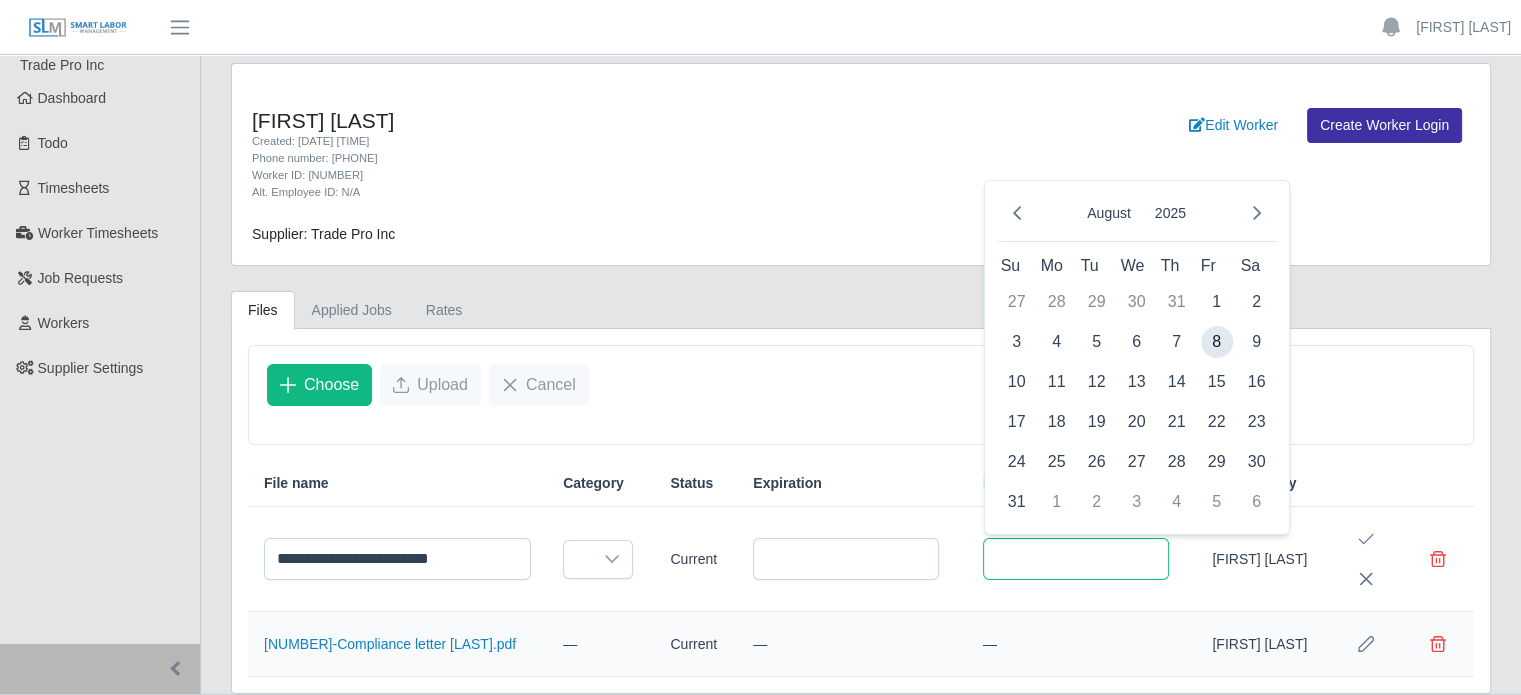 click at bounding box center (1076, 559) 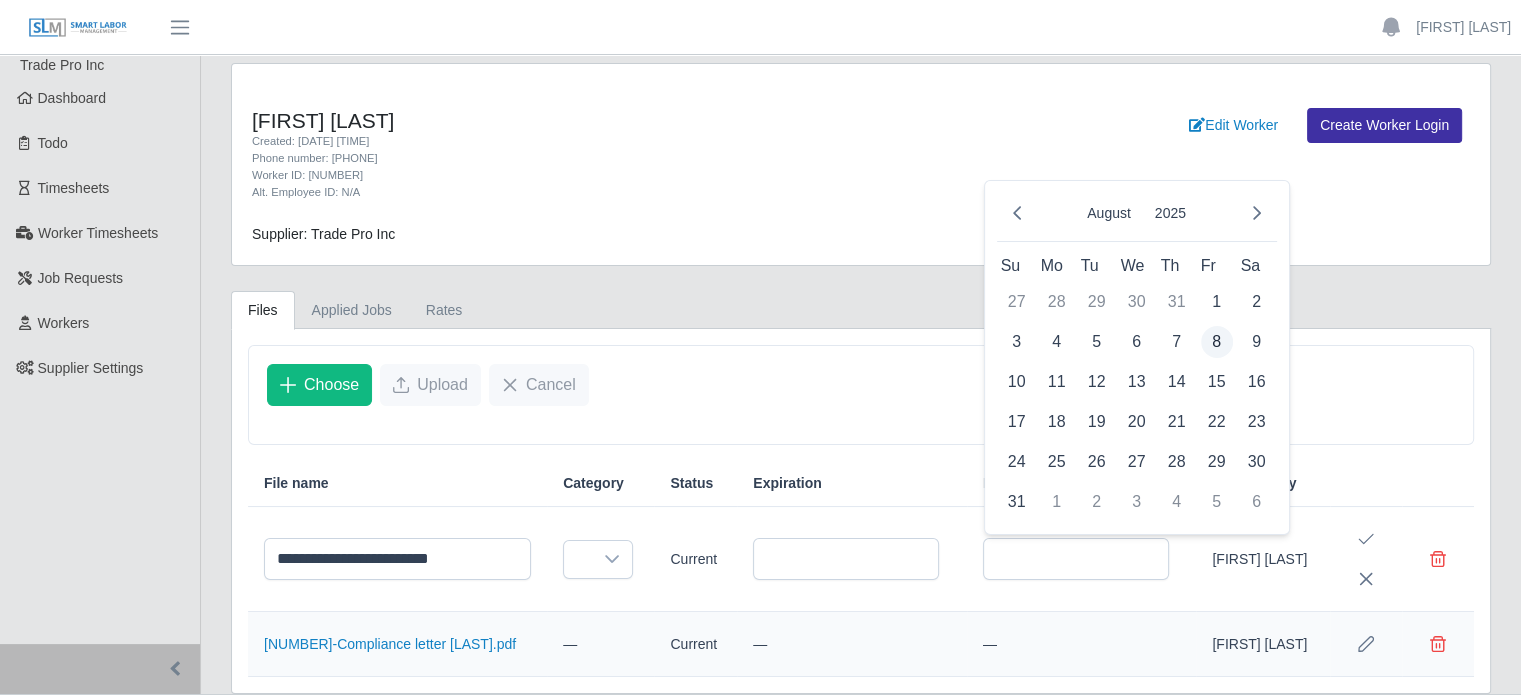 click on "8" at bounding box center (1217, 342) 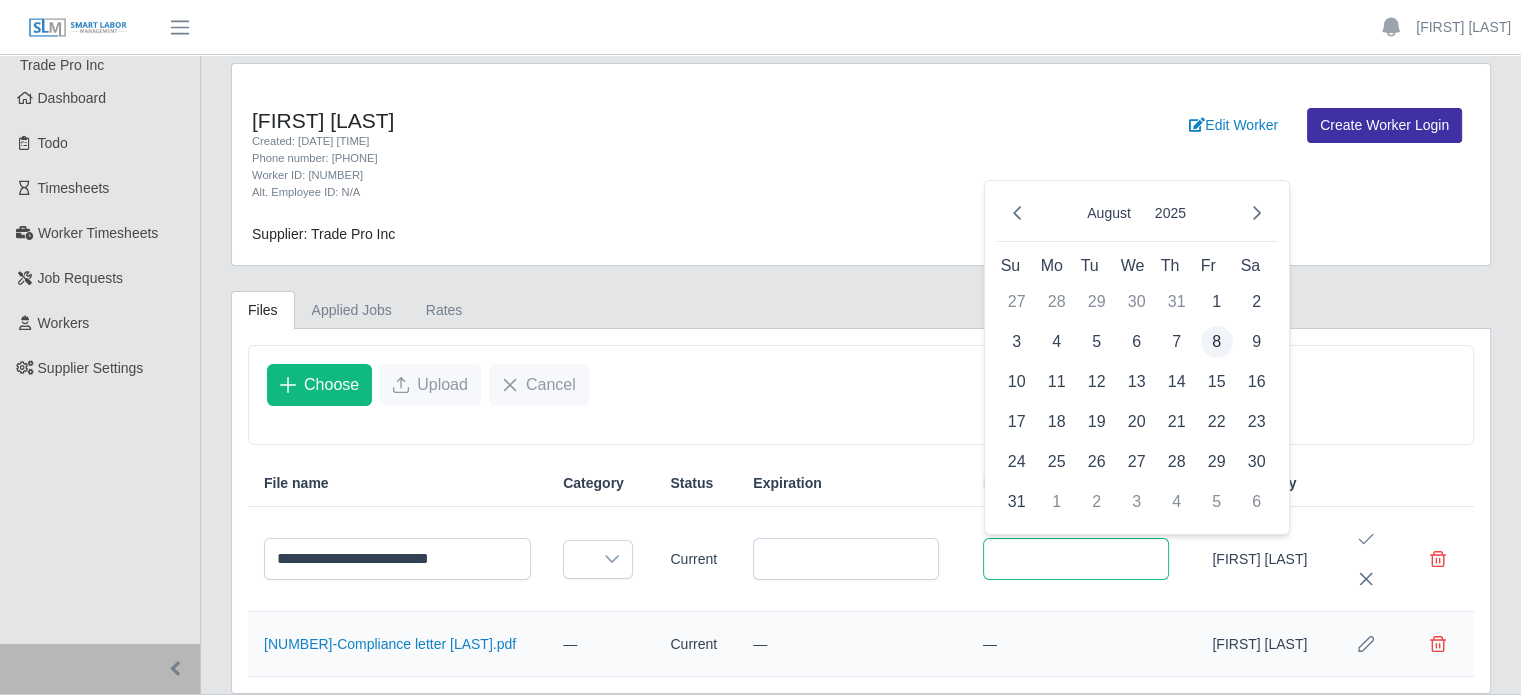 type on "**********" 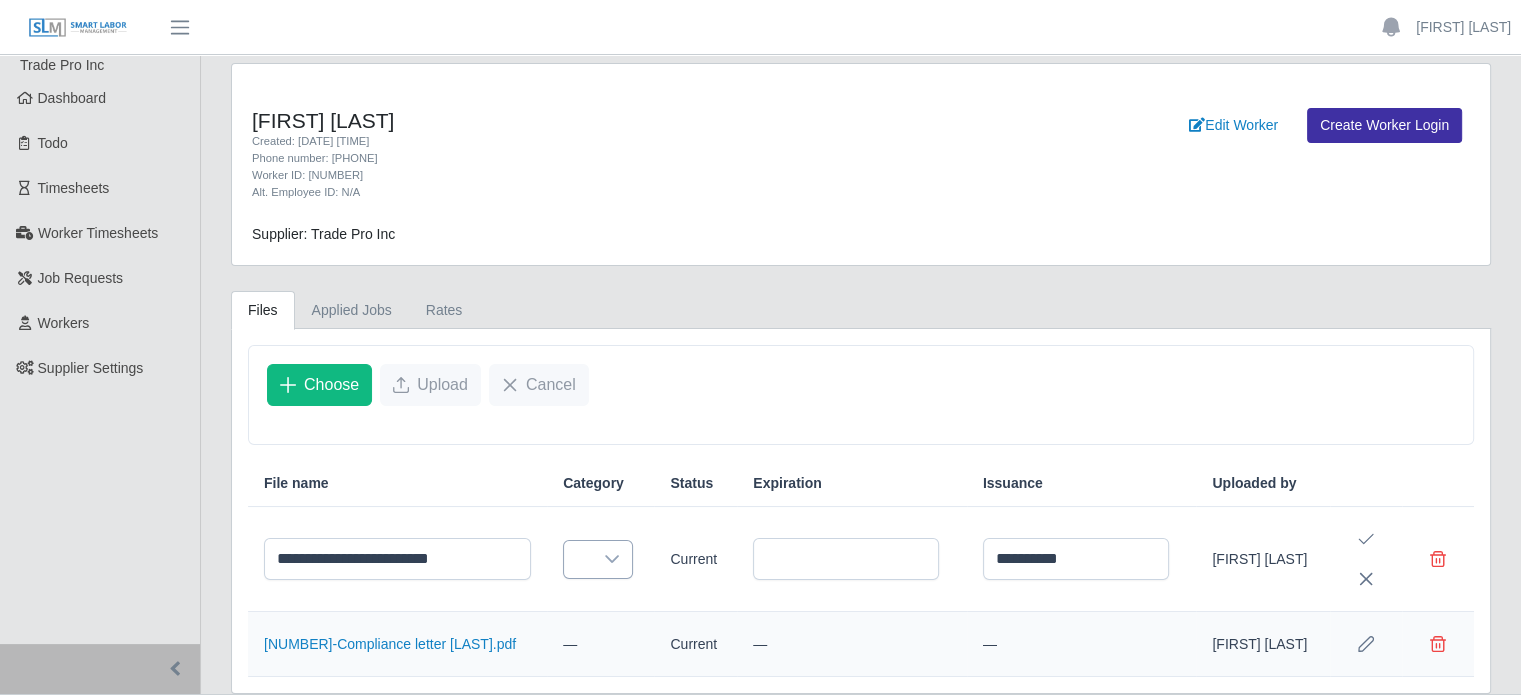 click 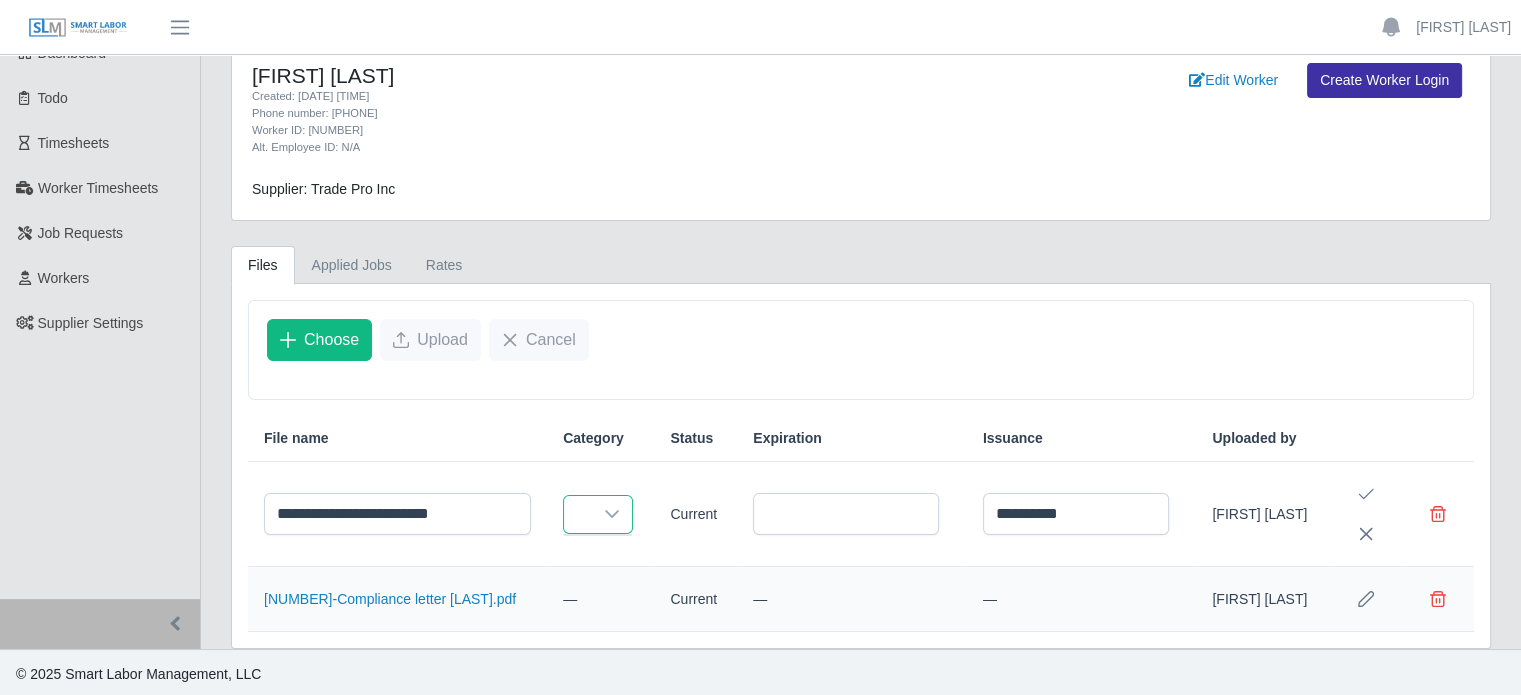 scroll, scrollTop: 46, scrollLeft: 0, axis: vertical 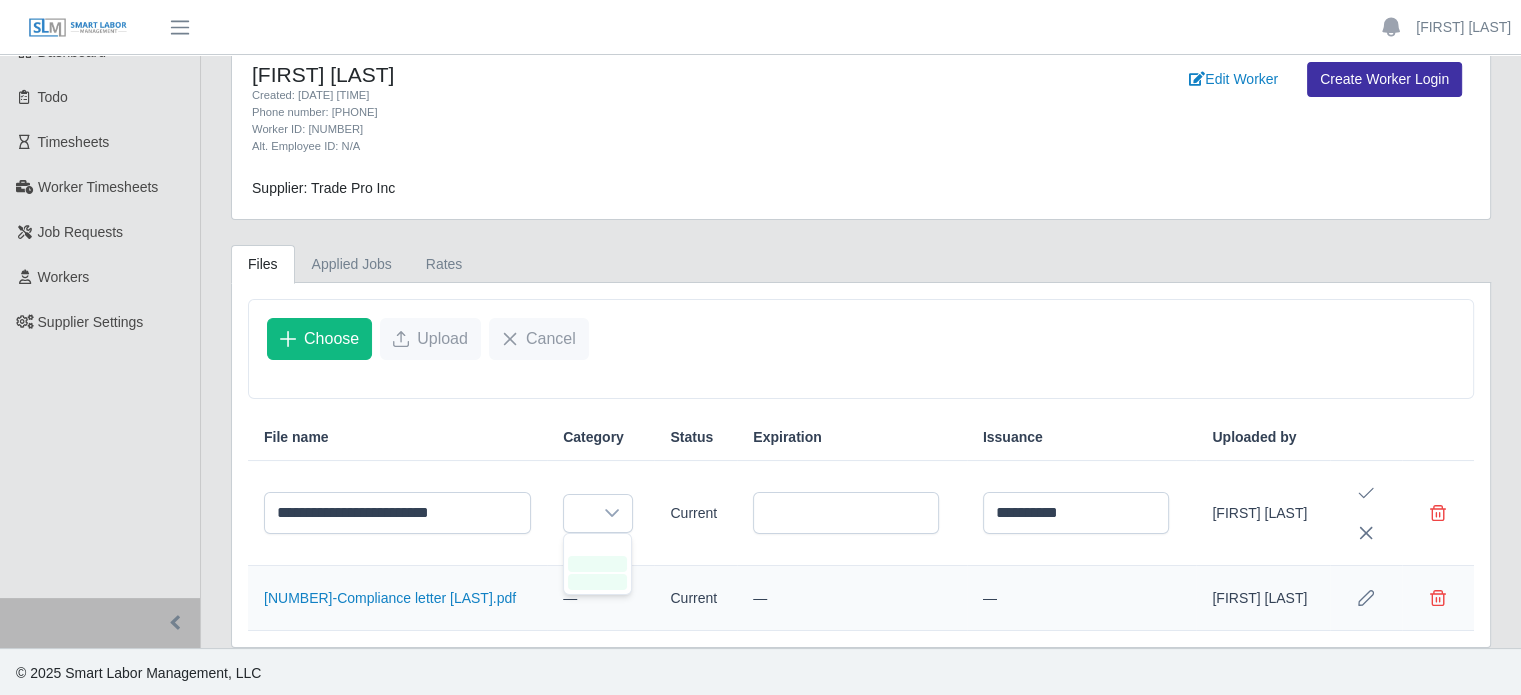 click on "**********" at bounding box center [760, 326] 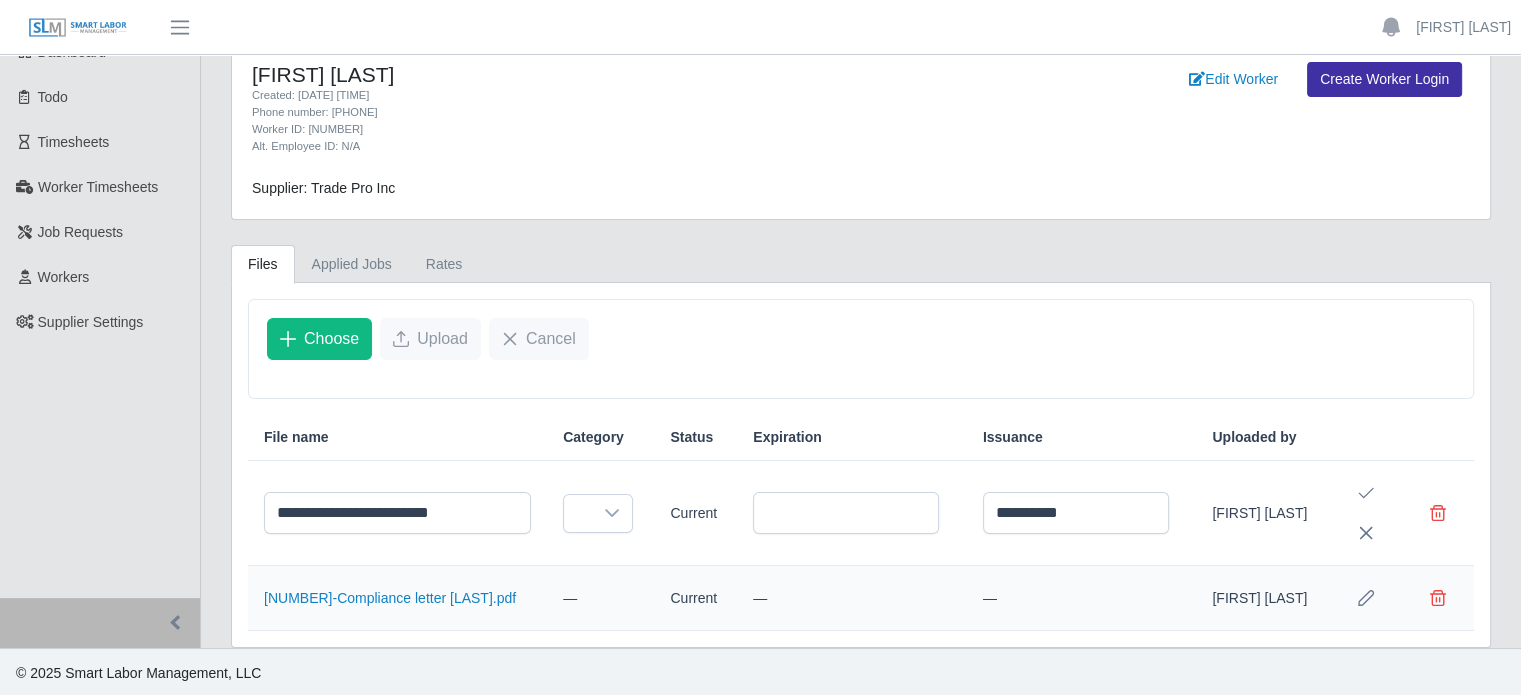 click on "—" 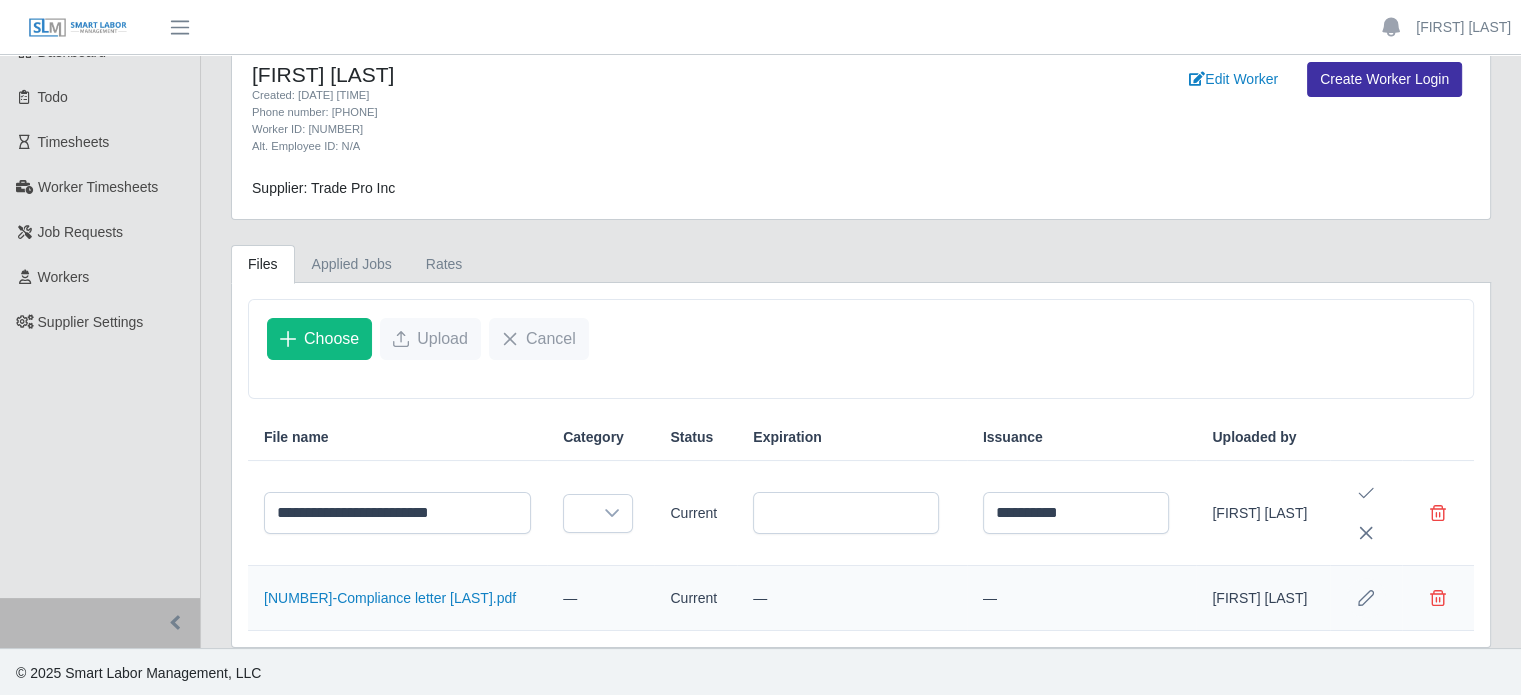 click 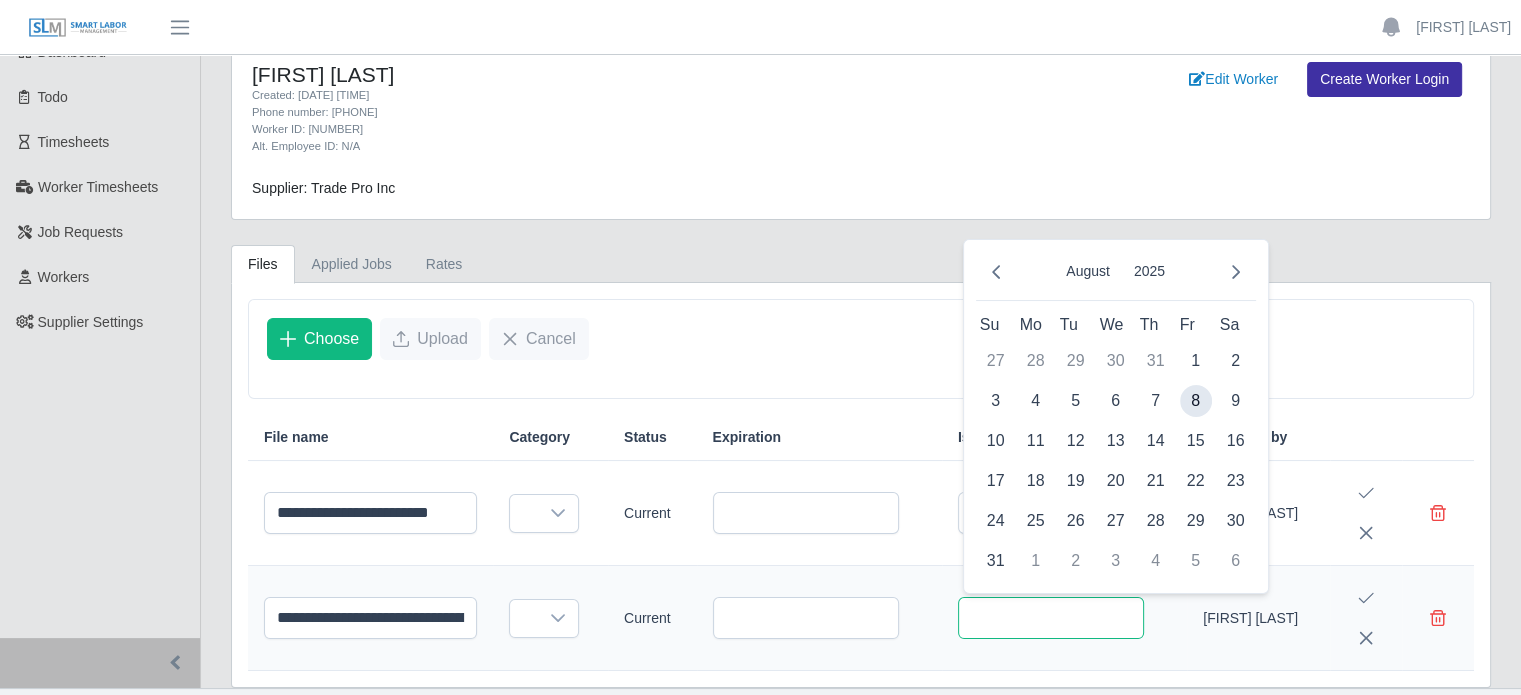 click at bounding box center (1051, 618) 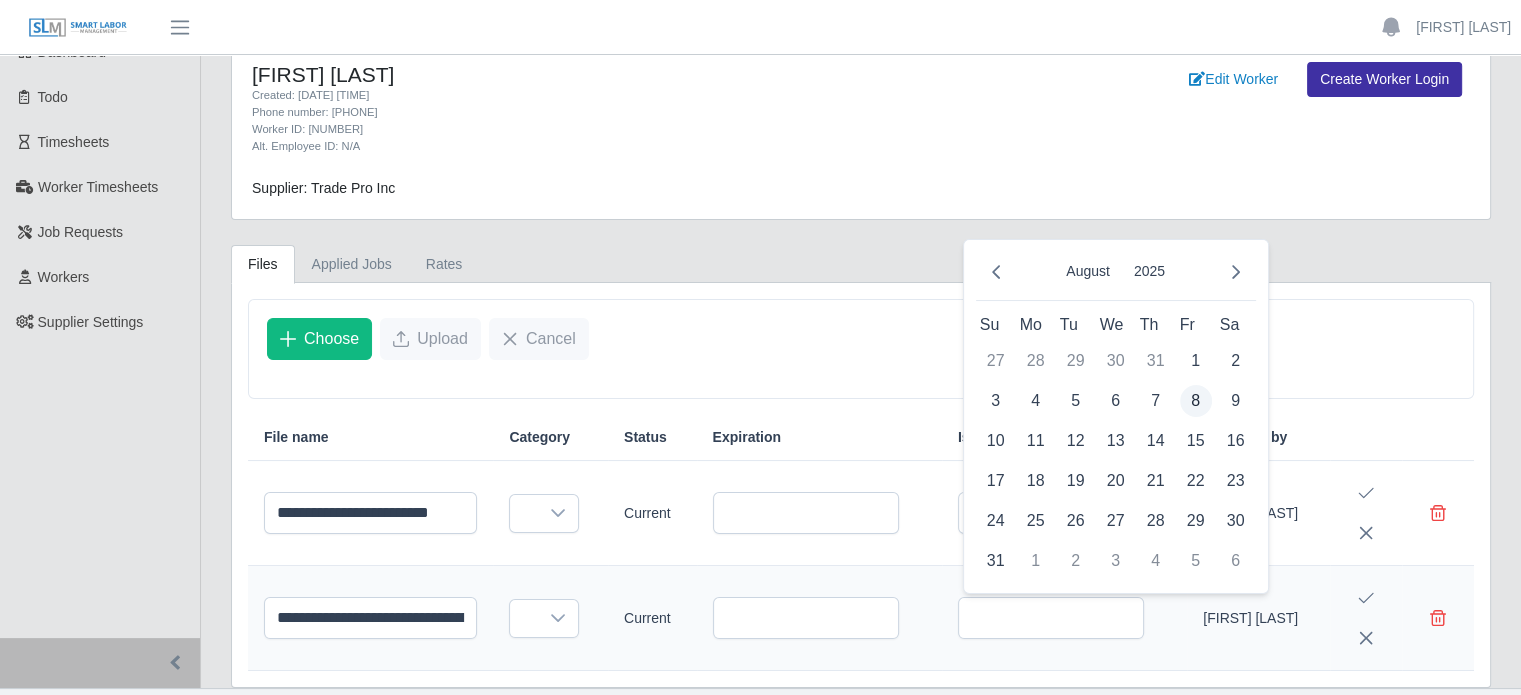 click on "8" at bounding box center (1196, 401) 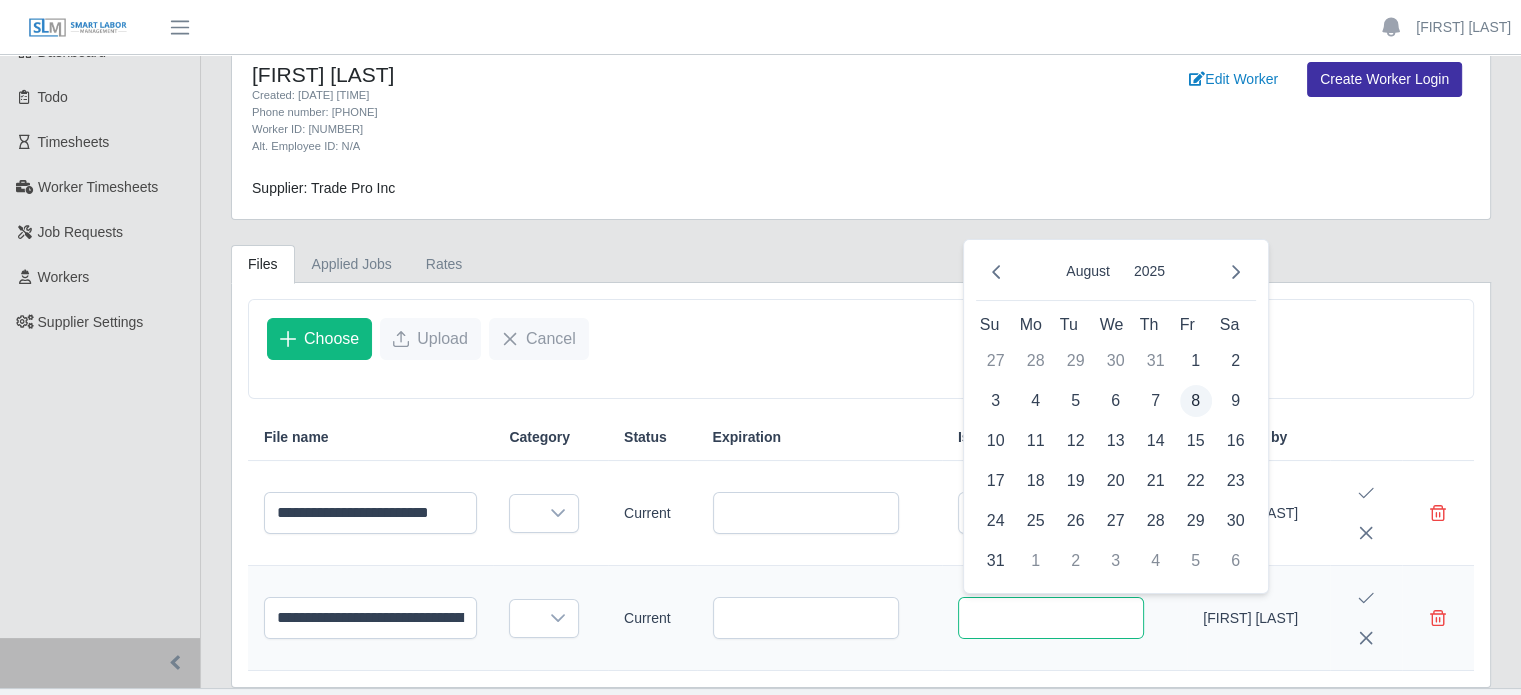 type on "**********" 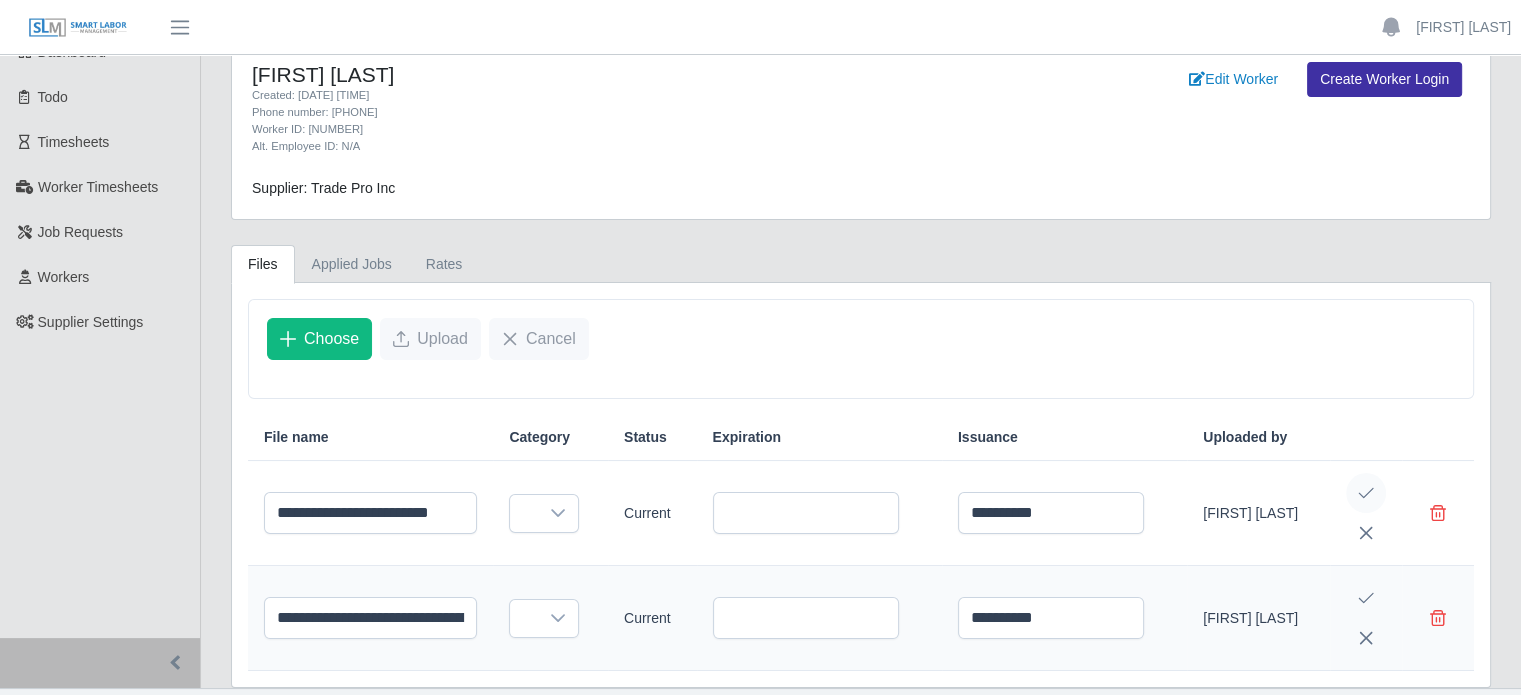 click 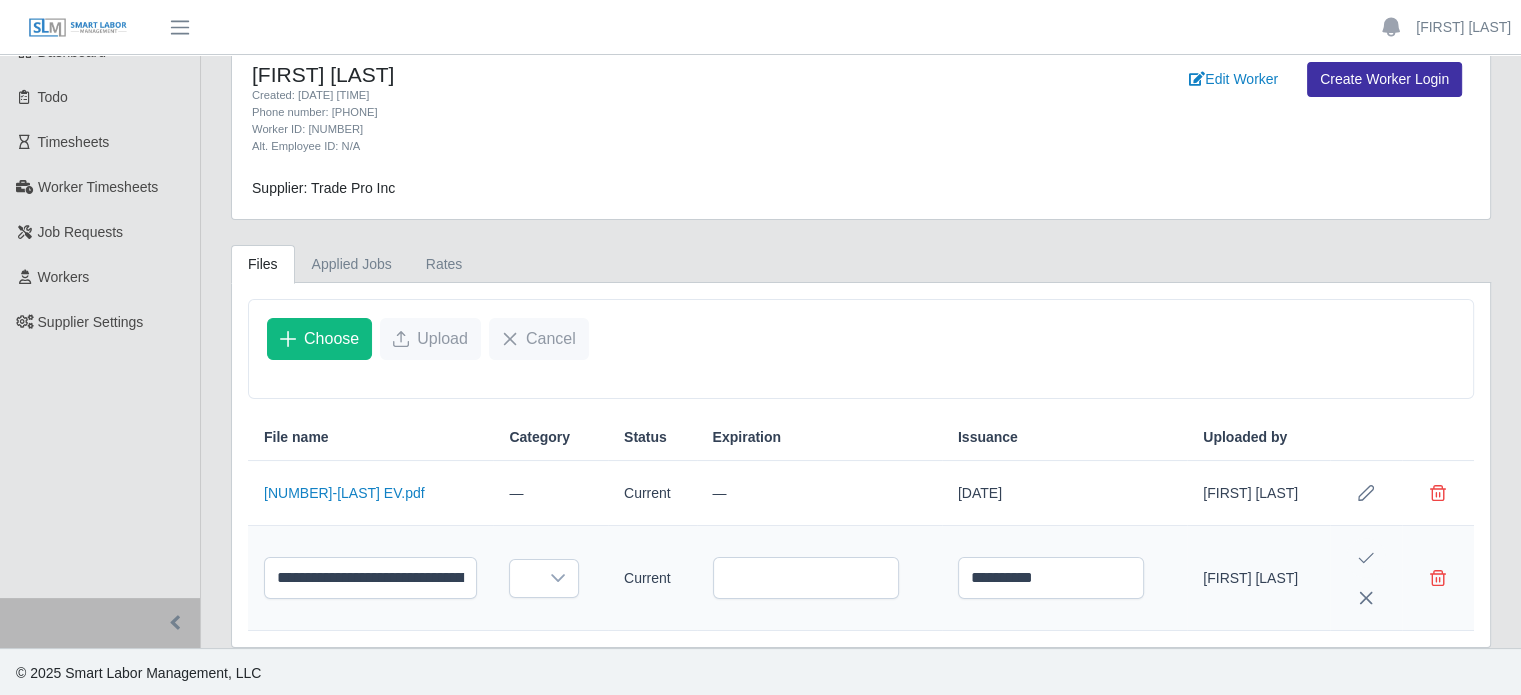 click 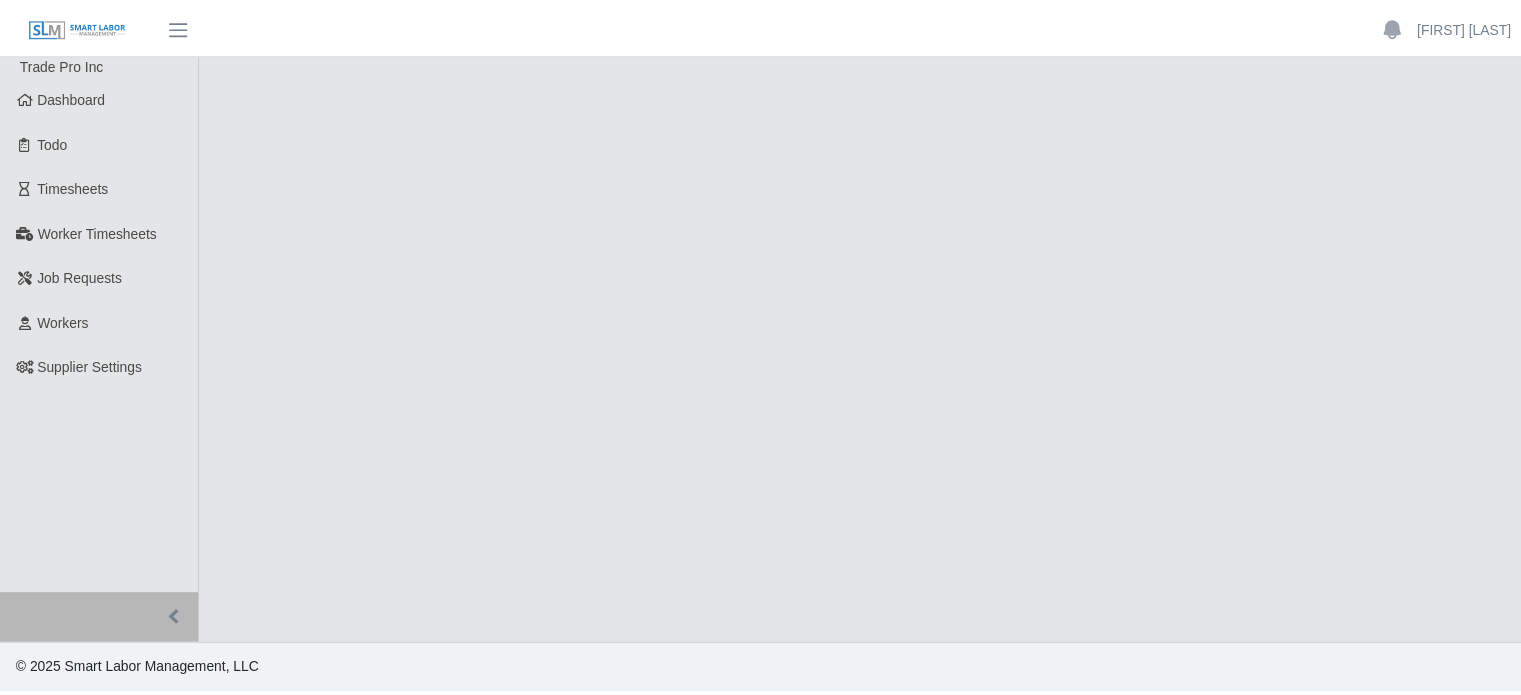 scroll, scrollTop: 0, scrollLeft: 0, axis: both 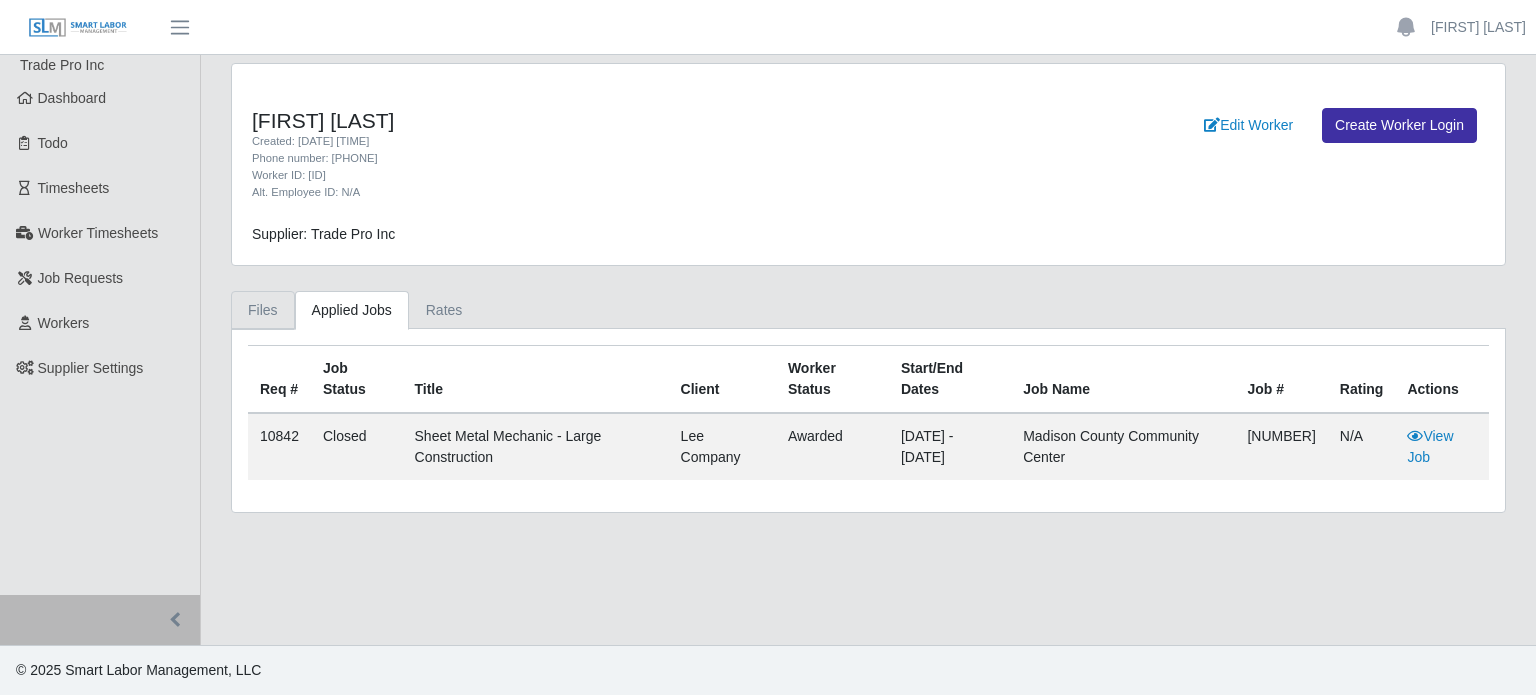 click on "Files" at bounding box center (263, 310) 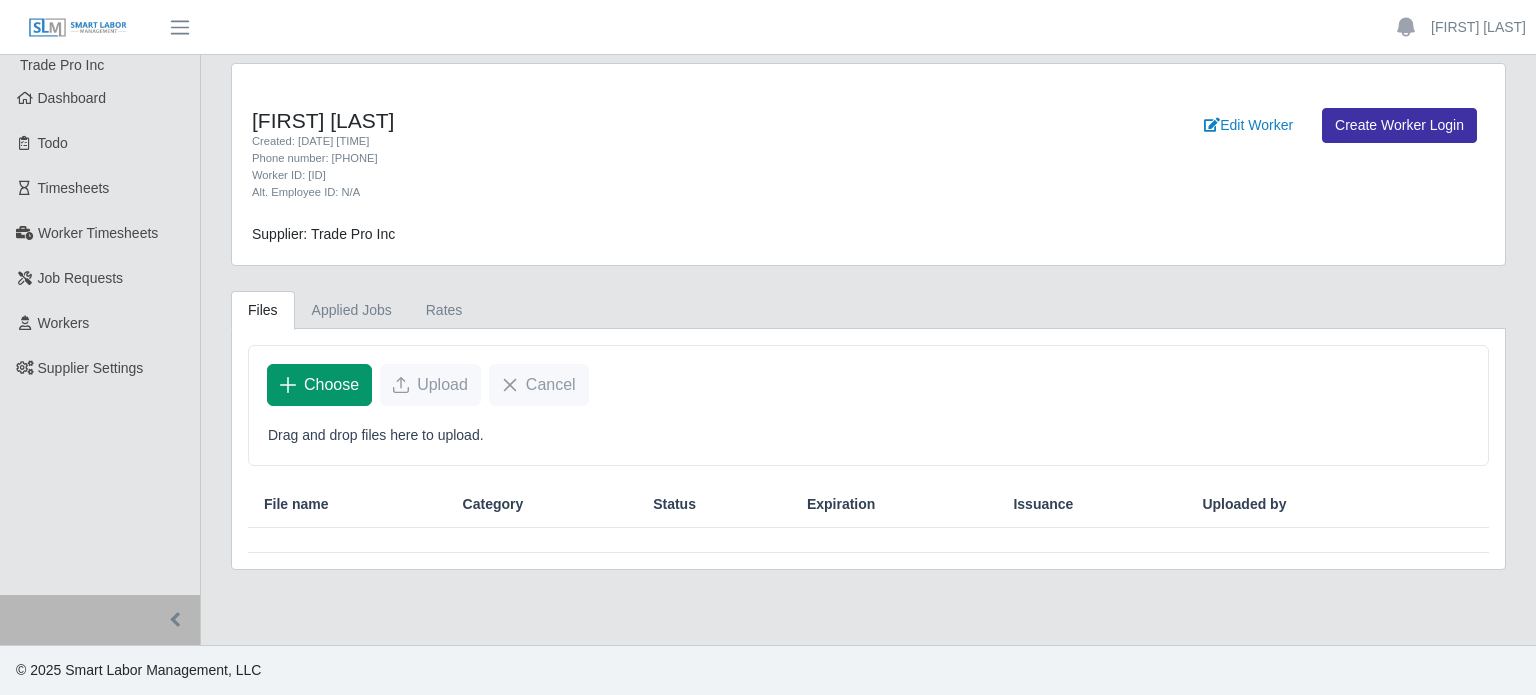 click on "Choose" 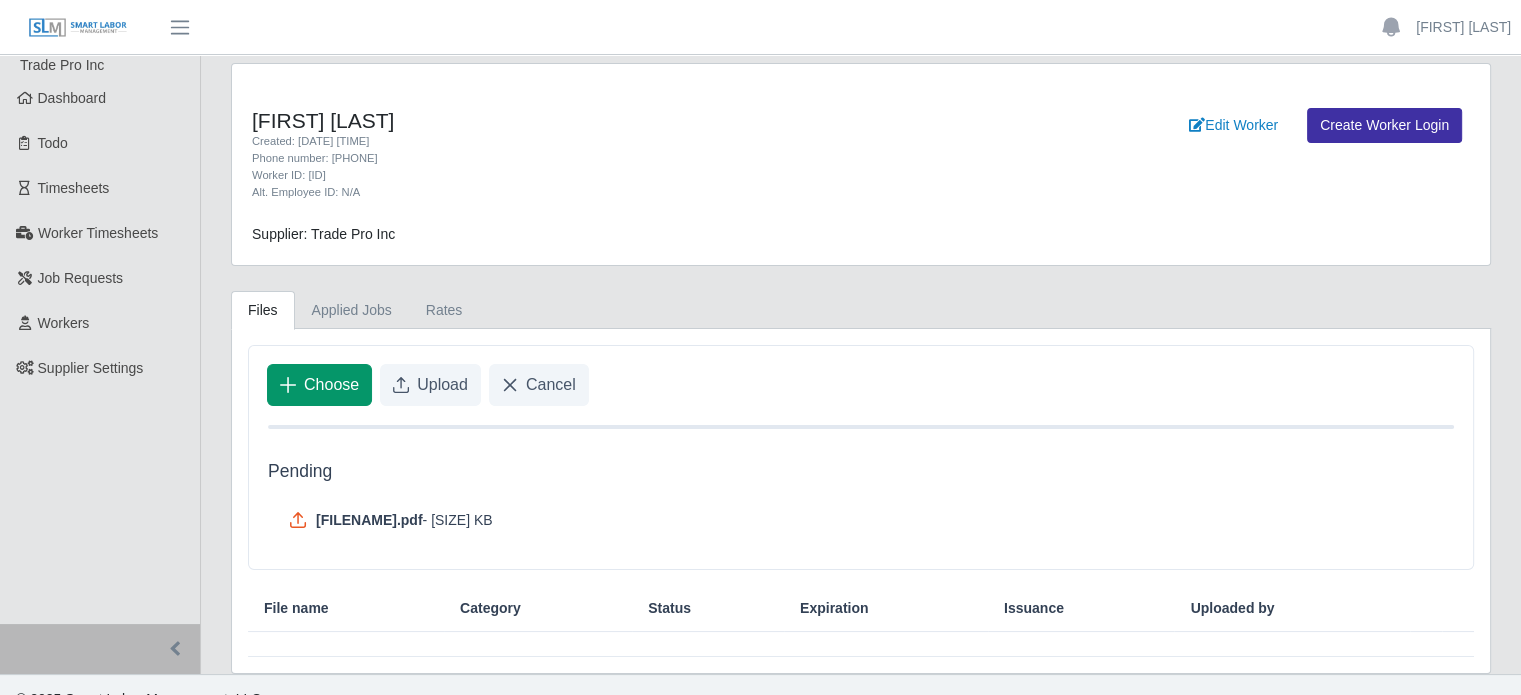 click on "Choose" 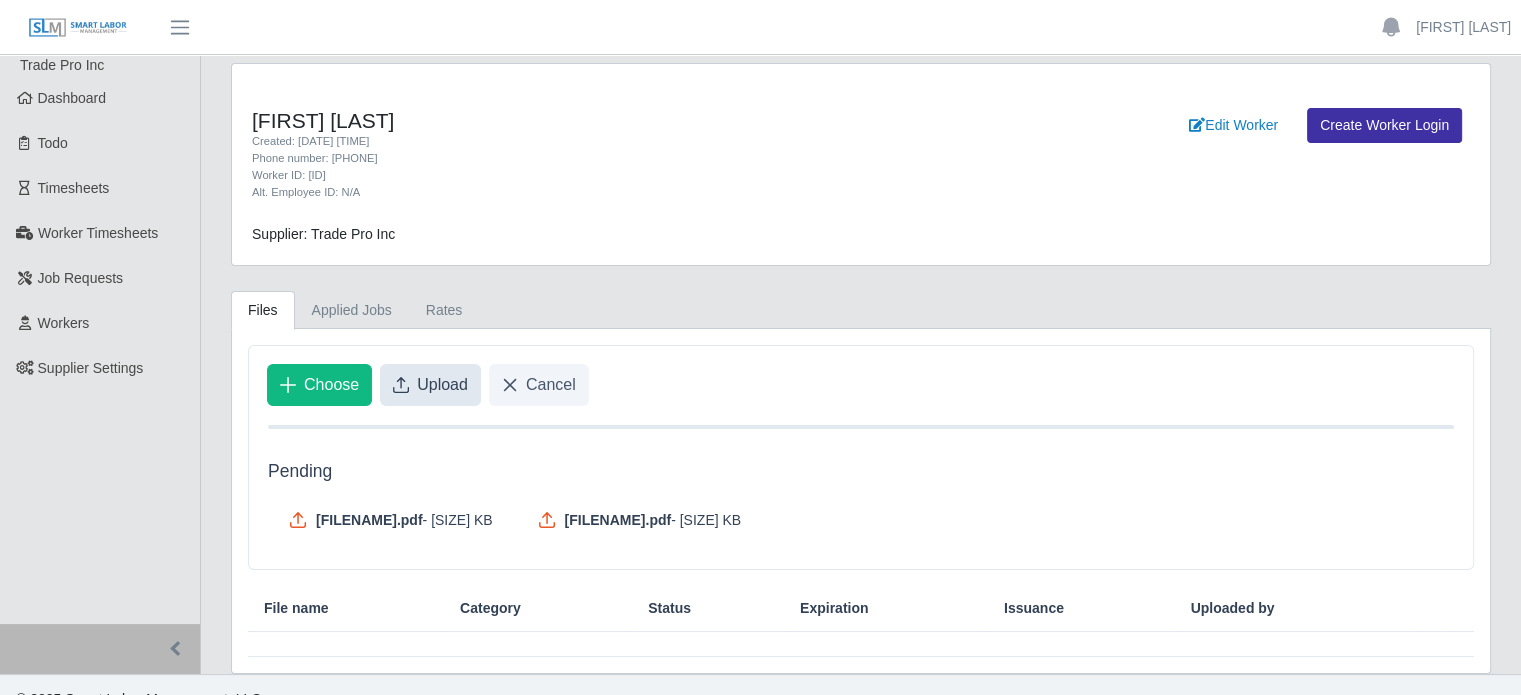 click on "Upload" 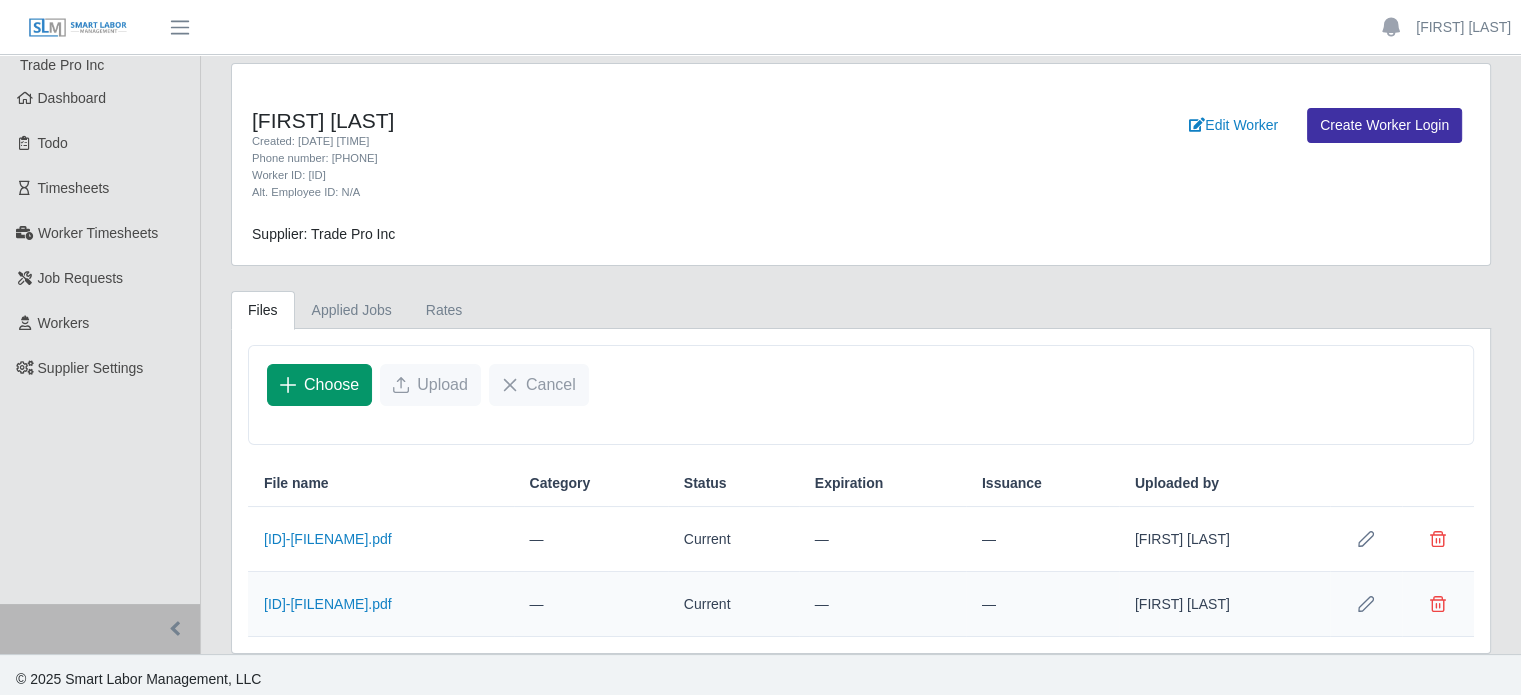 click on "Choose" 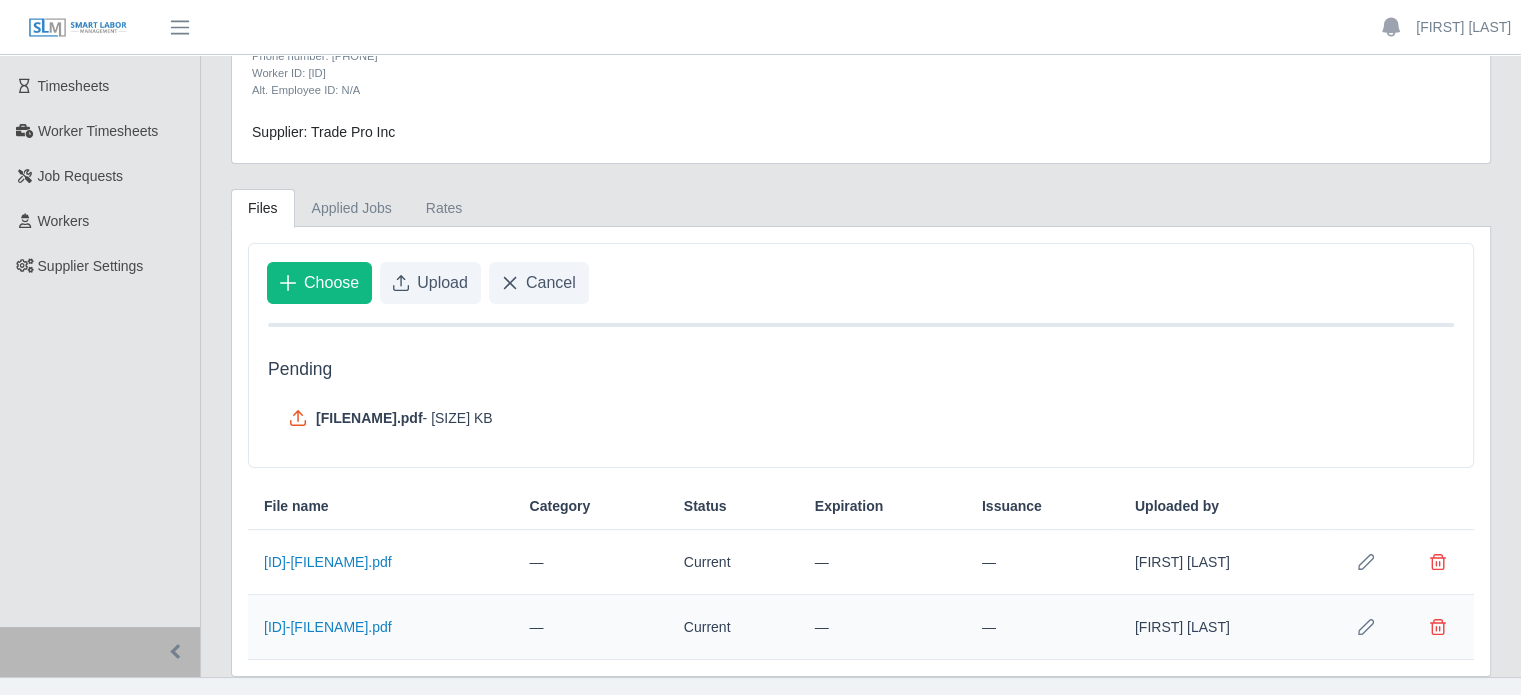 scroll, scrollTop: 131, scrollLeft: 0, axis: vertical 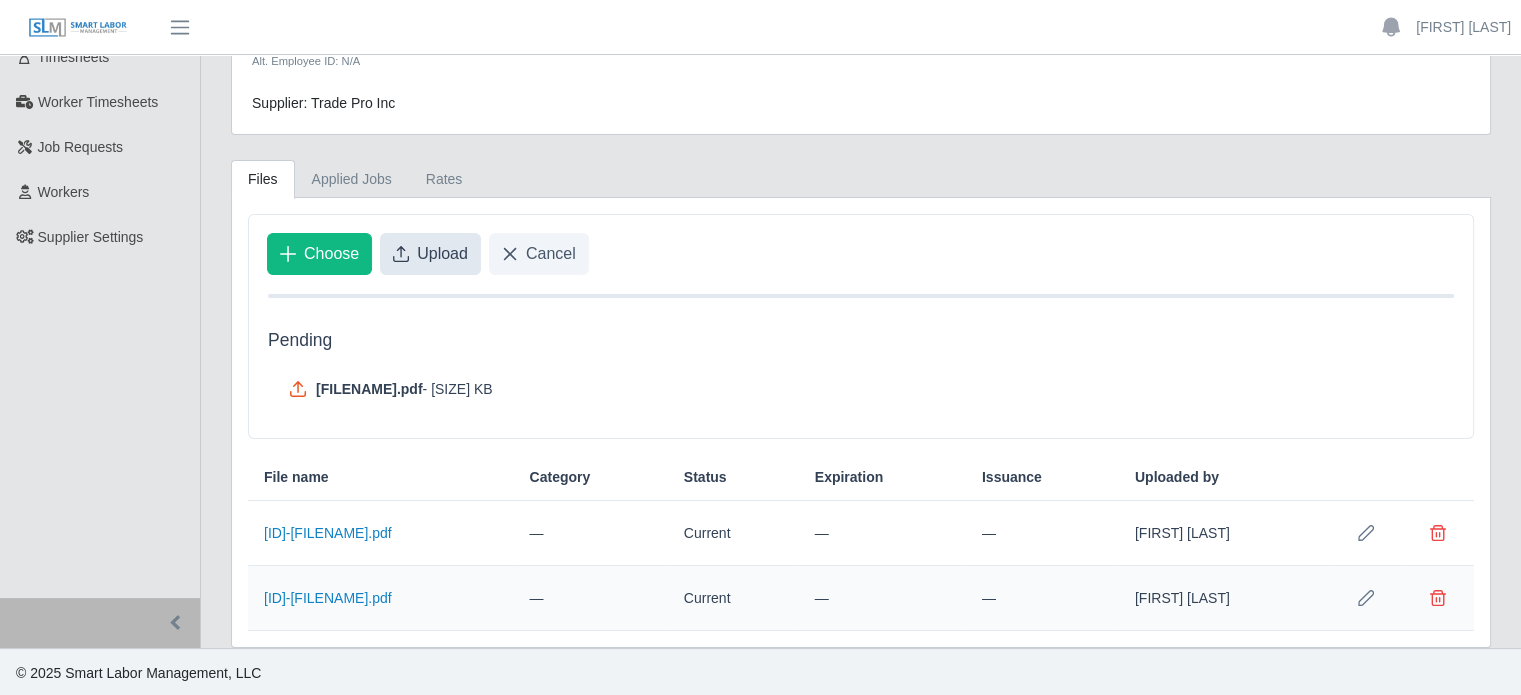 click on "Upload" 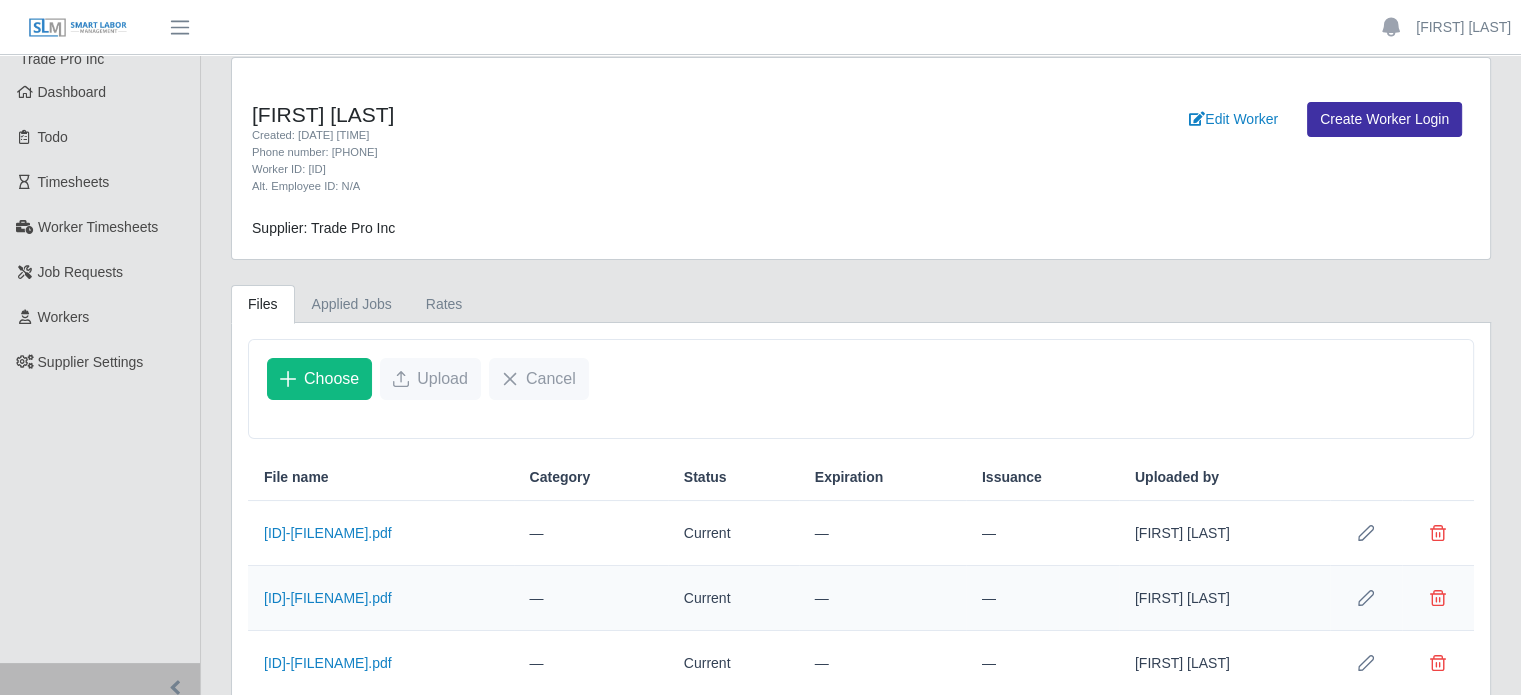 scroll, scrollTop: 71, scrollLeft: 0, axis: vertical 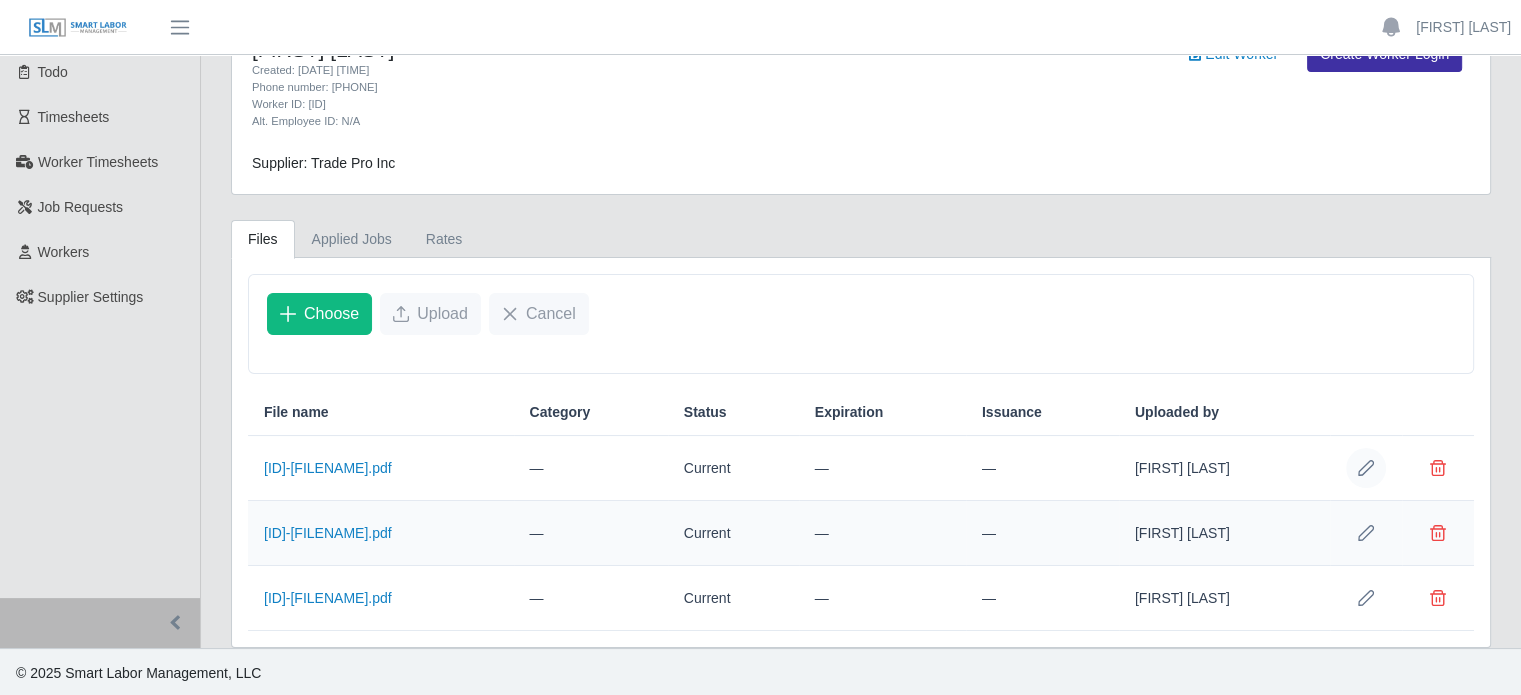 click 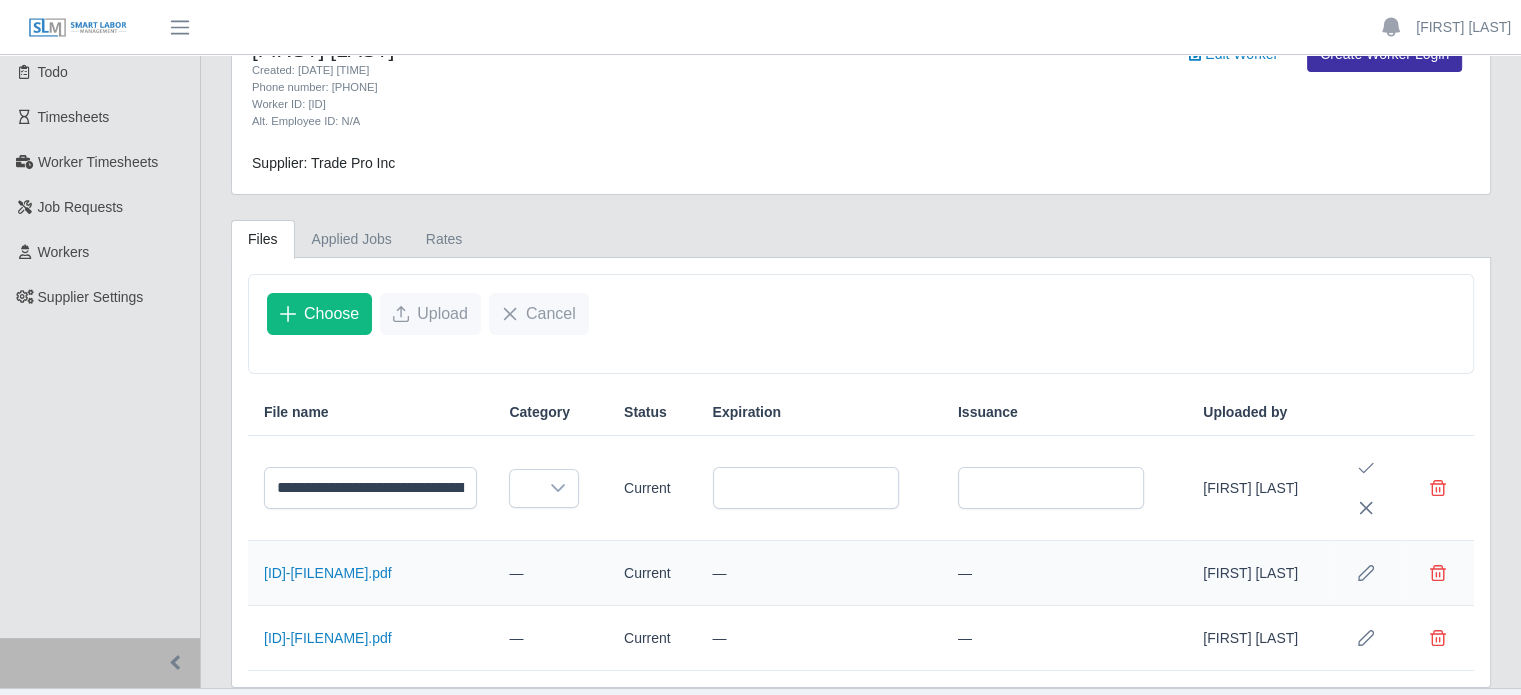 scroll, scrollTop: 111, scrollLeft: 0, axis: vertical 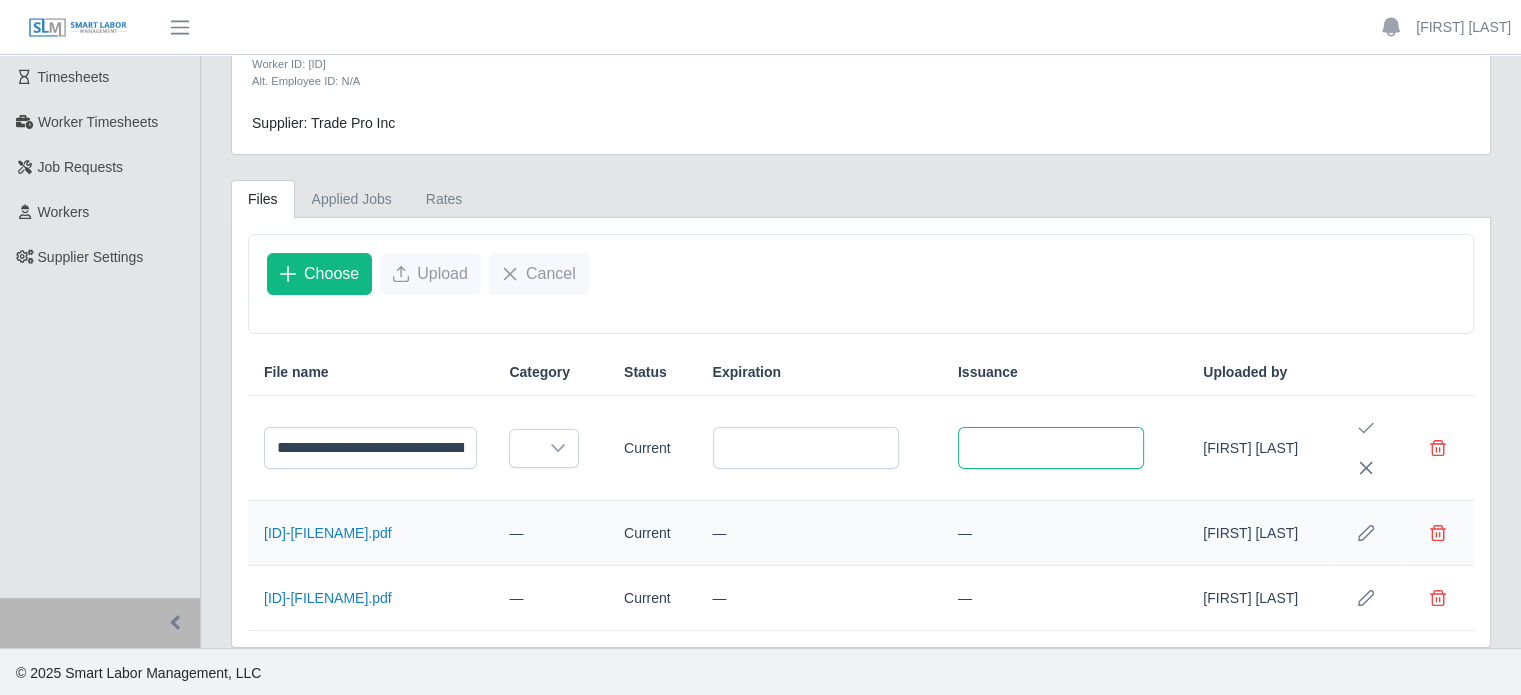 click at bounding box center [1051, 448] 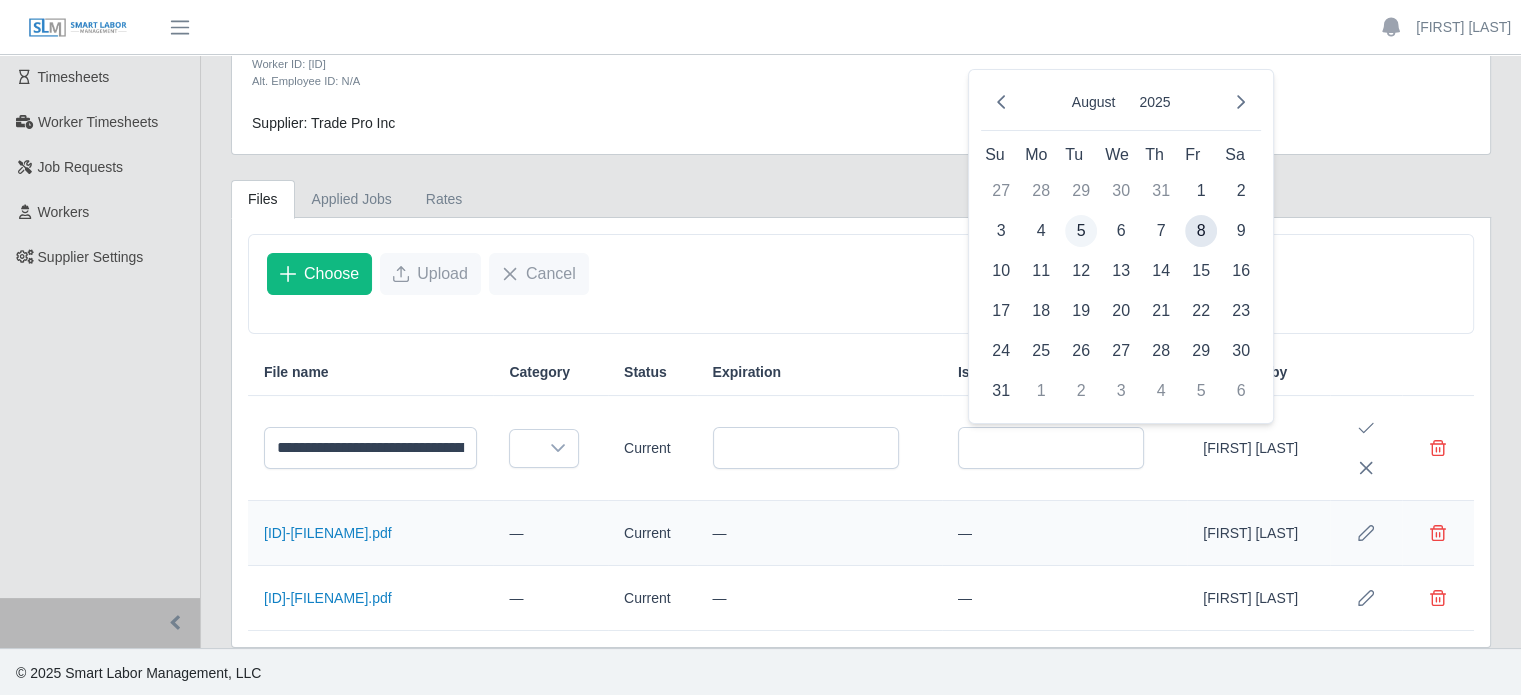 click on "5" at bounding box center (1081, 231) 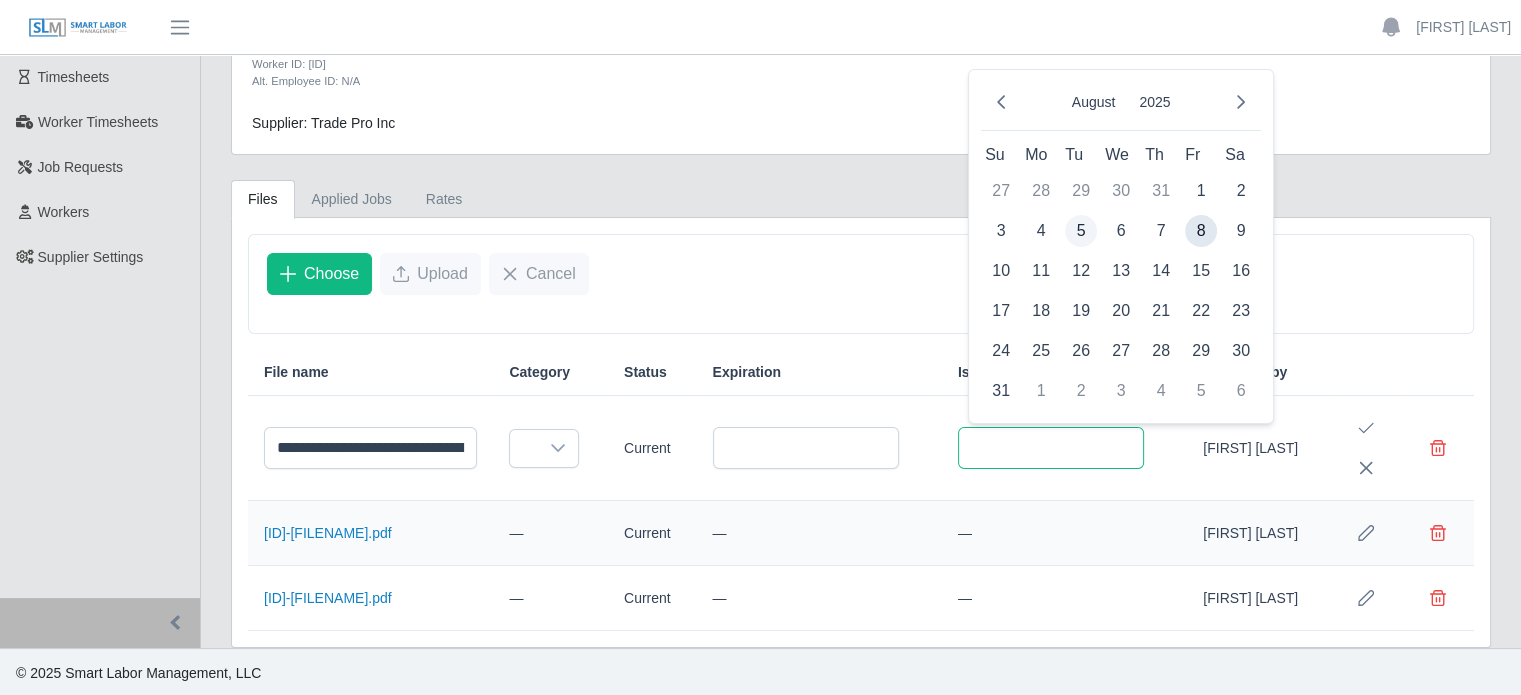 type on "**********" 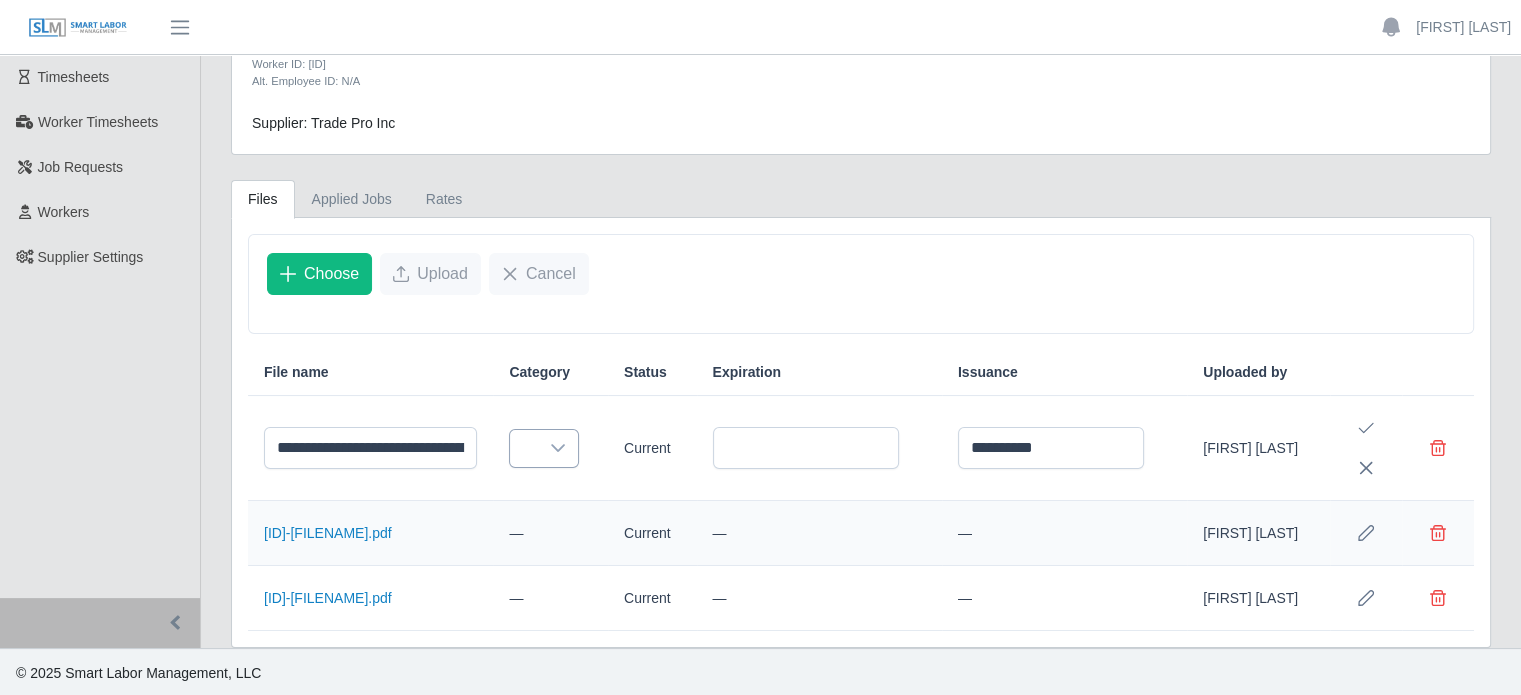 click at bounding box center (558, 448) 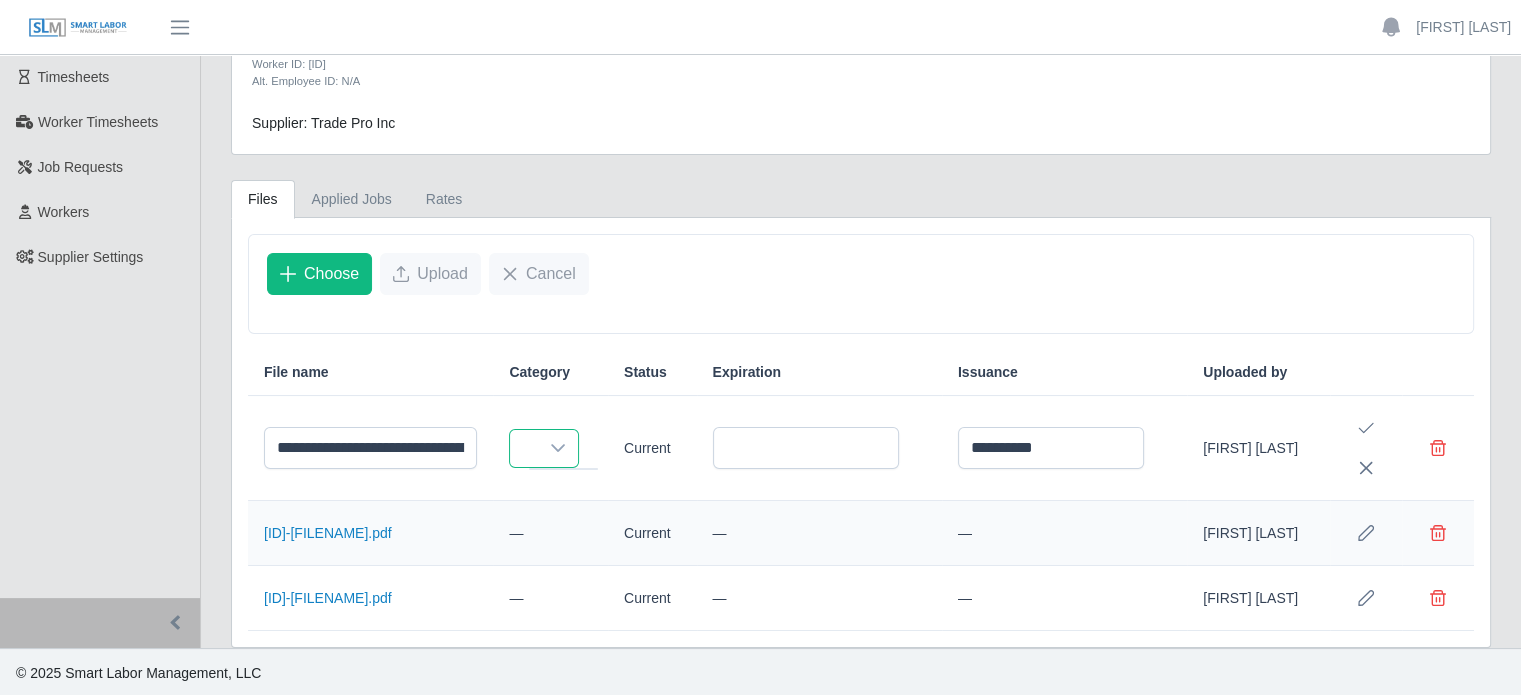 click at bounding box center (558, 448) 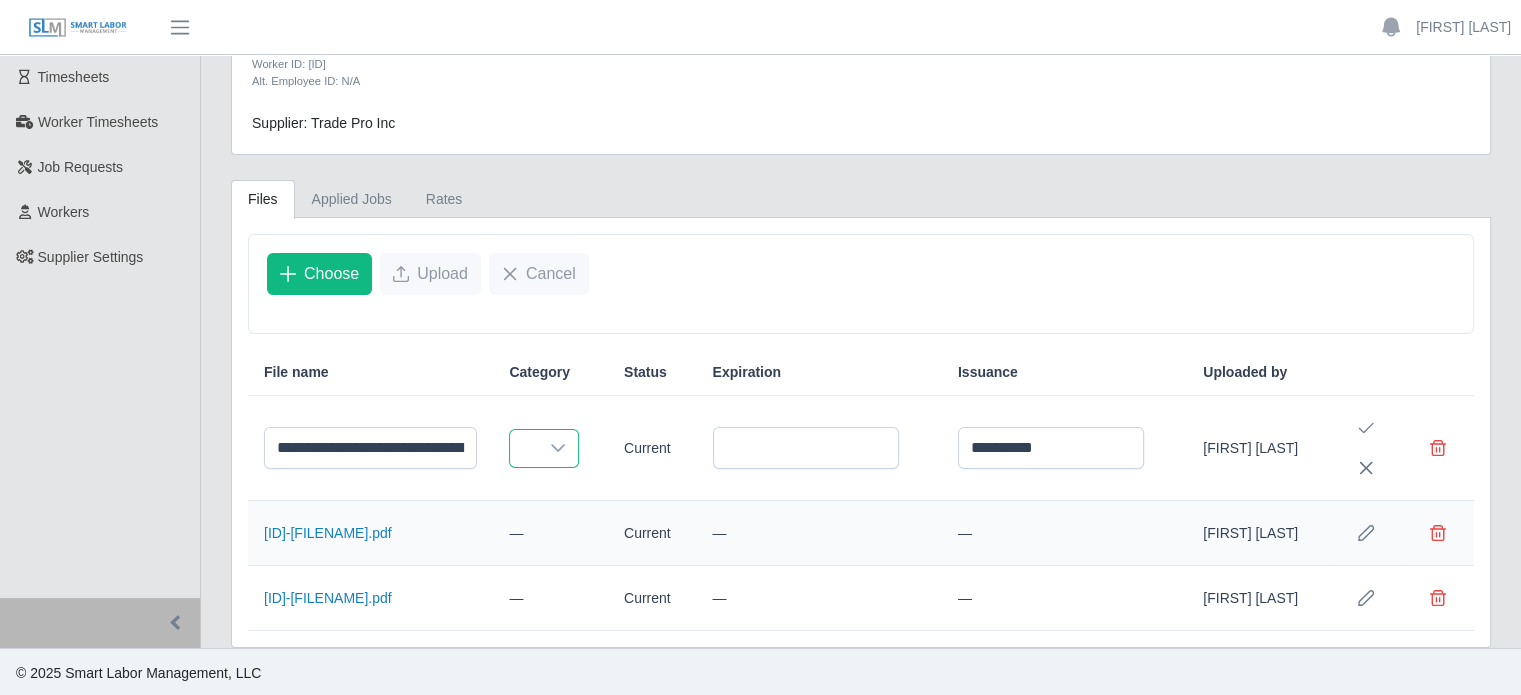 click 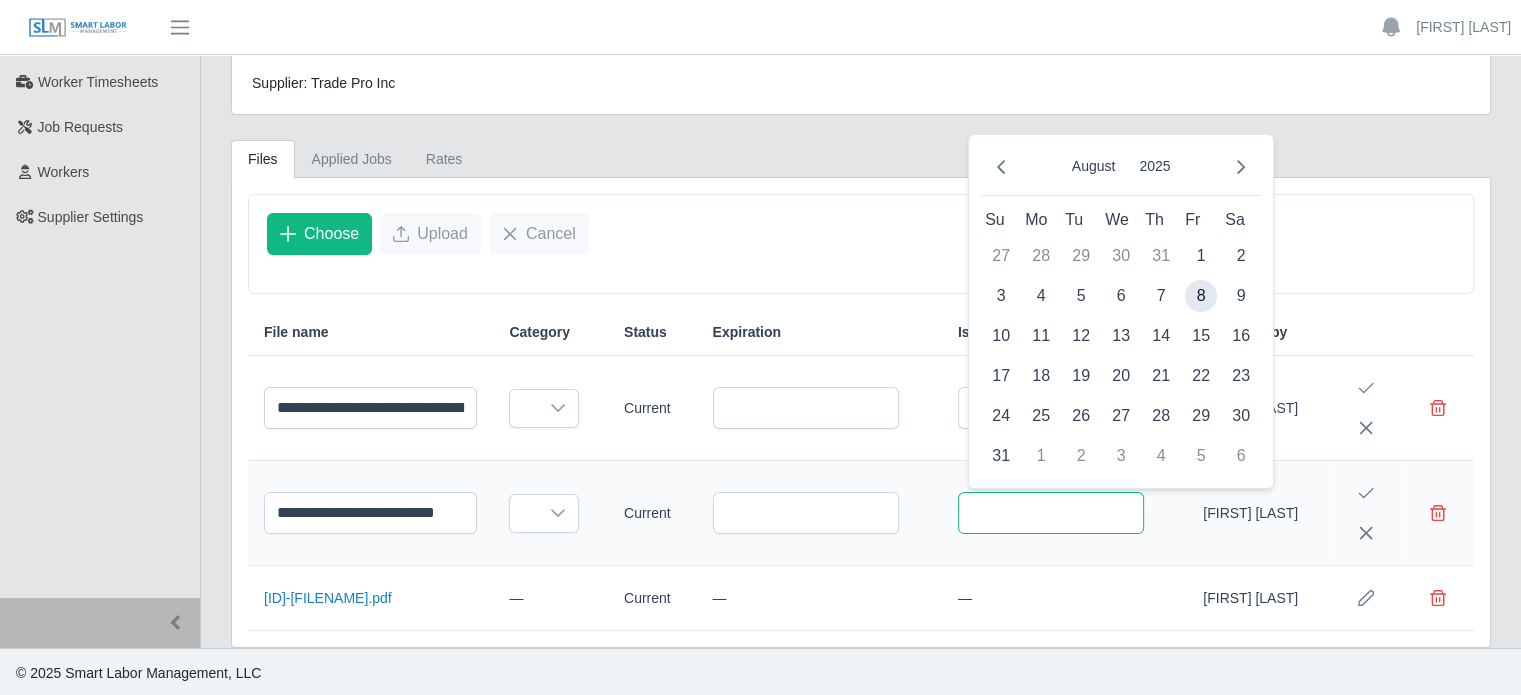 click at bounding box center (1051, 513) 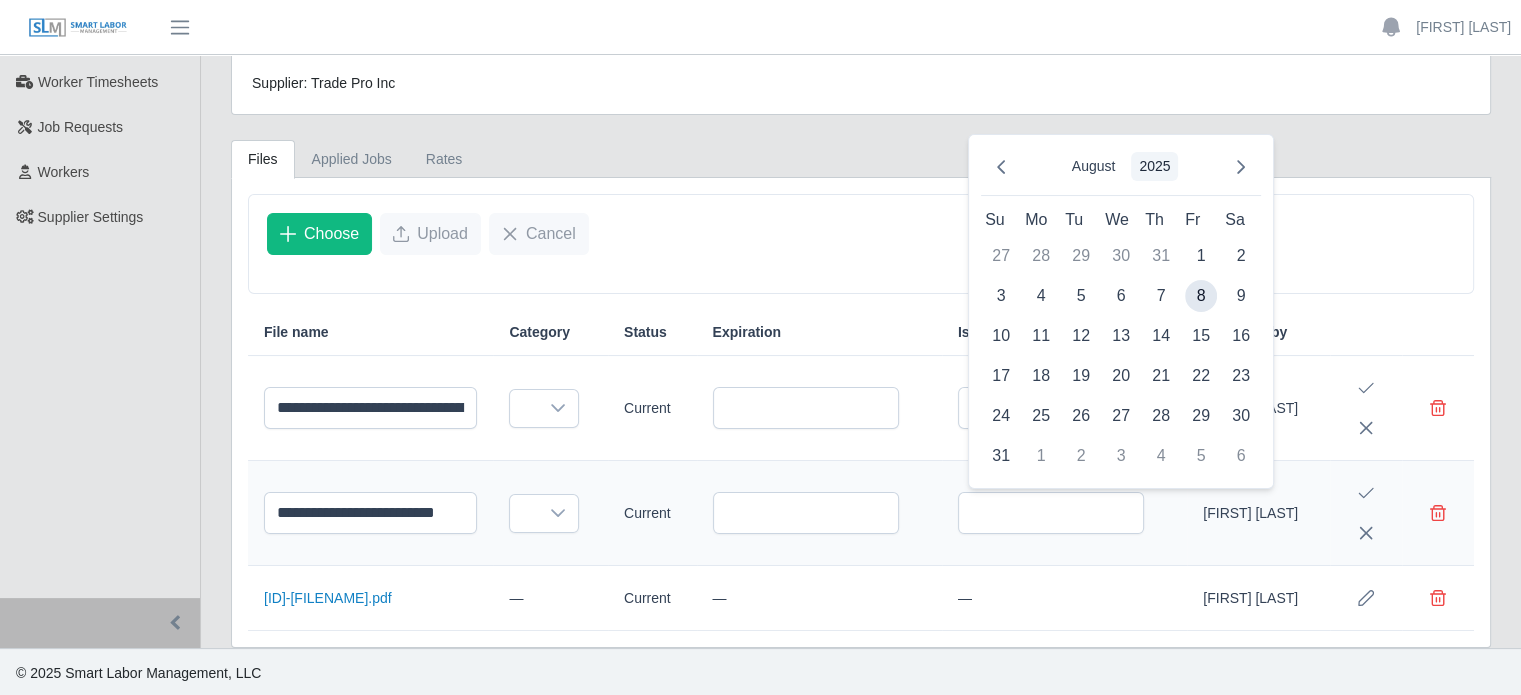 click on "2025" 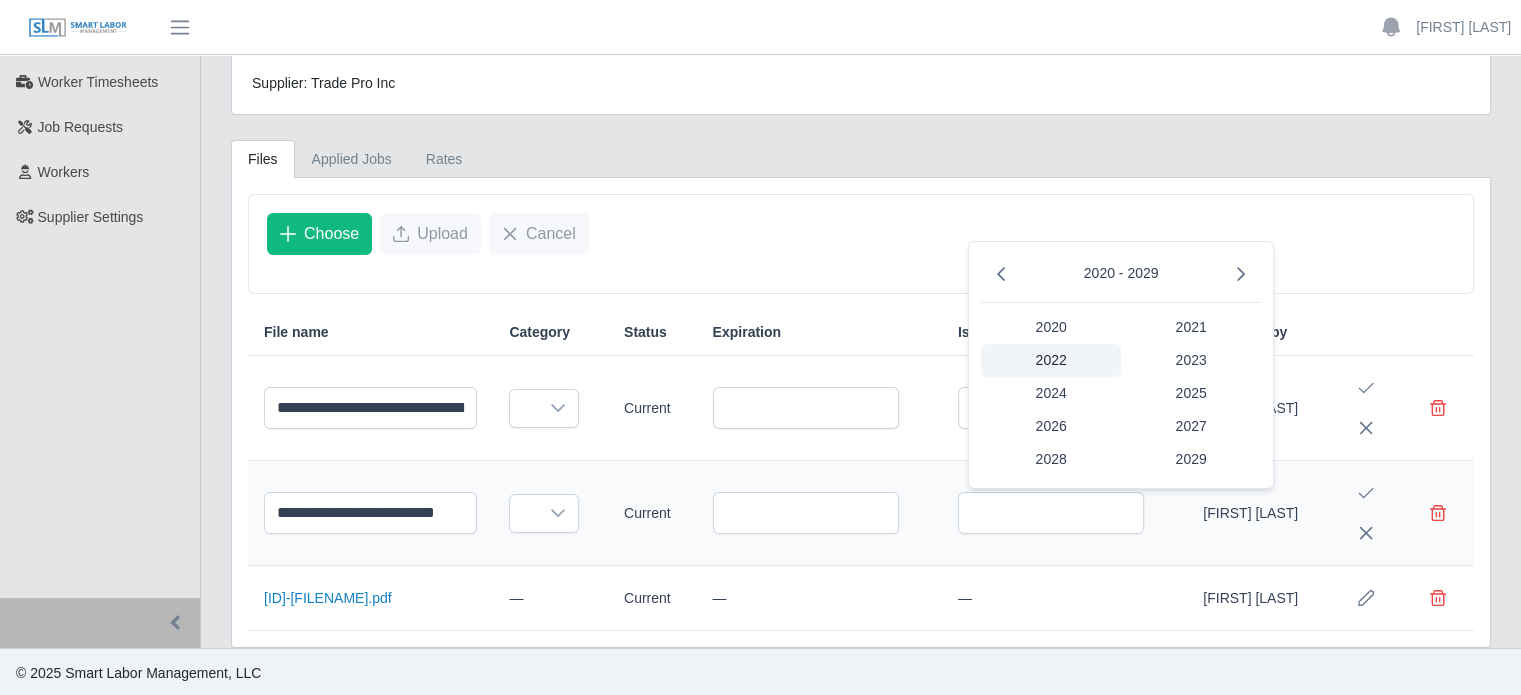 click on "2022" 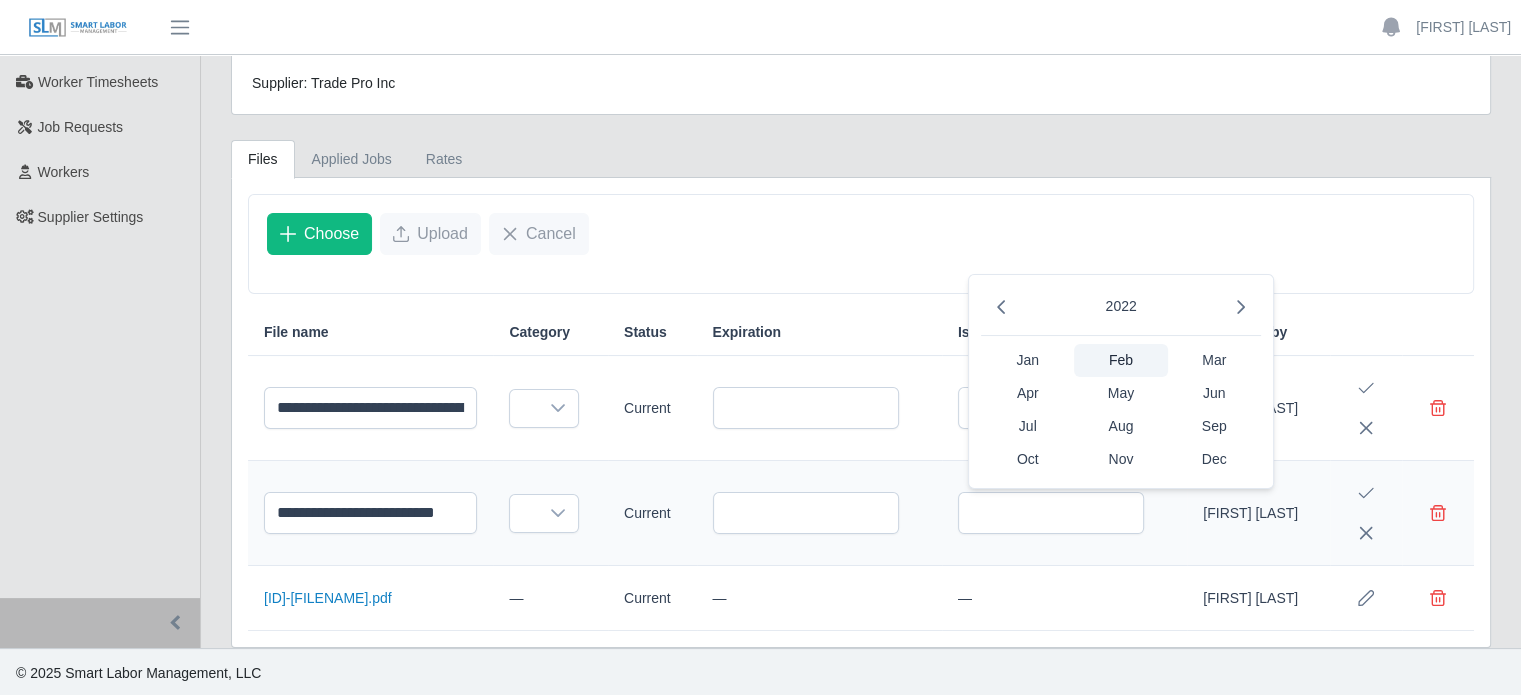 click on "Feb" 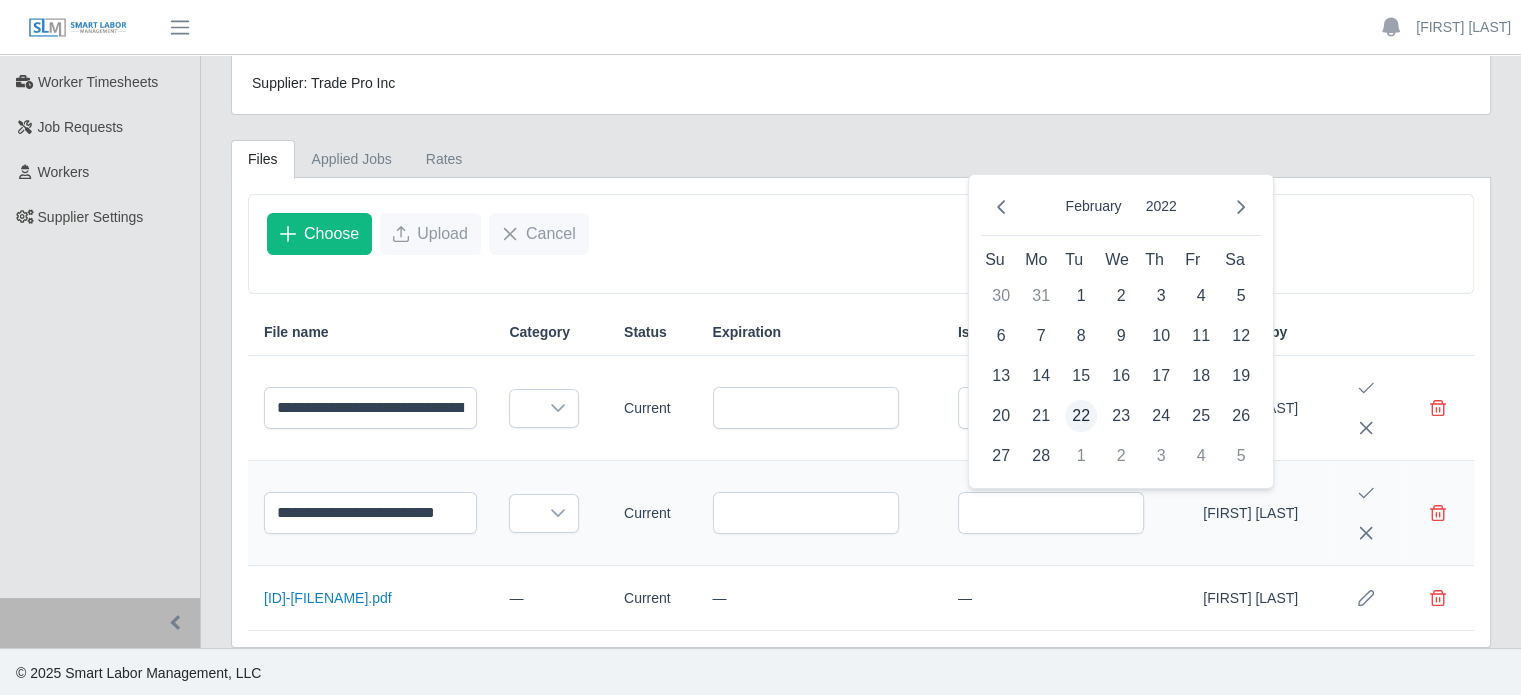 click on "22" at bounding box center (1081, 416) 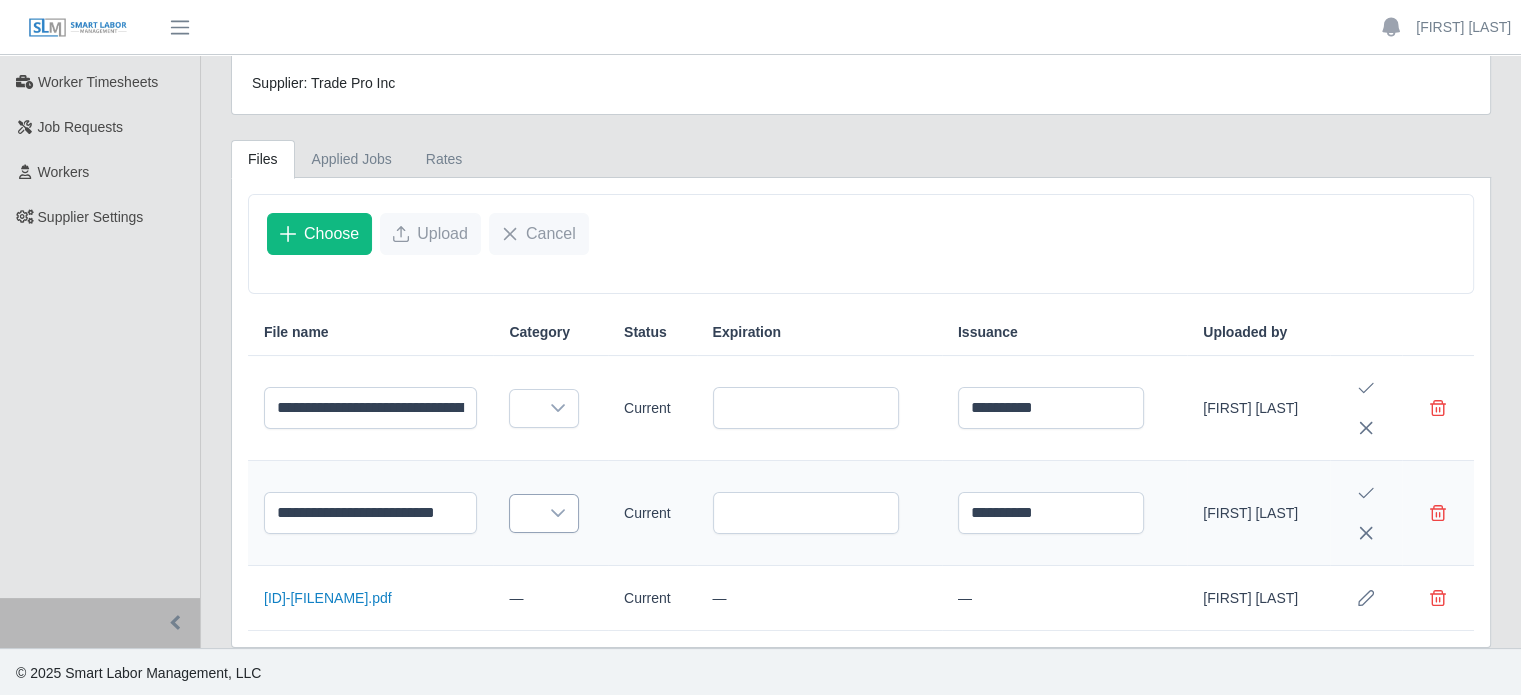 click at bounding box center (558, 513) 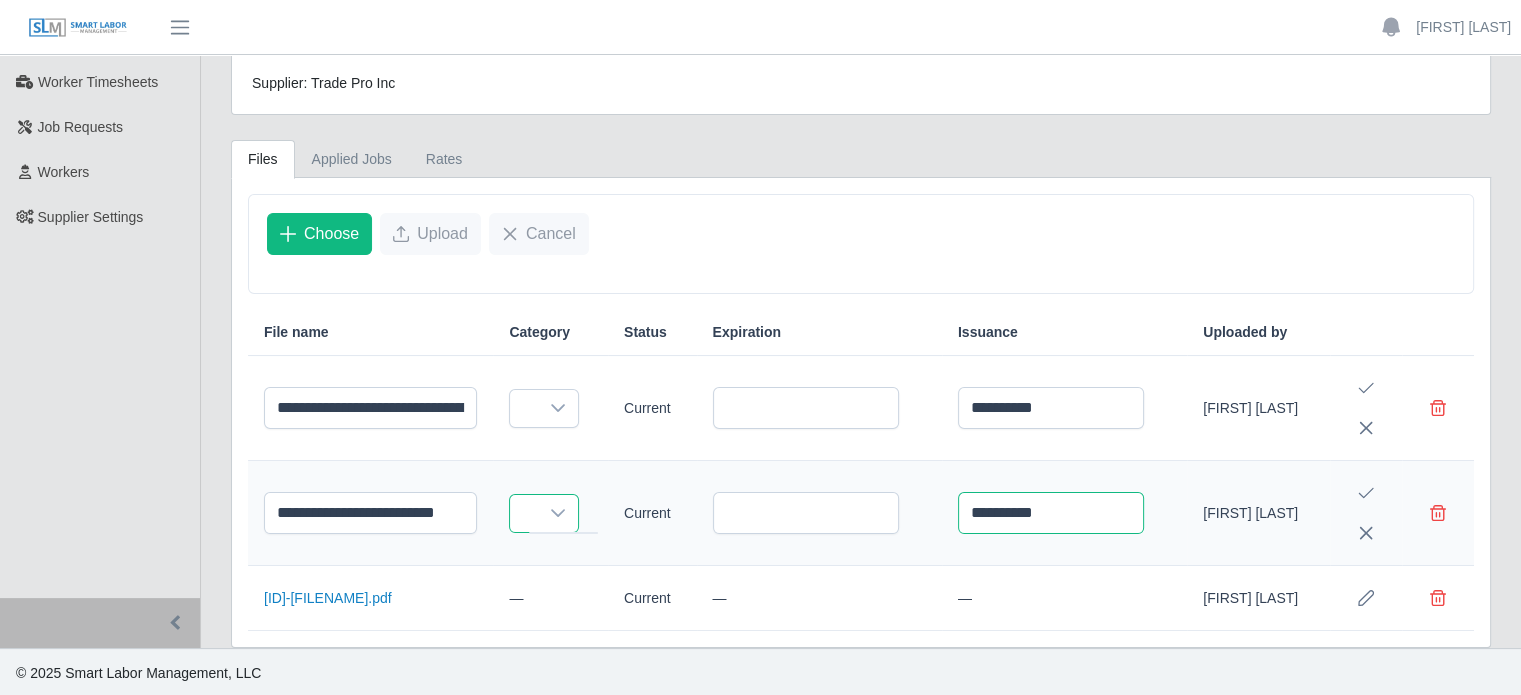 click on "**********" at bounding box center [1051, 513] 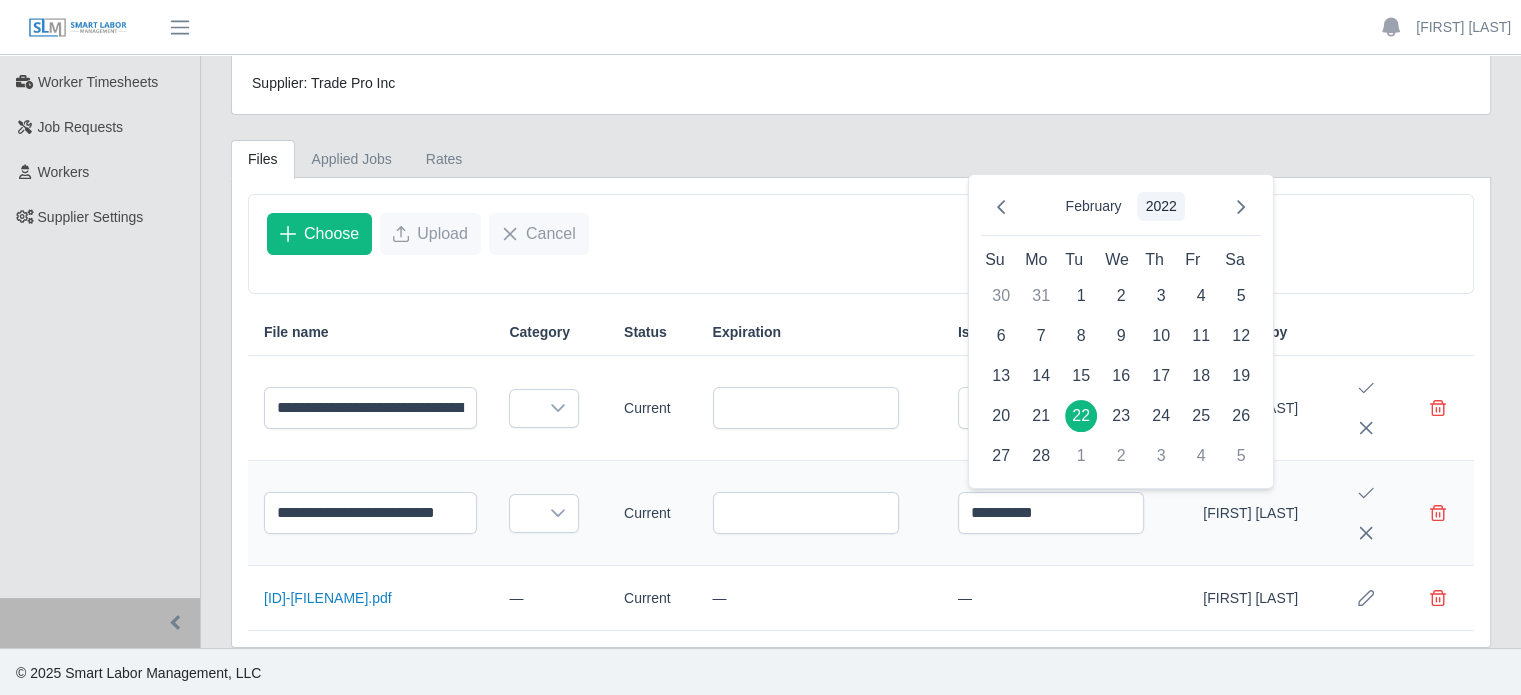 click on "2022" 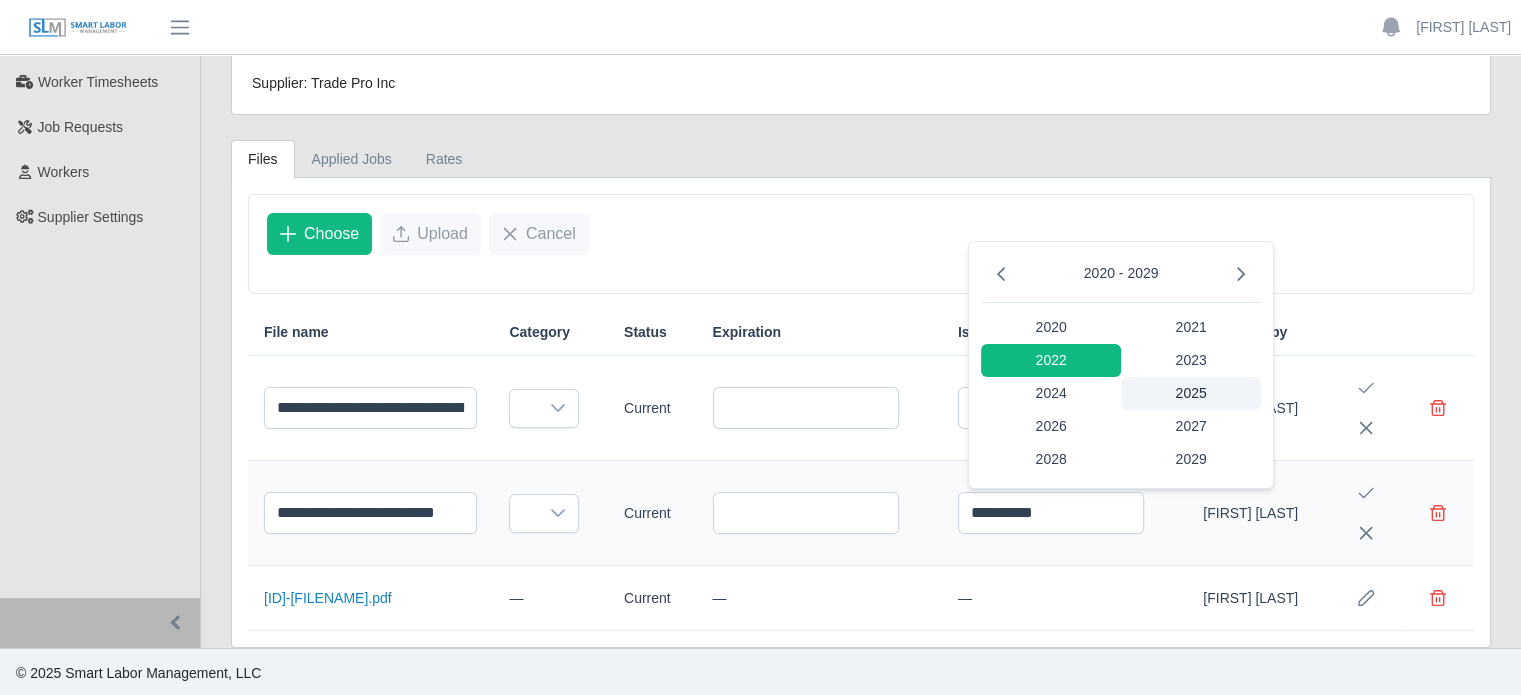 click on "2025" 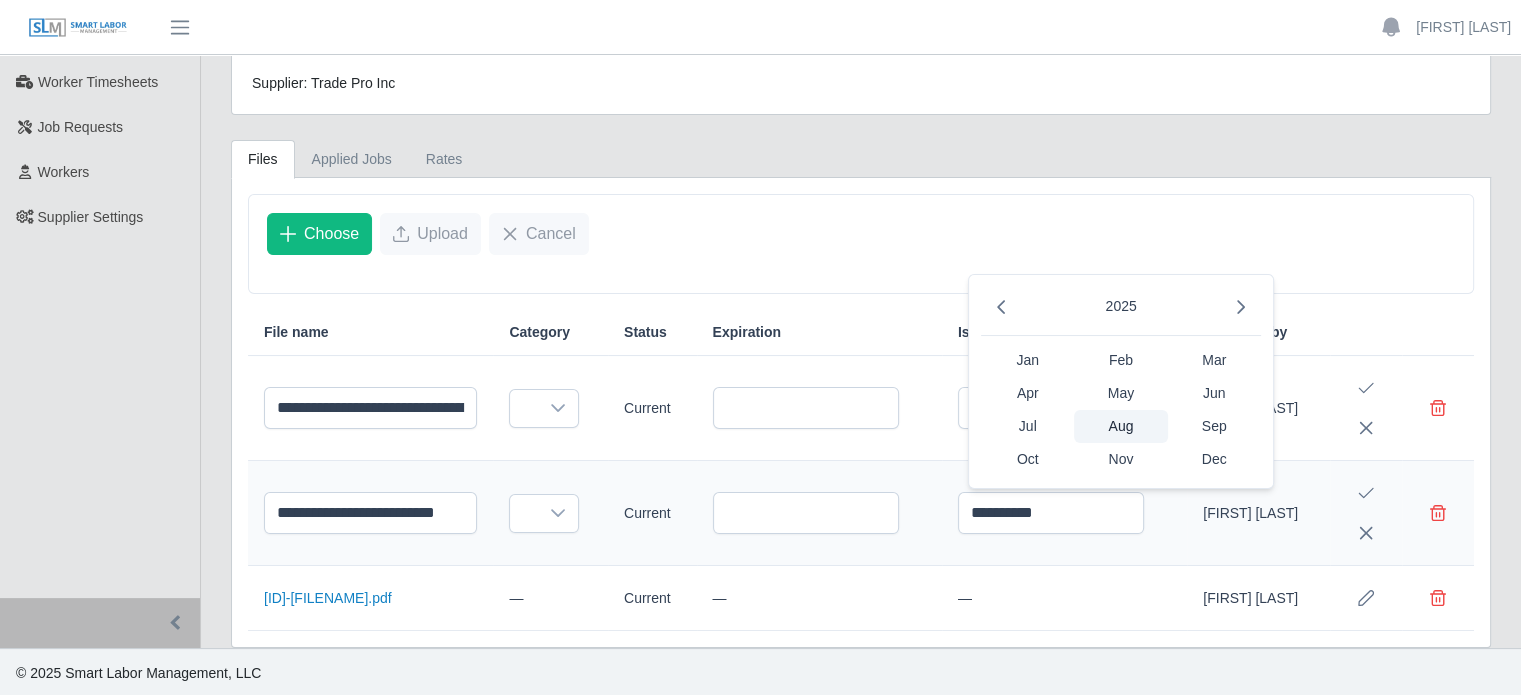 click on "Aug" 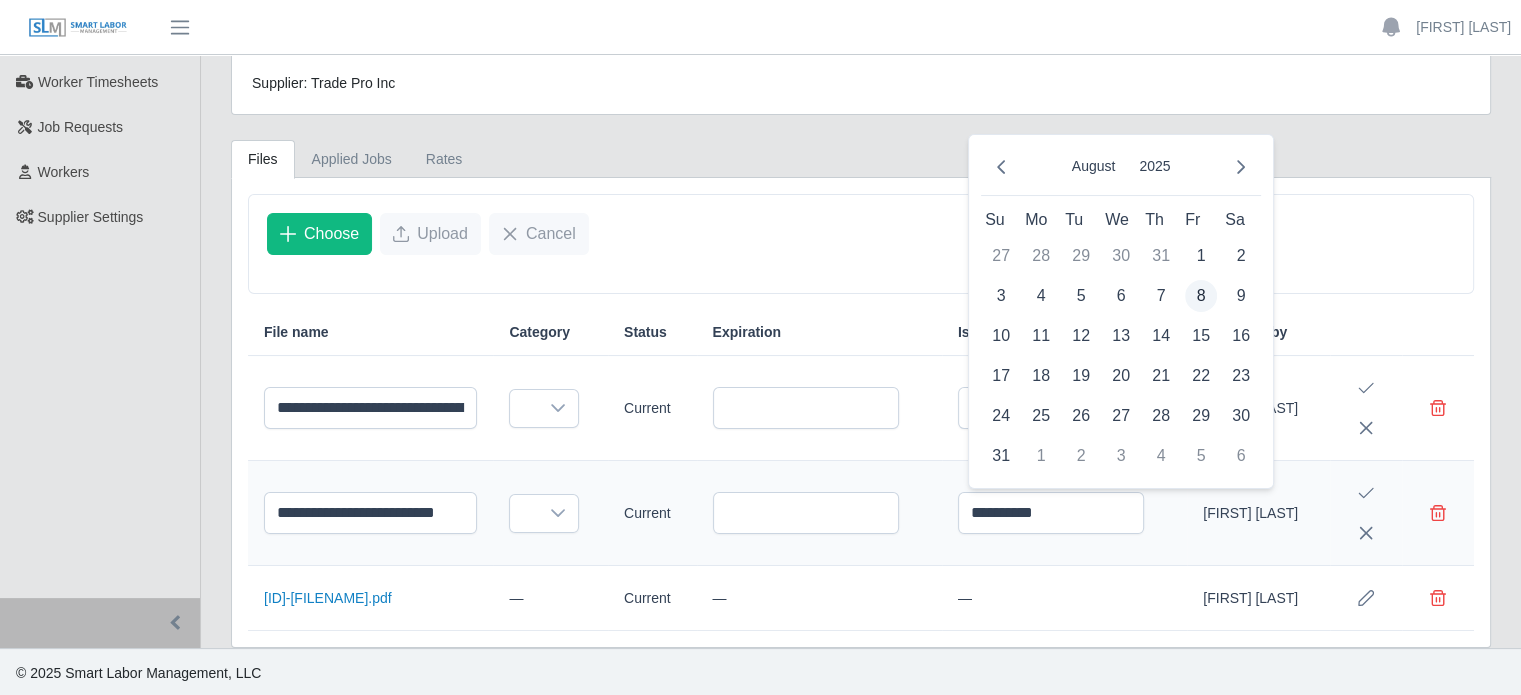 click on "8" at bounding box center (1201, 296) 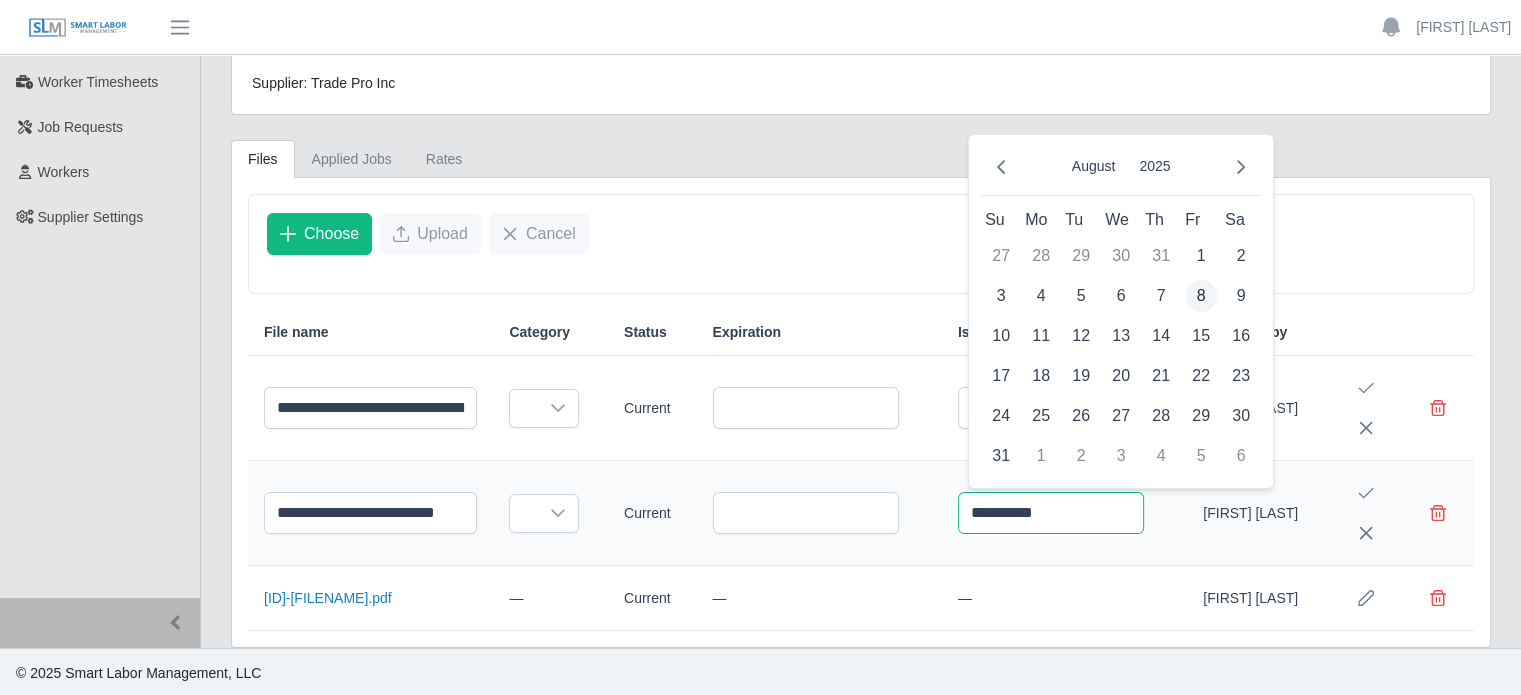 type on "**********" 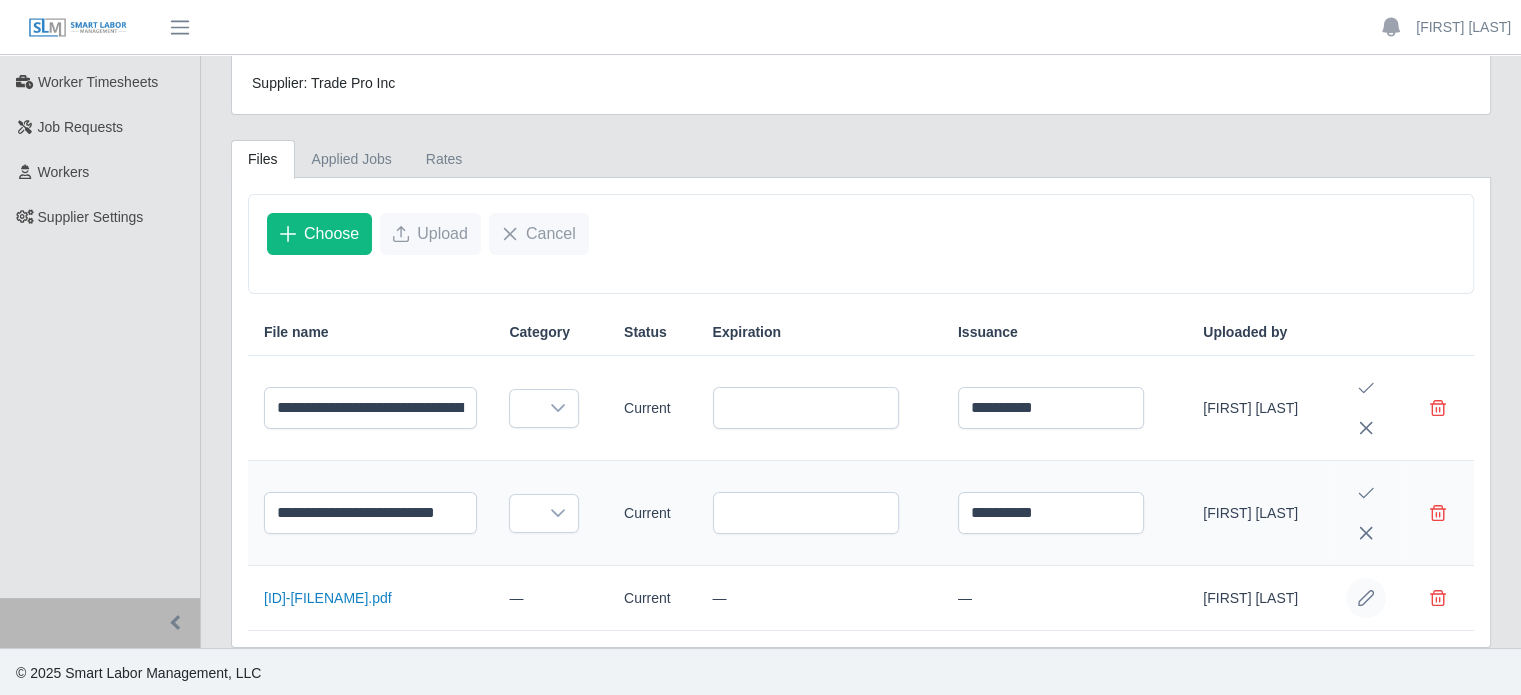 click 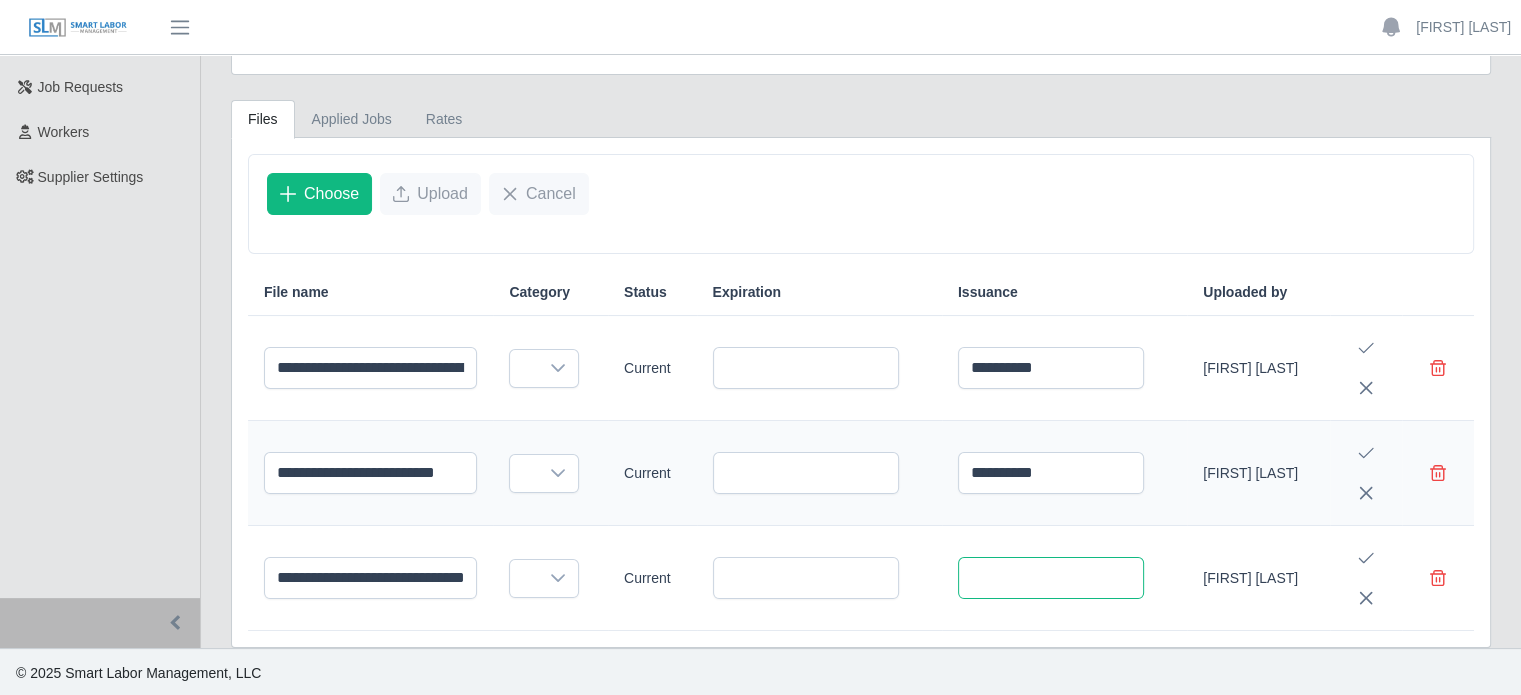click at bounding box center [1051, 578] 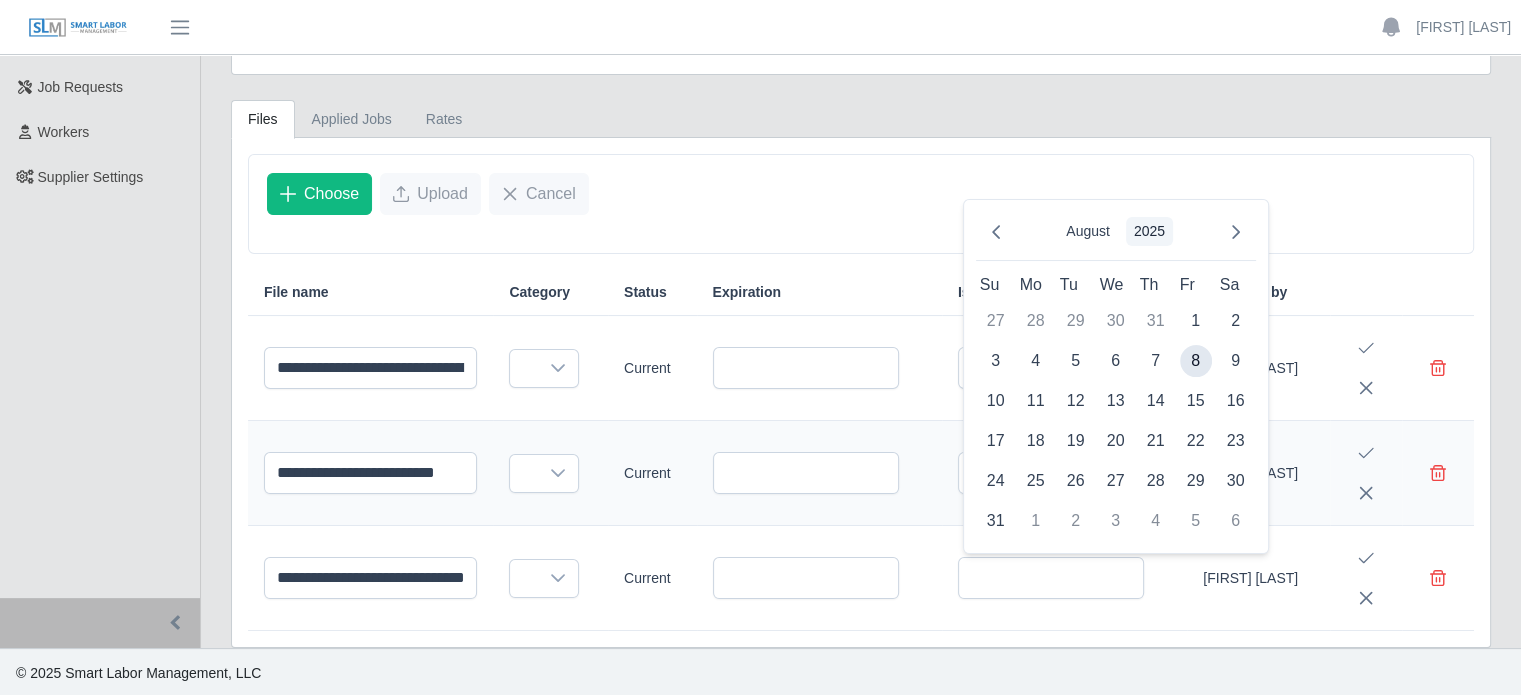 click on "2025" 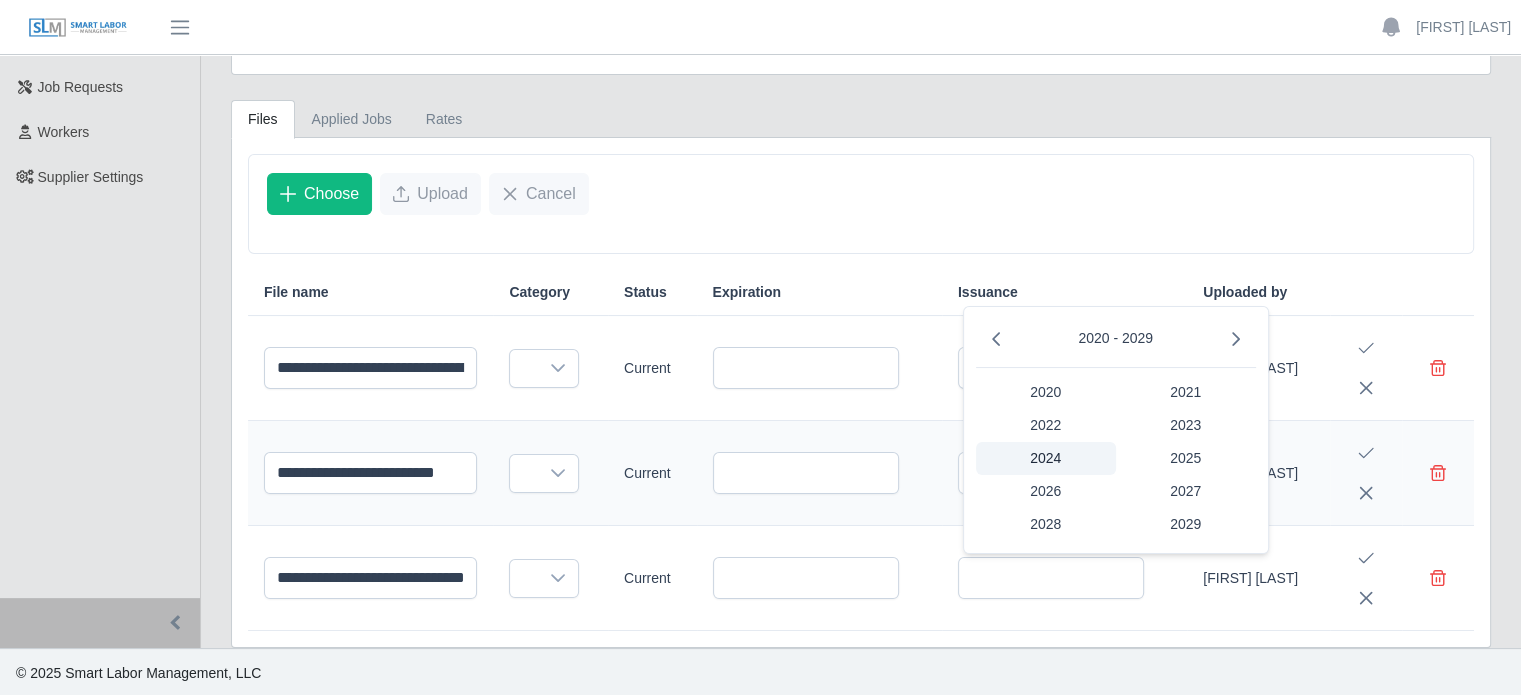click on "2024" 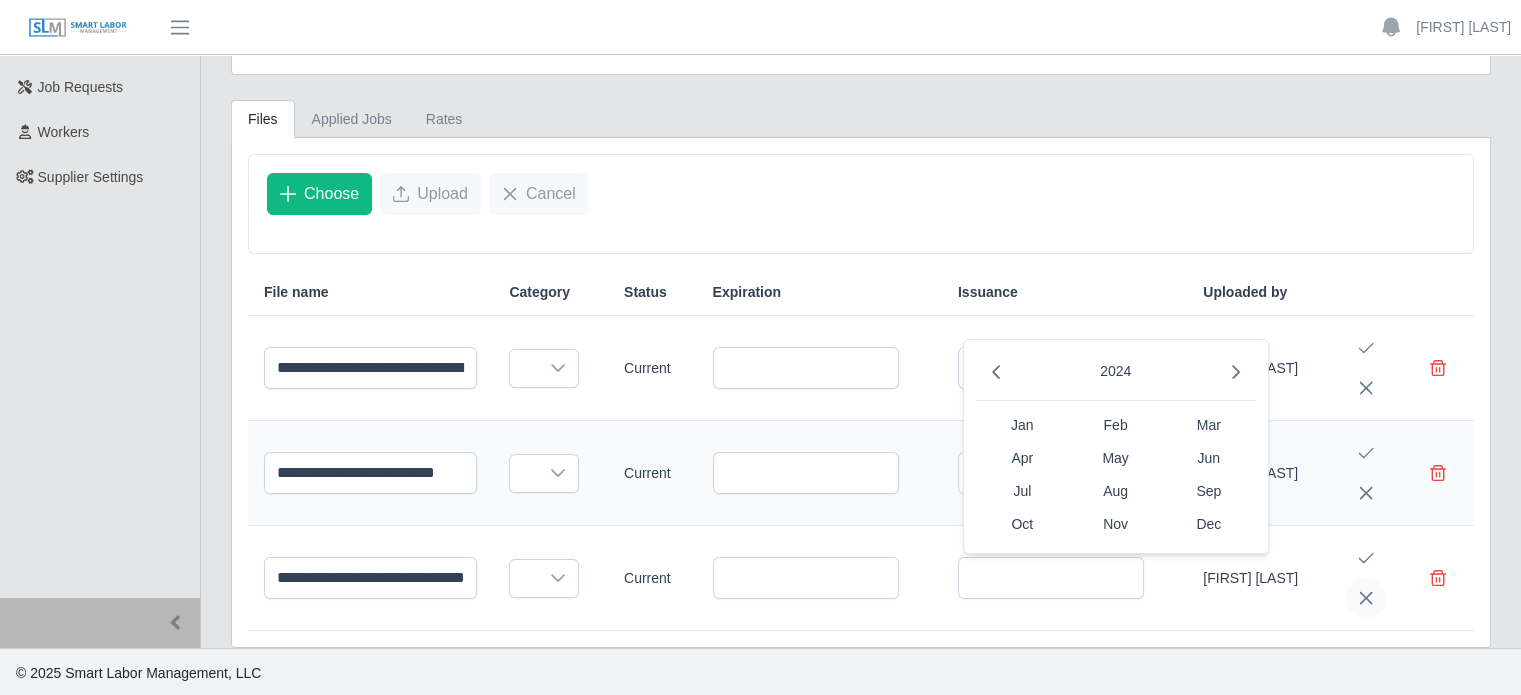 click 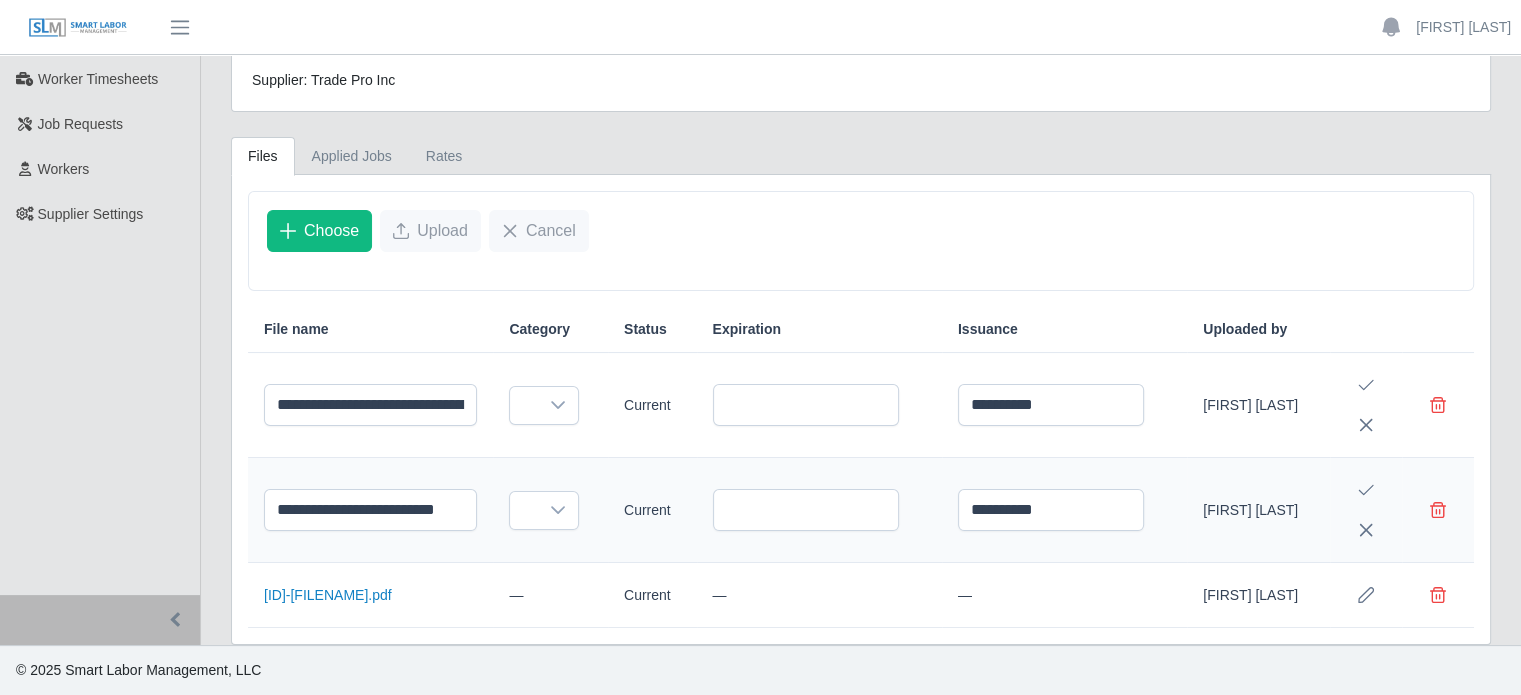 scroll, scrollTop: 151, scrollLeft: 0, axis: vertical 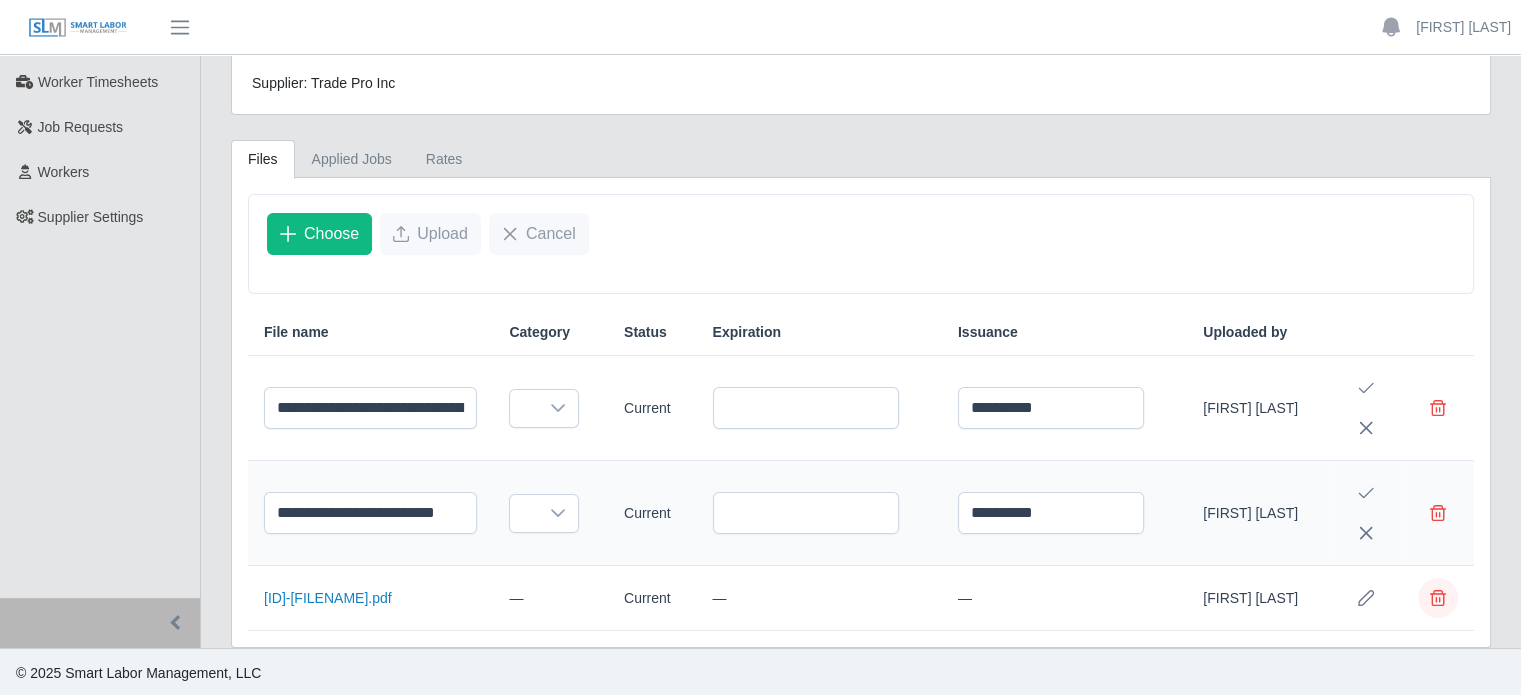 click 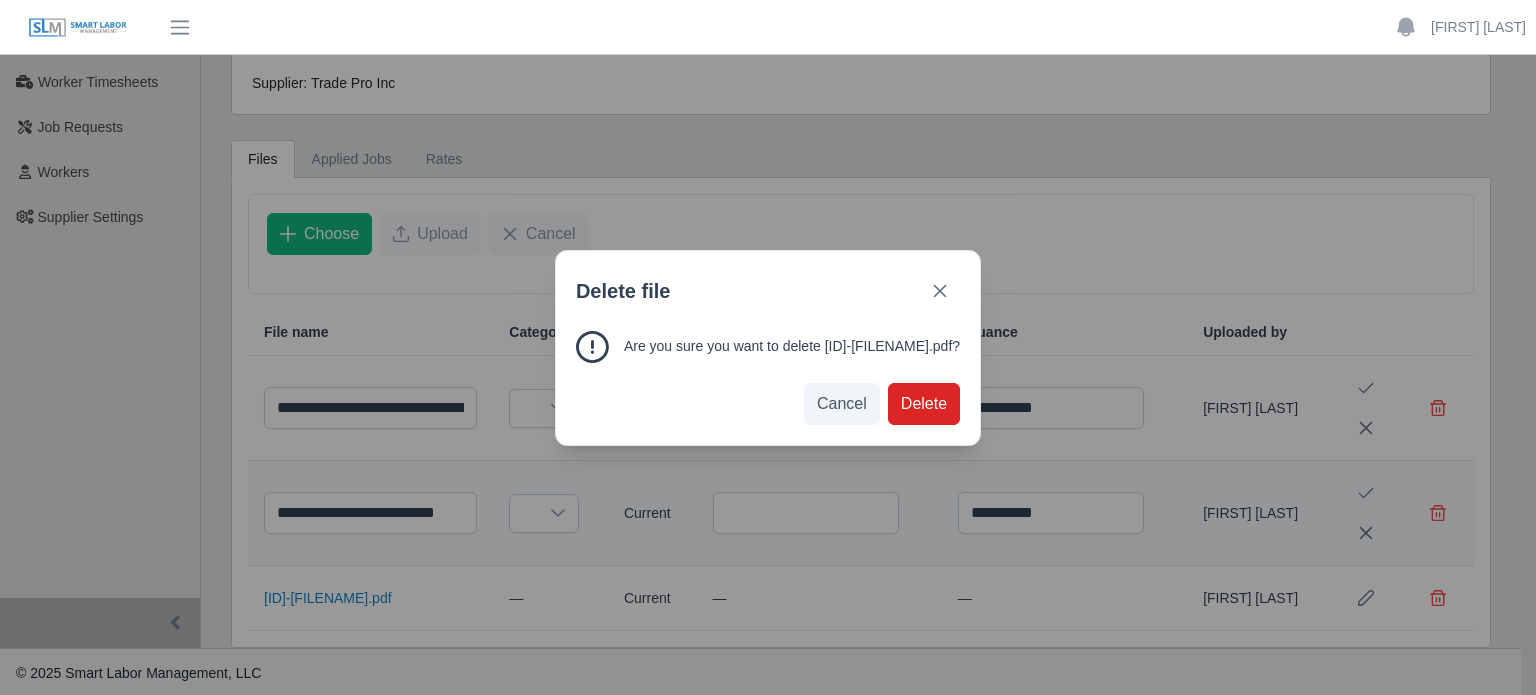 click on "Delete" 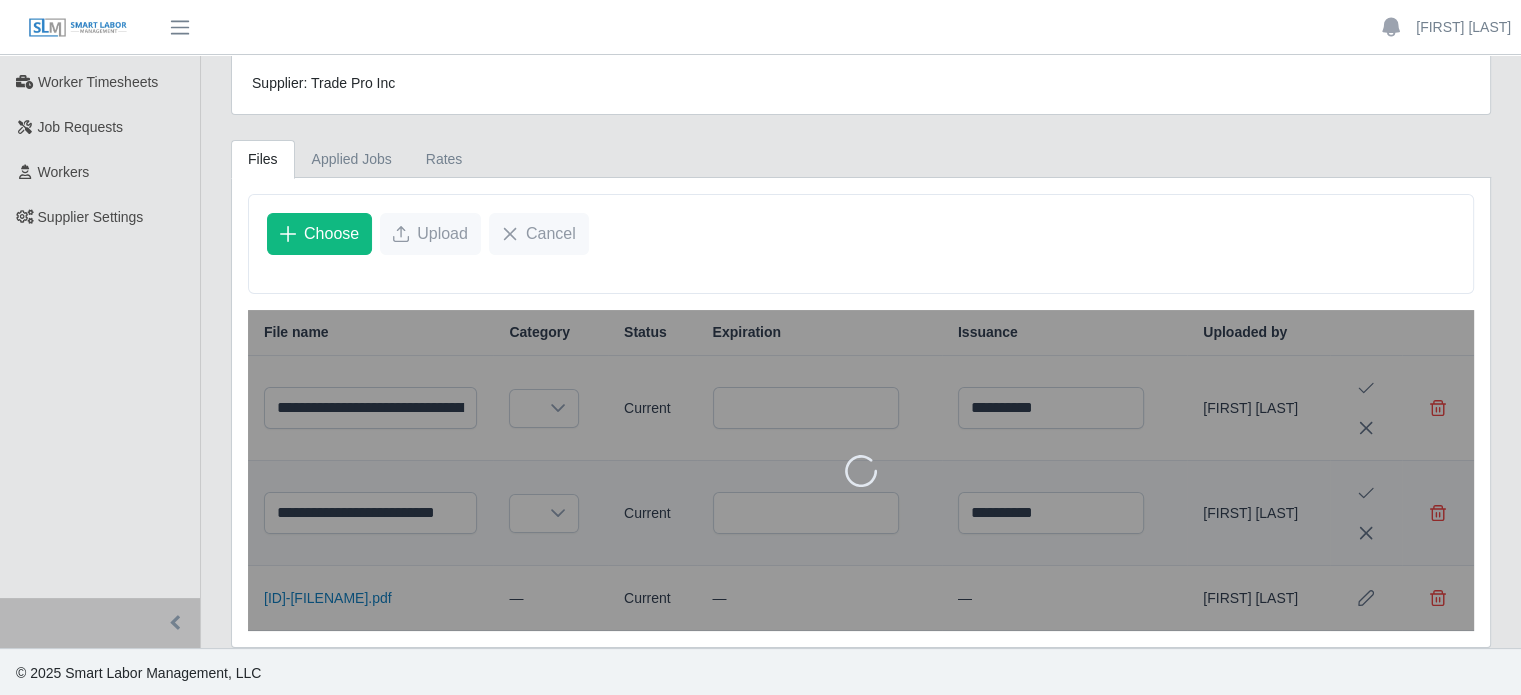 scroll, scrollTop: 86, scrollLeft: 0, axis: vertical 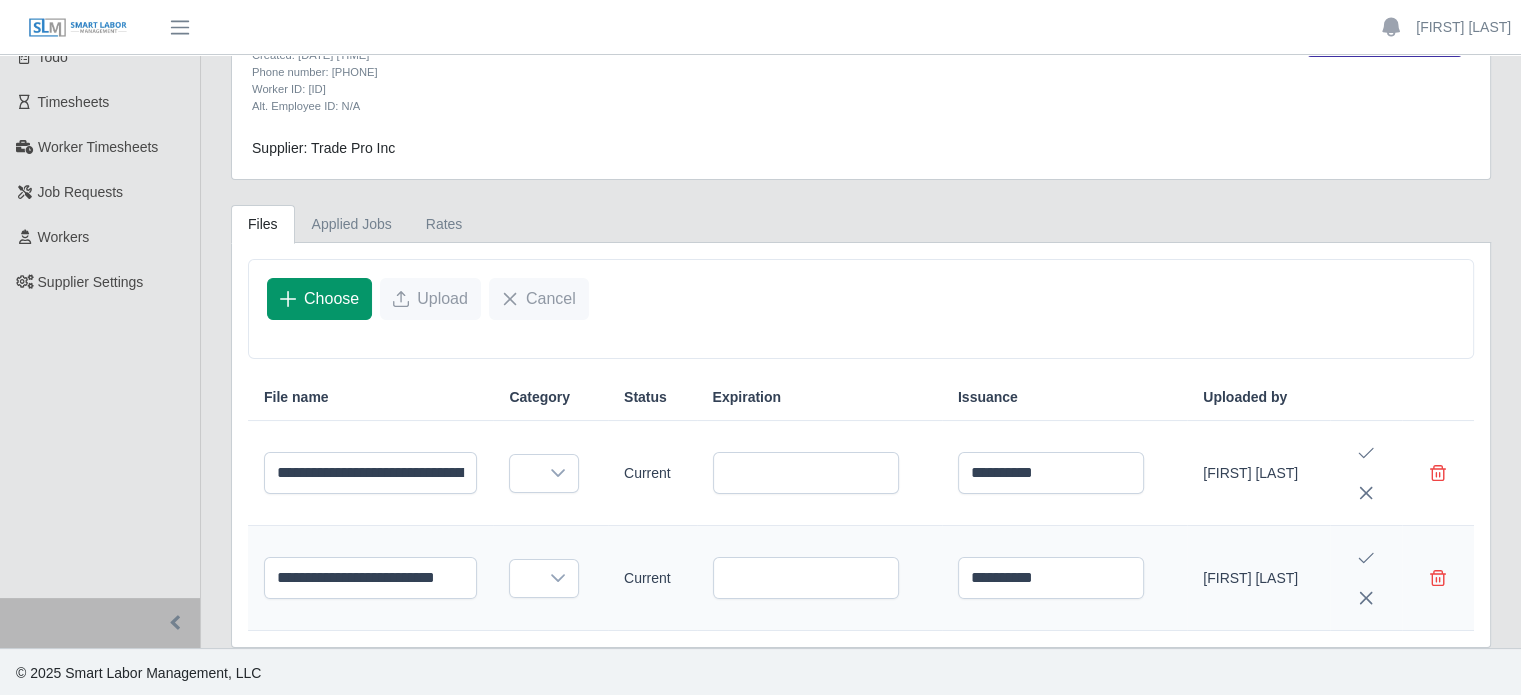 click on "Choose" 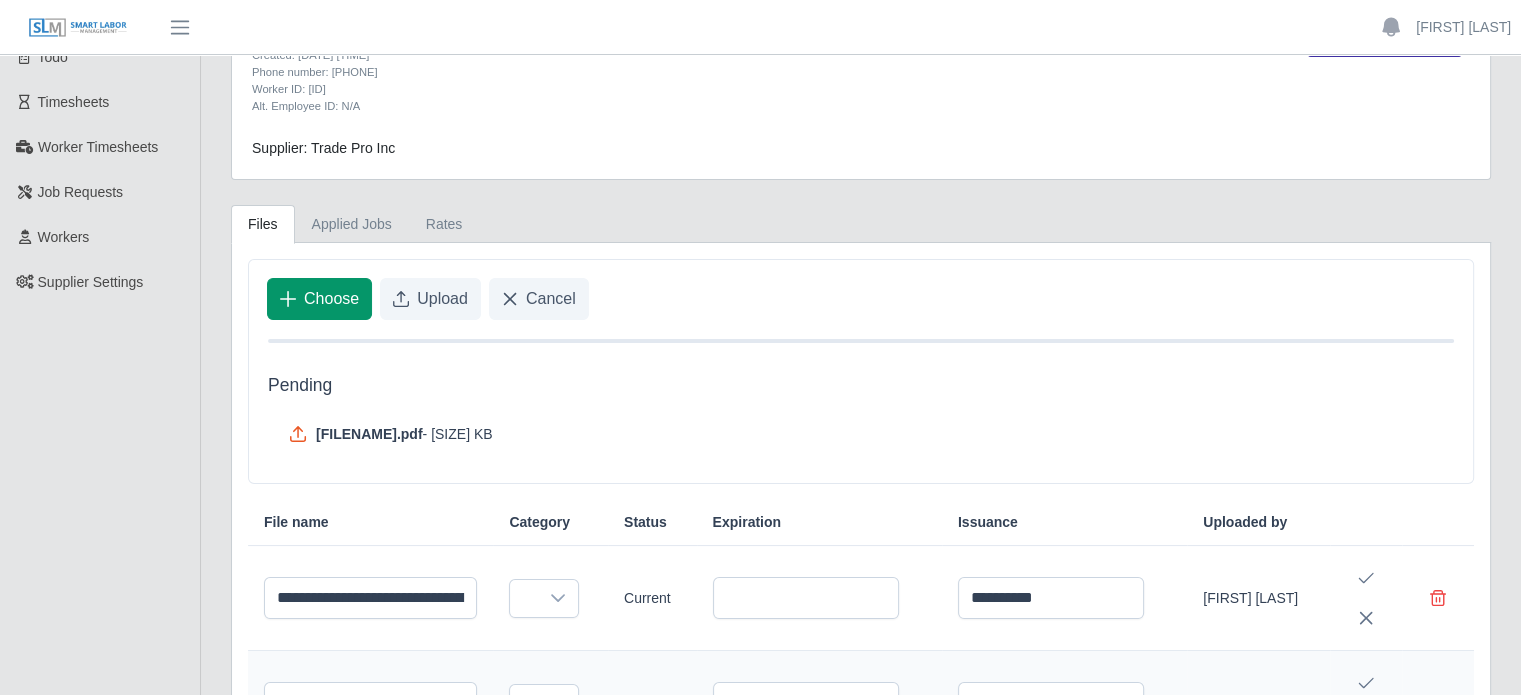 scroll, scrollTop: 211, scrollLeft: 0, axis: vertical 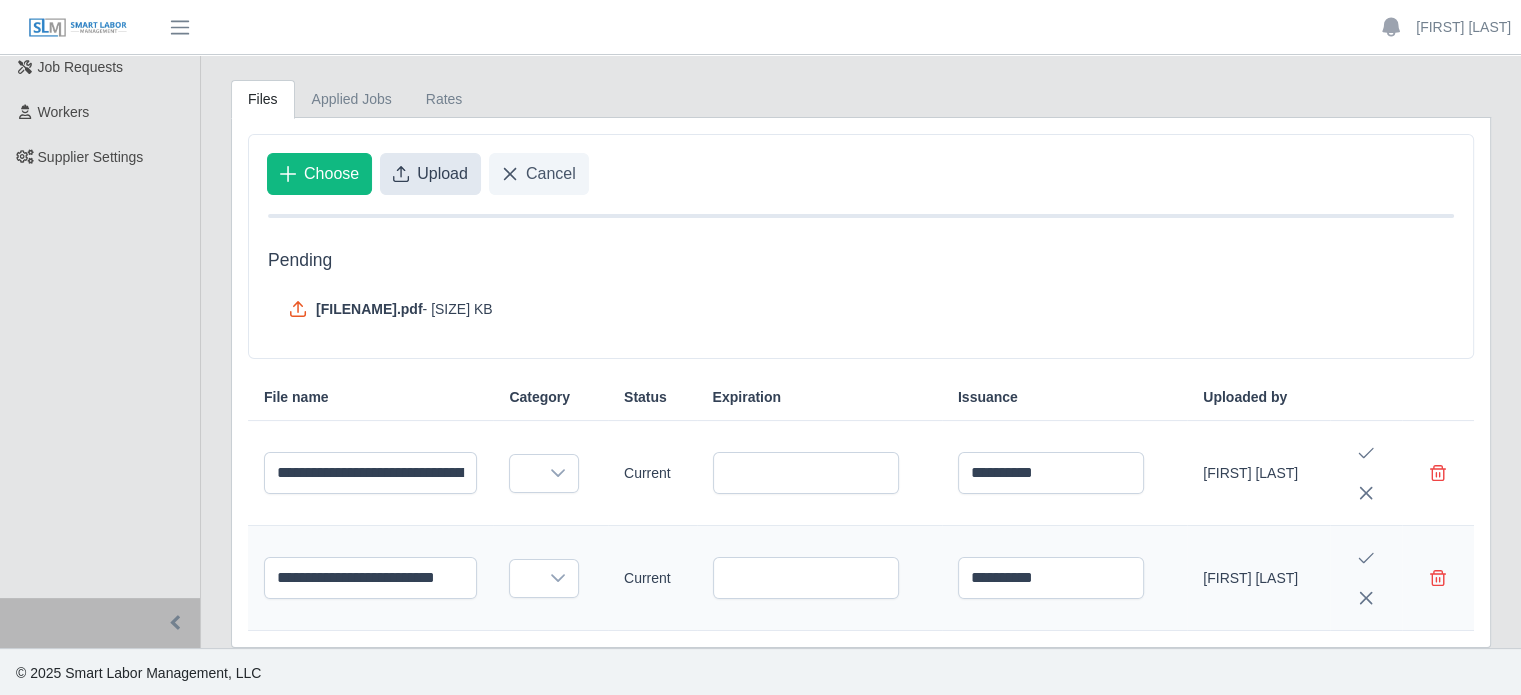 click on "Upload" 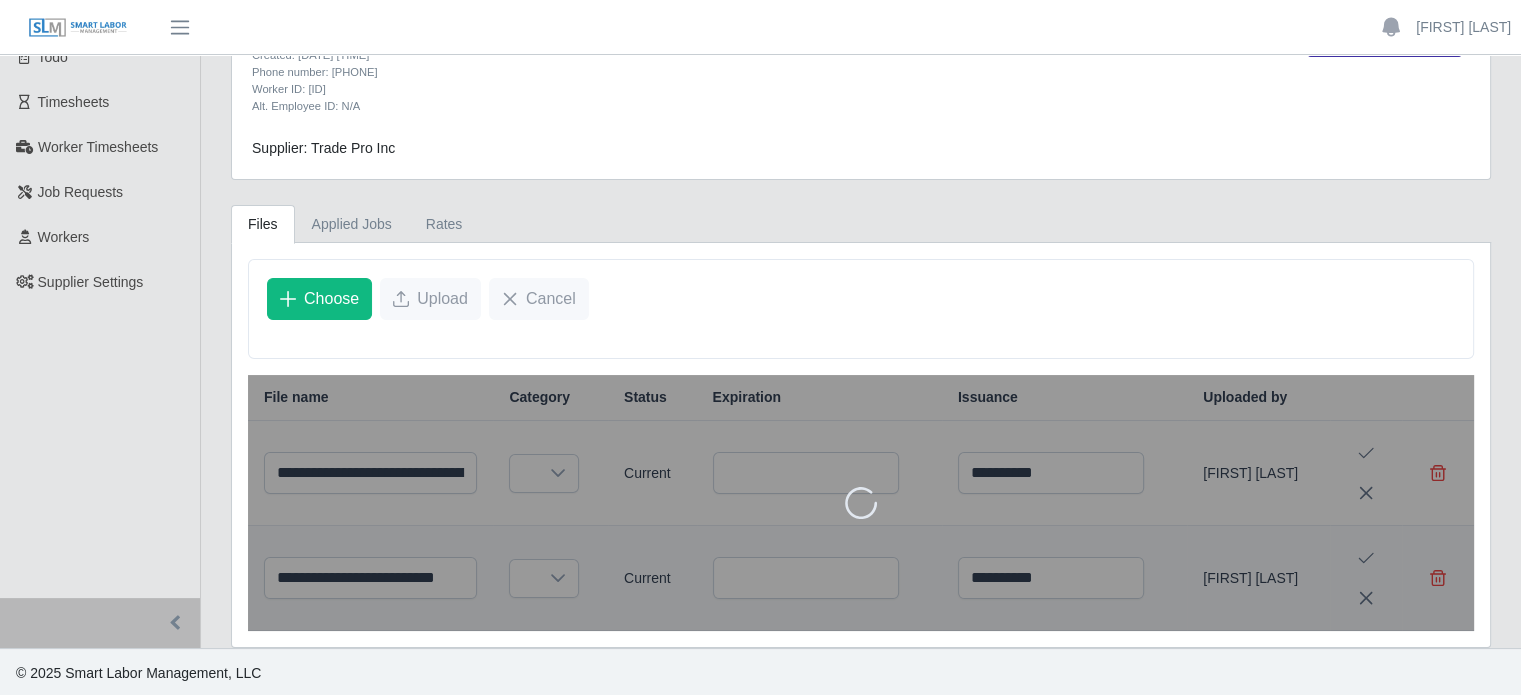 scroll, scrollTop: 151, scrollLeft: 0, axis: vertical 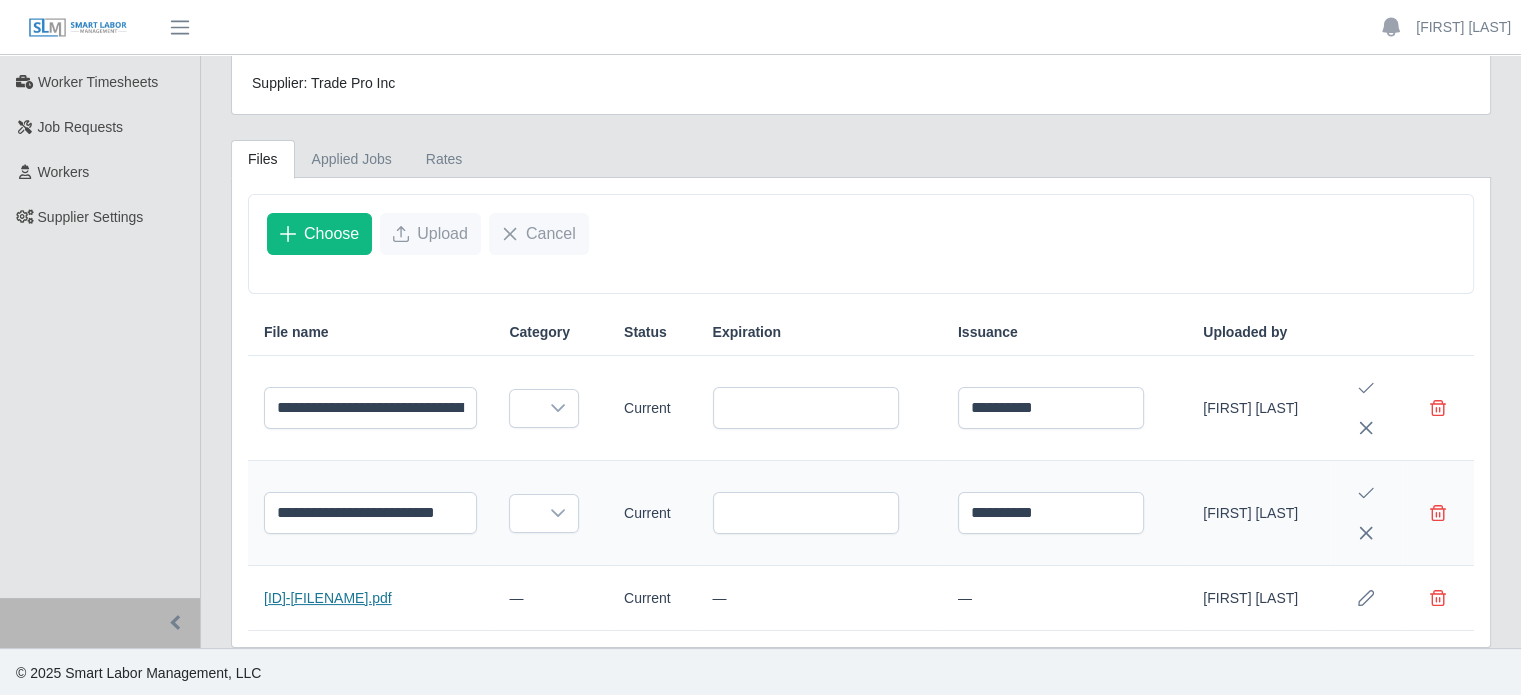 click on "1754684959-Osha 10 Musgrove.pdf" 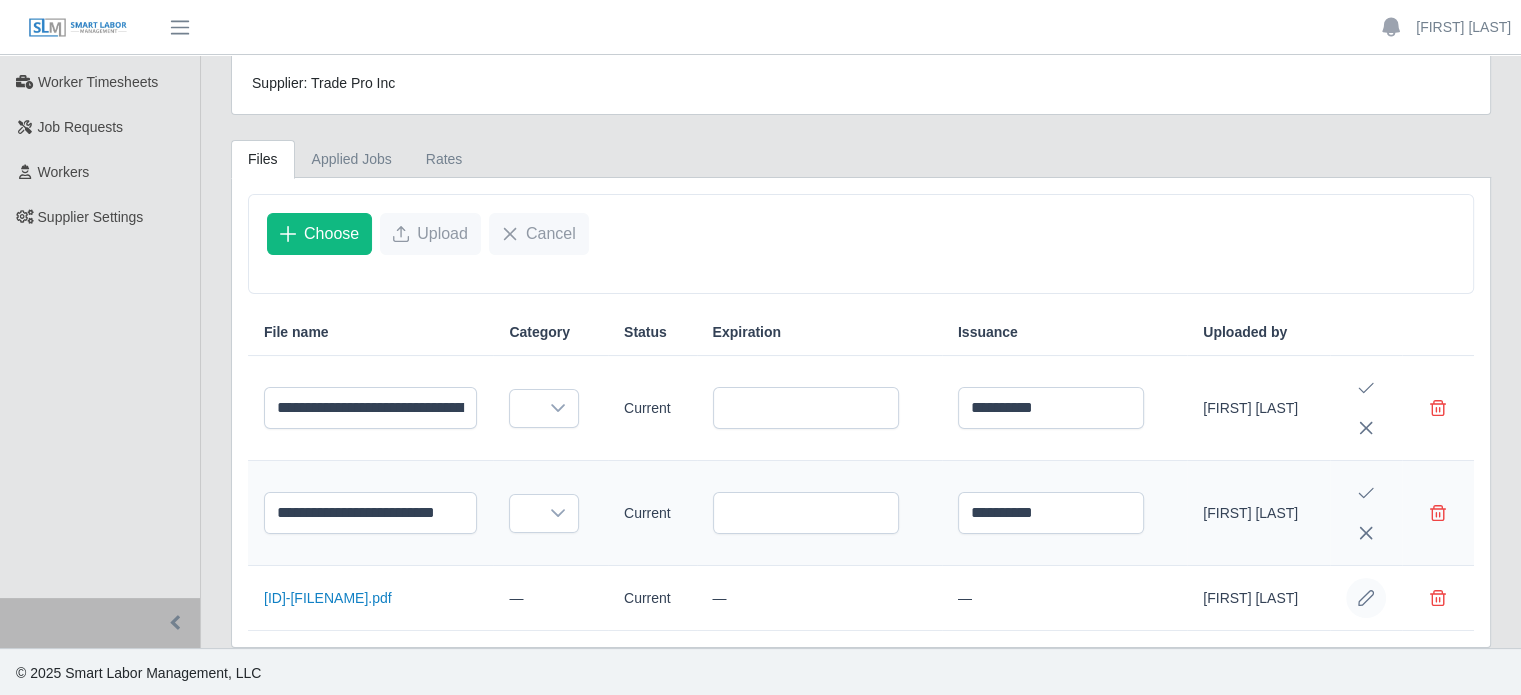 click 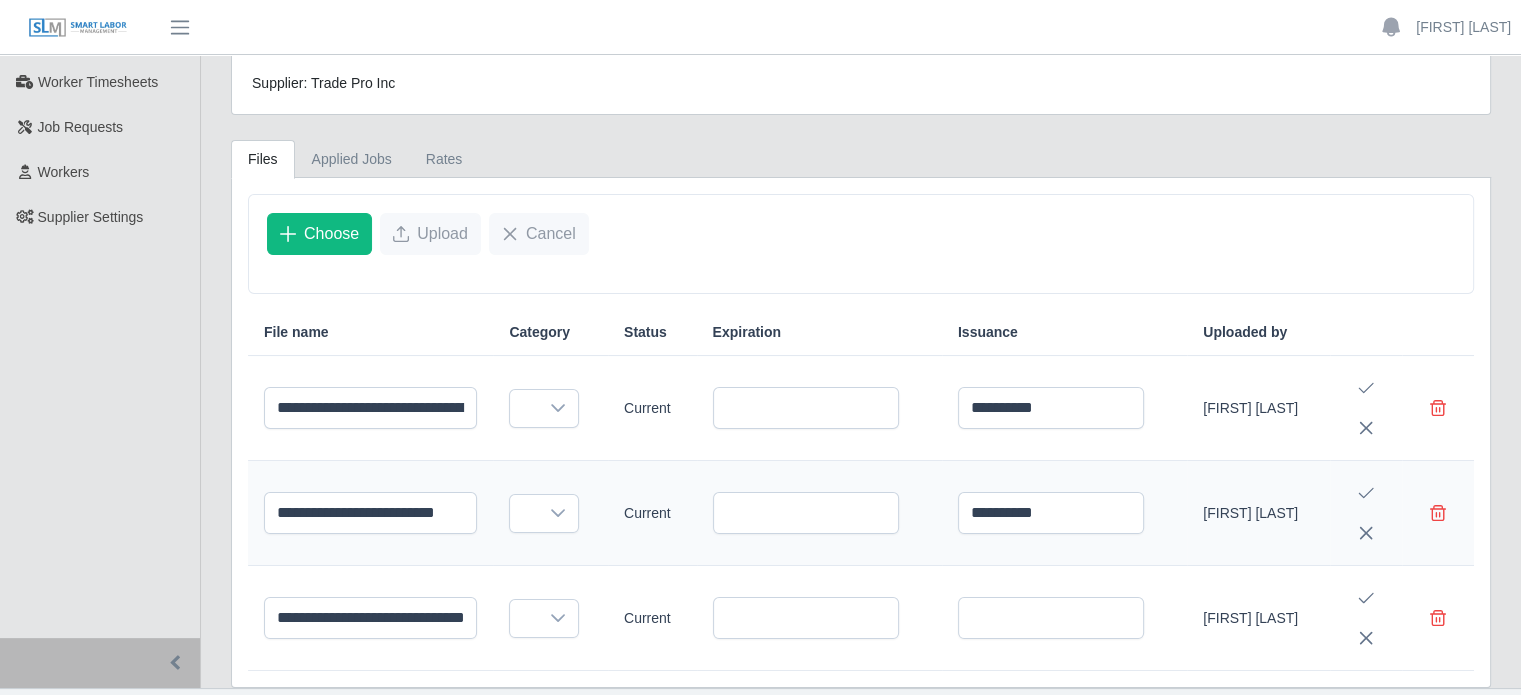 scroll, scrollTop: 191, scrollLeft: 0, axis: vertical 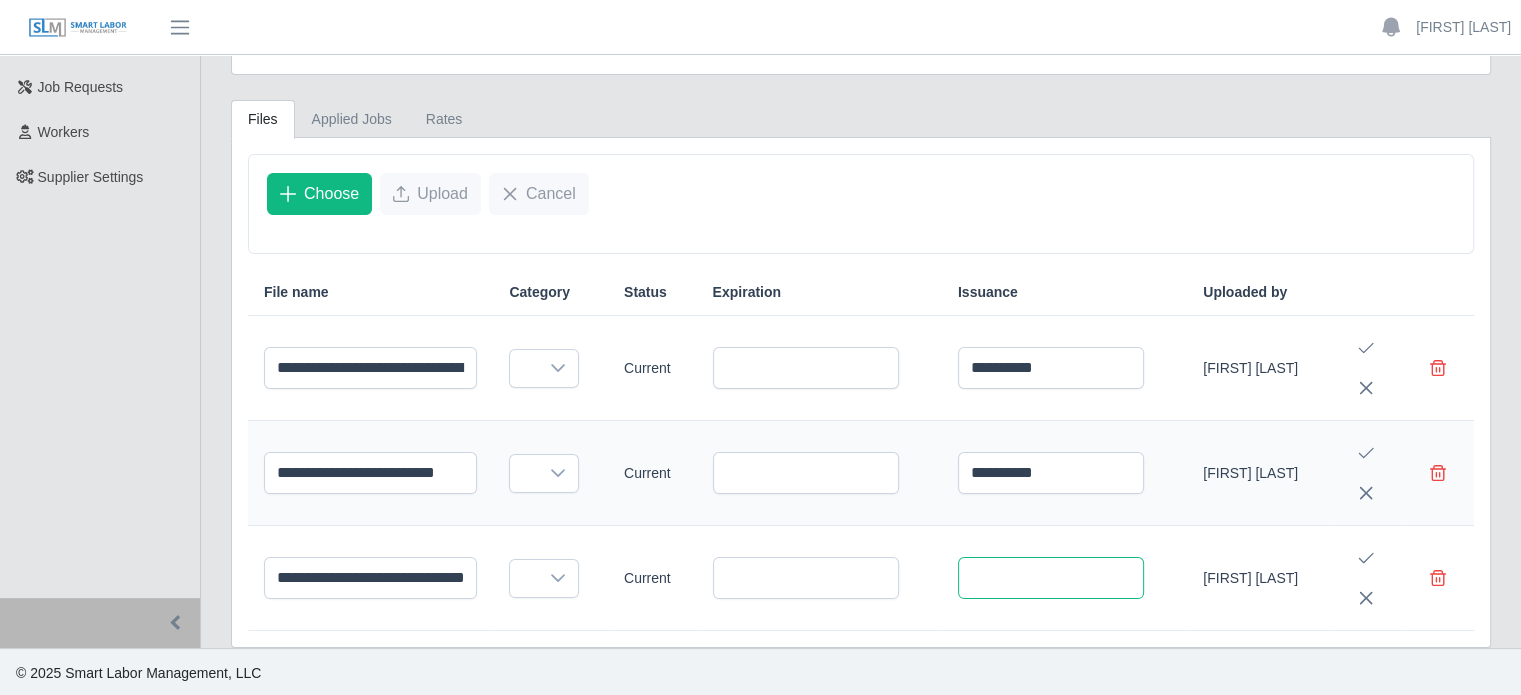 click at bounding box center [1051, 578] 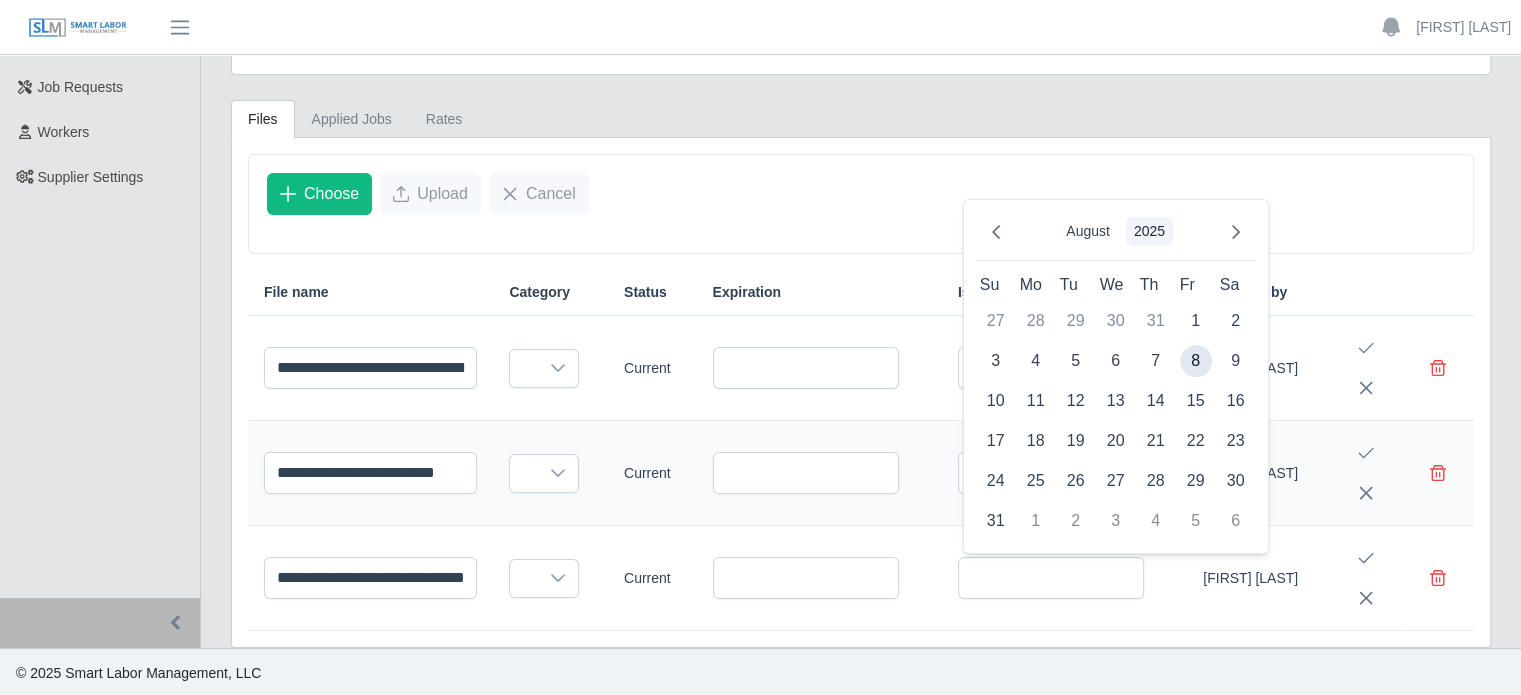 click on "2025" 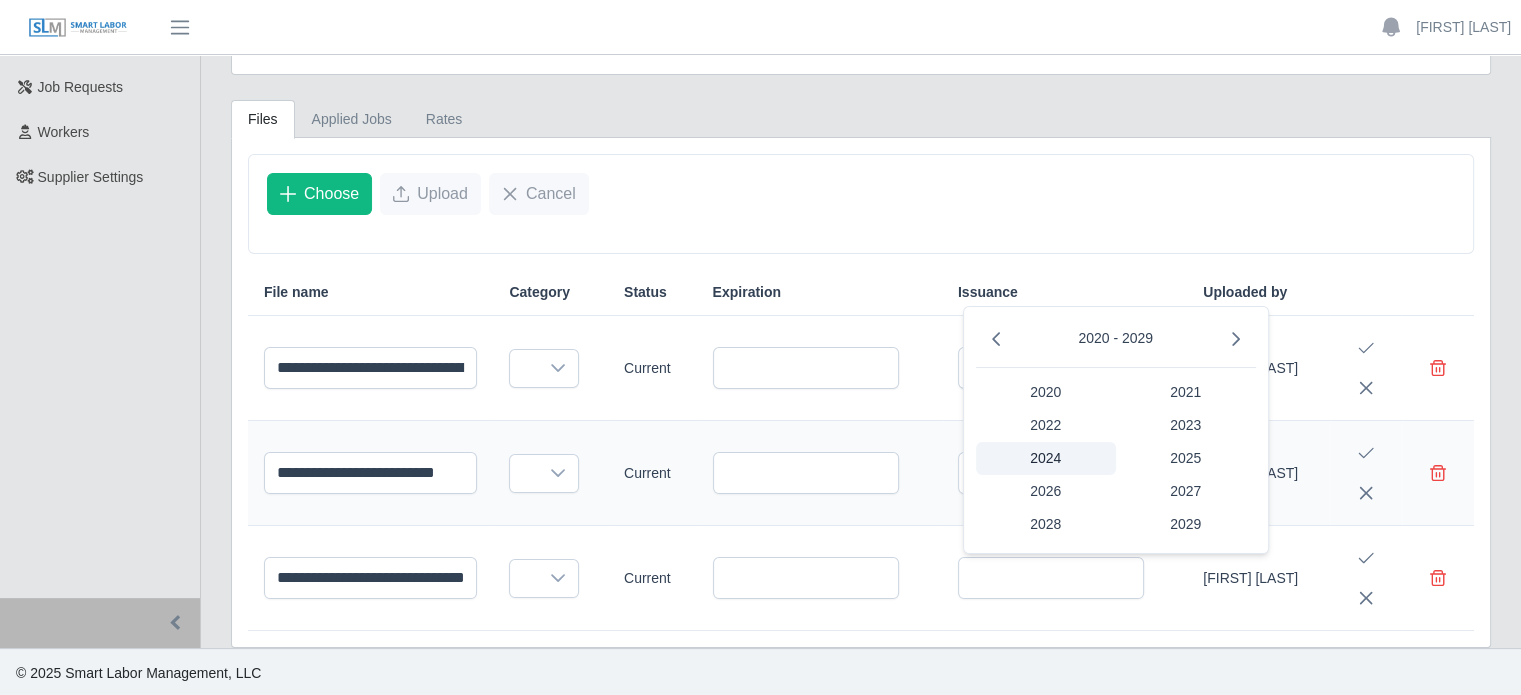 click on "2024" 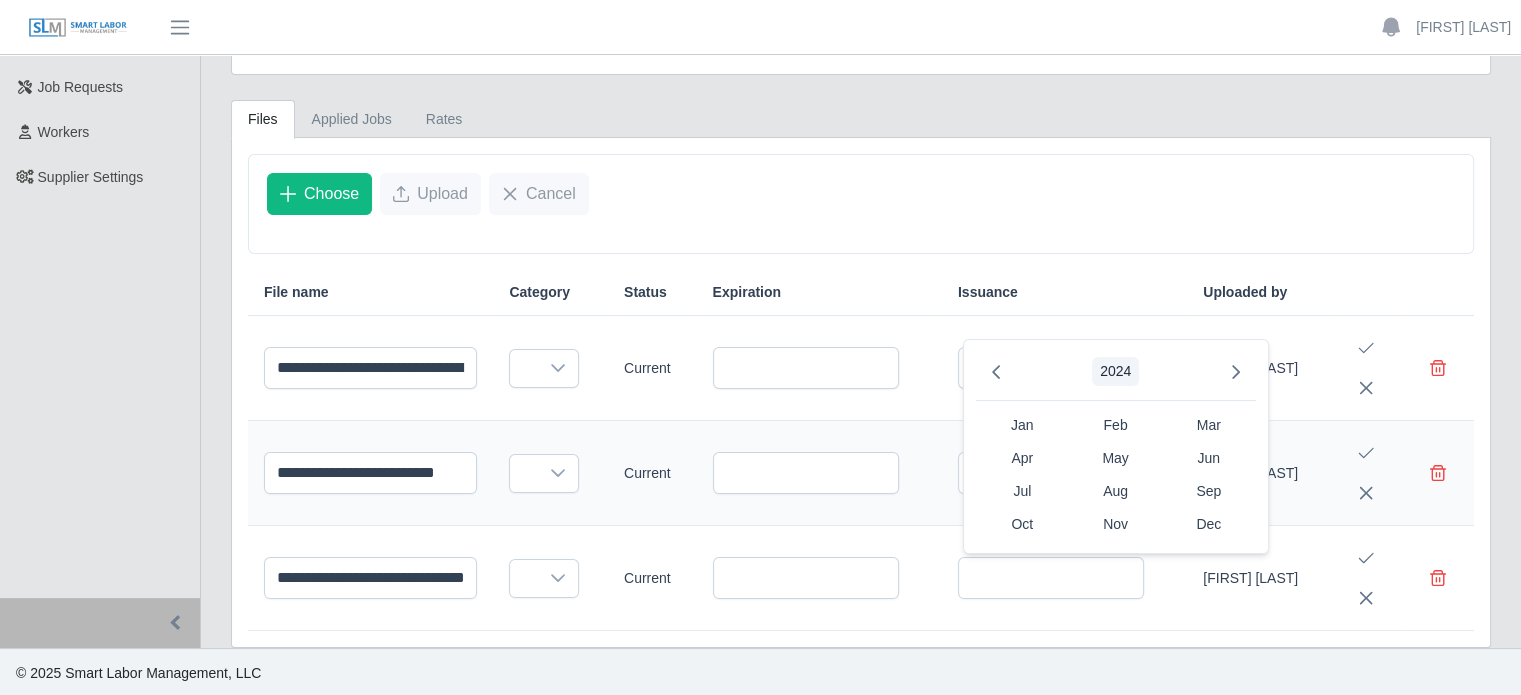 click on "2024" 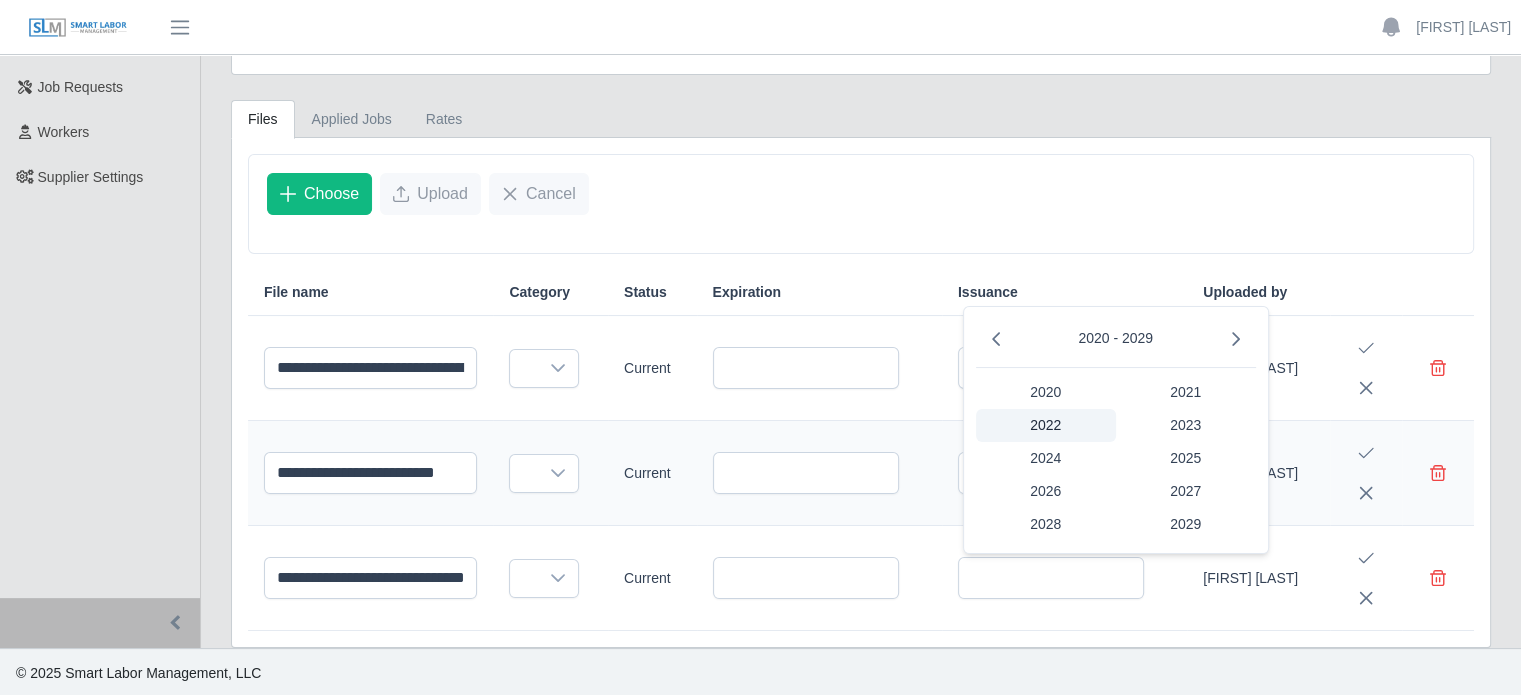 click on "2022" 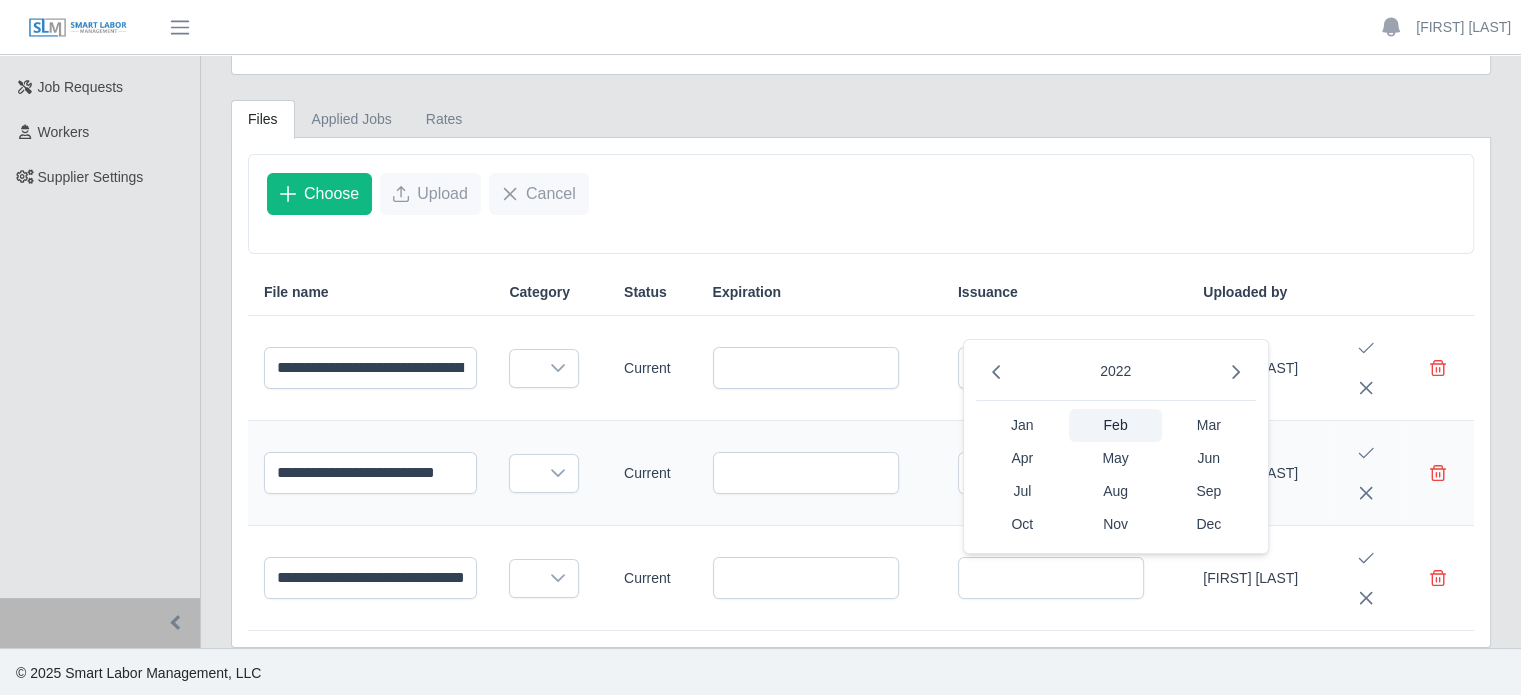 click on "Feb" 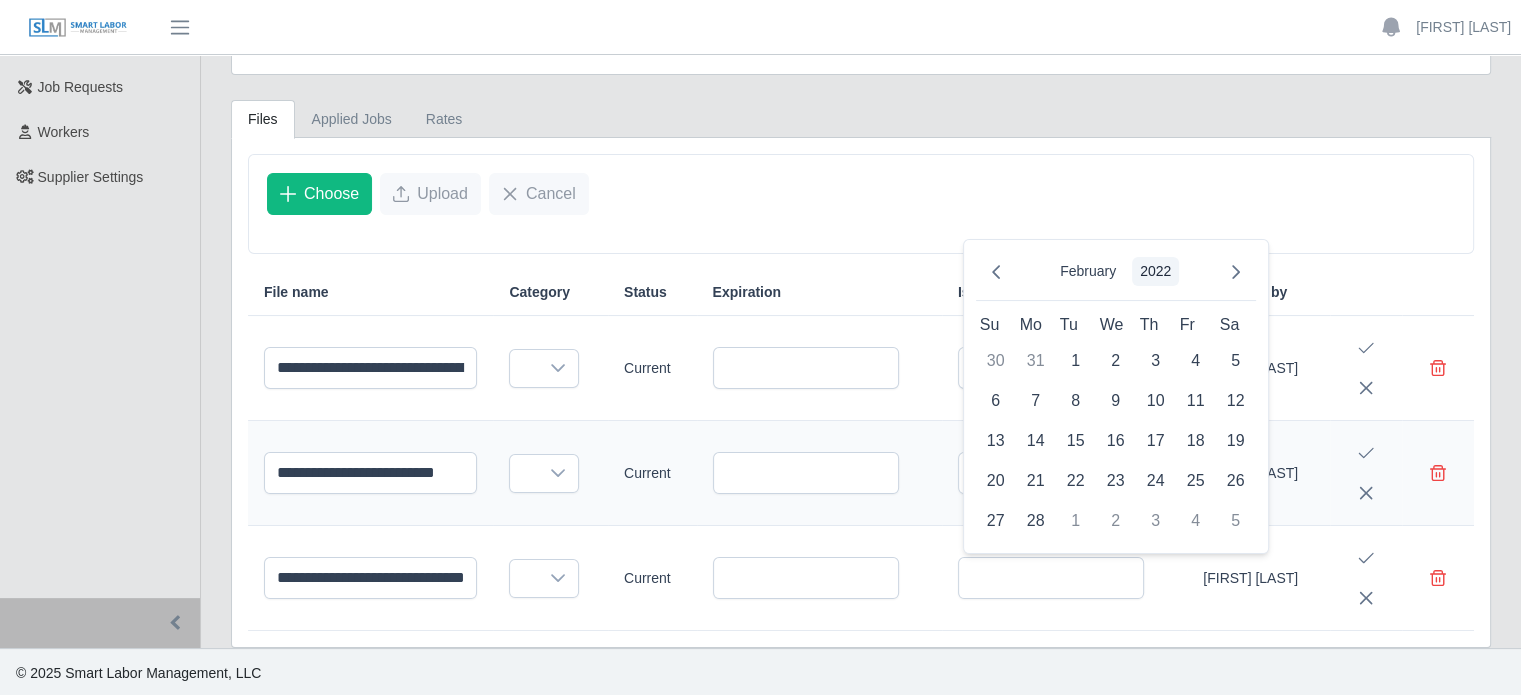 click on "2022" 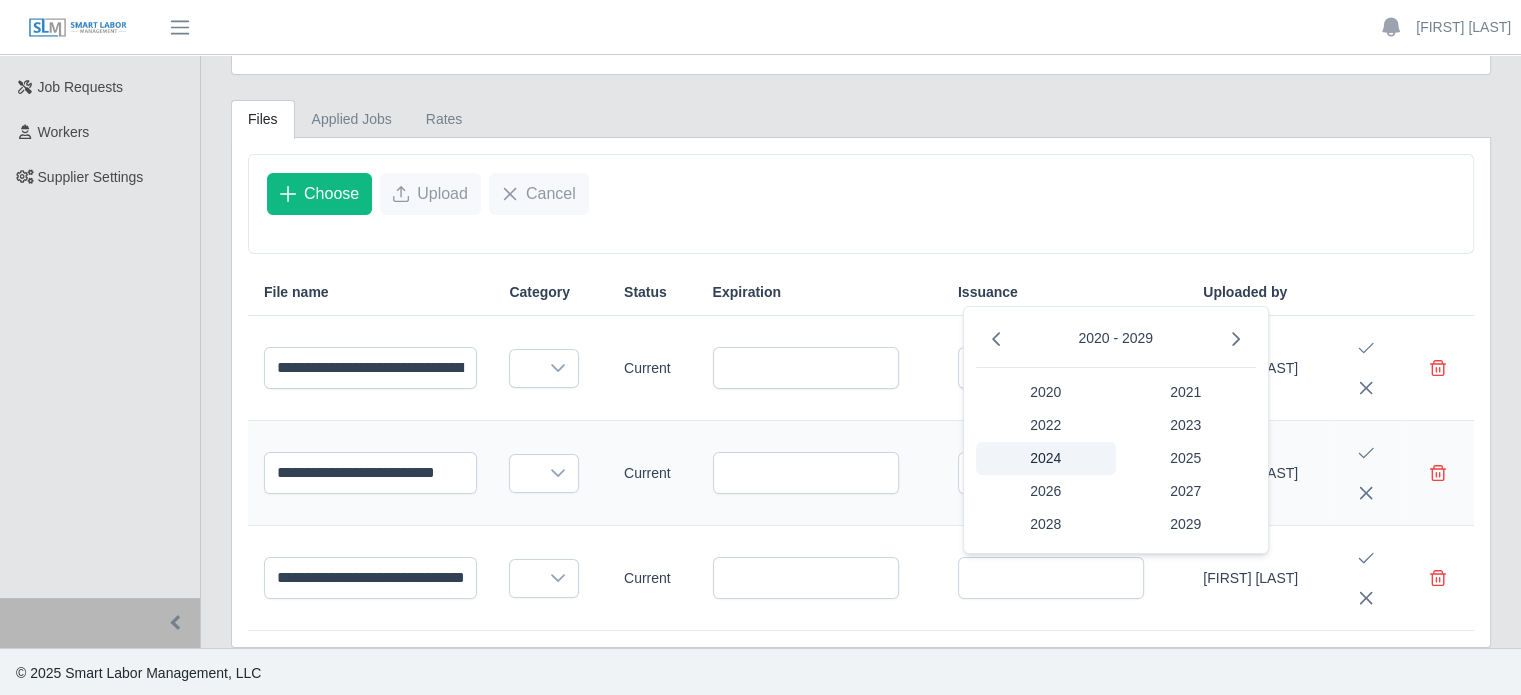 click on "2024" 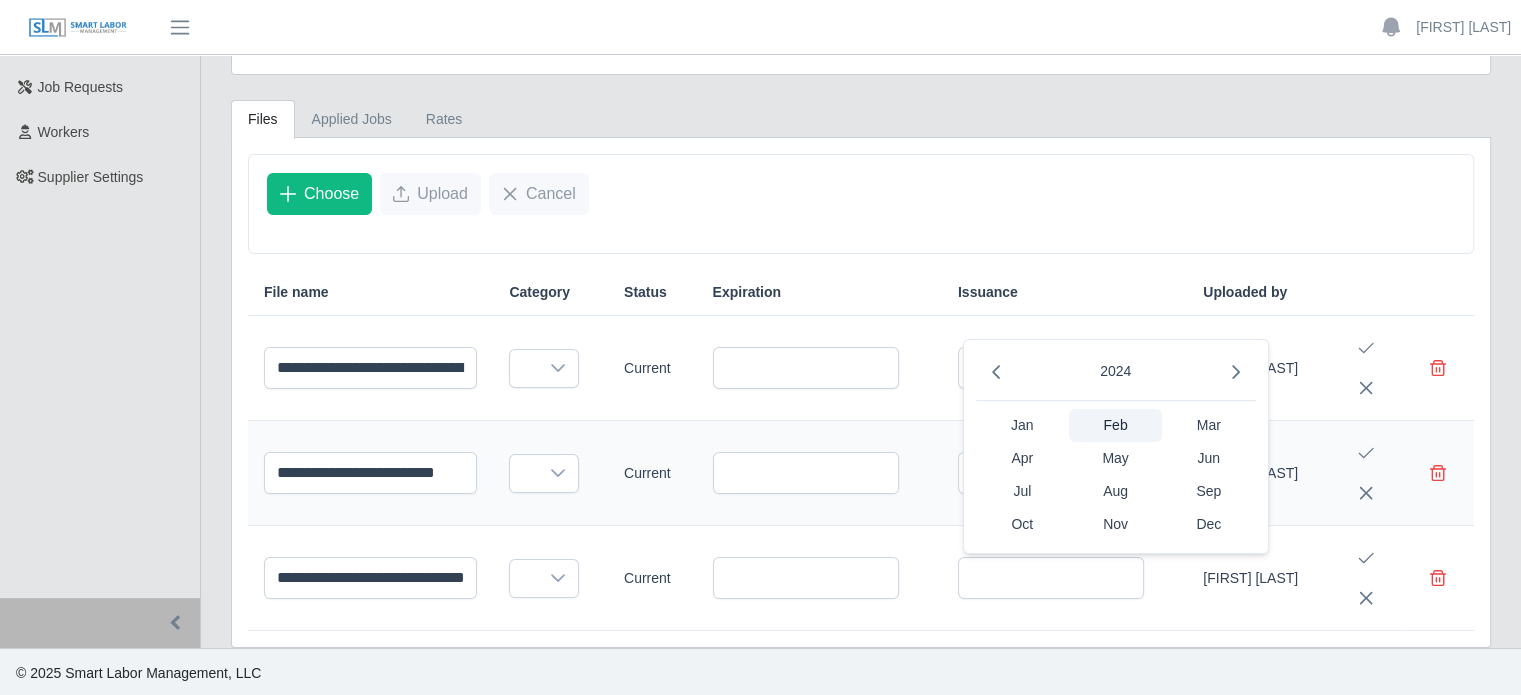 click on "Feb" 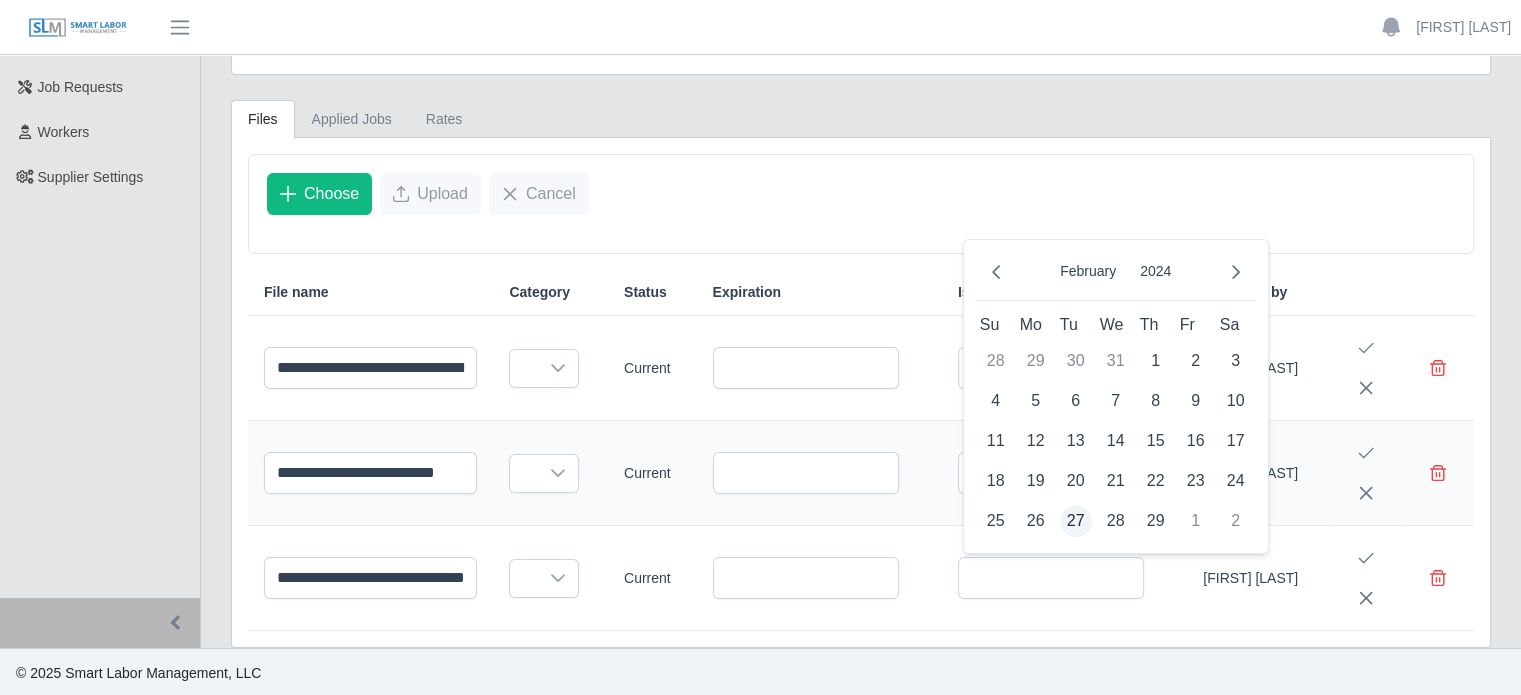 click on "27" at bounding box center (1076, 521) 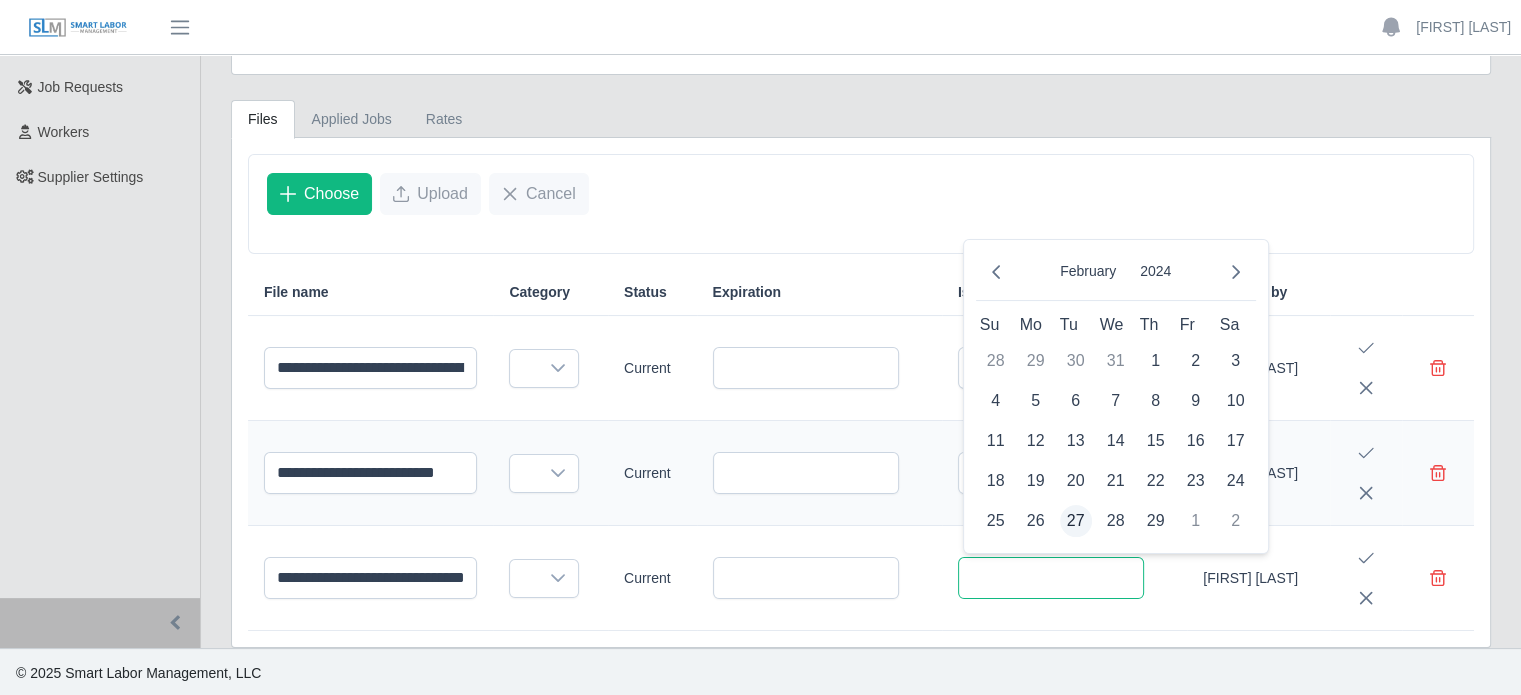 type on "**********" 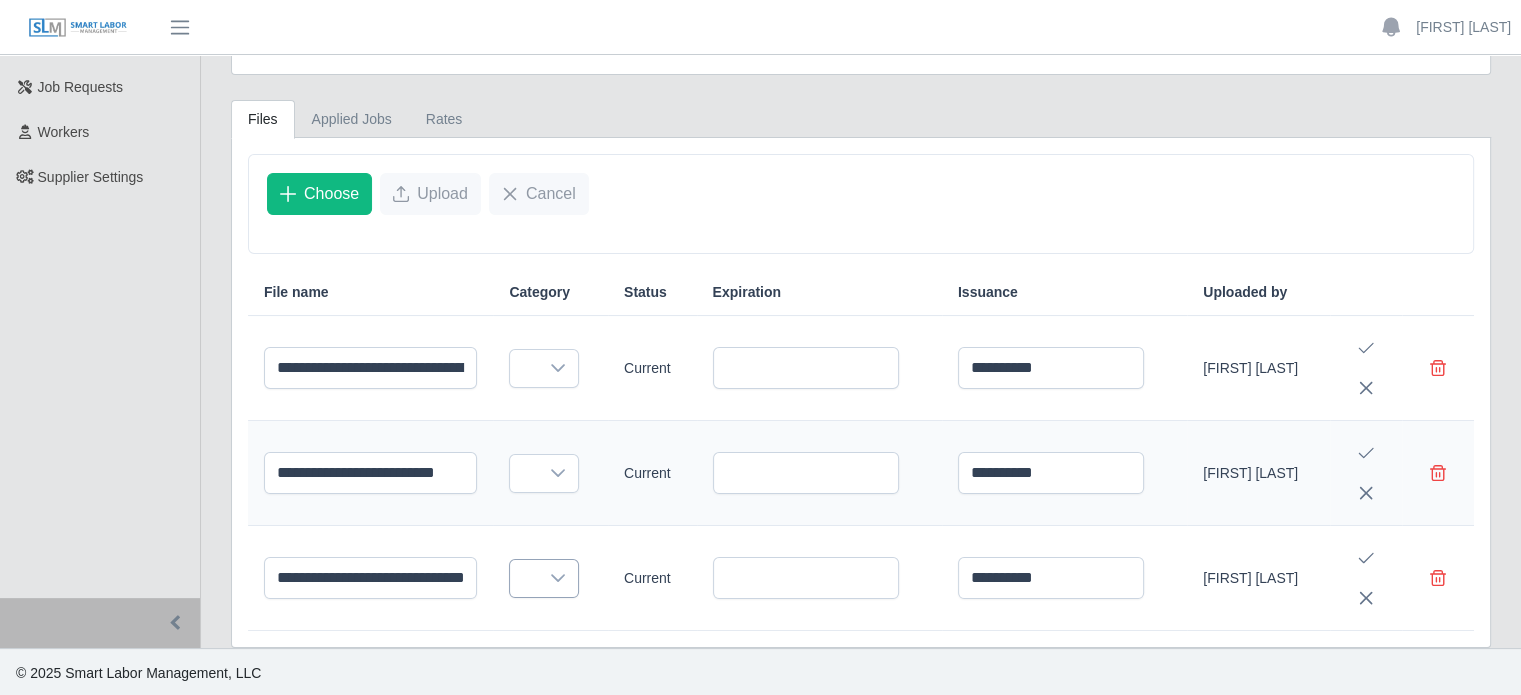 click 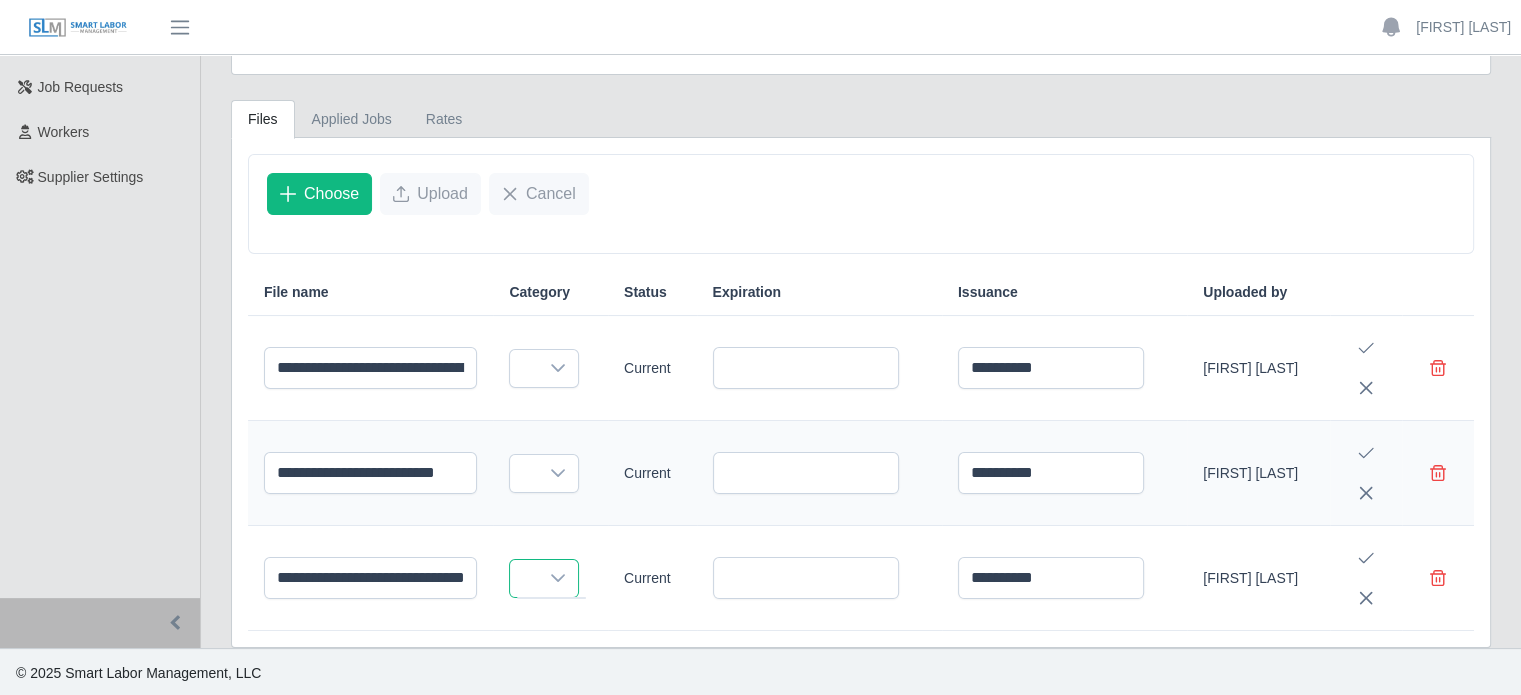 click 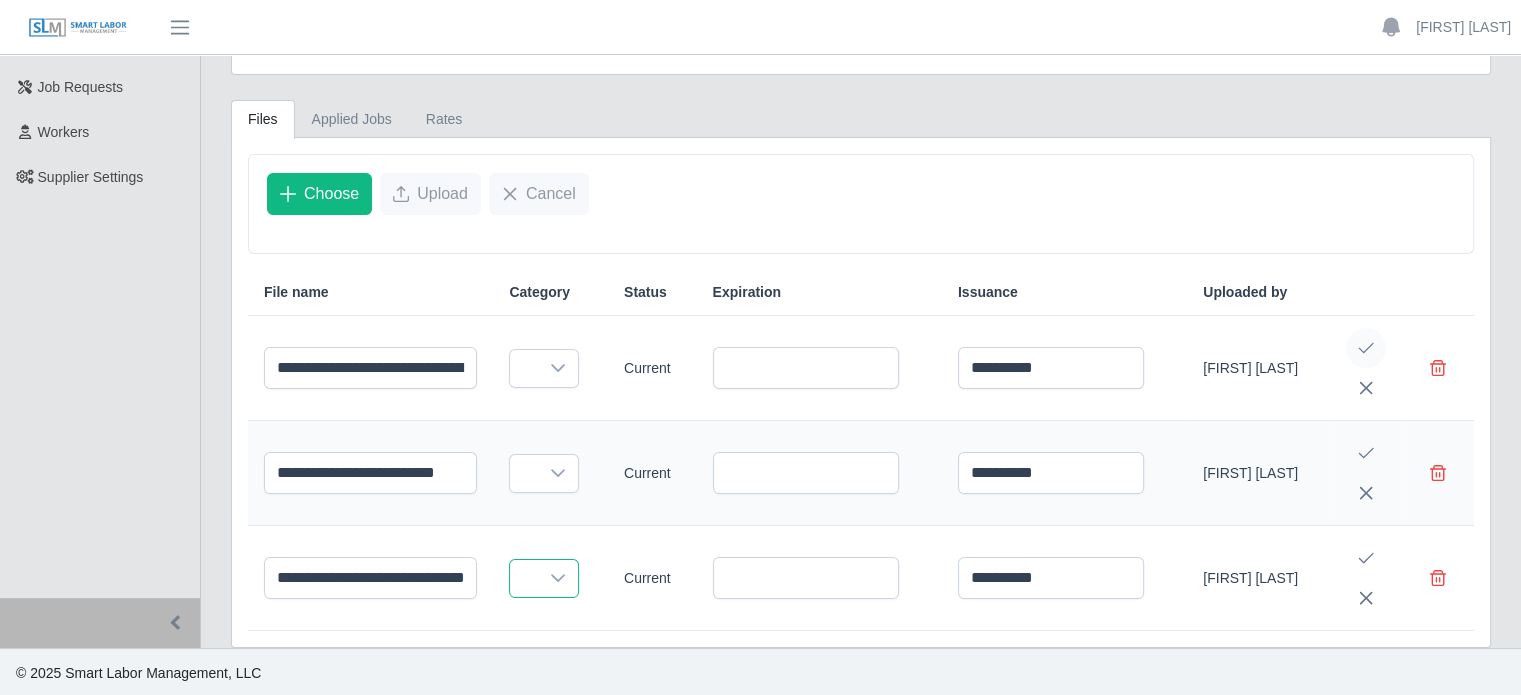 click 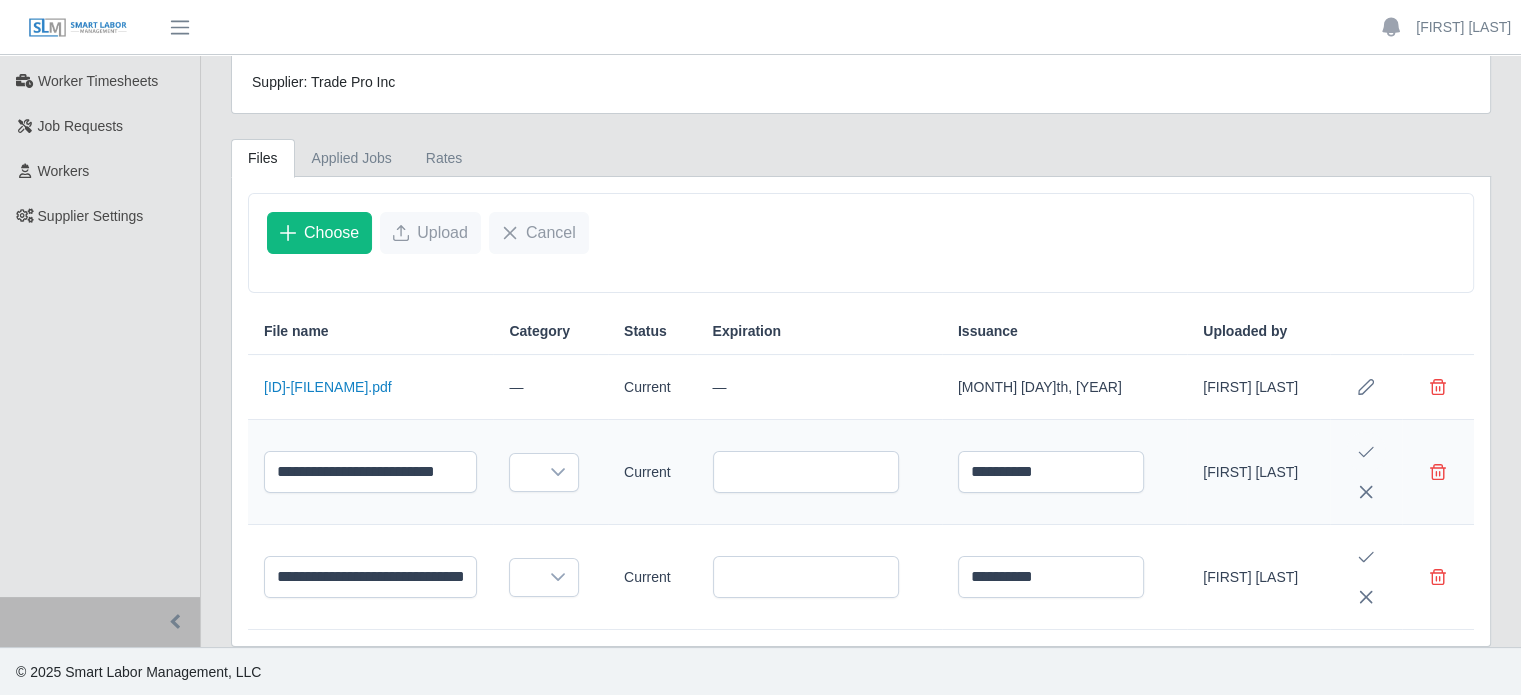 click 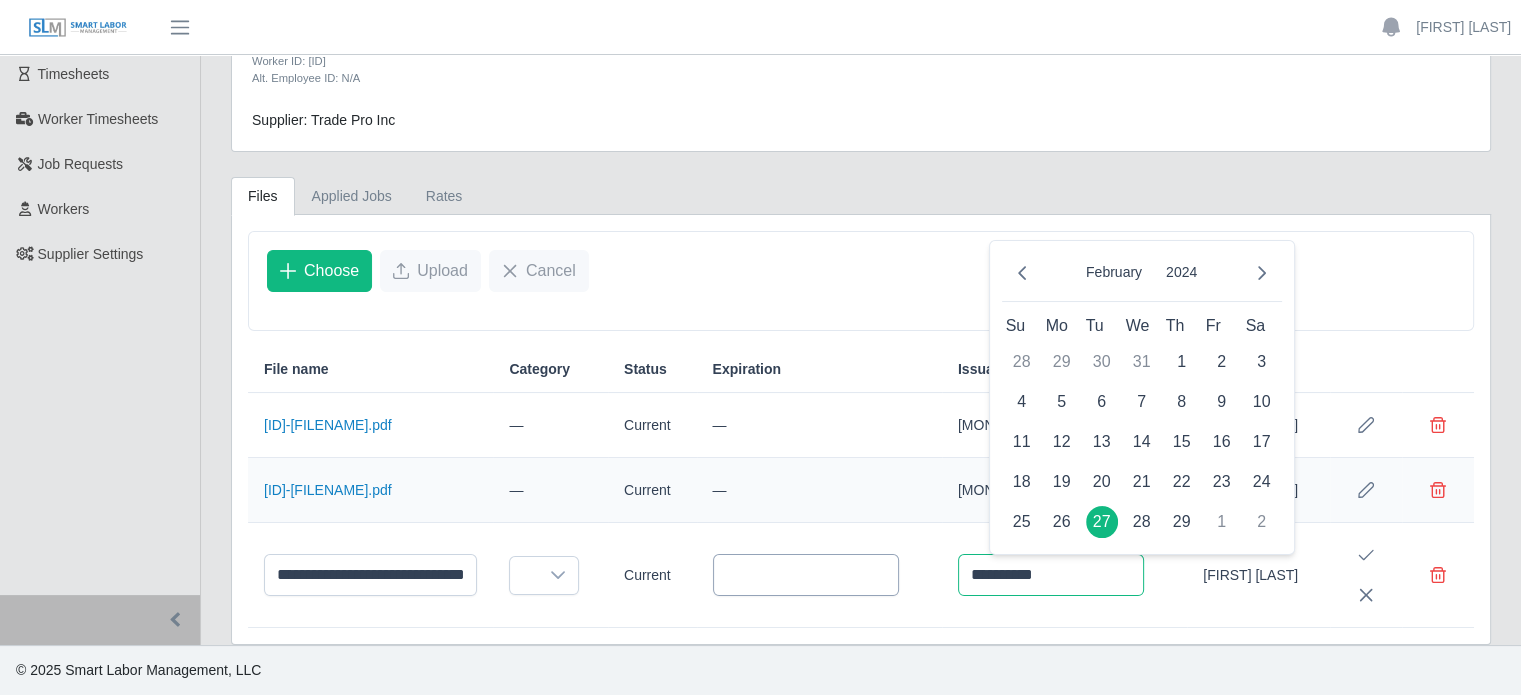 drag, startPoint x: 1092, startPoint y: 579, endPoint x: 945, endPoint y: 583, distance: 147.05441 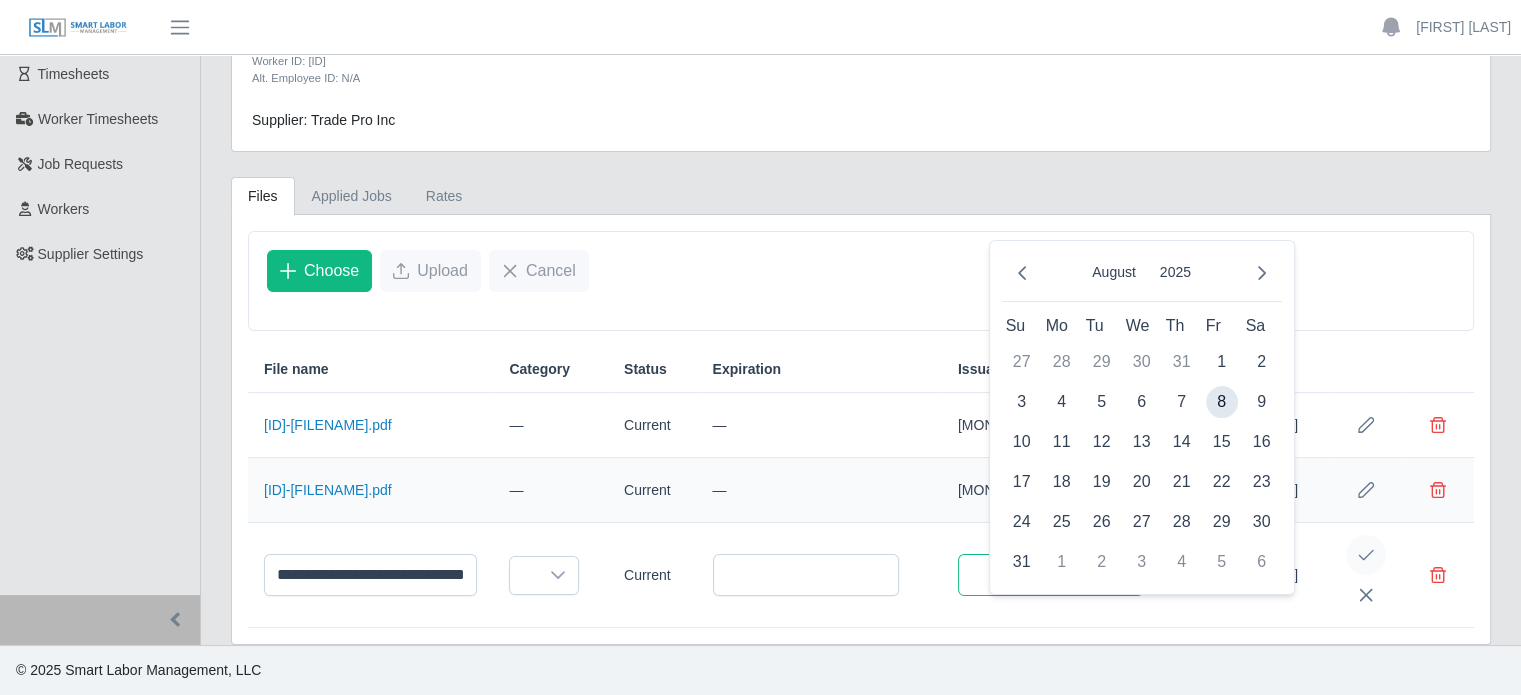 type 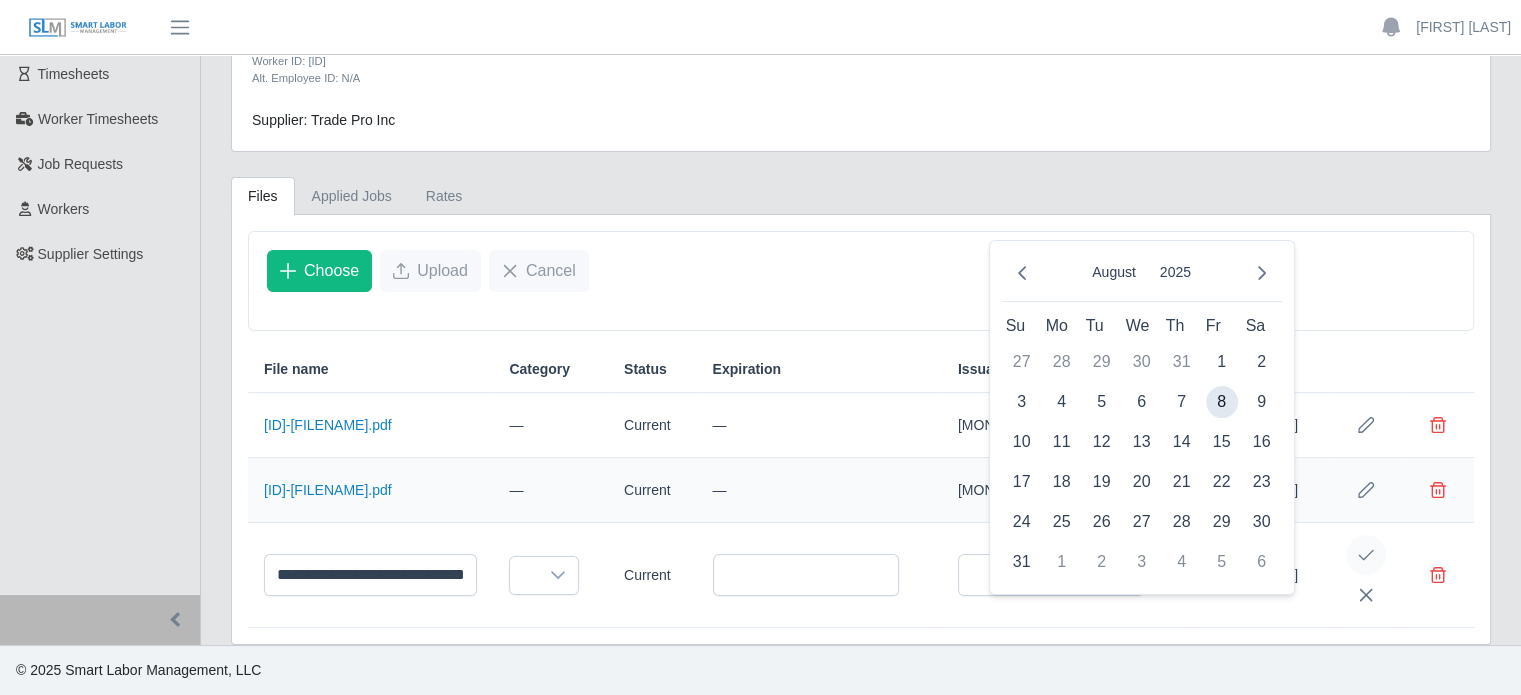 click 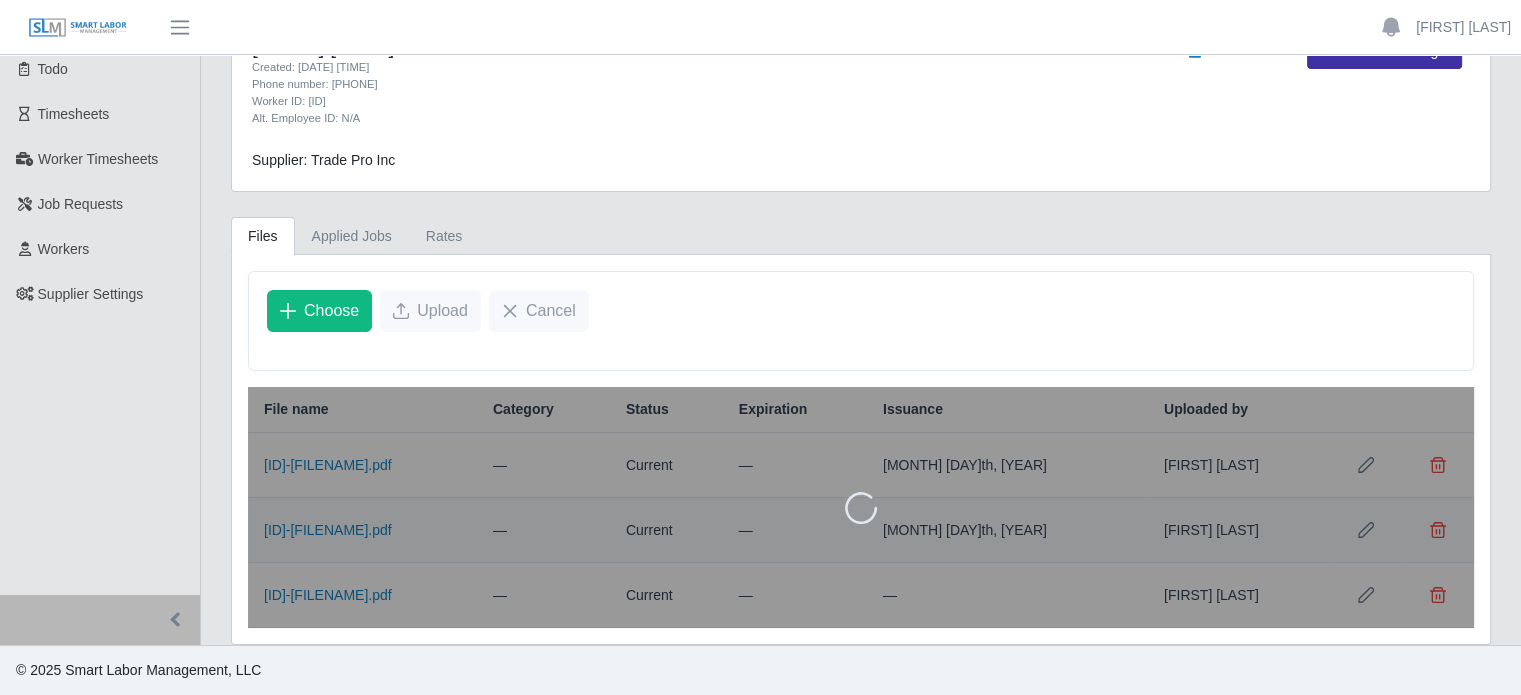 scroll, scrollTop: 71, scrollLeft: 0, axis: vertical 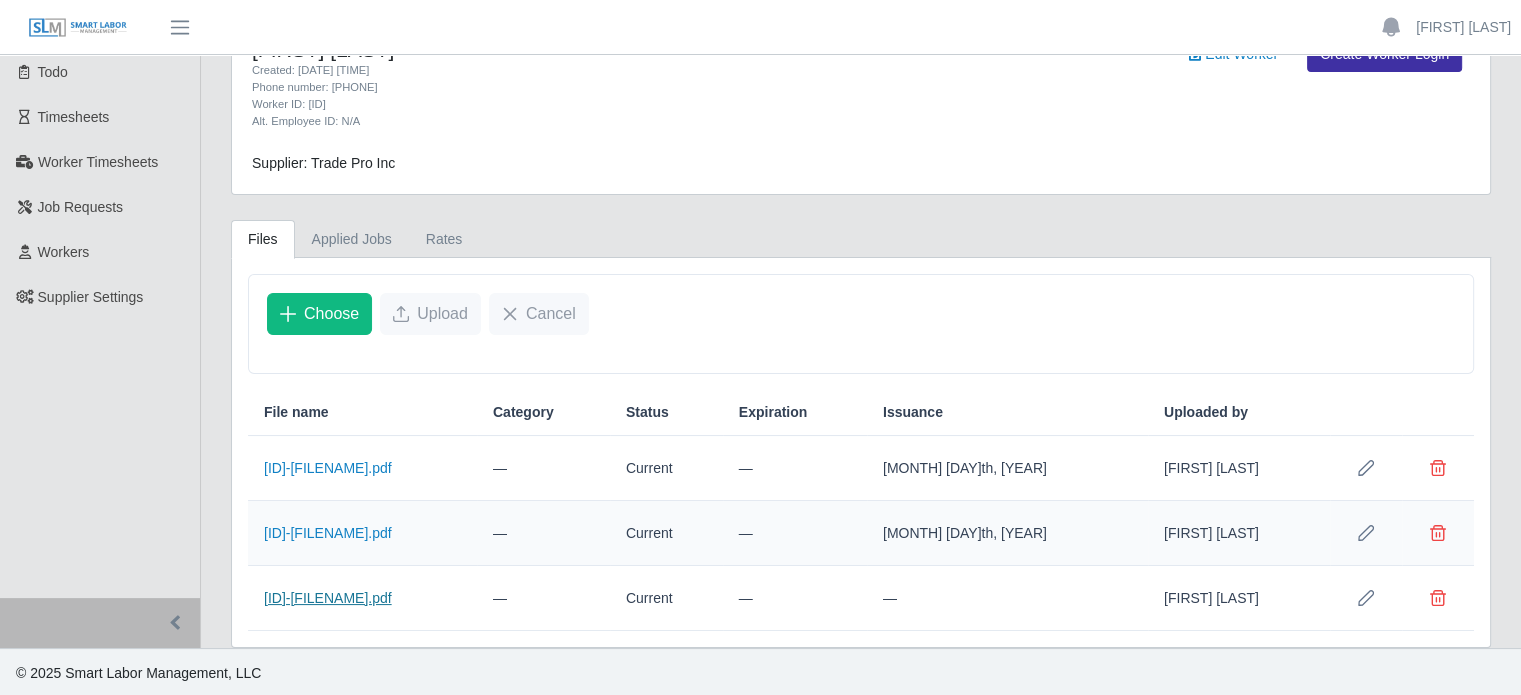click on "1754684959-Osha 10 Musgrove.pdf" 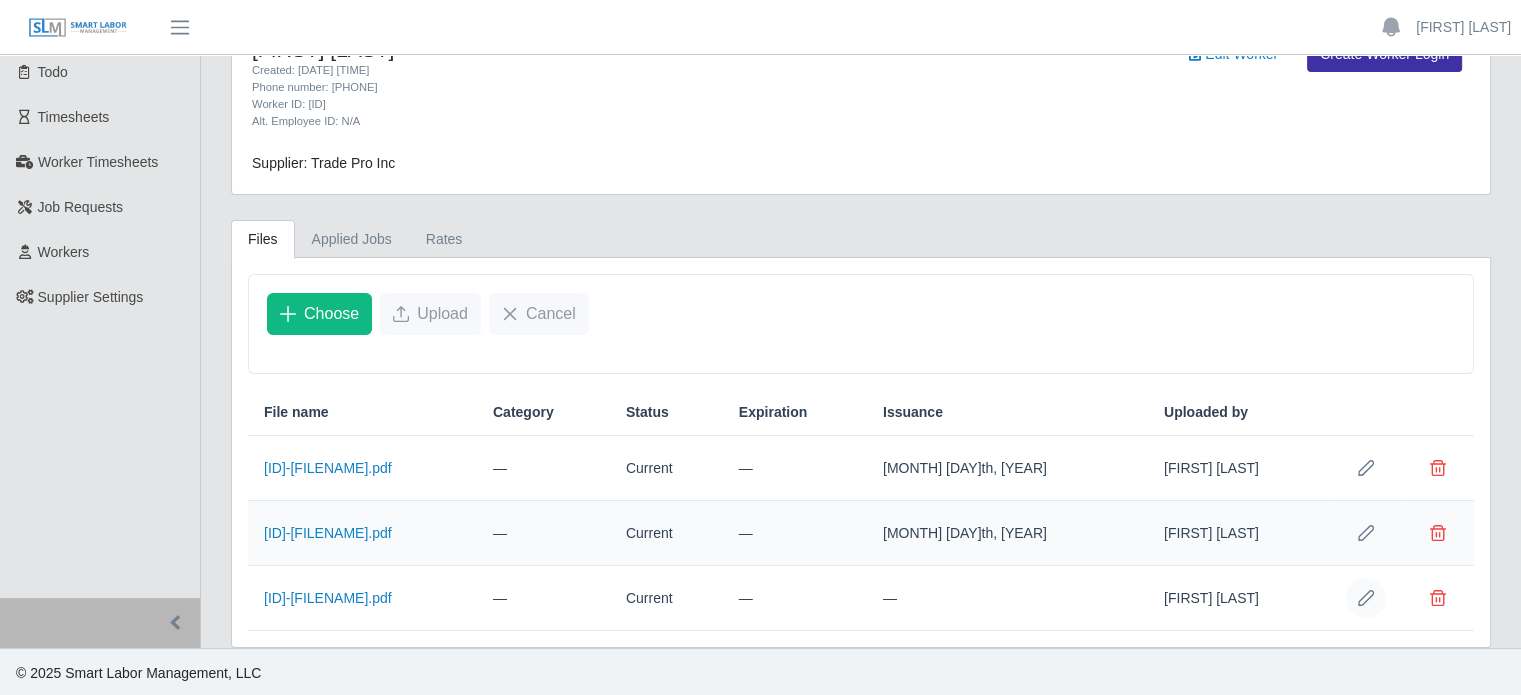 click 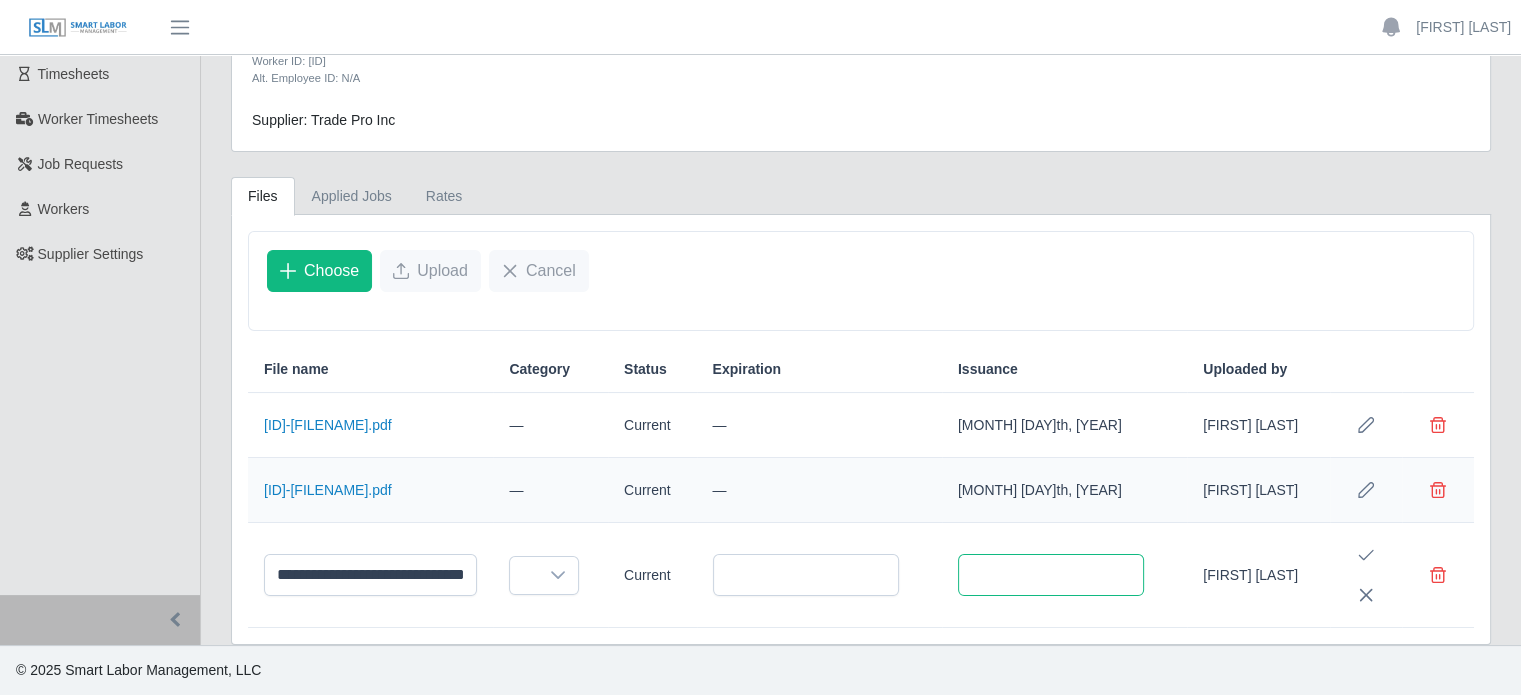 click at bounding box center (1051, 575) 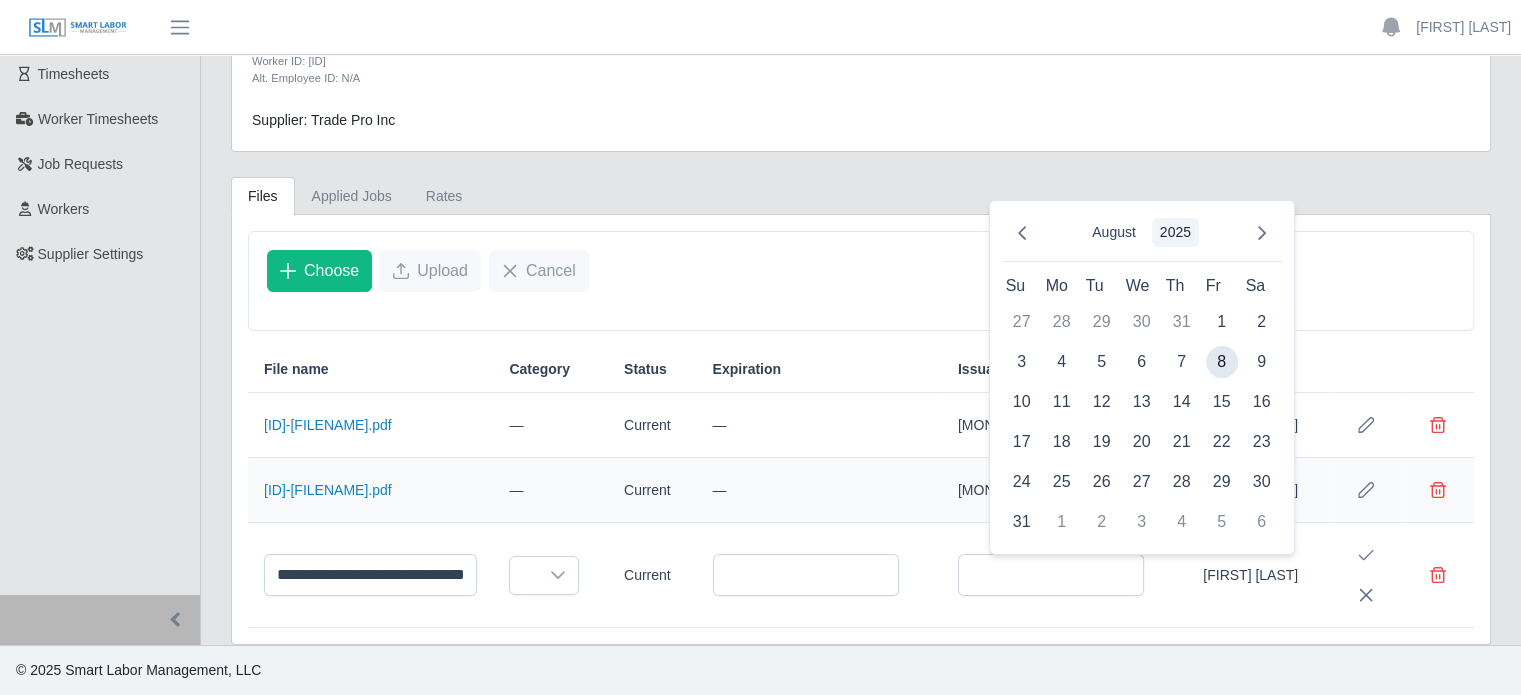 click on "2025" 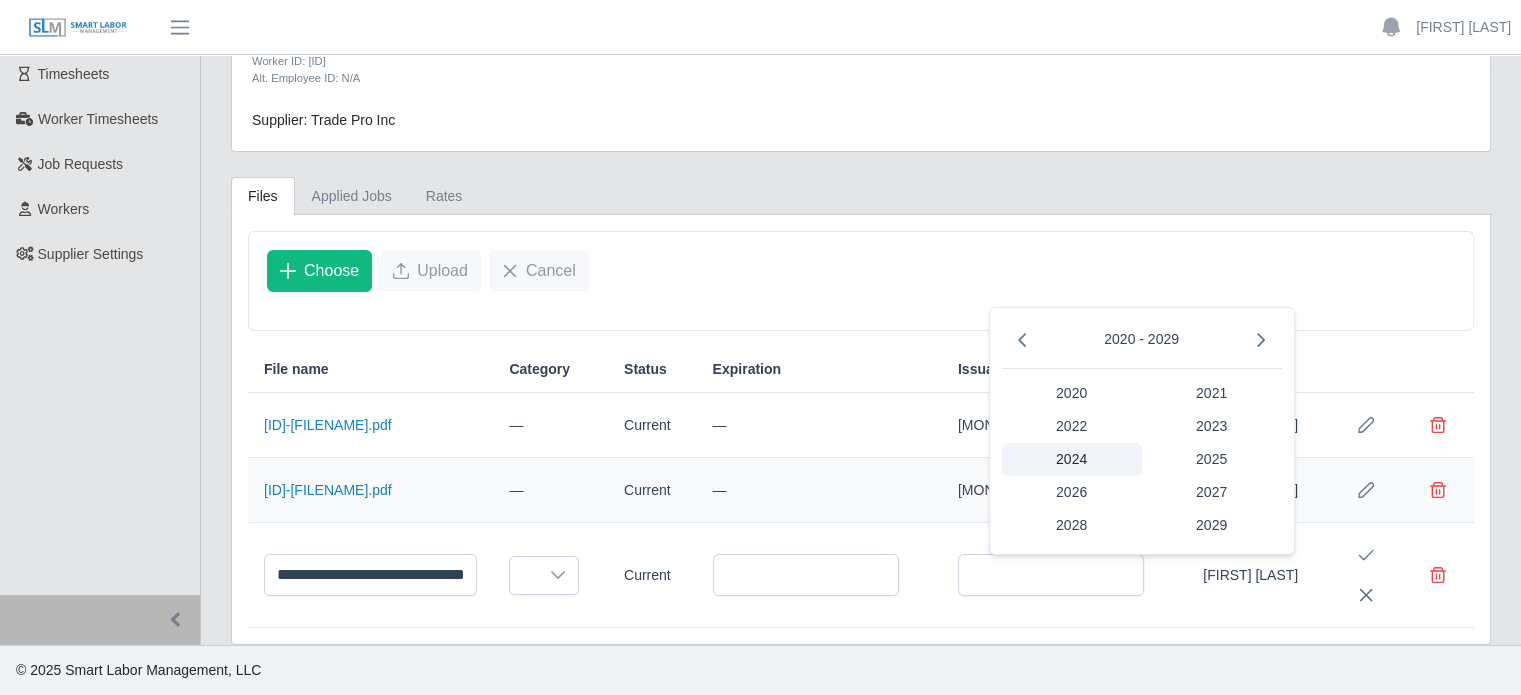 click on "2024" 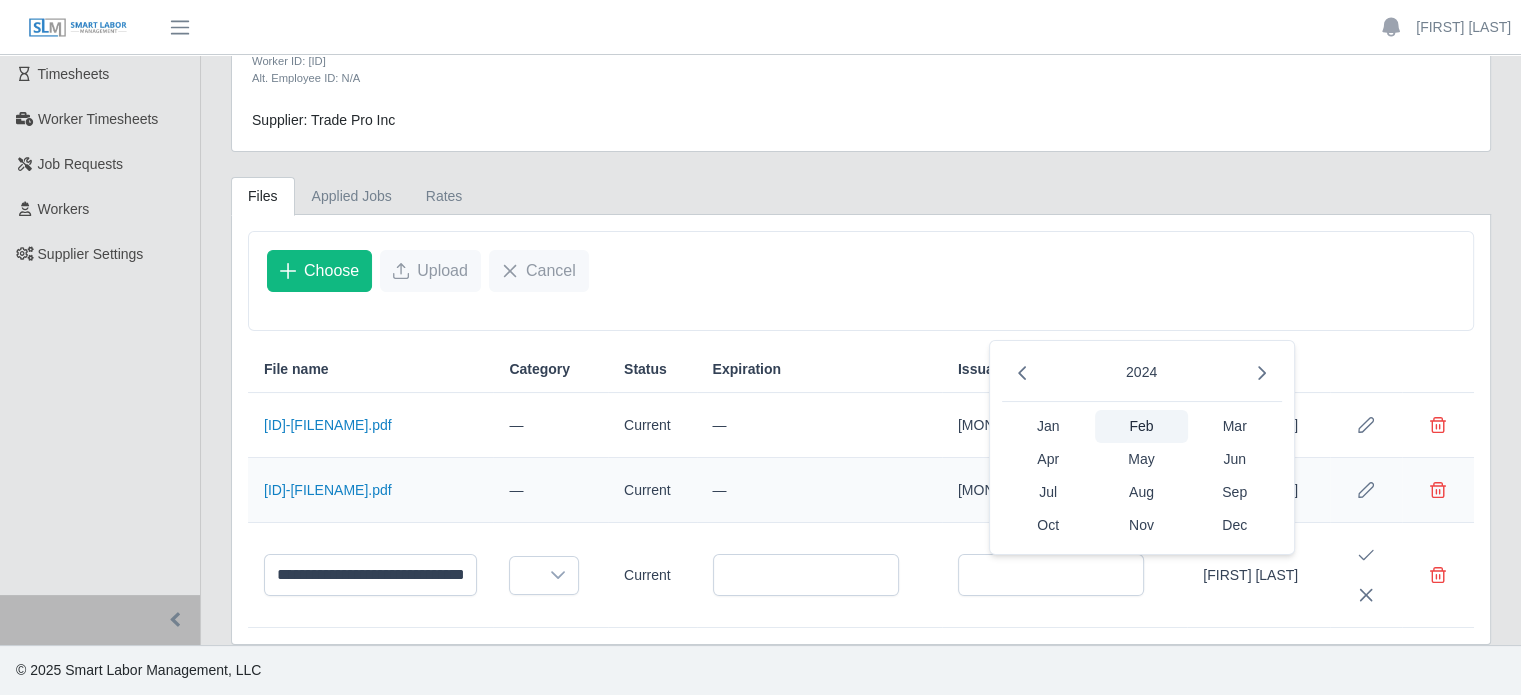 click on "Feb" 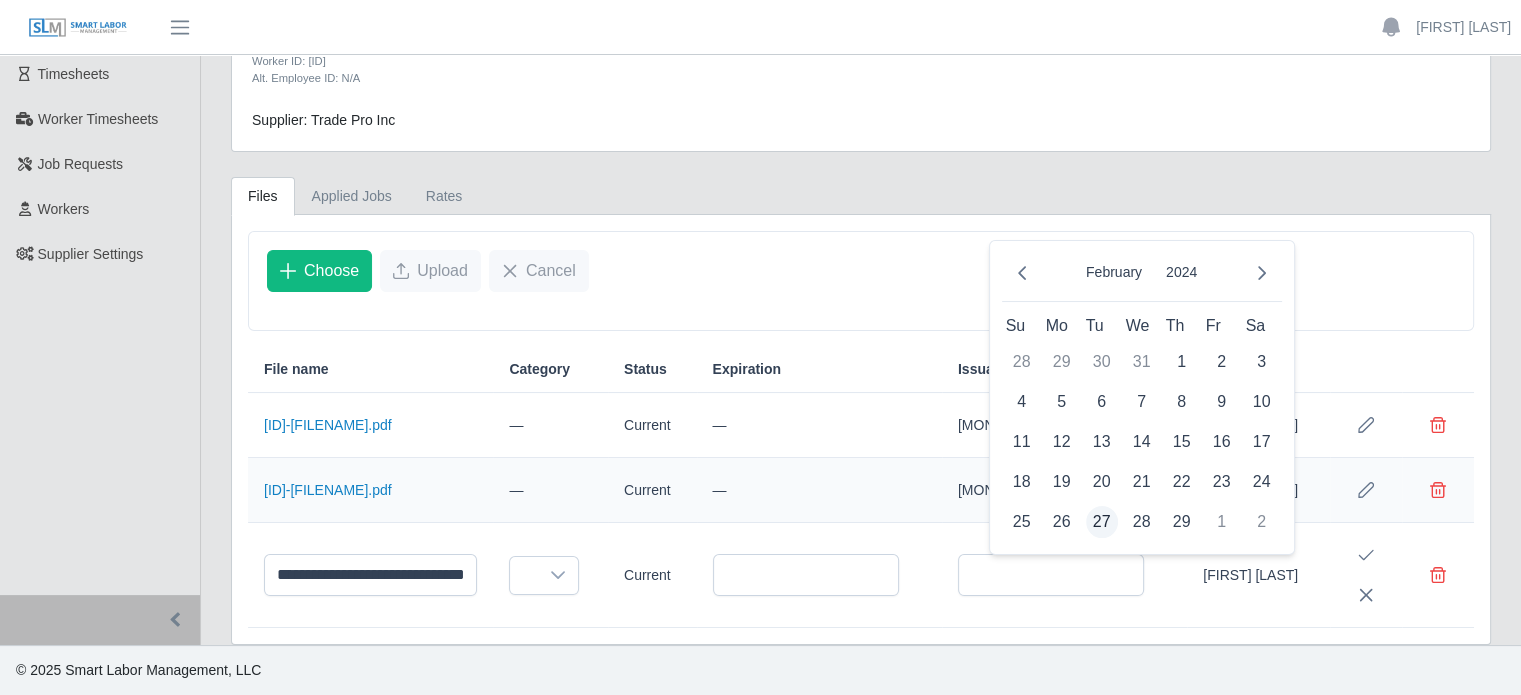 click on "27" at bounding box center [1102, 522] 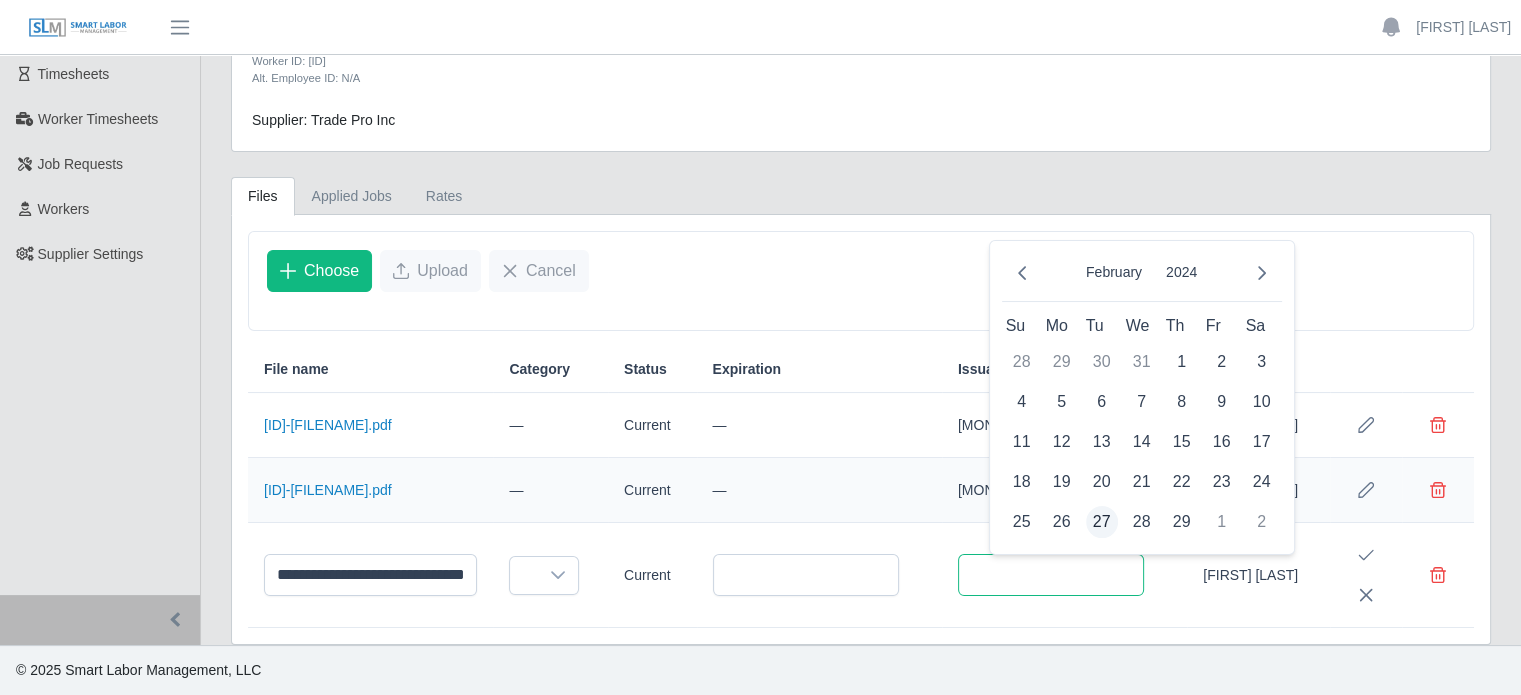 type on "**********" 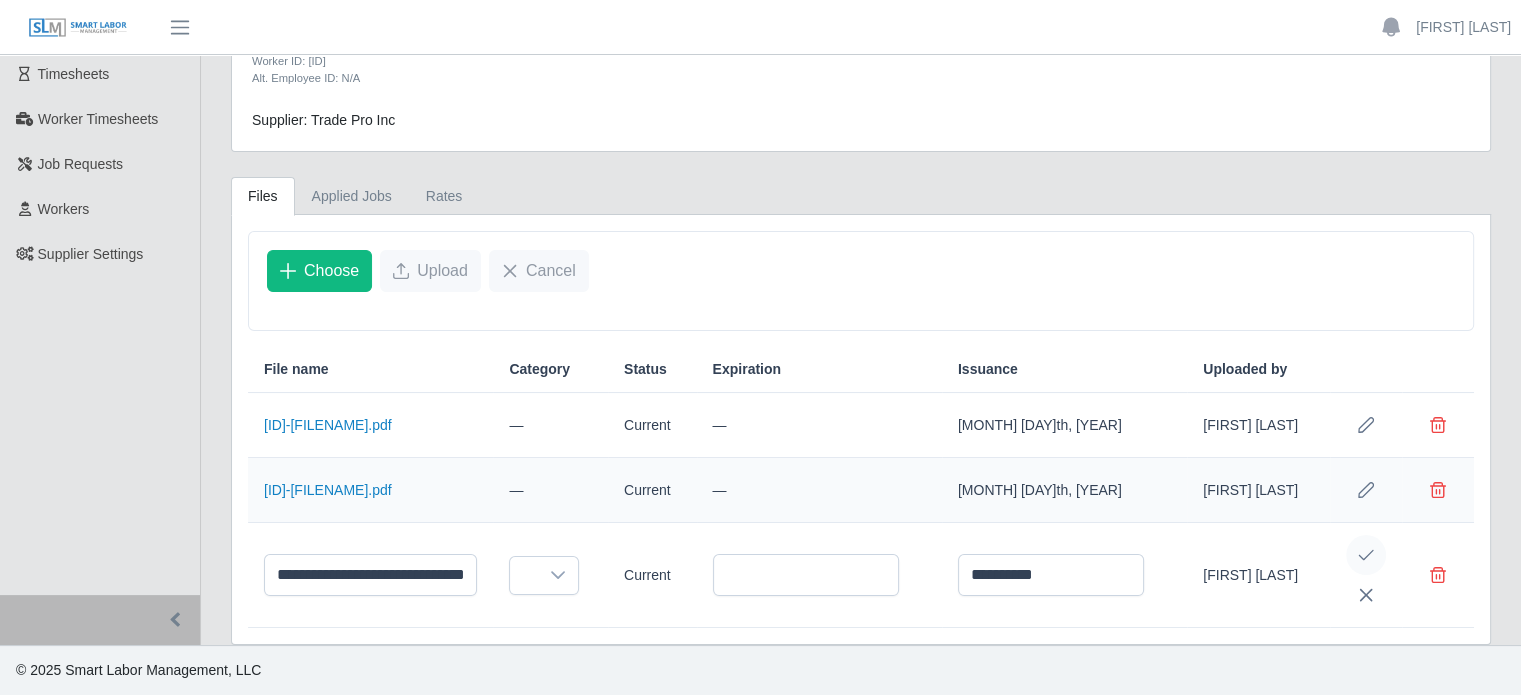 click 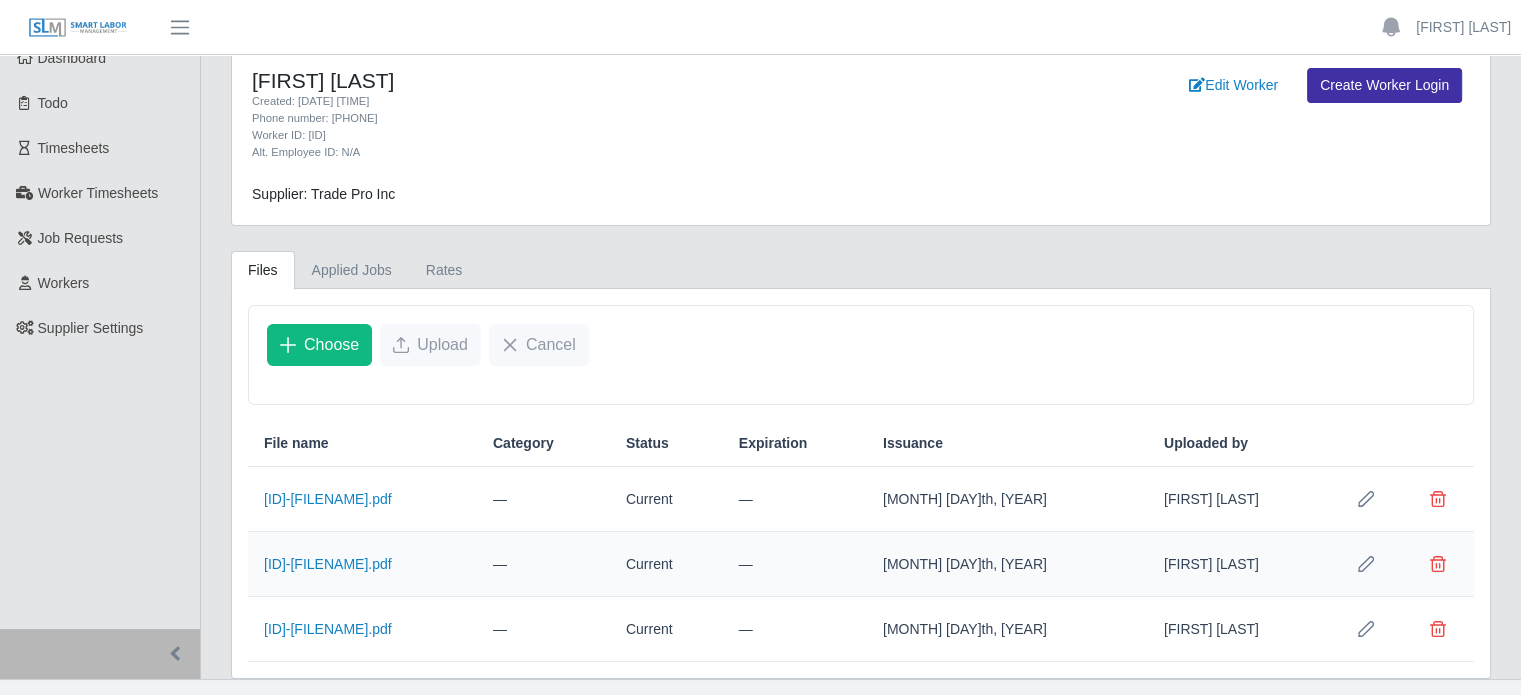 scroll, scrollTop: 0, scrollLeft: 0, axis: both 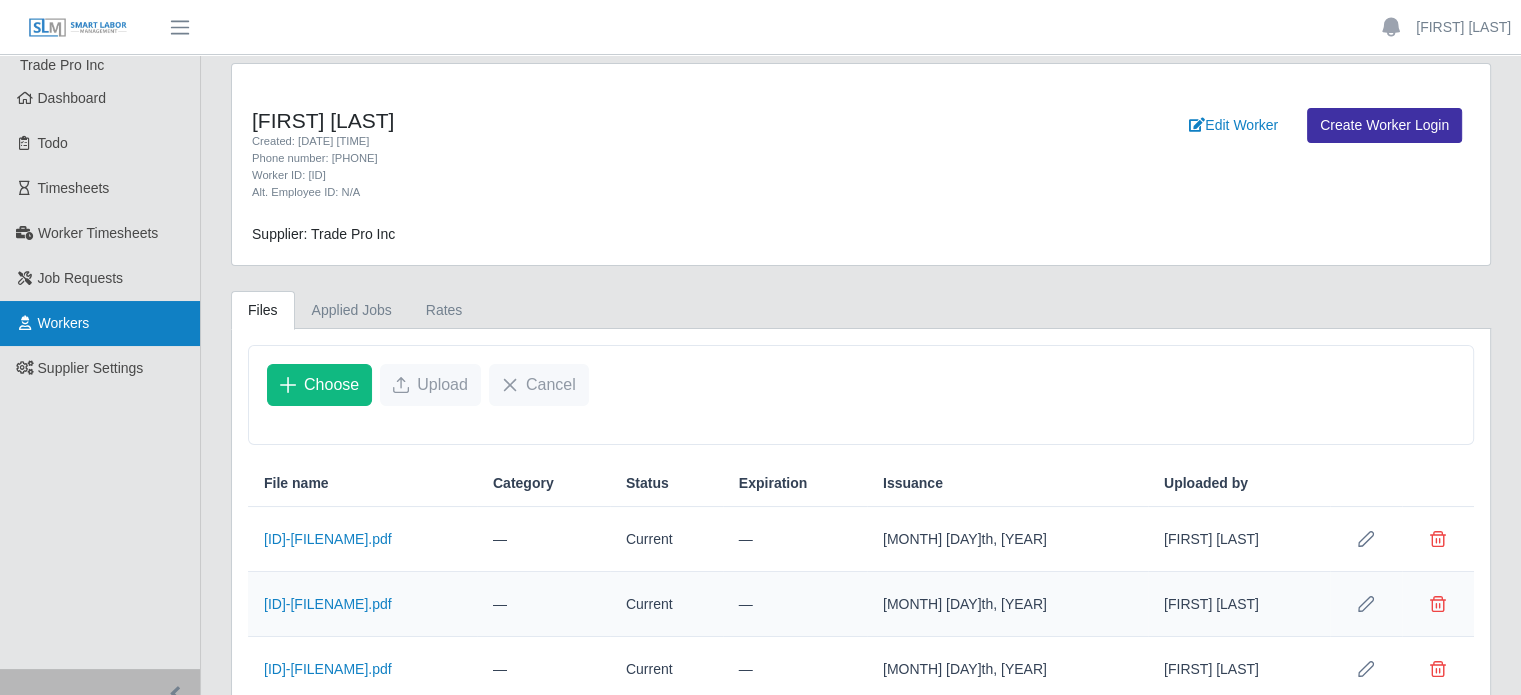 click on "Workers" at bounding box center [100, 323] 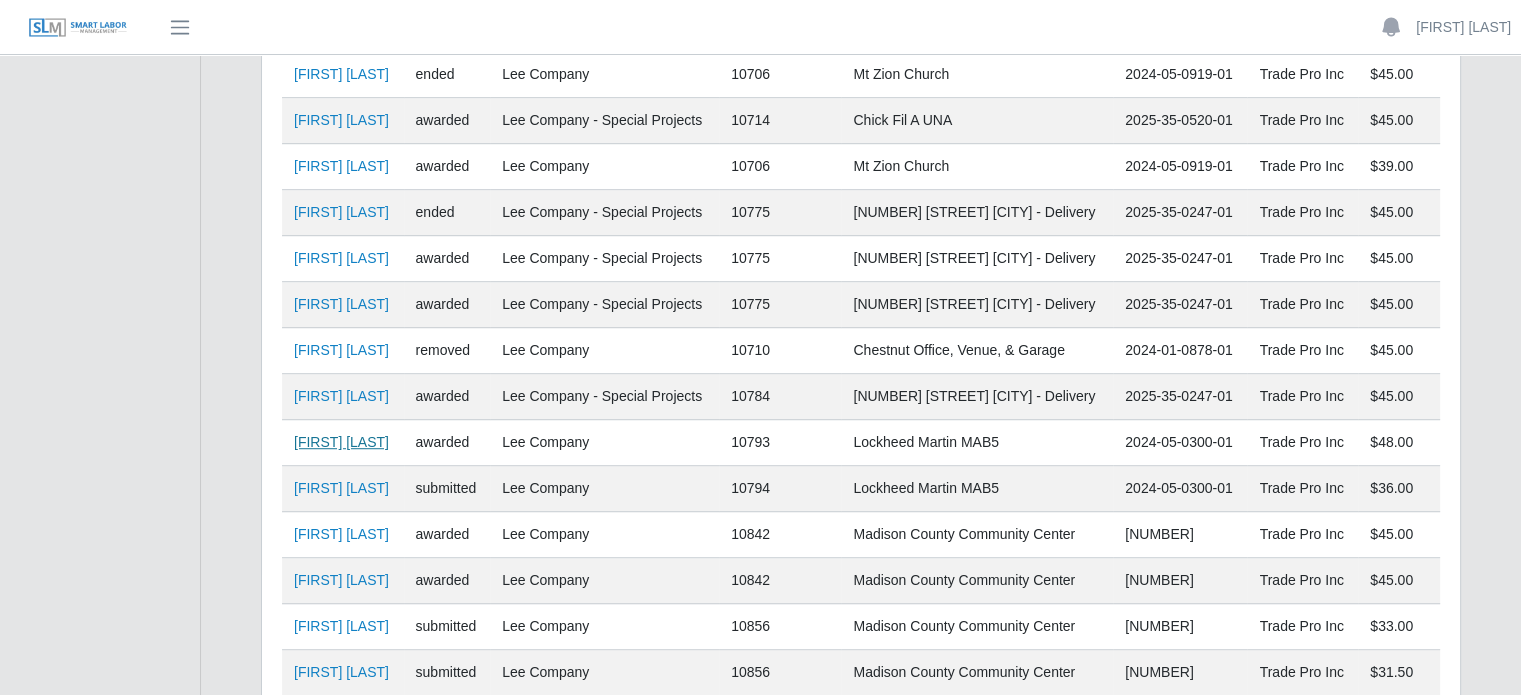 scroll, scrollTop: 1307, scrollLeft: 0, axis: vertical 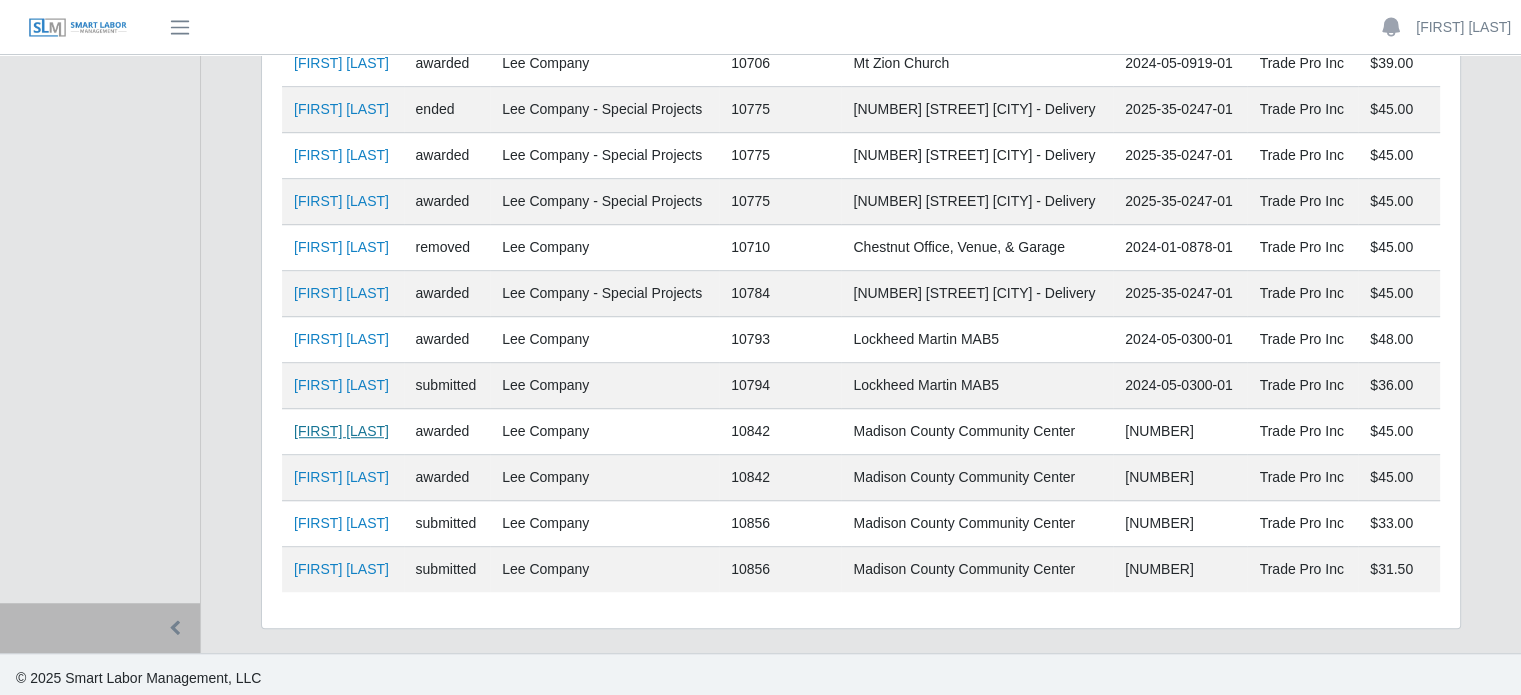 click on "Ron Bargery" at bounding box center [341, 431] 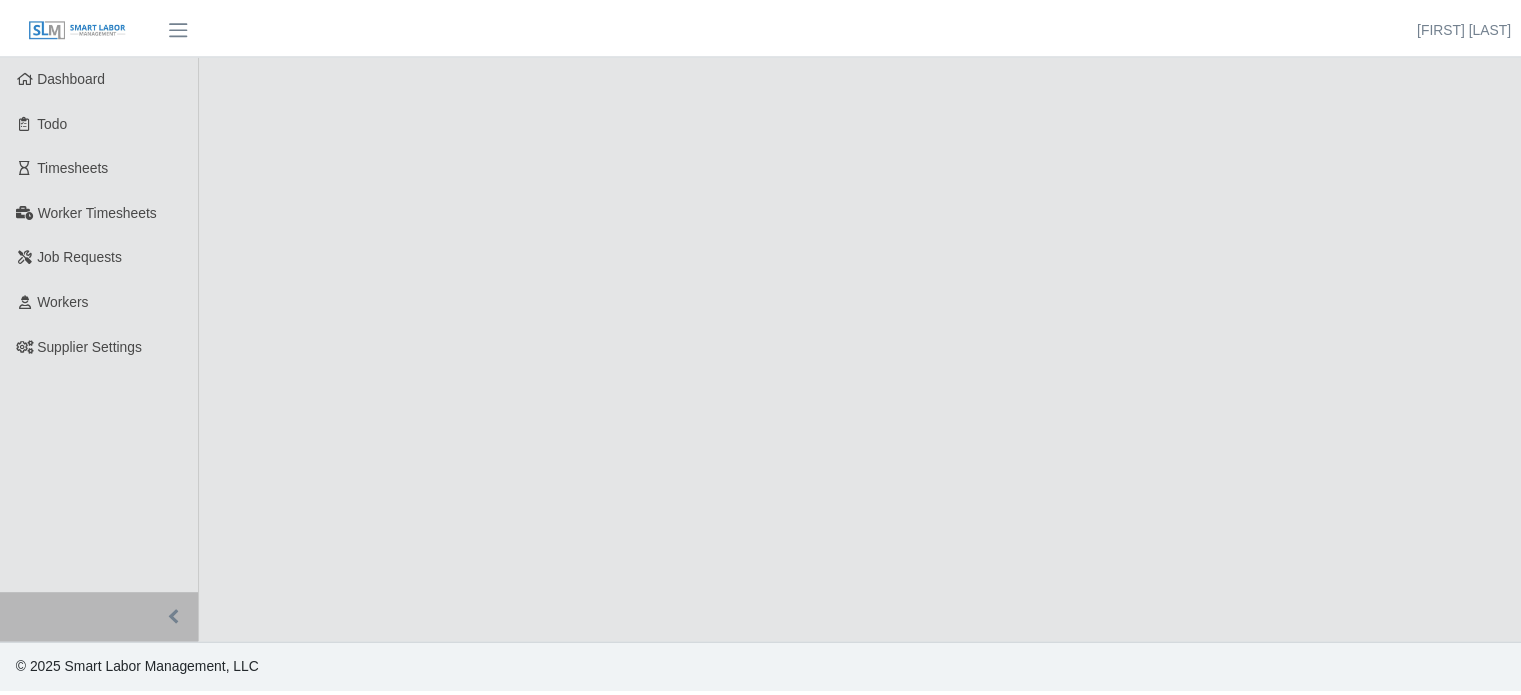 scroll, scrollTop: 0, scrollLeft: 0, axis: both 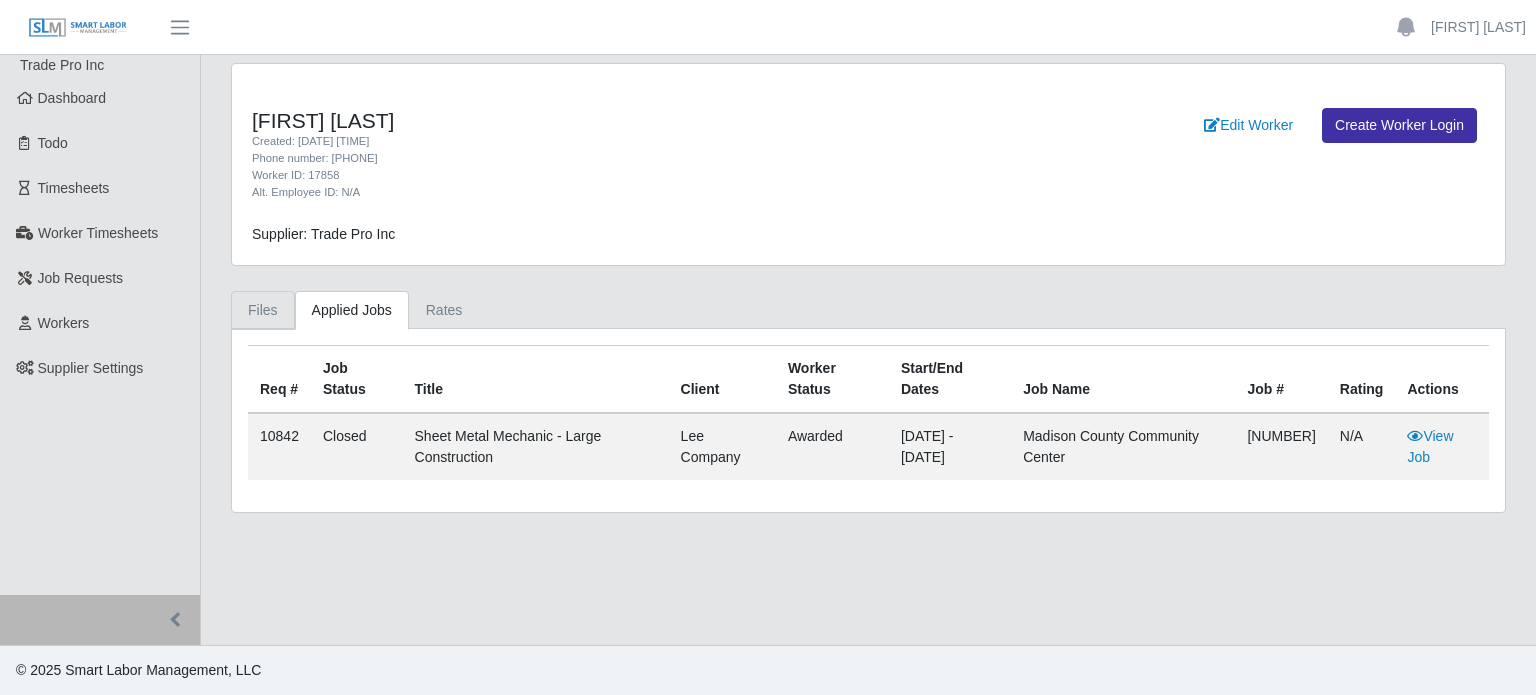 click on "Files" at bounding box center [263, 310] 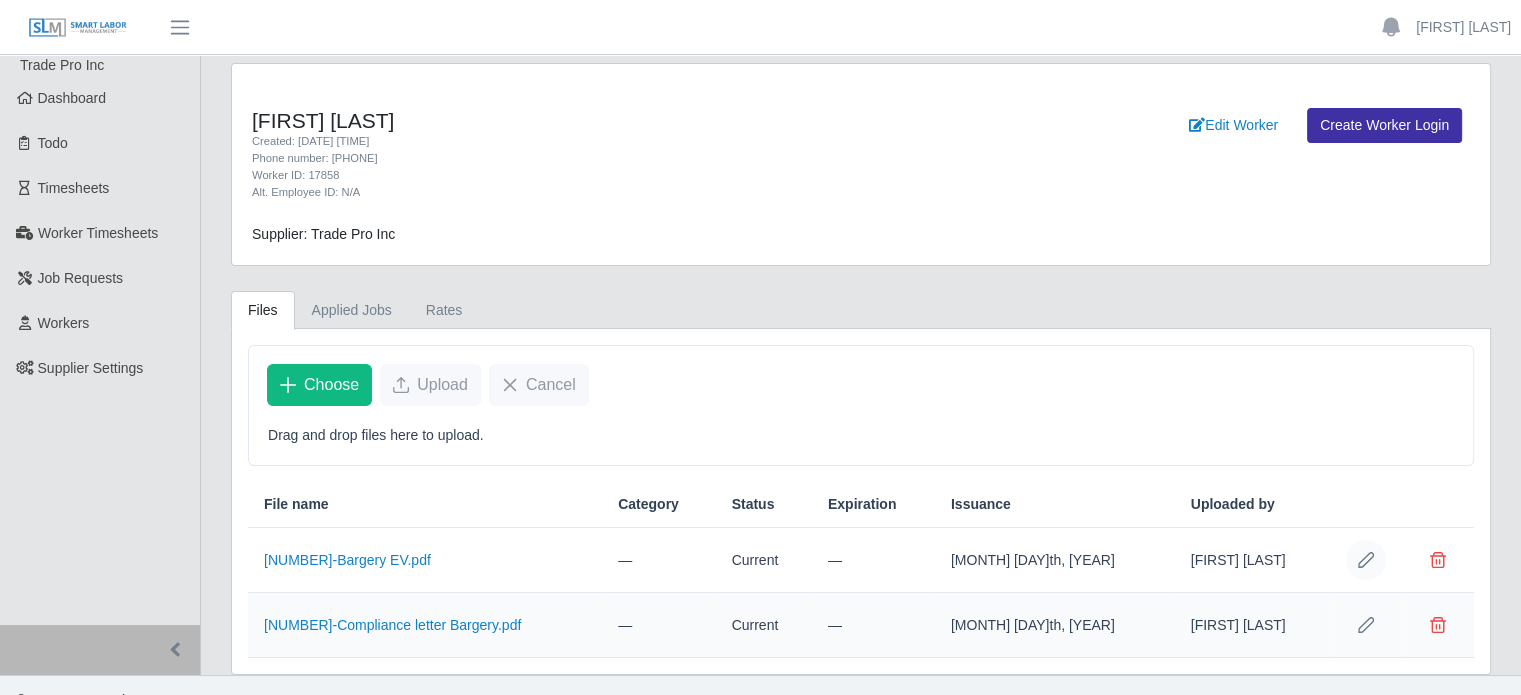 click 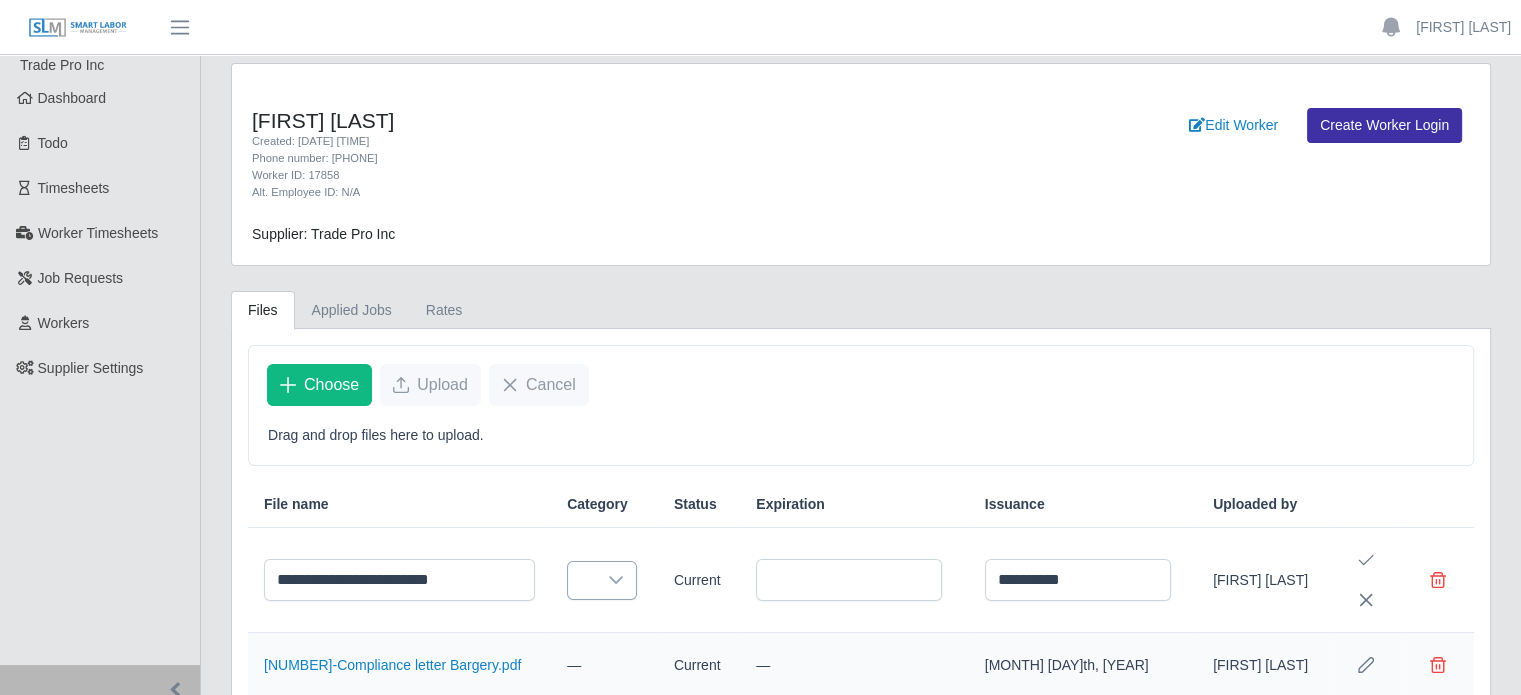 click 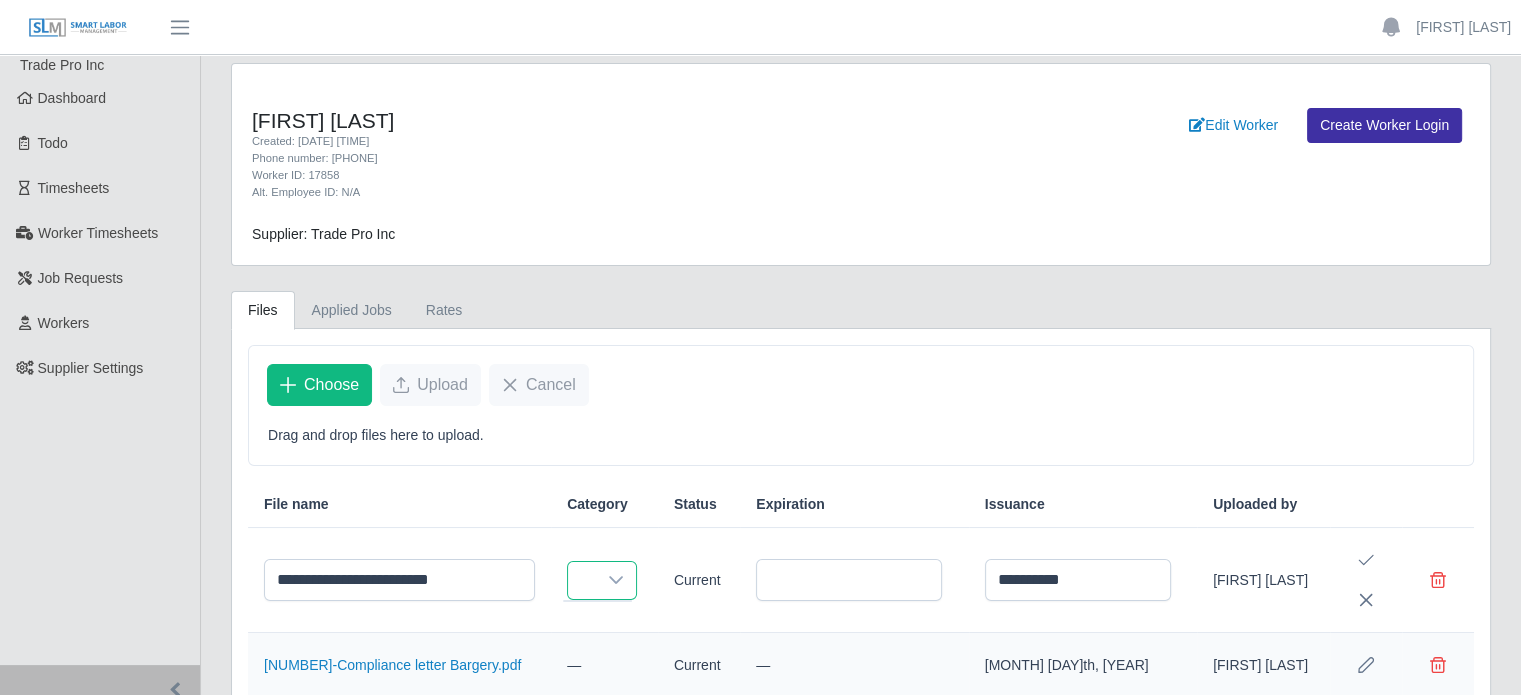 click 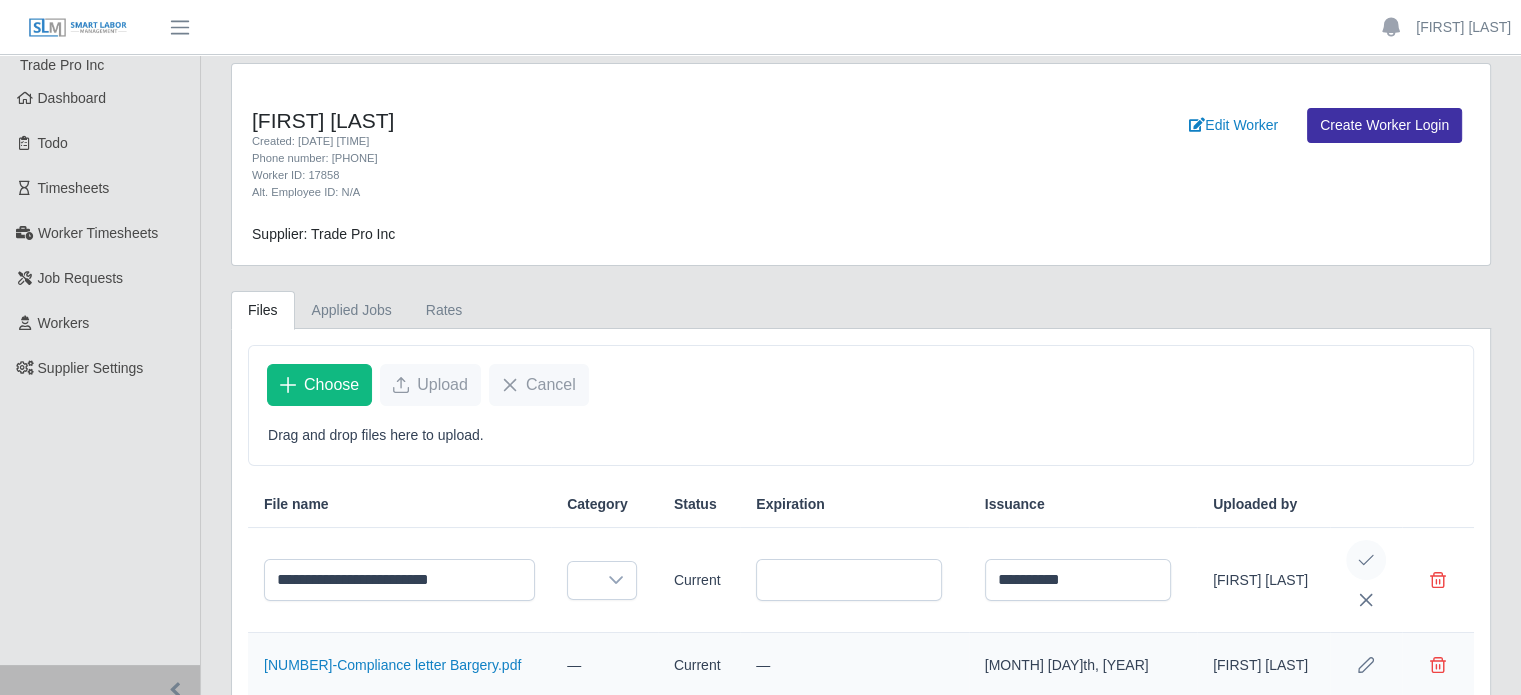 click 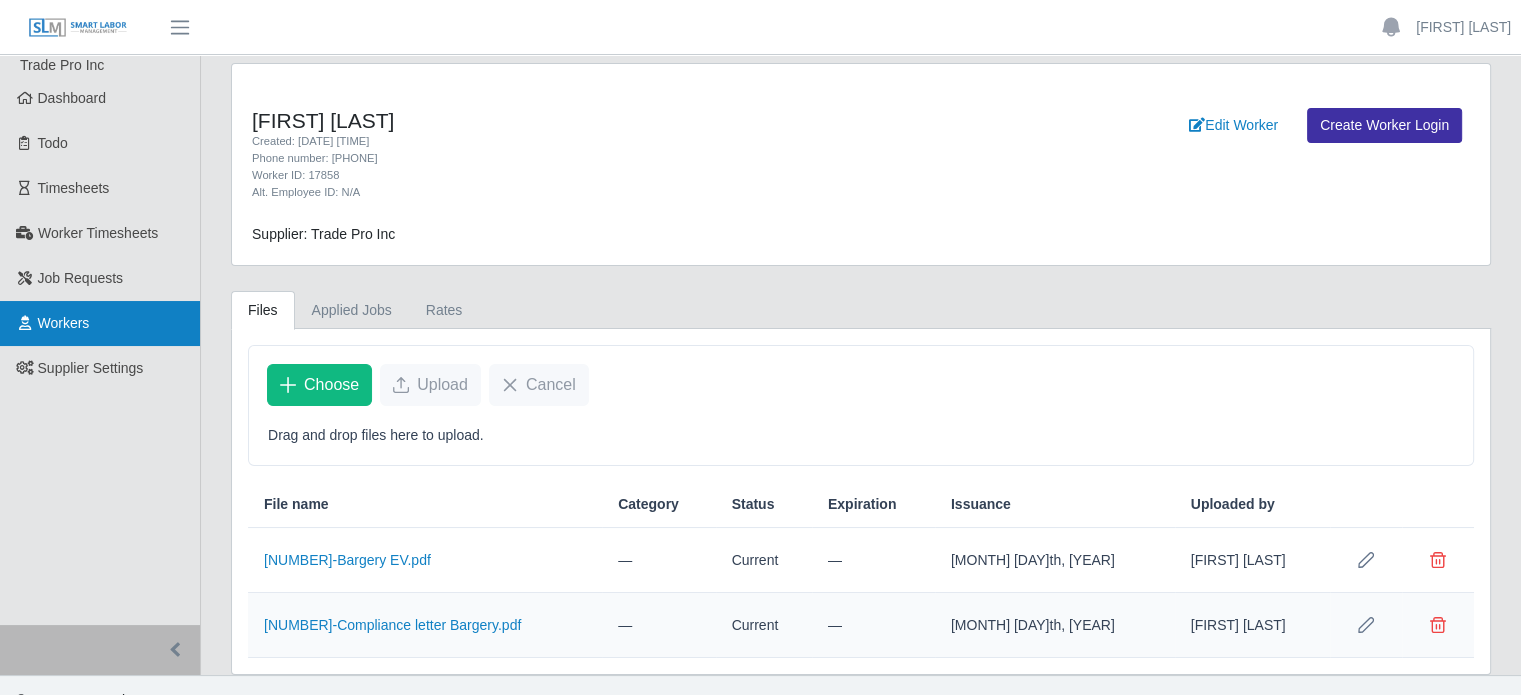 click on "Workers" at bounding box center [64, 323] 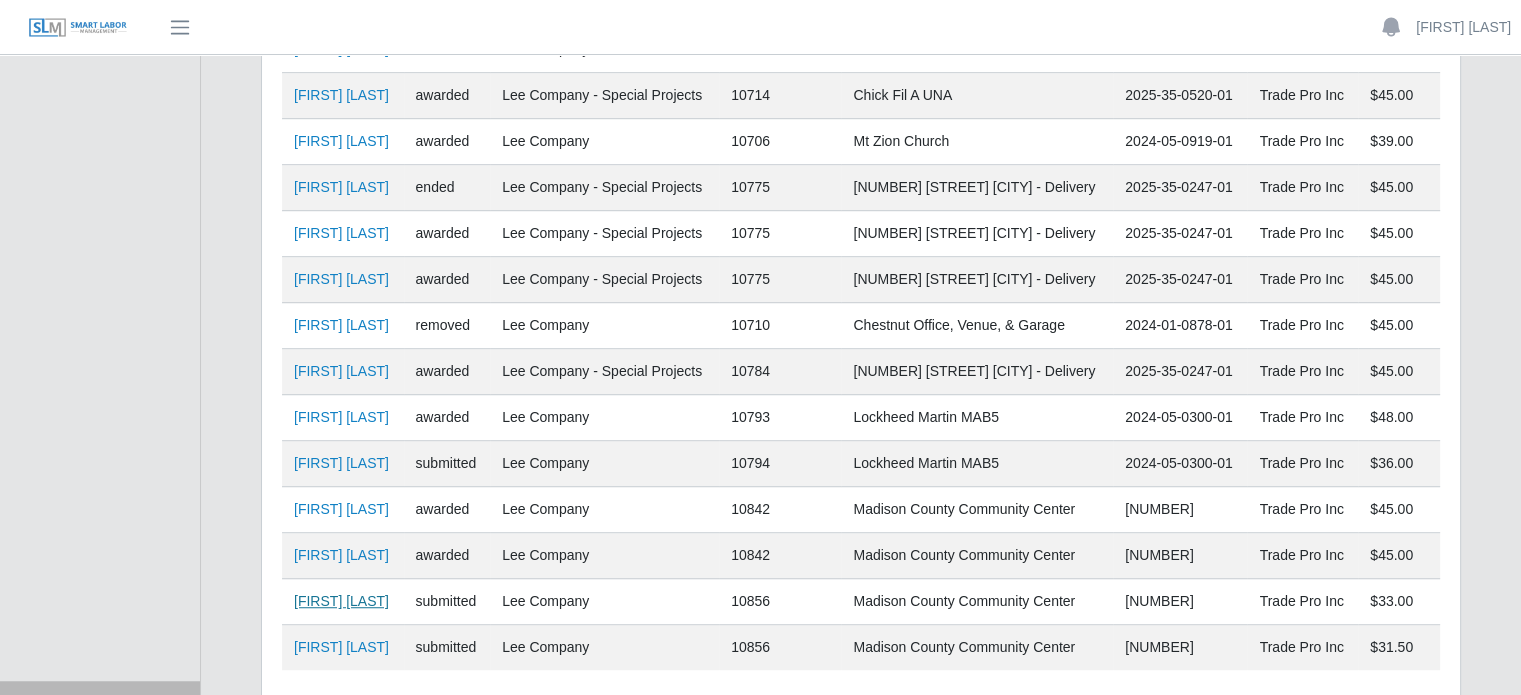 scroll, scrollTop: 1307, scrollLeft: 0, axis: vertical 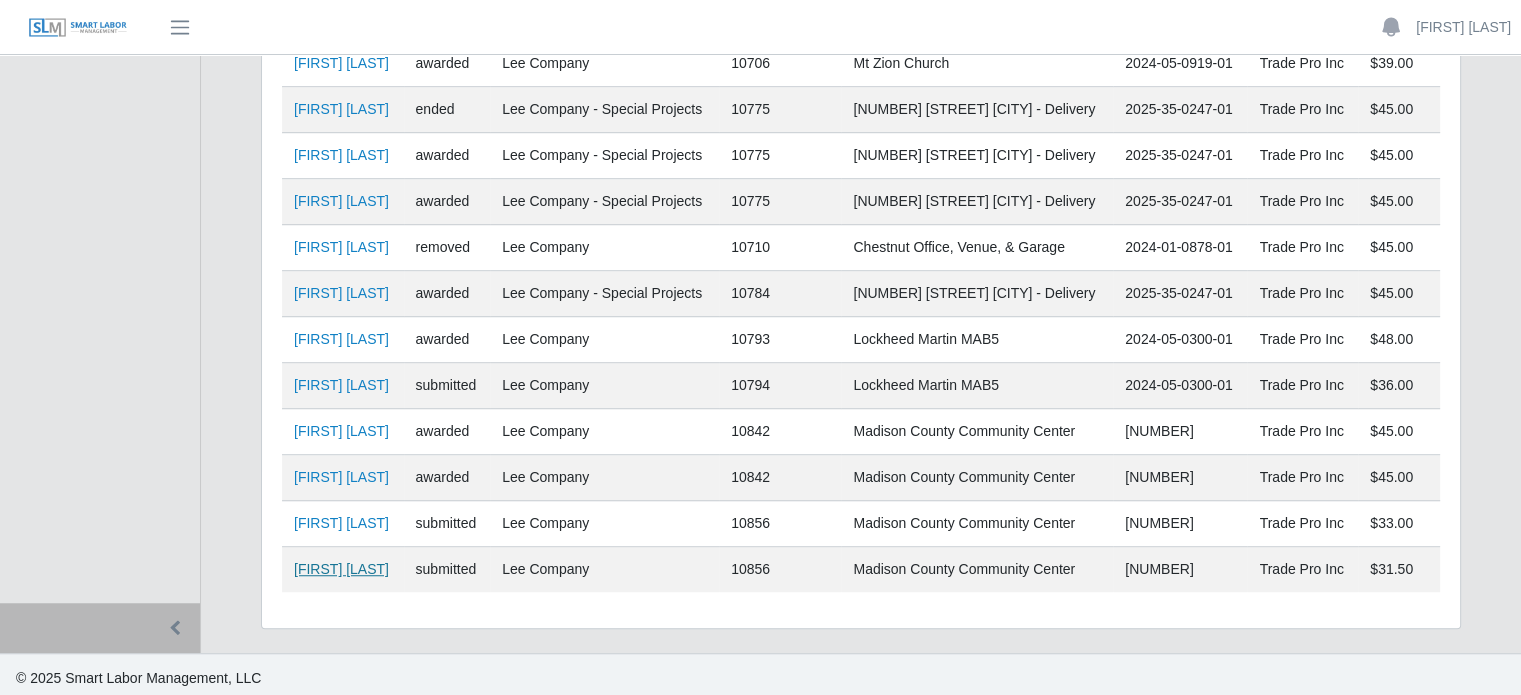 click on "[FIRST] [LAST]" at bounding box center (341, 569) 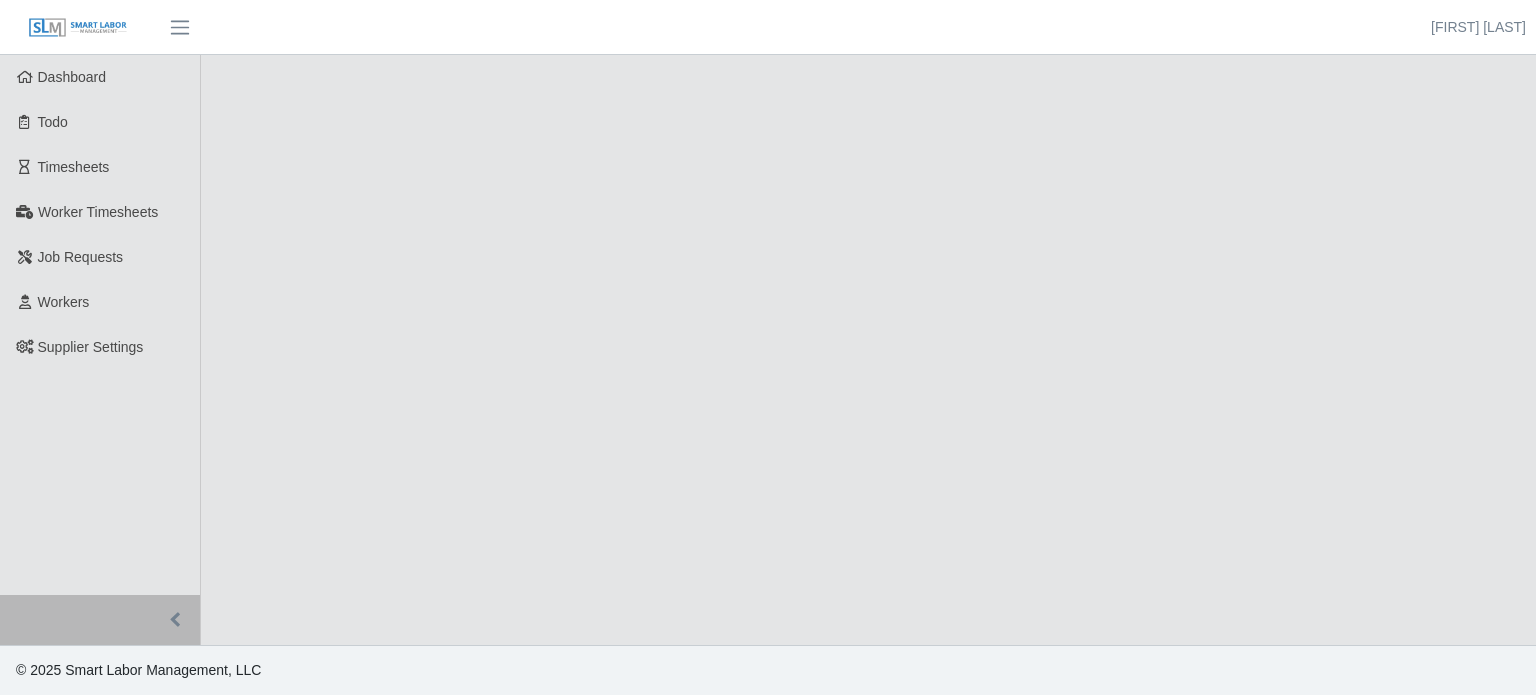 scroll, scrollTop: 0, scrollLeft: 0, axis: both 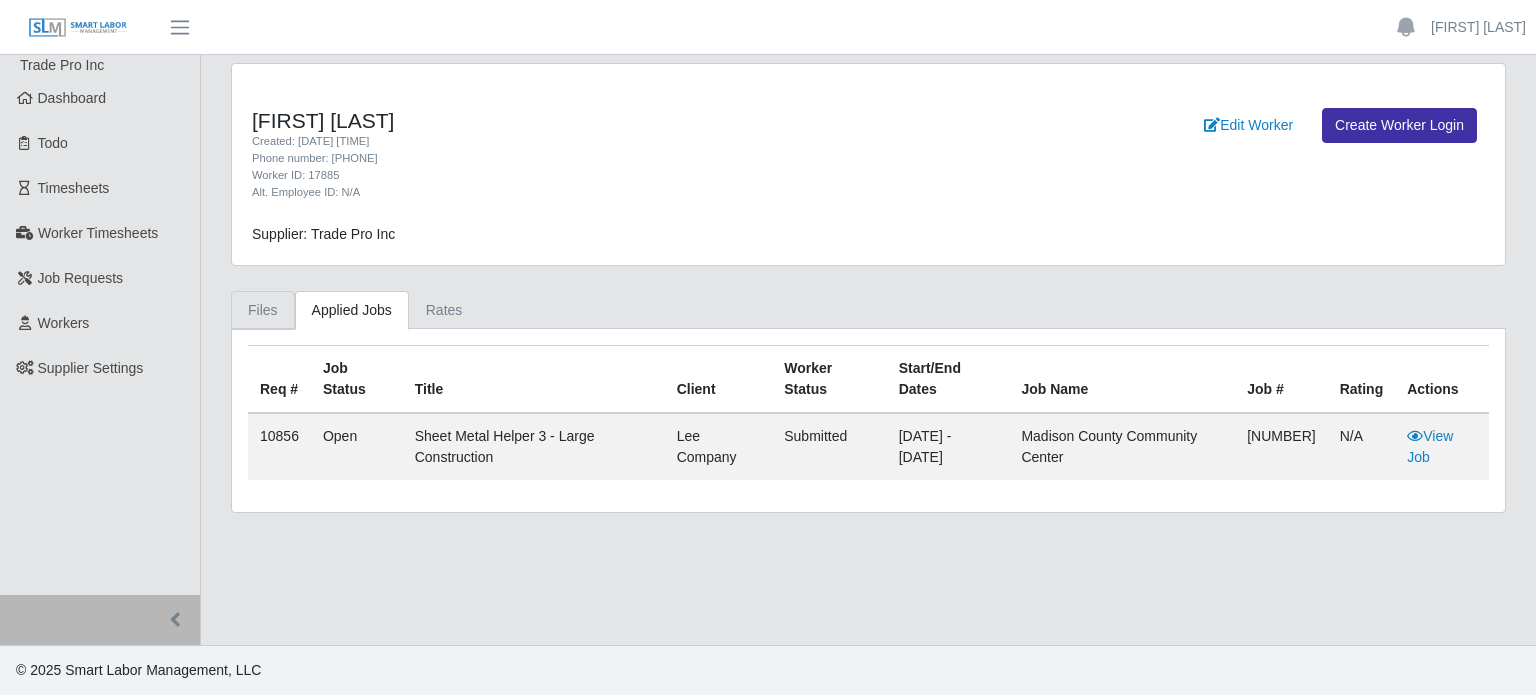 click on "Files" at bounding box center [263, 310] 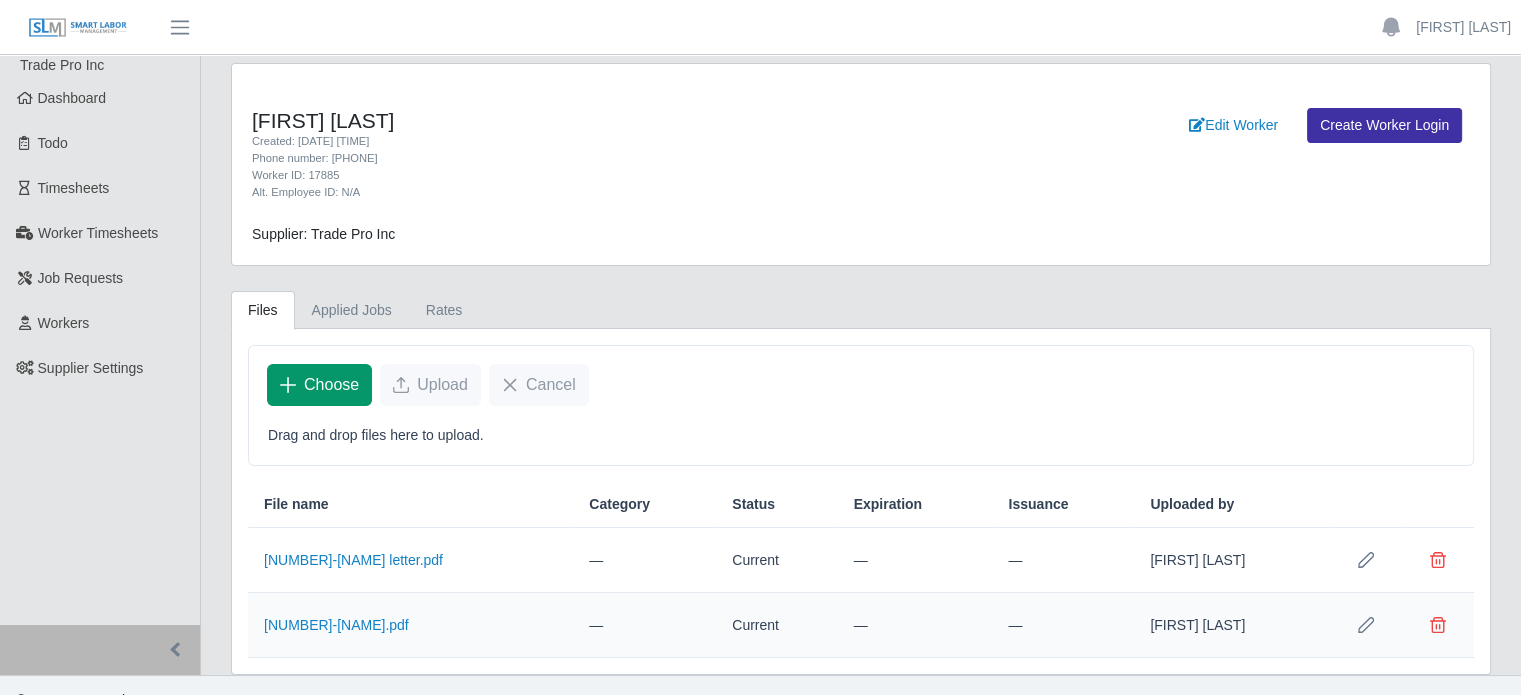 click on "Choose" 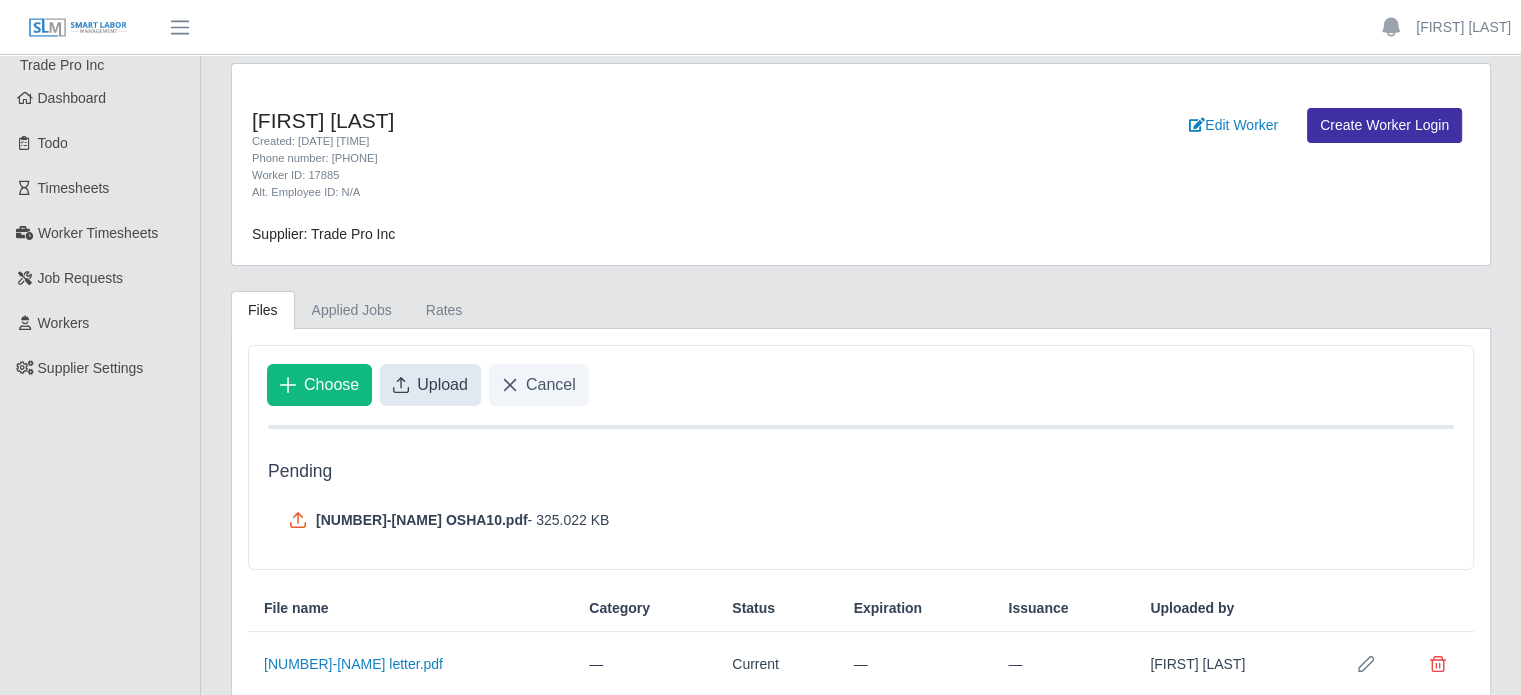 click on "Upload" 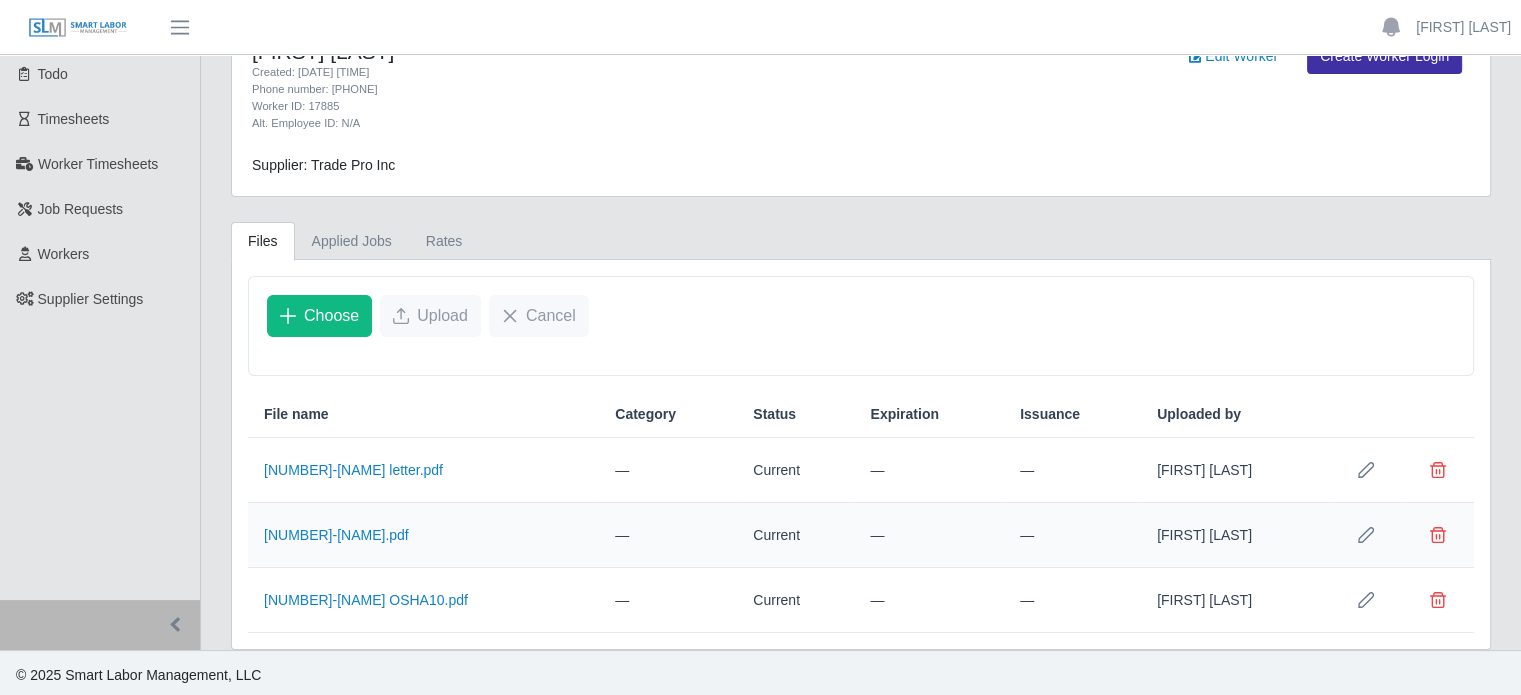 scroll, scrollTop: 71, scrollLeft: 0, axis: vertical 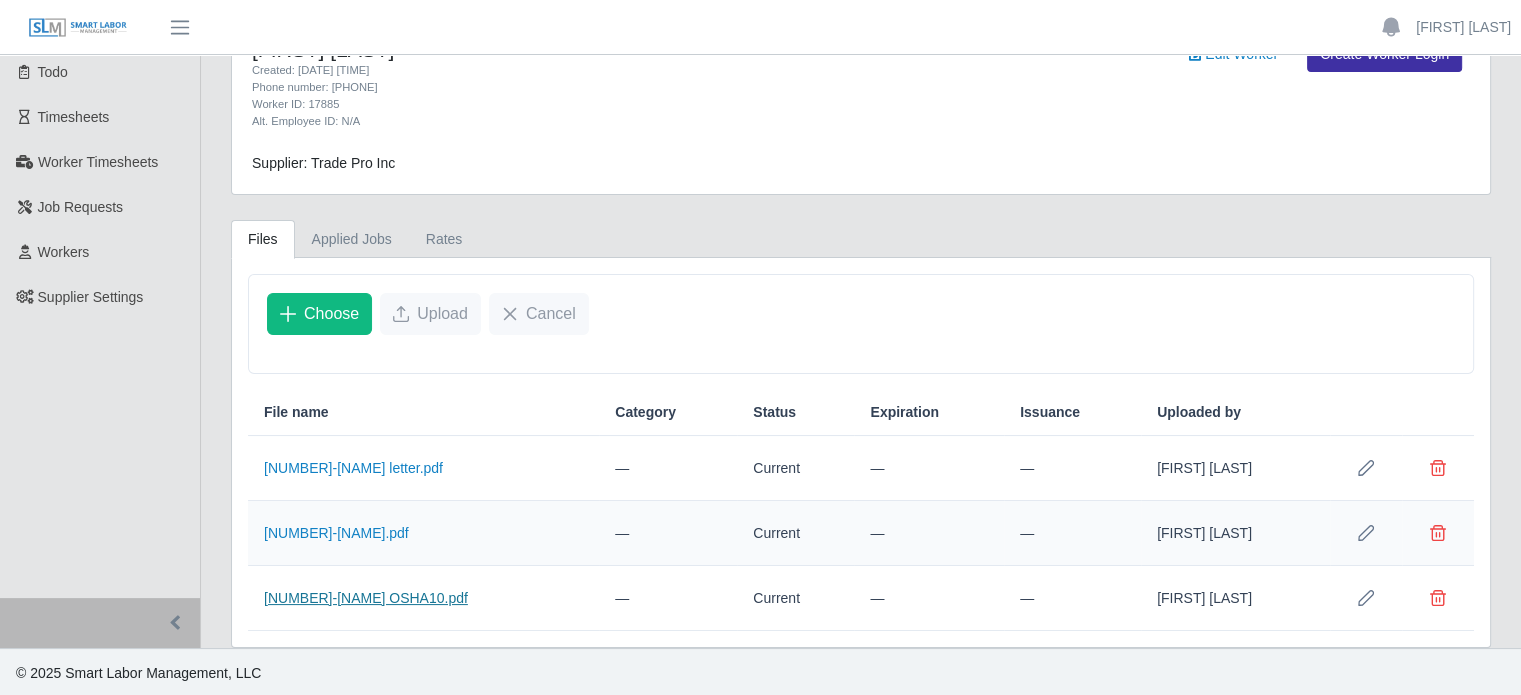 click on "[NUMBER]-[NAME] OSHA10.pdf" 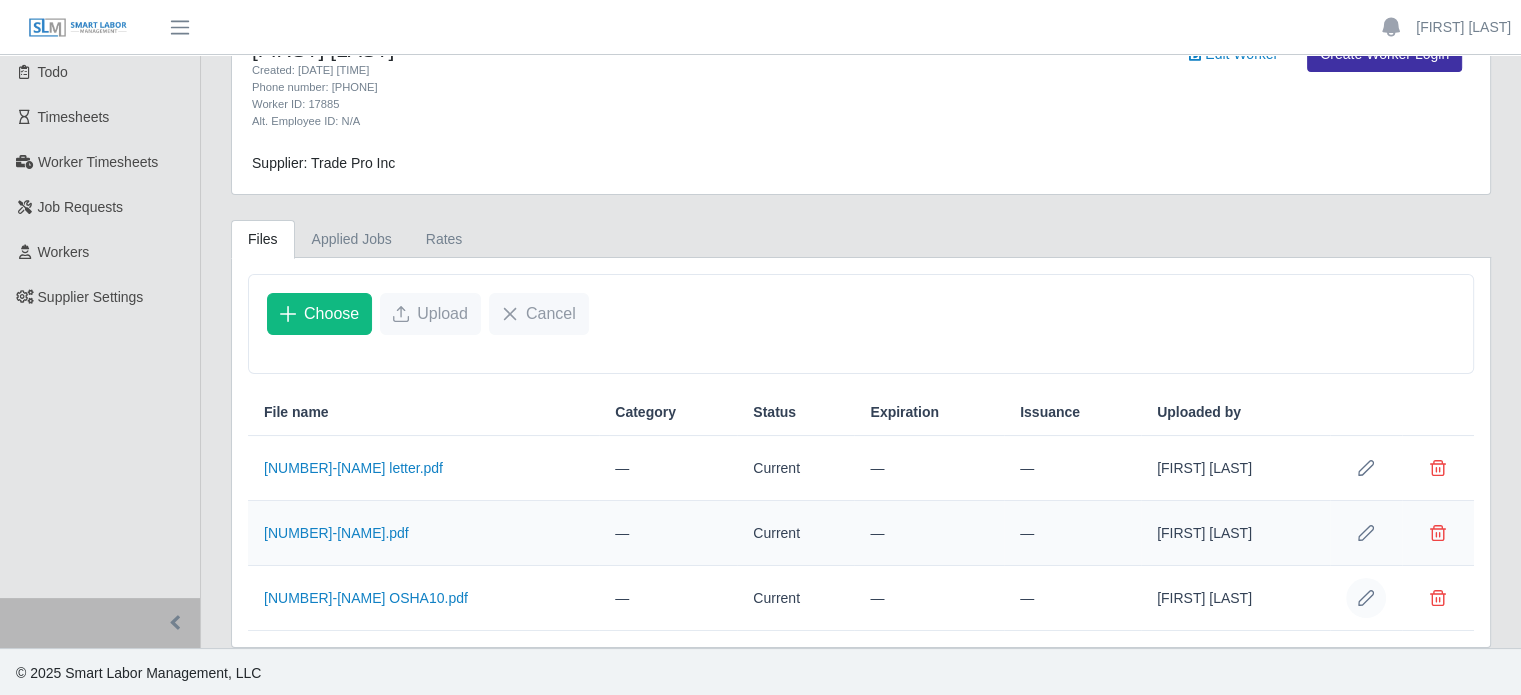 click 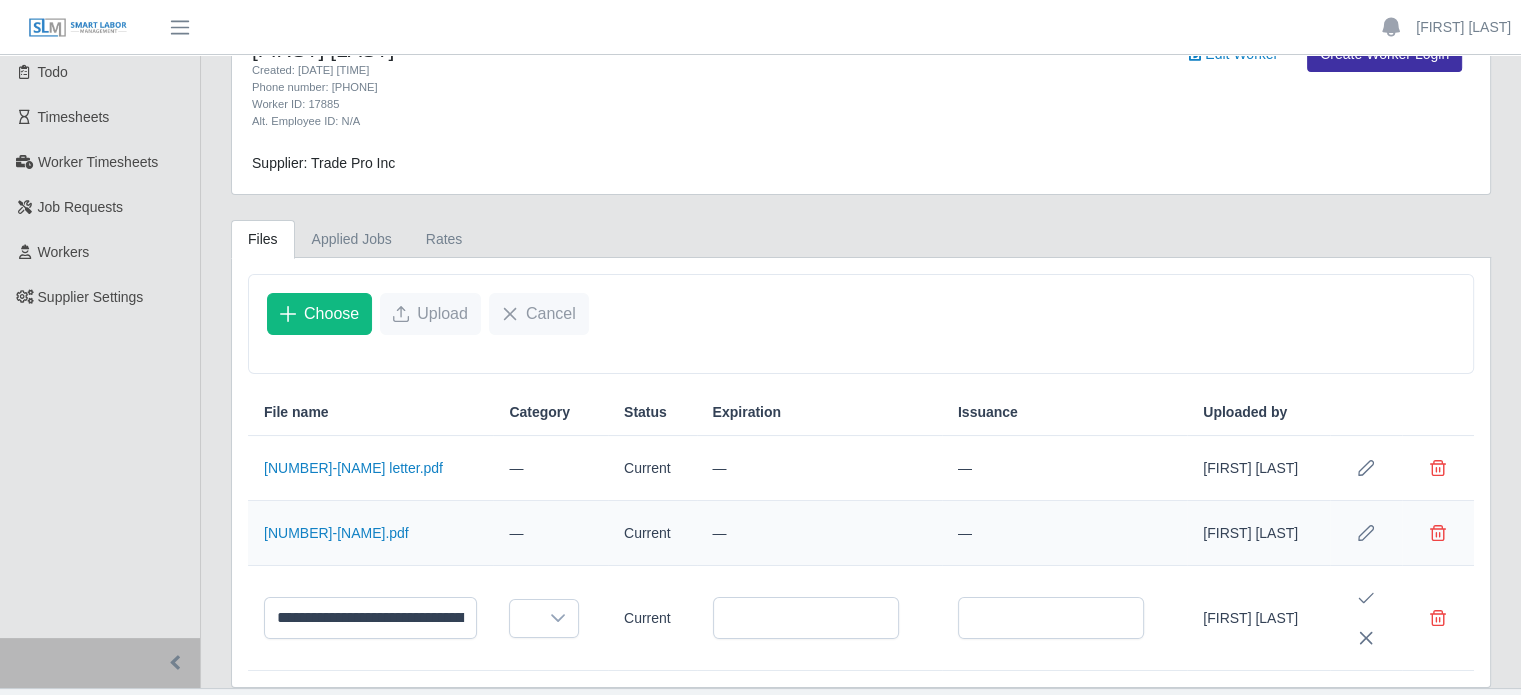 scroll, scrollTop: 115, scrollLeft: 0, axis: vertical 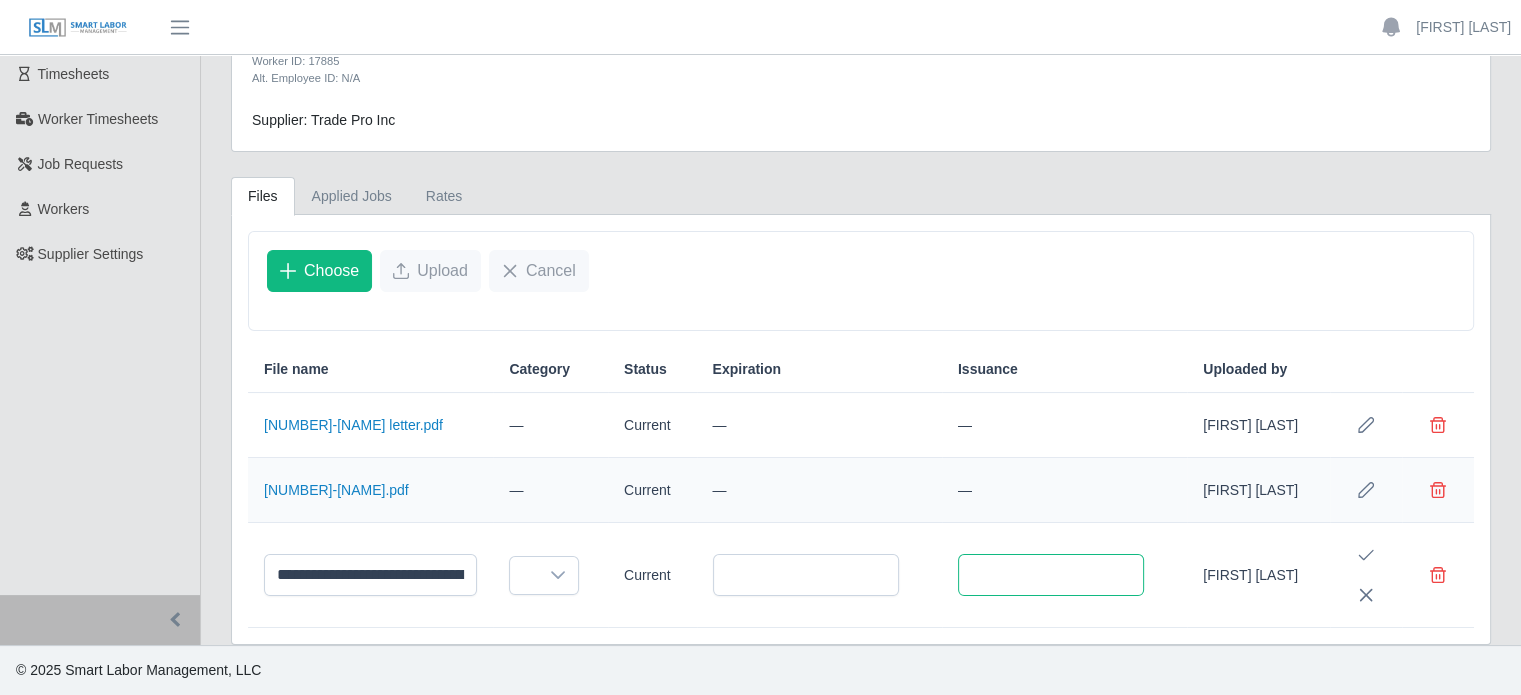 click at bounding box center (1051, 575) 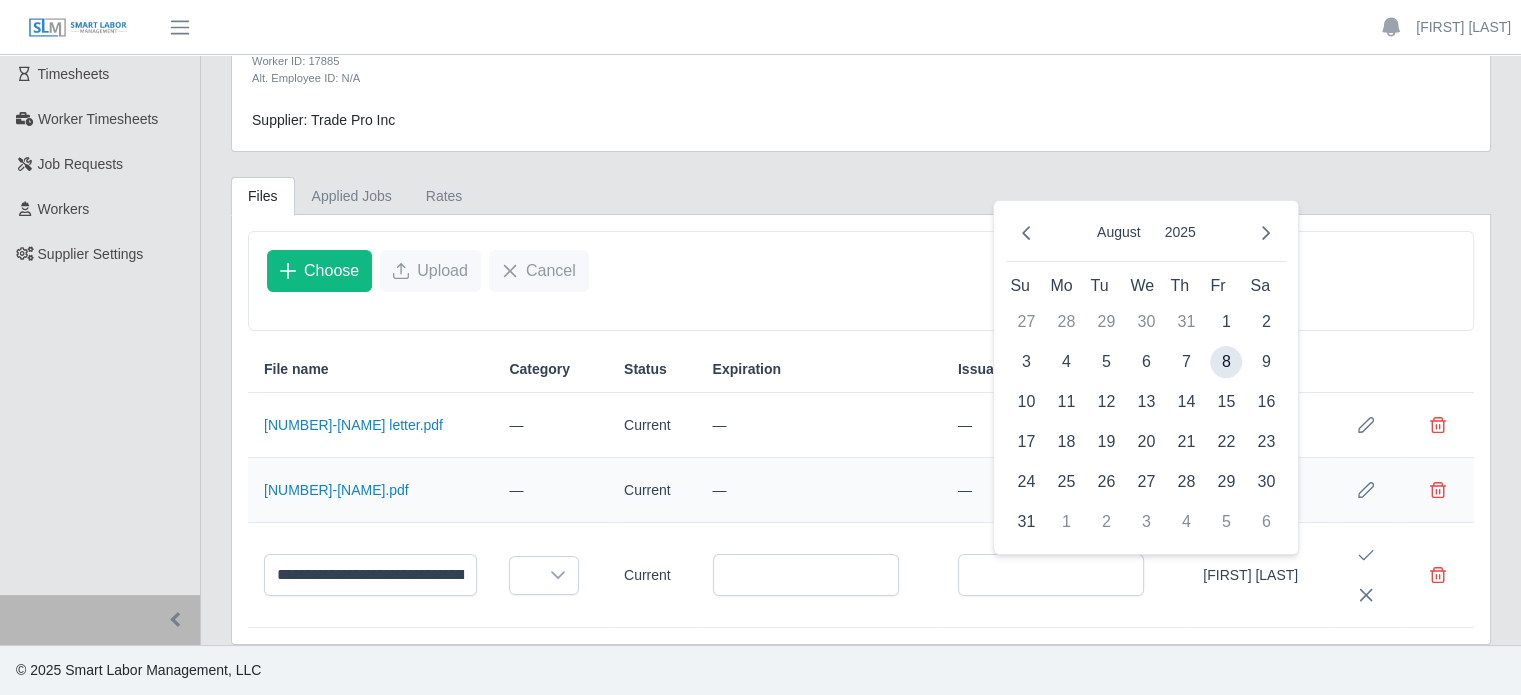 click on "[MONTH] [YEAR]" at bounding box center [1146, 237] 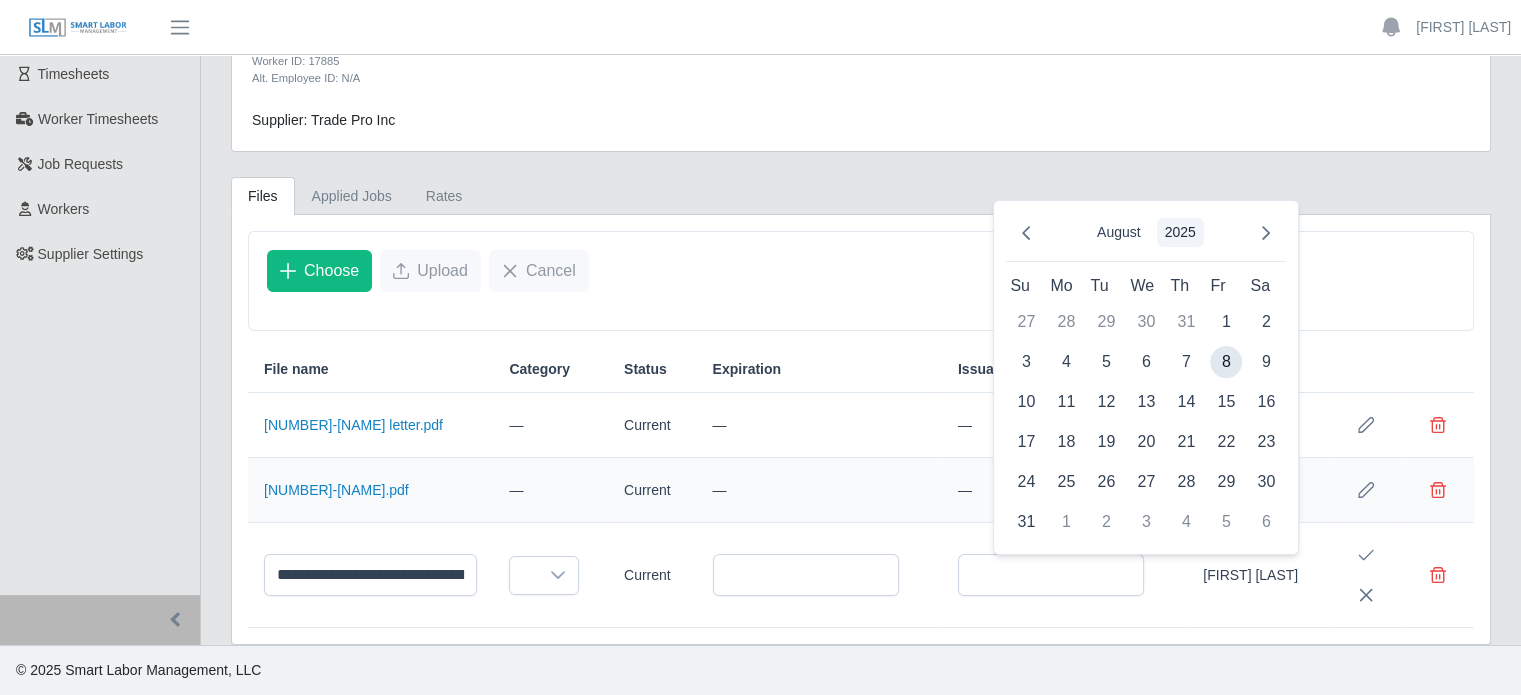 click on "2025" 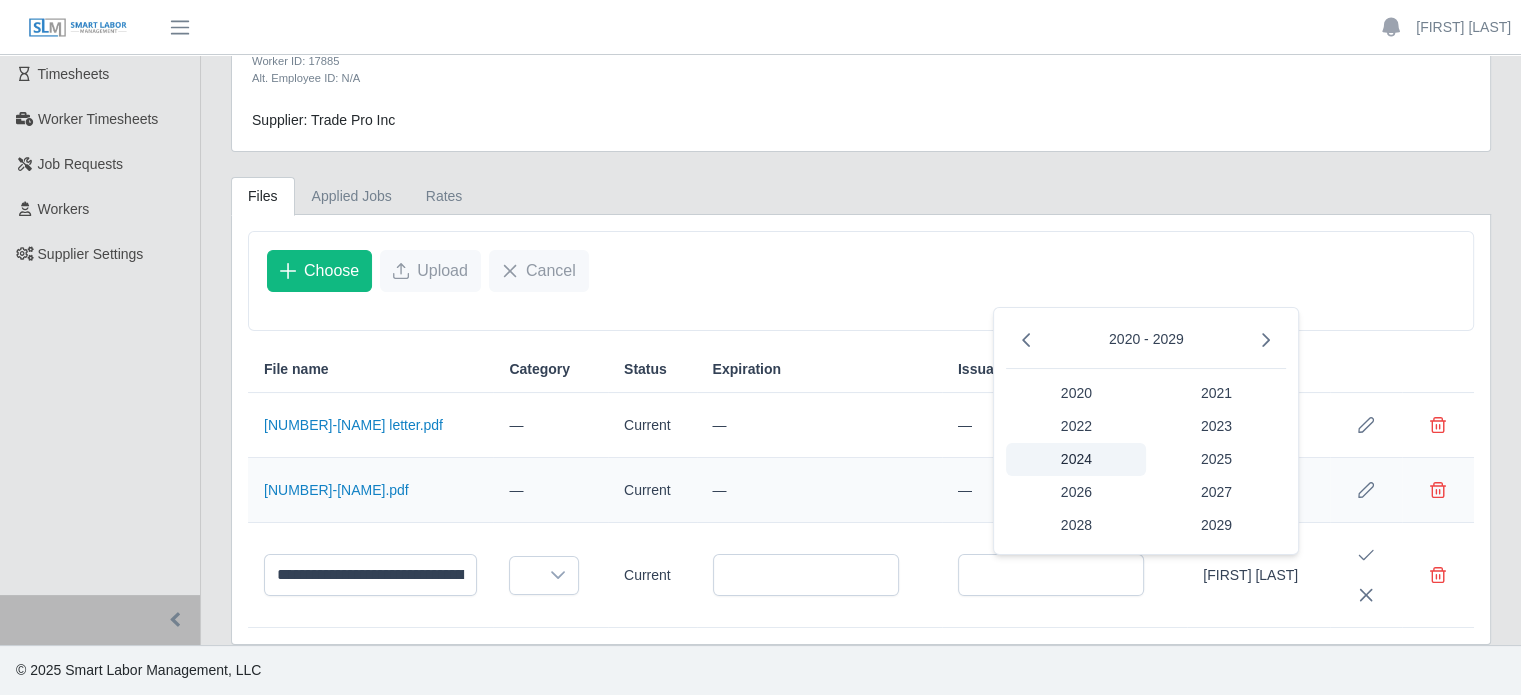 click on "2024" 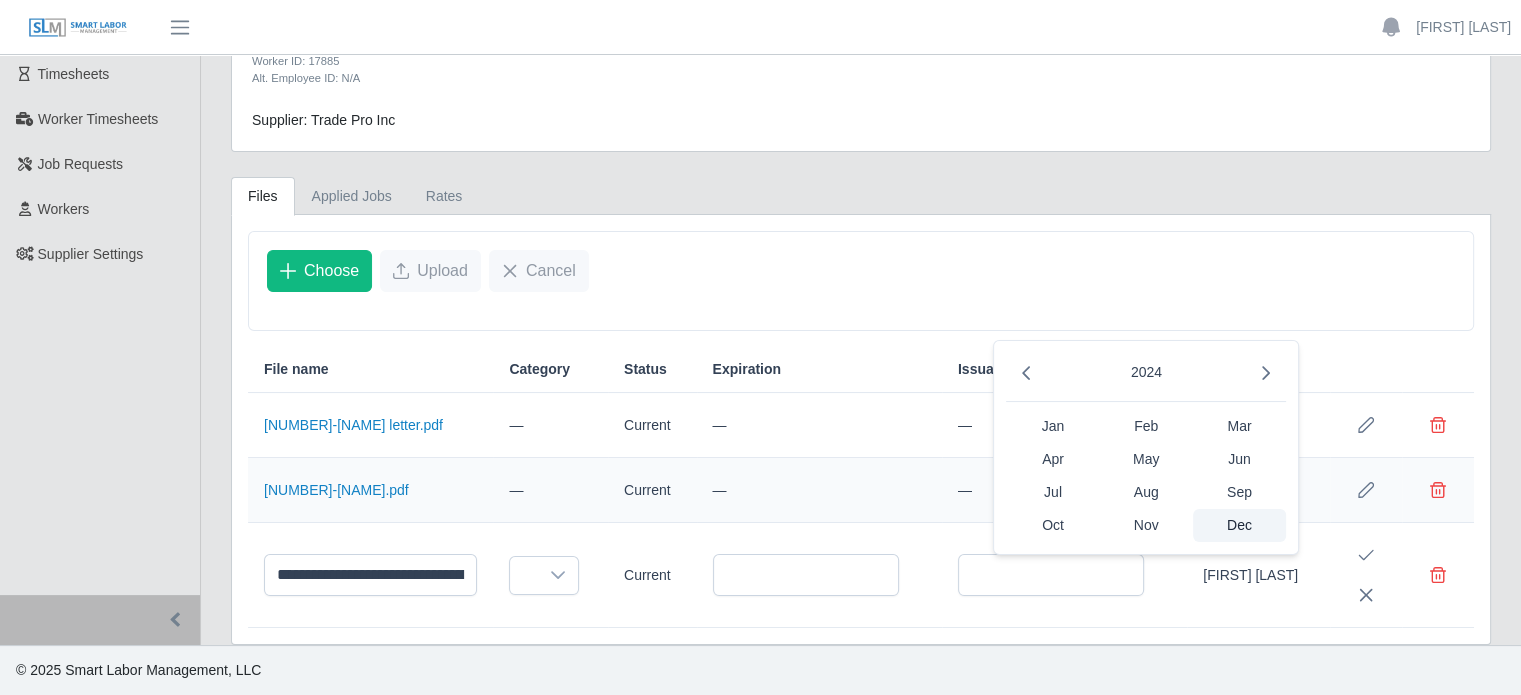 click on "Dec" 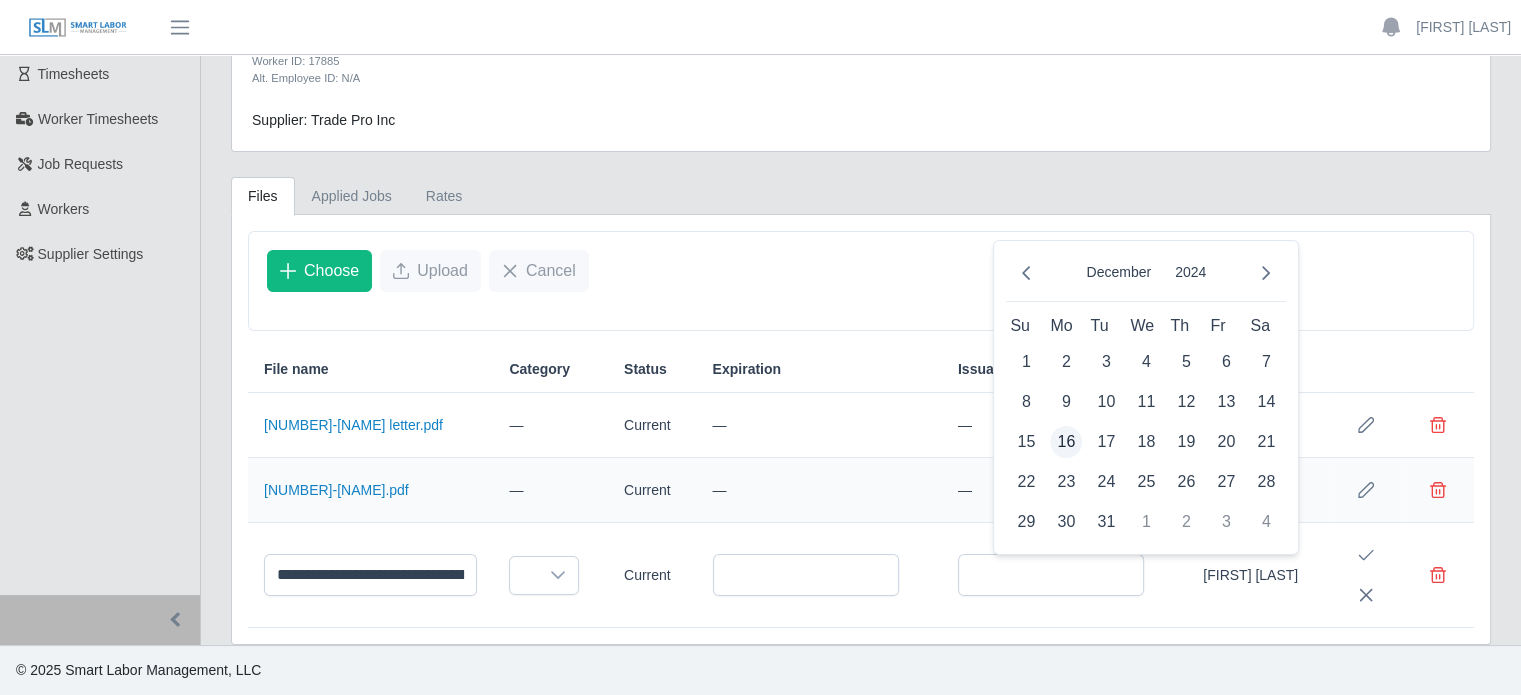 click on "16" at bounding box center (1066, 442) 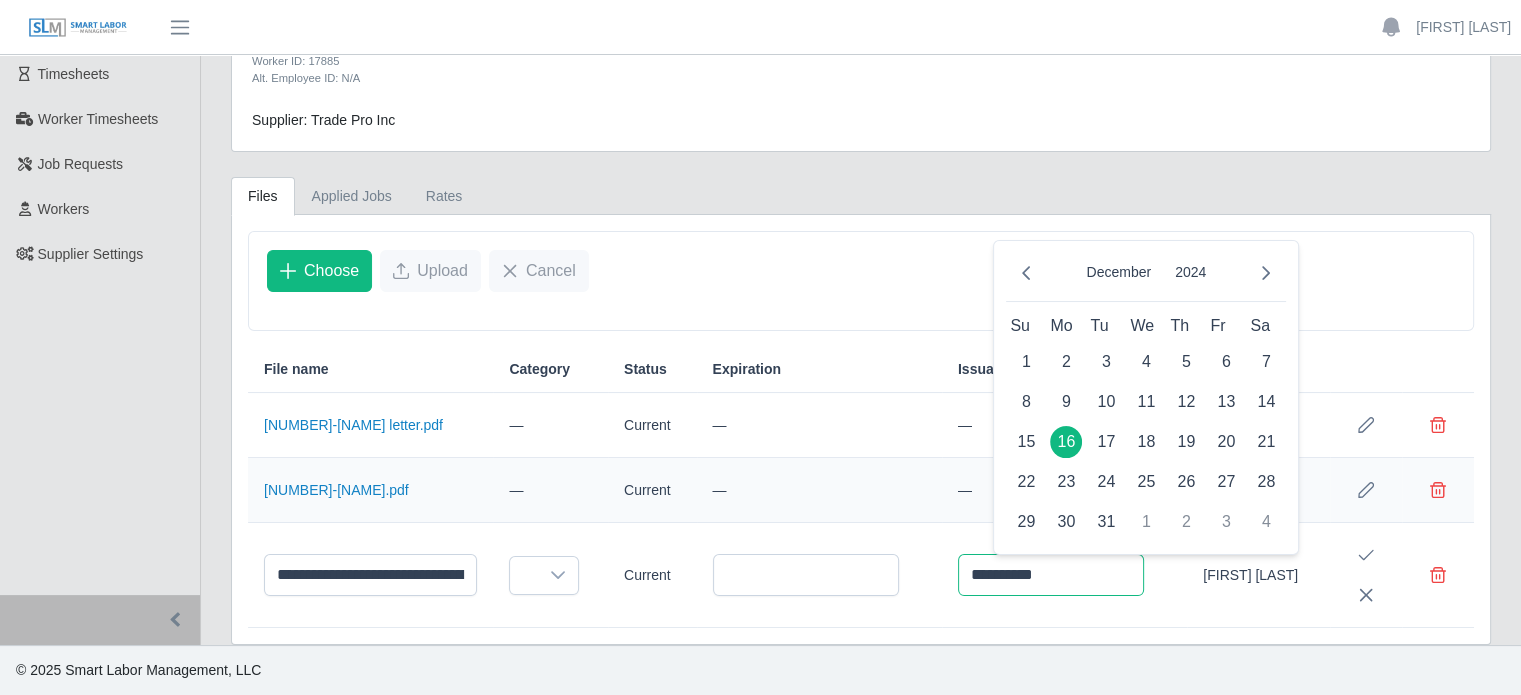 type on "**********" 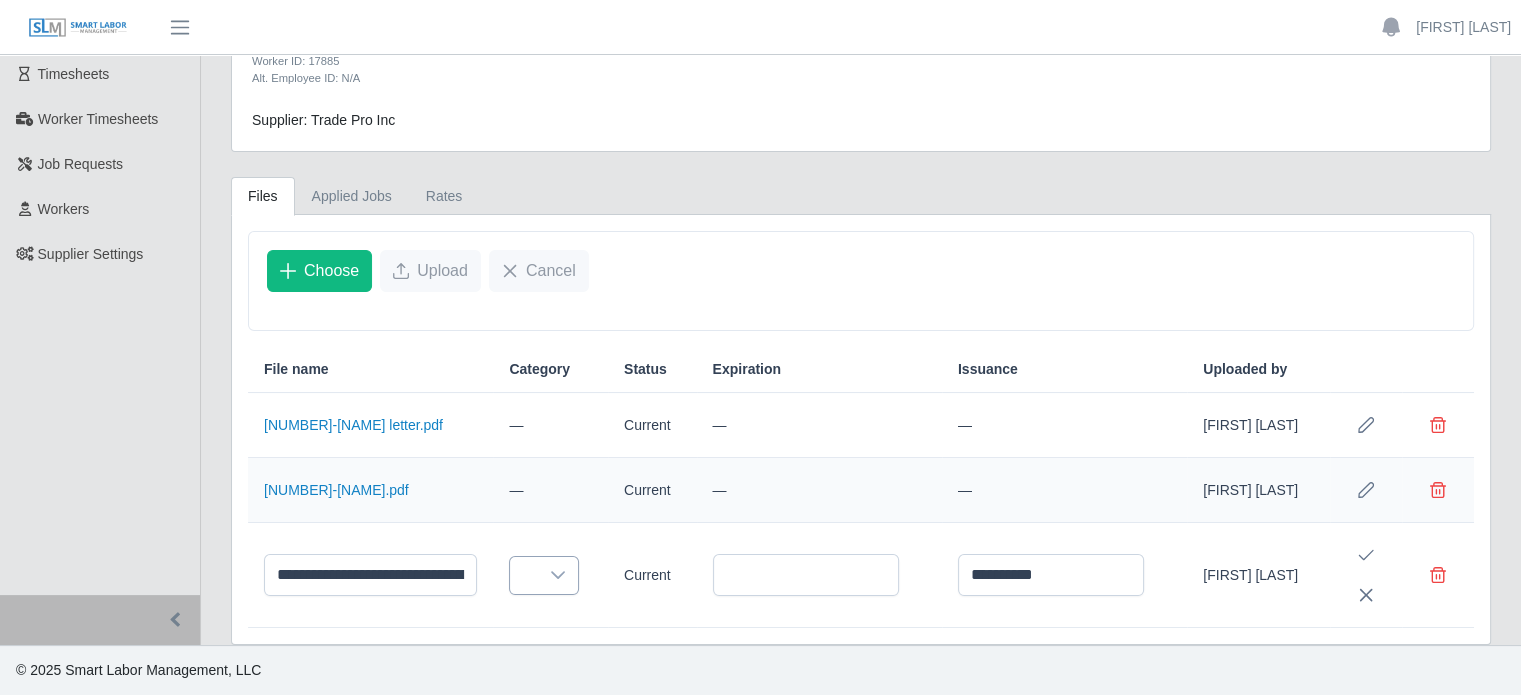 click 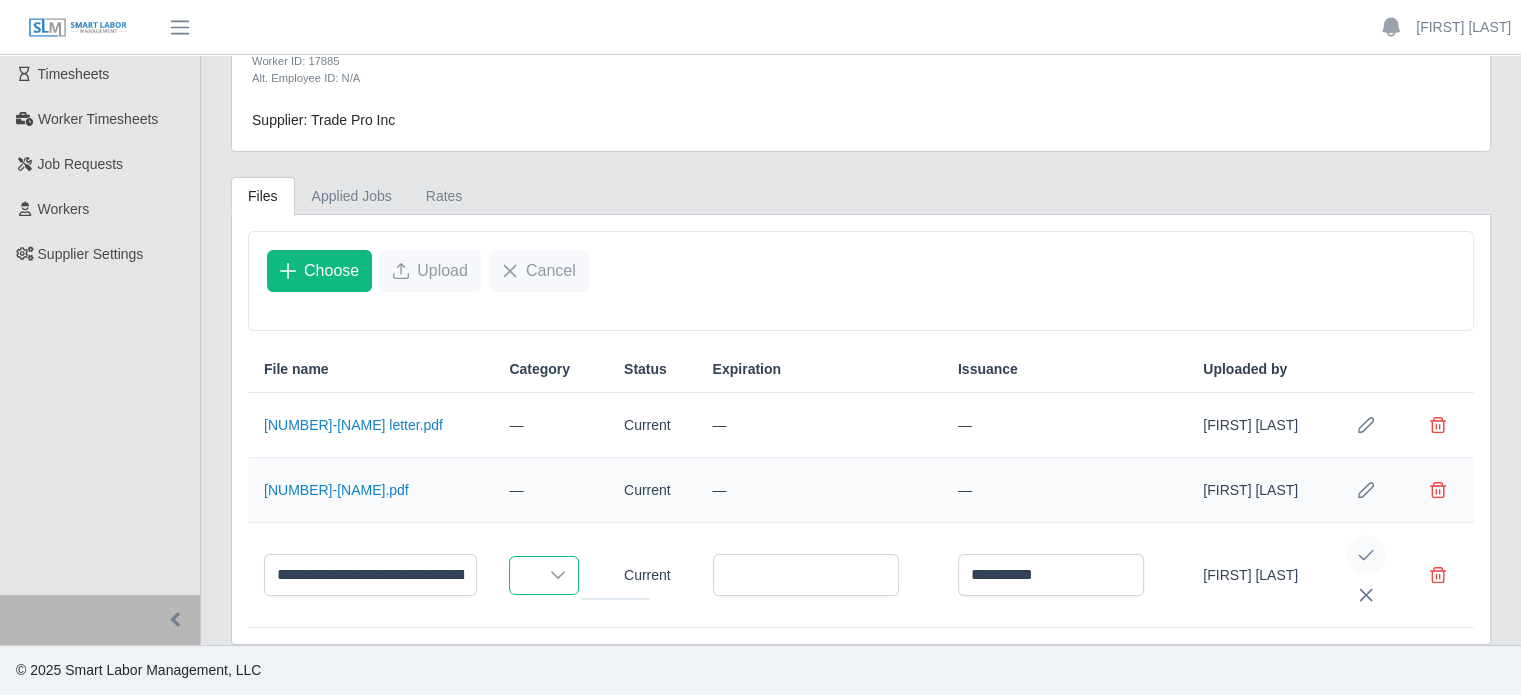 click 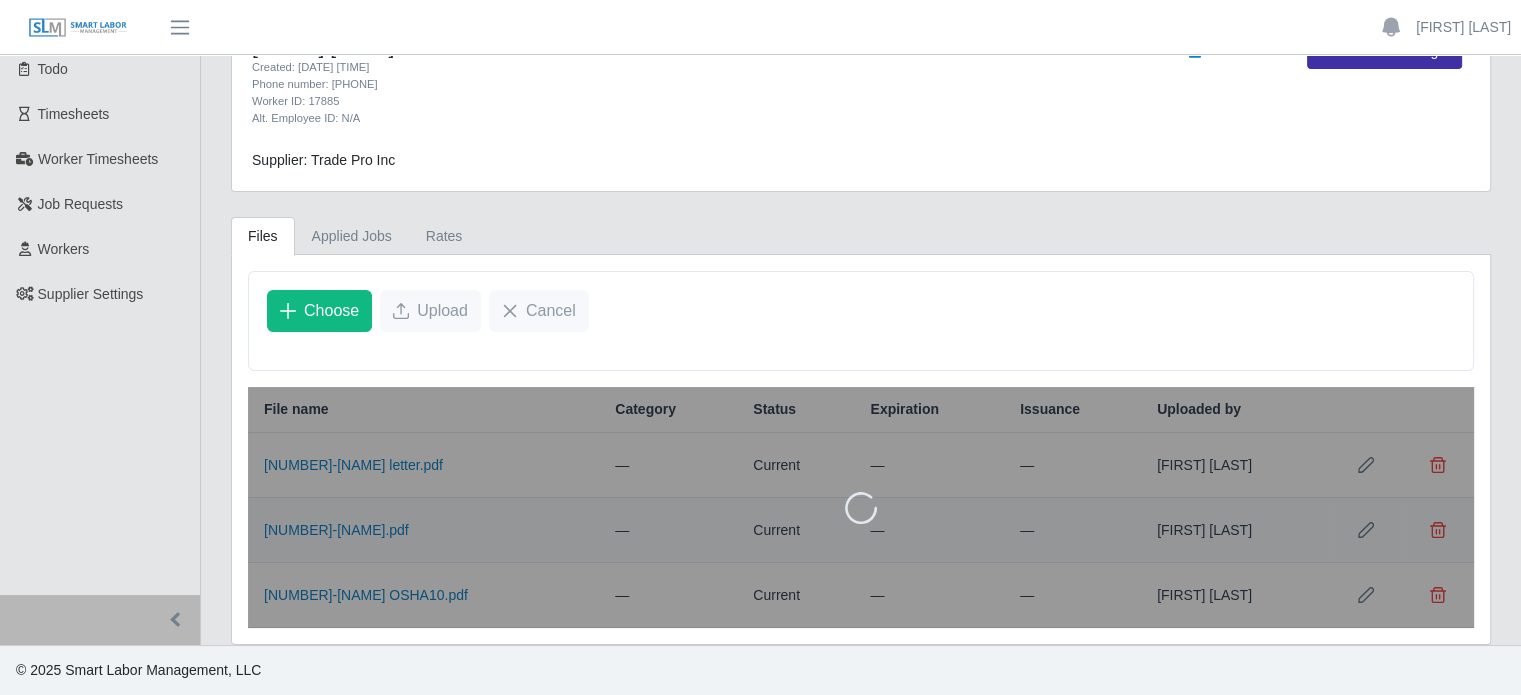 scroll, scrollTop: 71, scrollLeft: 0, axis: vertical 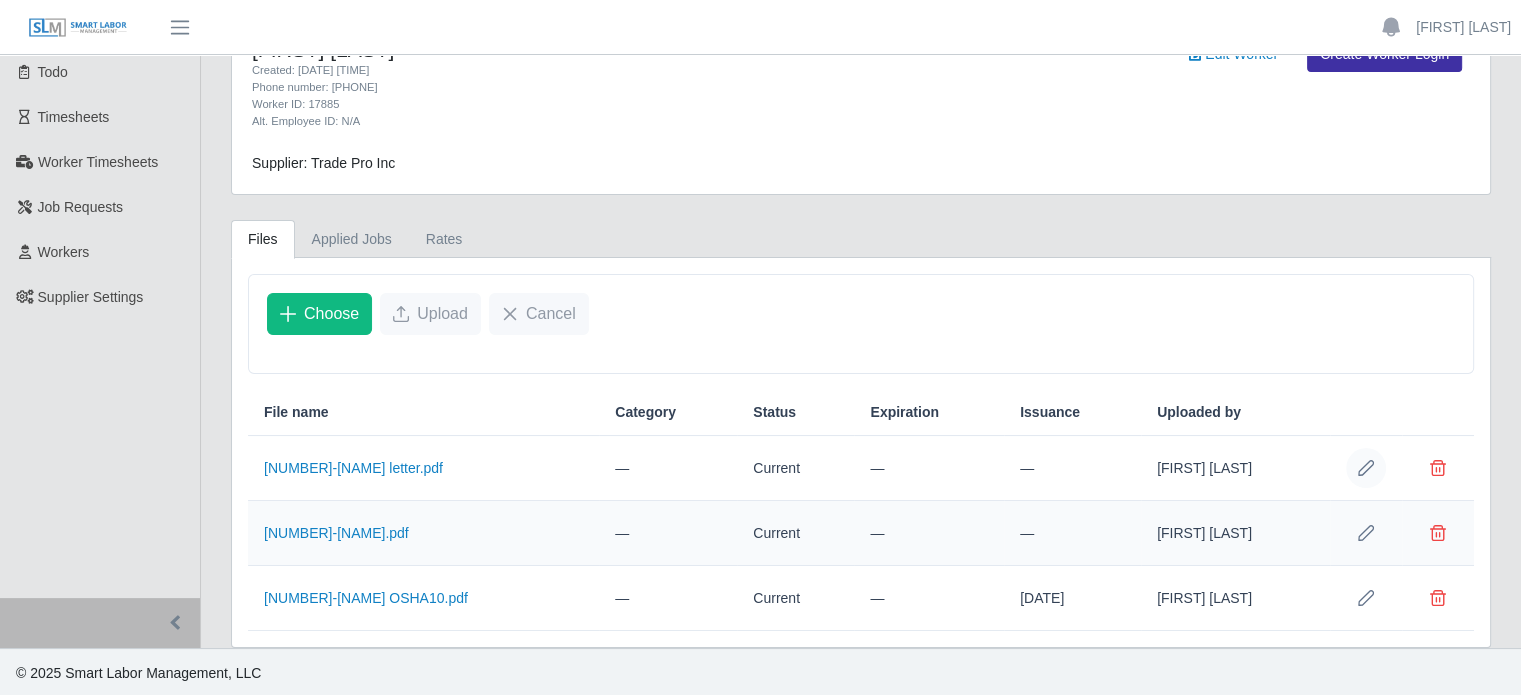 click 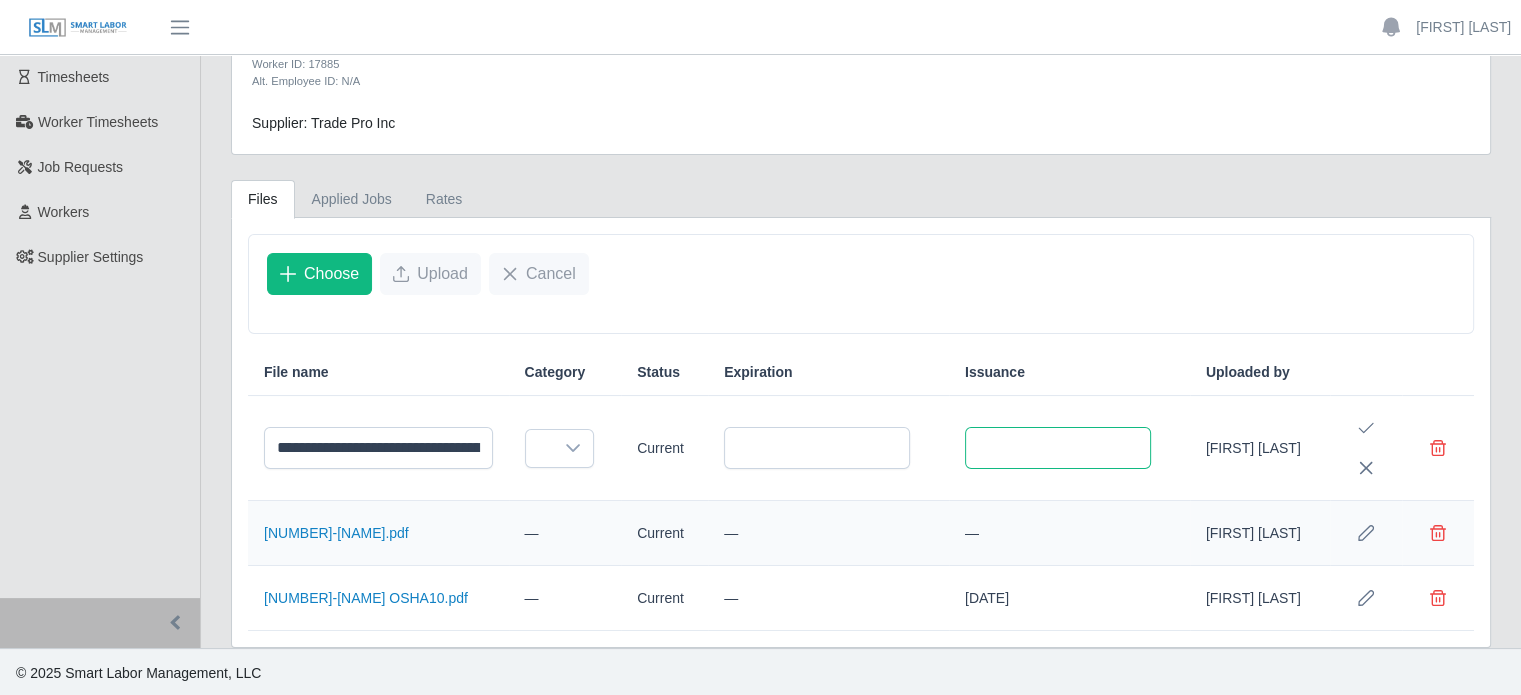 click at bounding box center [1058, 448] 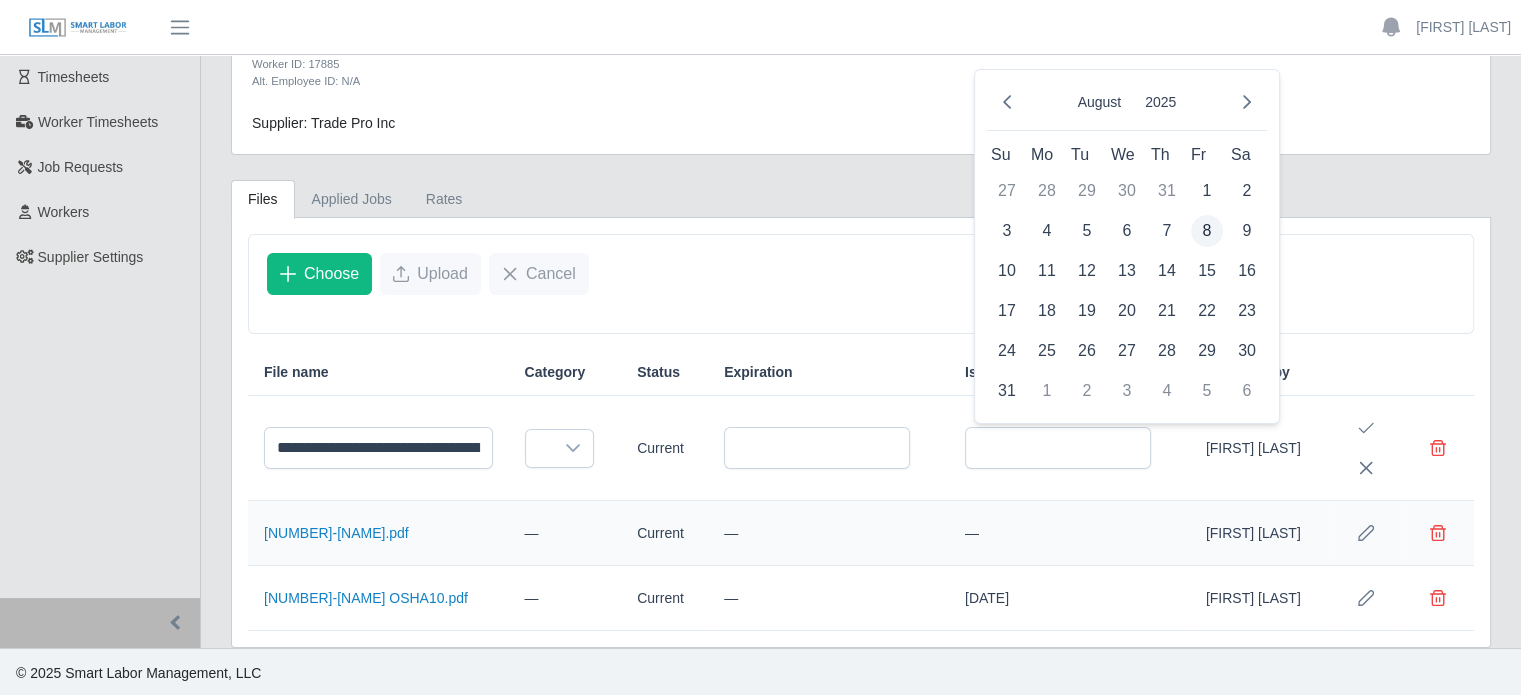click on "8" at bounding box center (1207, 231) 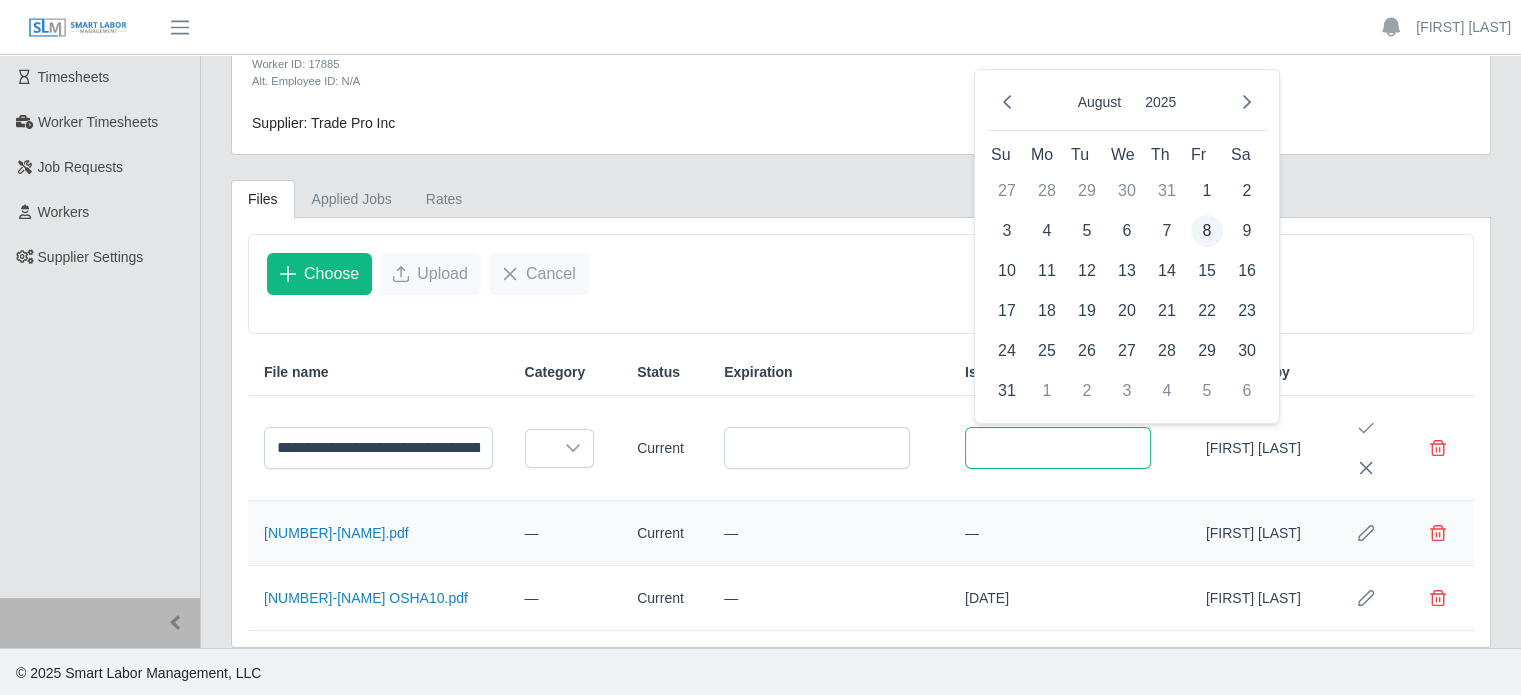 type on "**********" 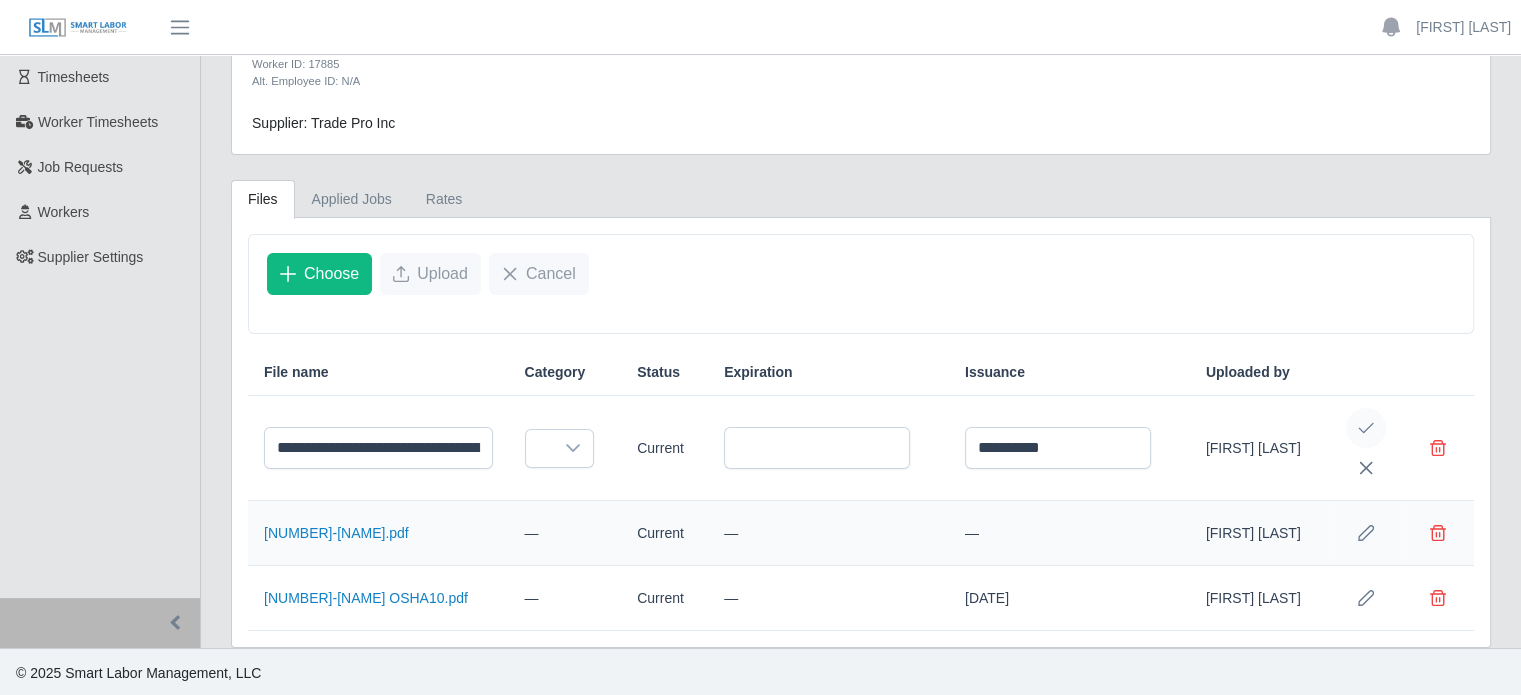 click 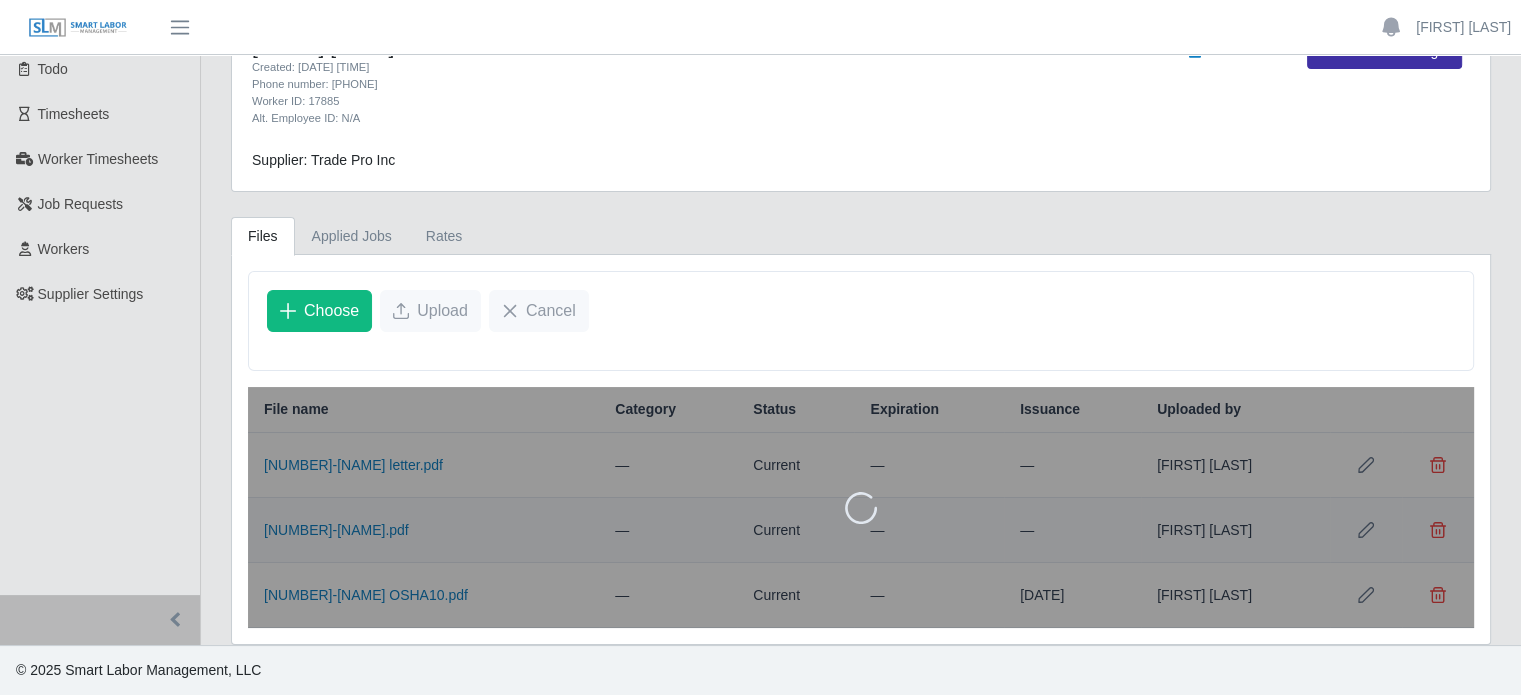 scroll, scrollTop: 71, scrollLeft: 0, axis: vertical 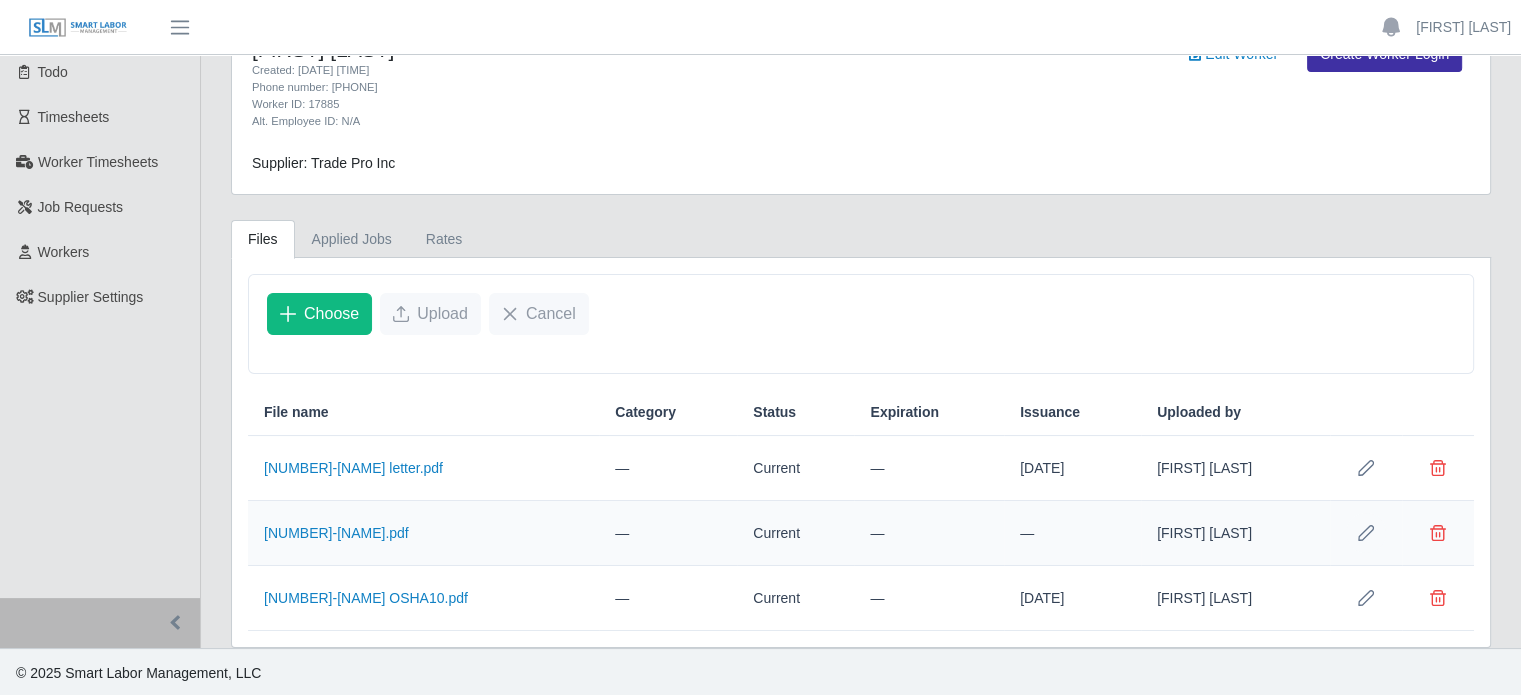 click 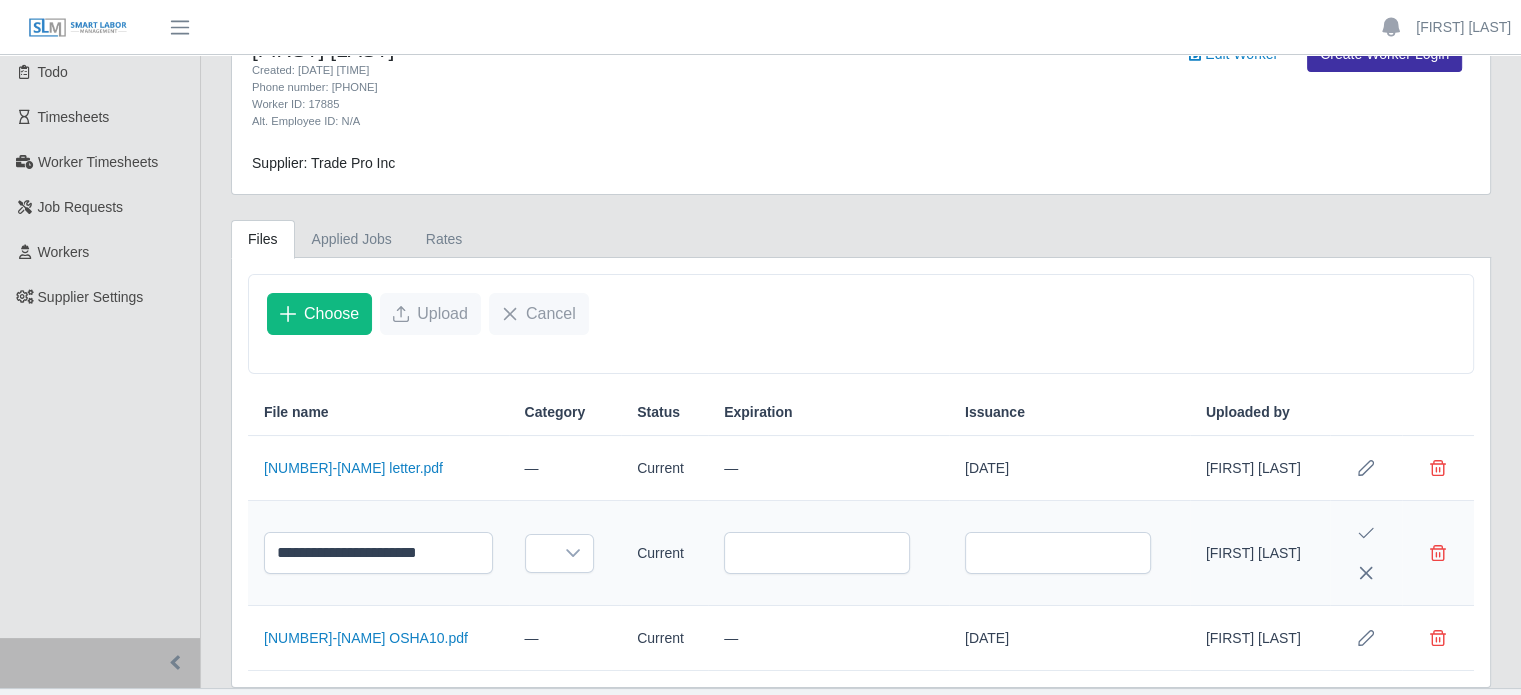 scroll, scrollTop: 115, scrollLeft: 0, axis: vertical 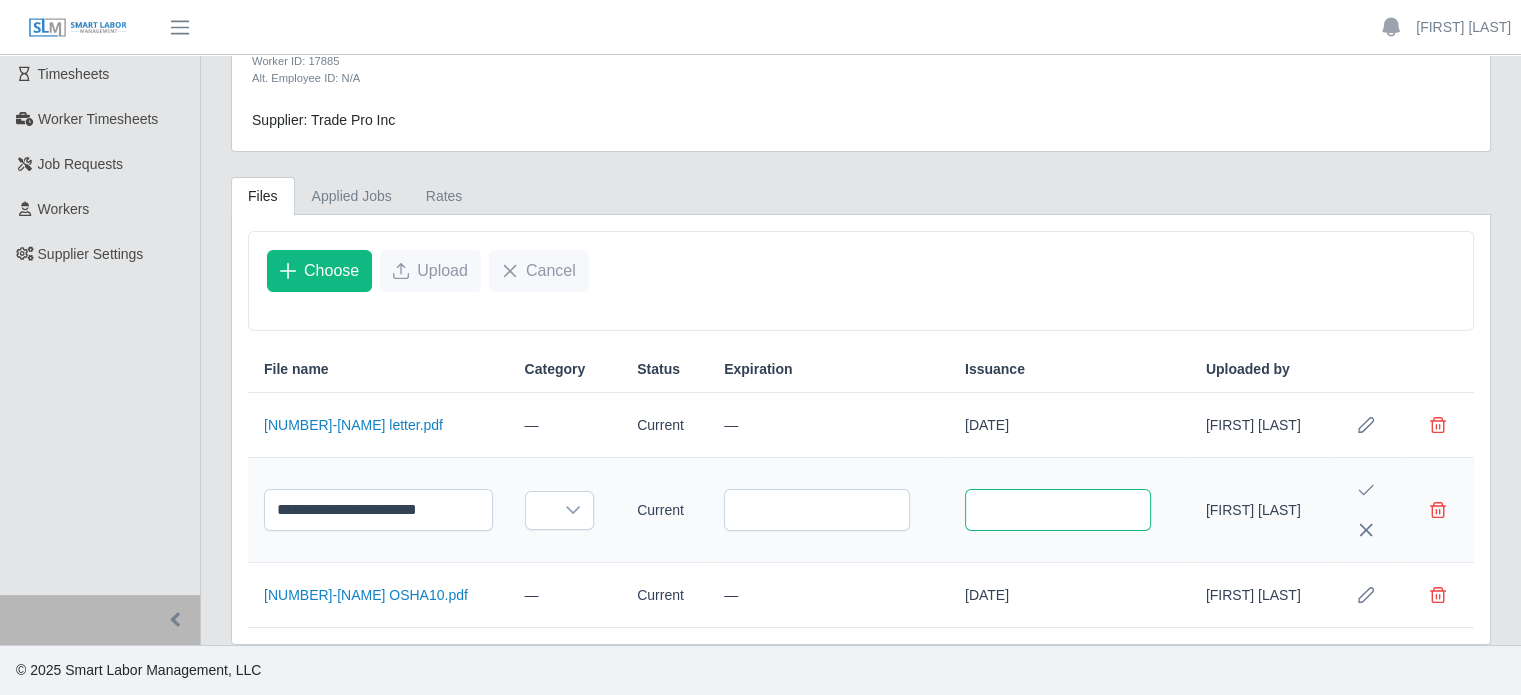 click at bounding box center [1058, 510] 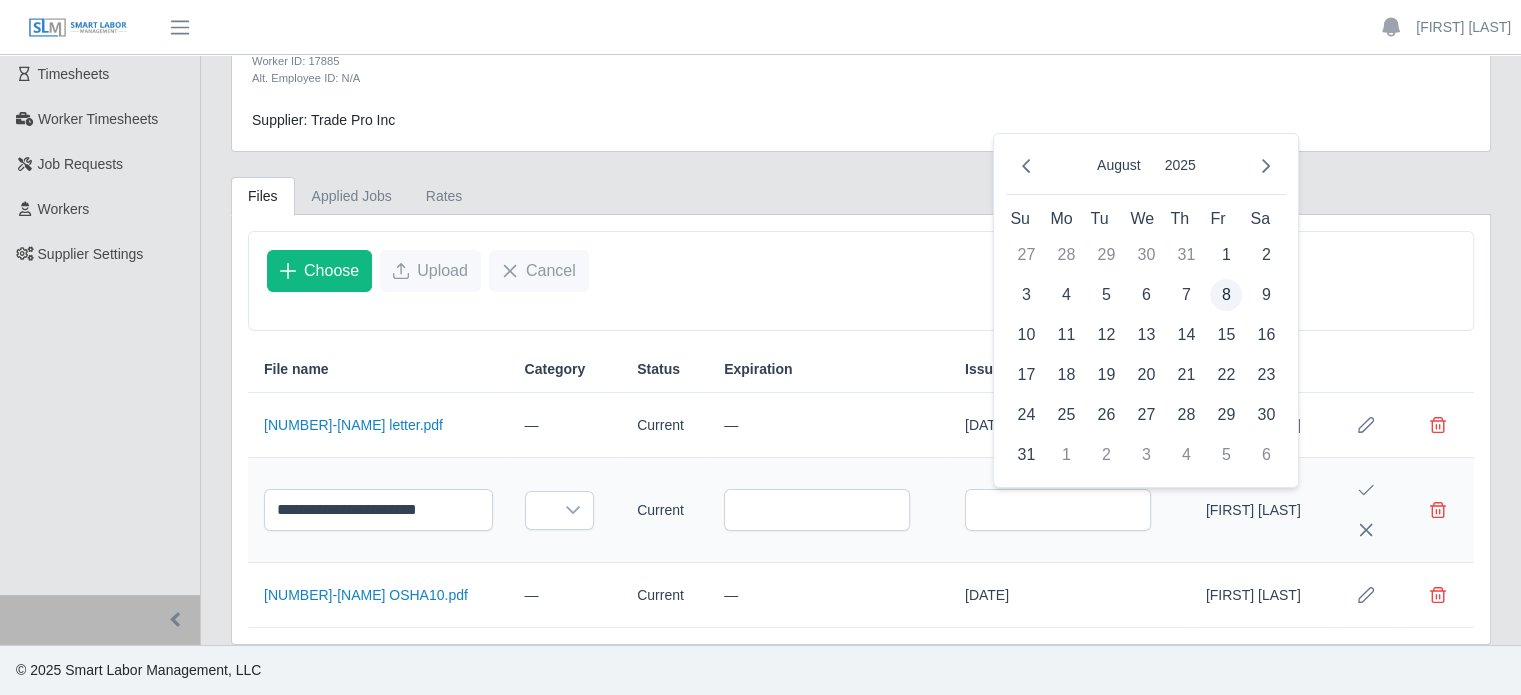 click on "8" at bounding box center [1226, 295] 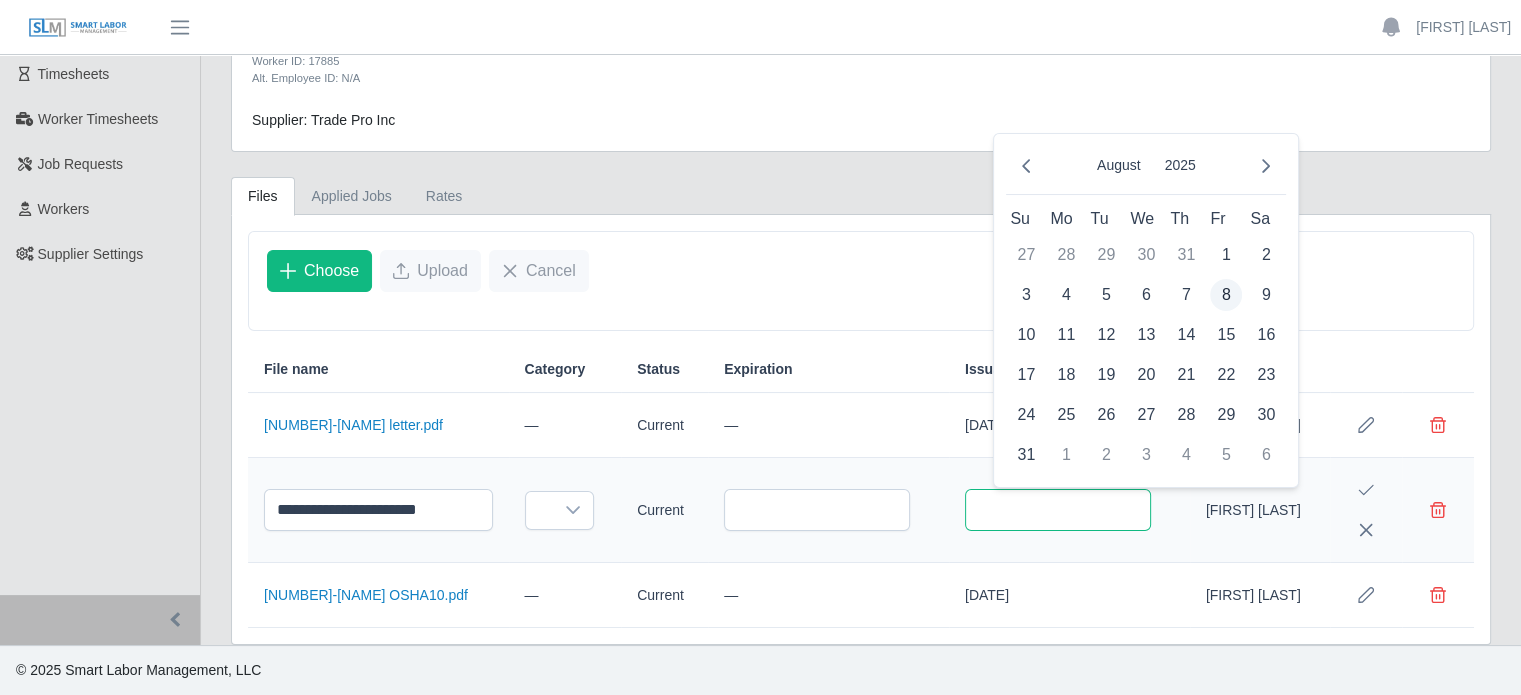 type on "**********" 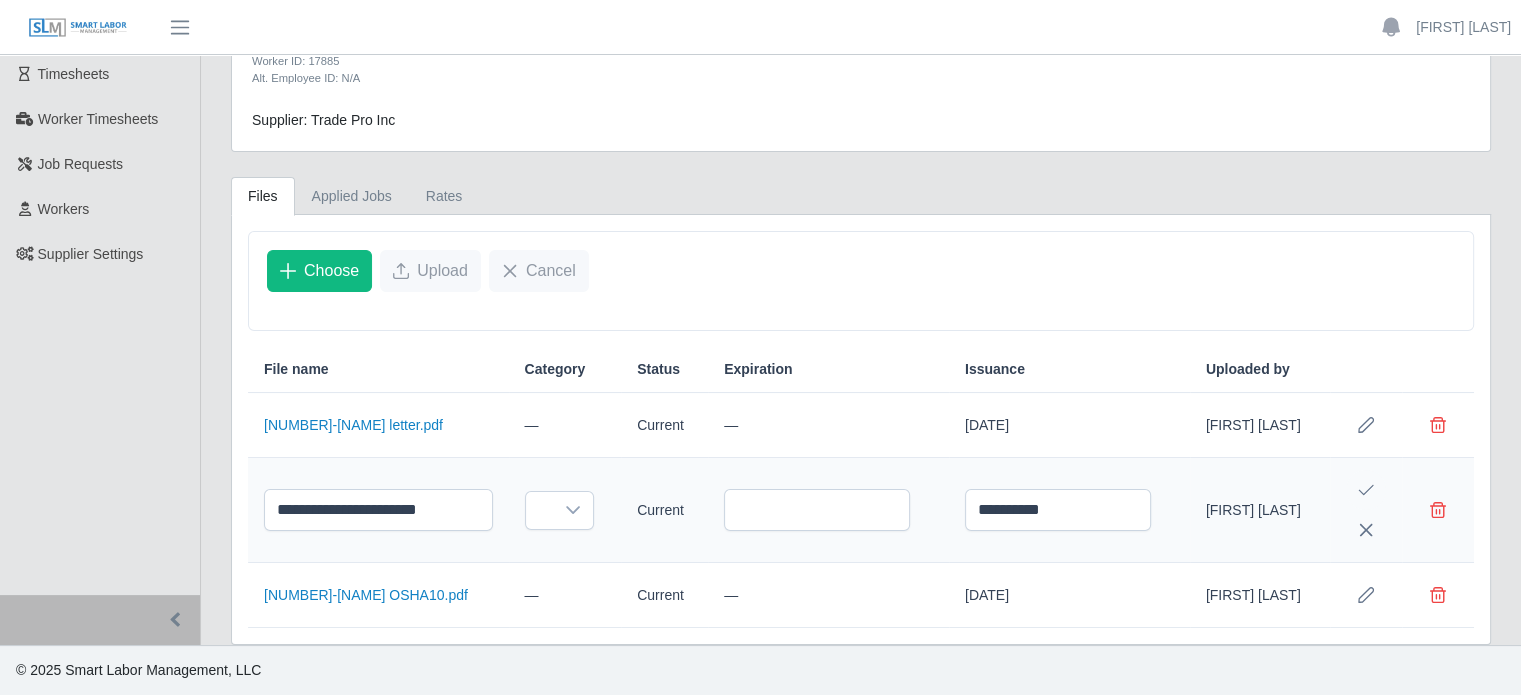click 